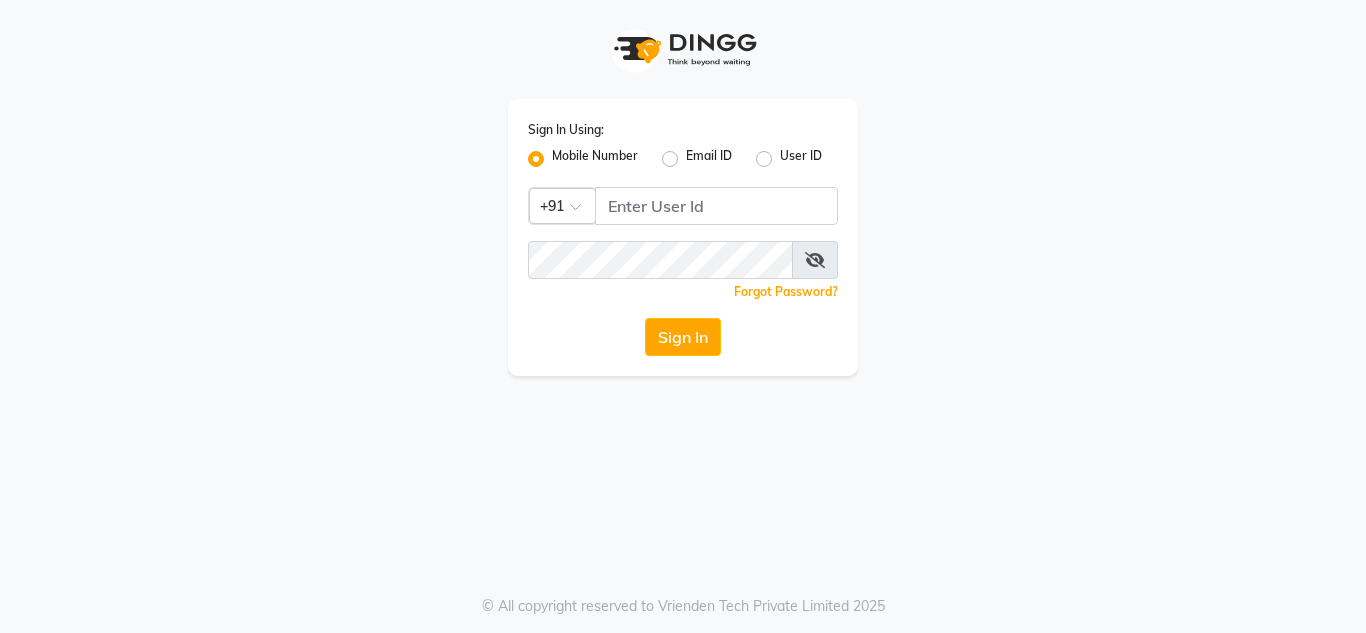 scroll, scrollTop: 0, scrollLeft: 0, axis: both 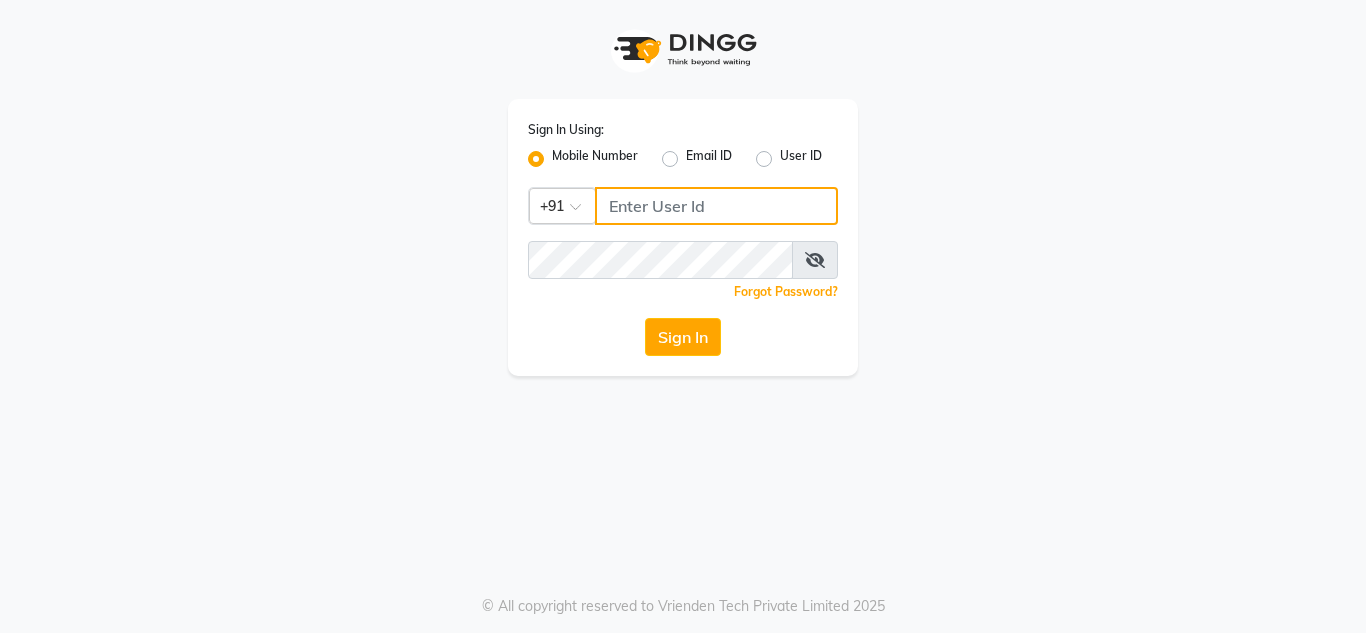 click 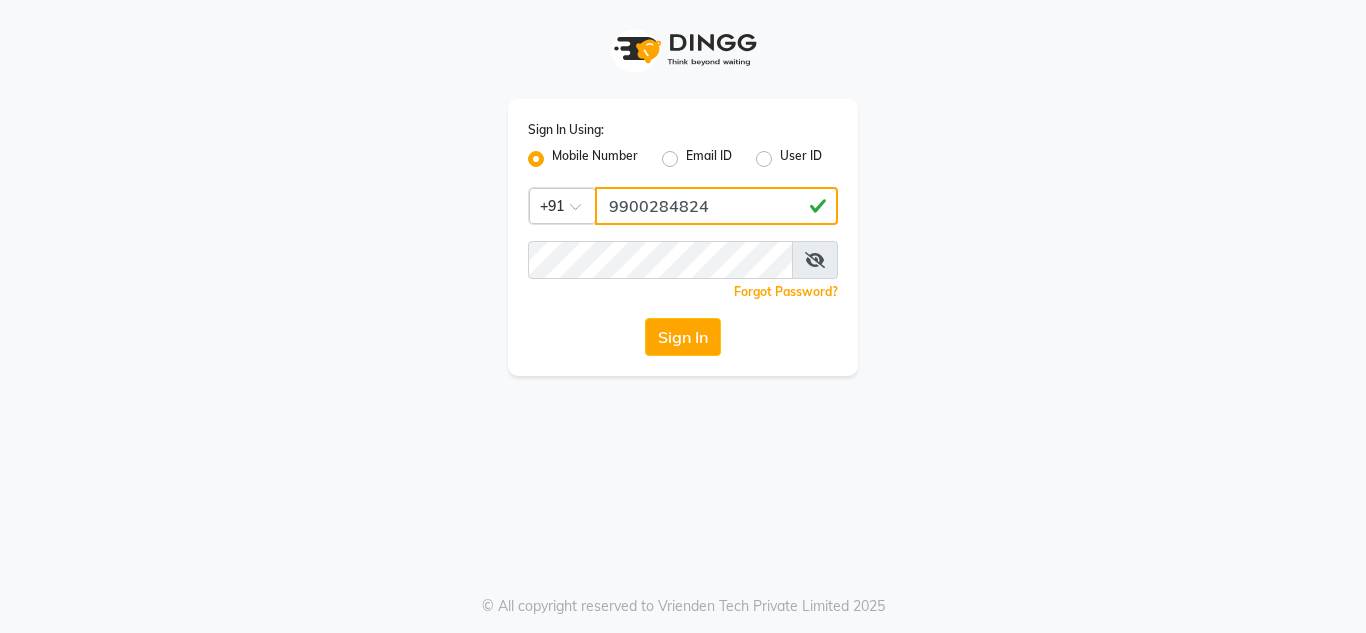 type on "9900284824" 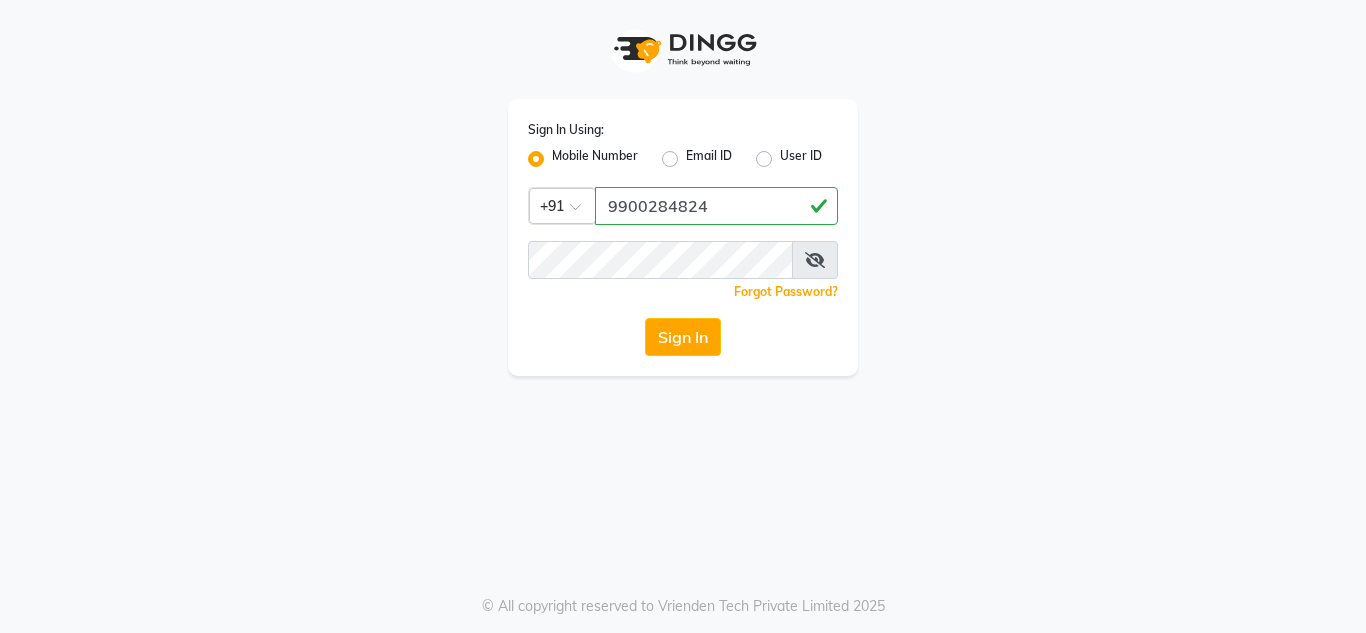 click at bounding box center [815, 260] 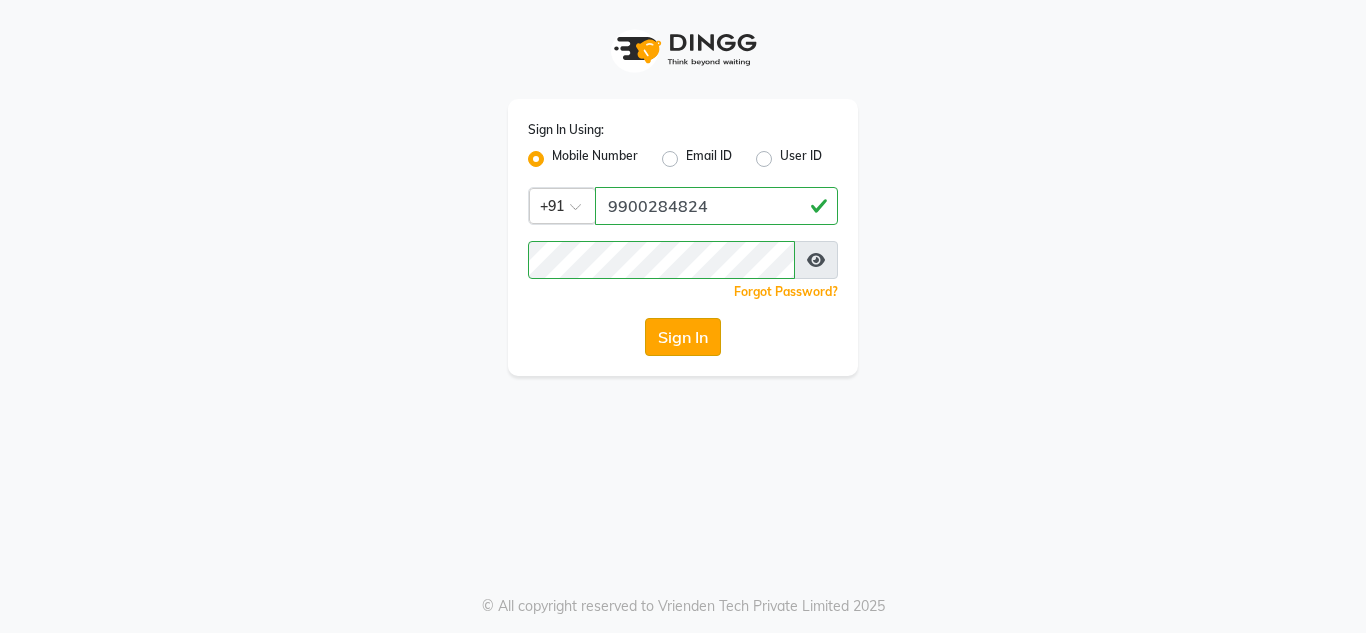 click on "Sign In" 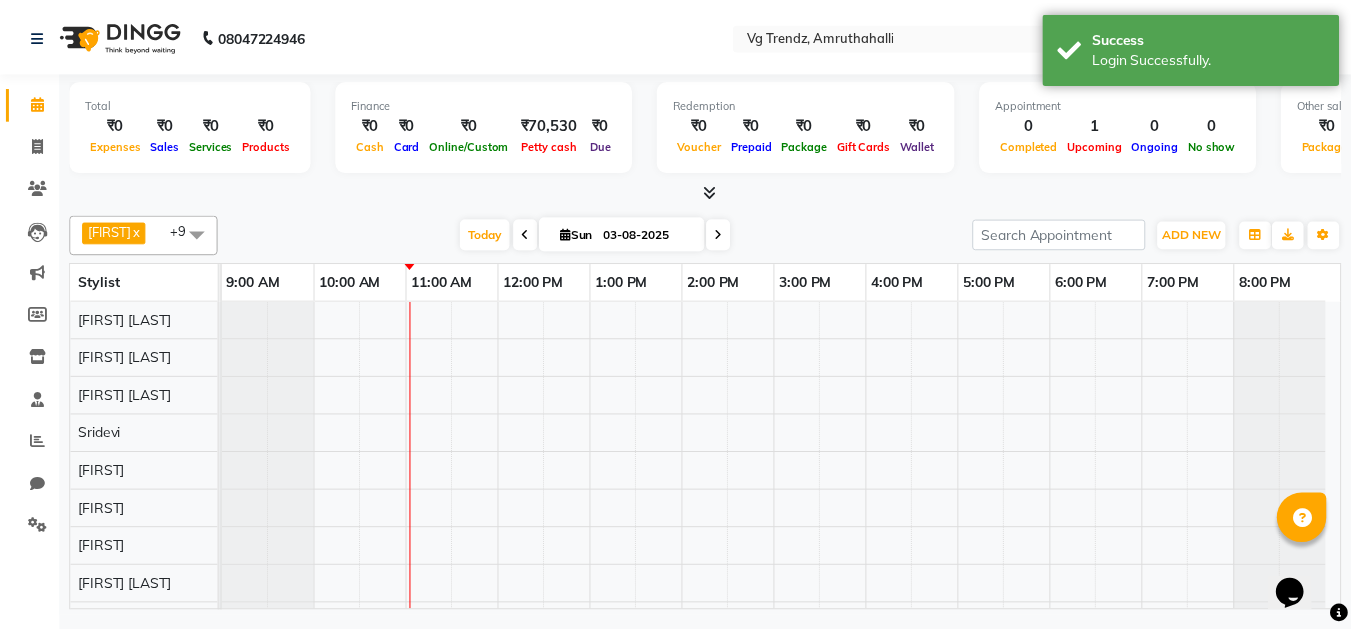scroll, scrollTop: 0, scrollLeft: 0, axis: both 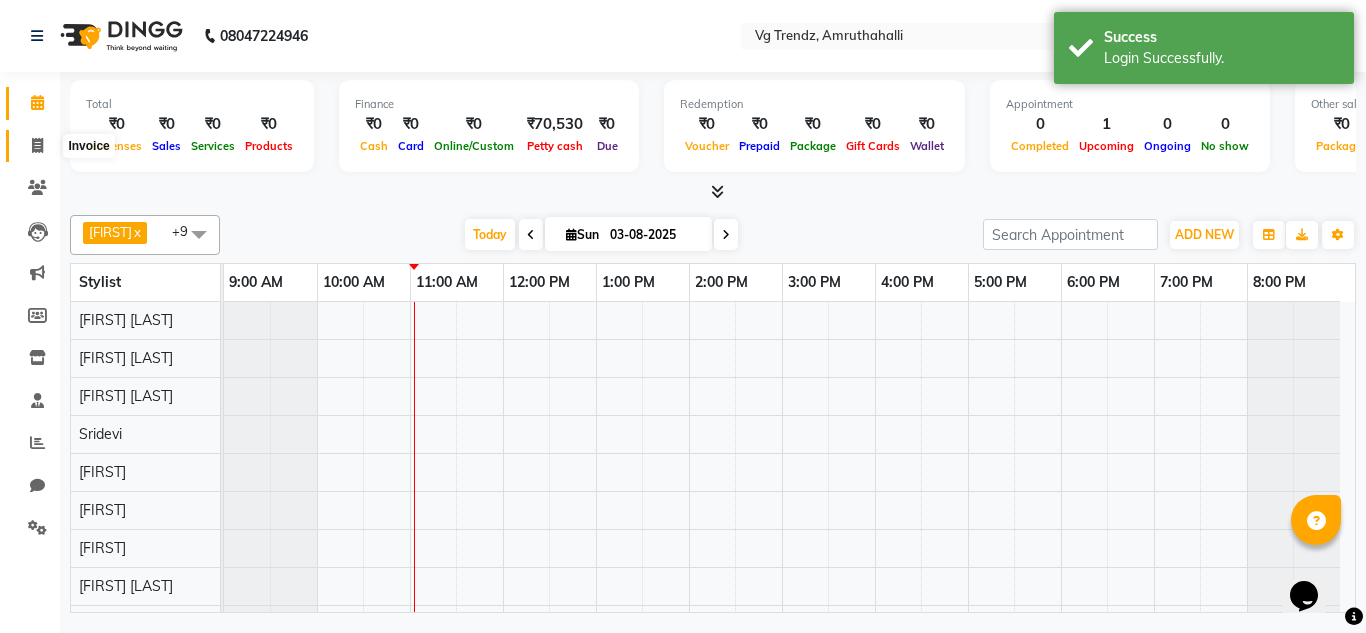 click 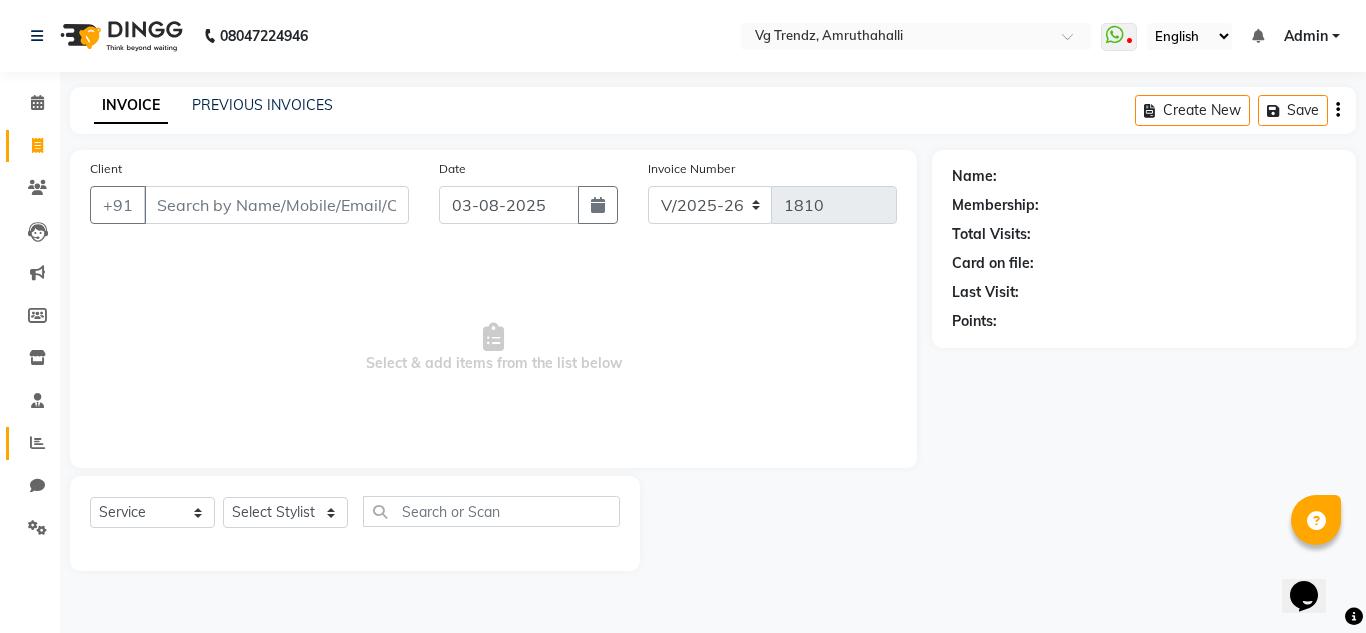 click 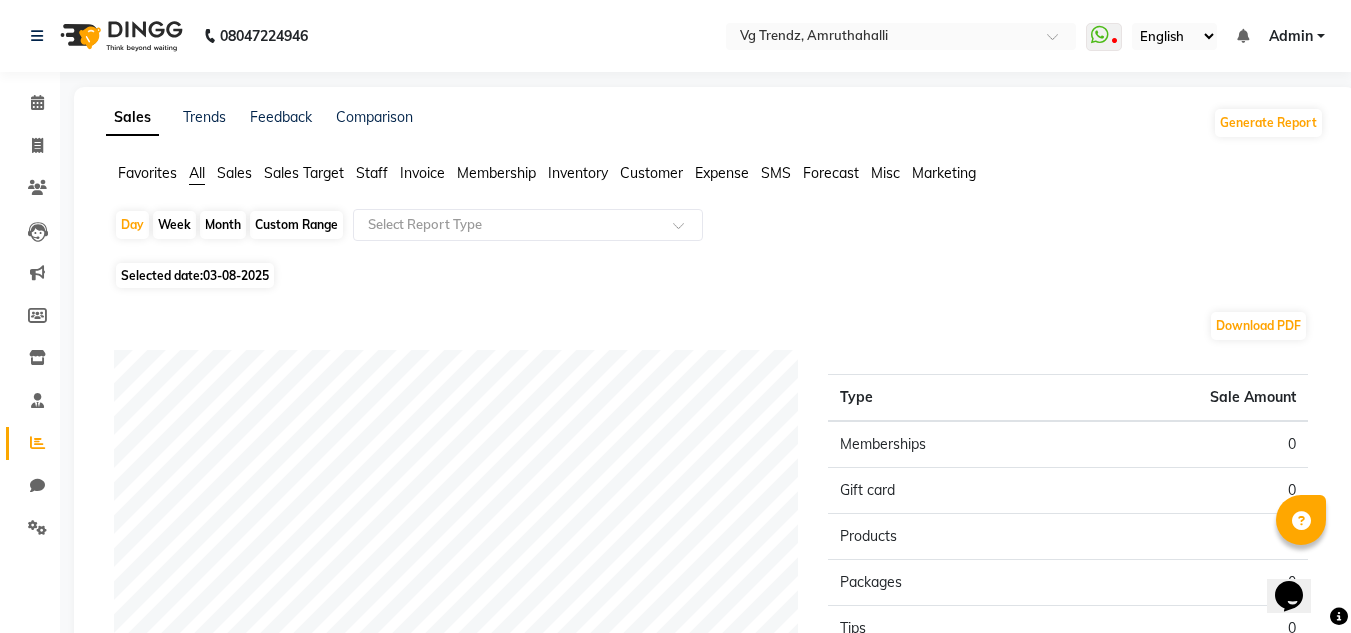 click on "Month" 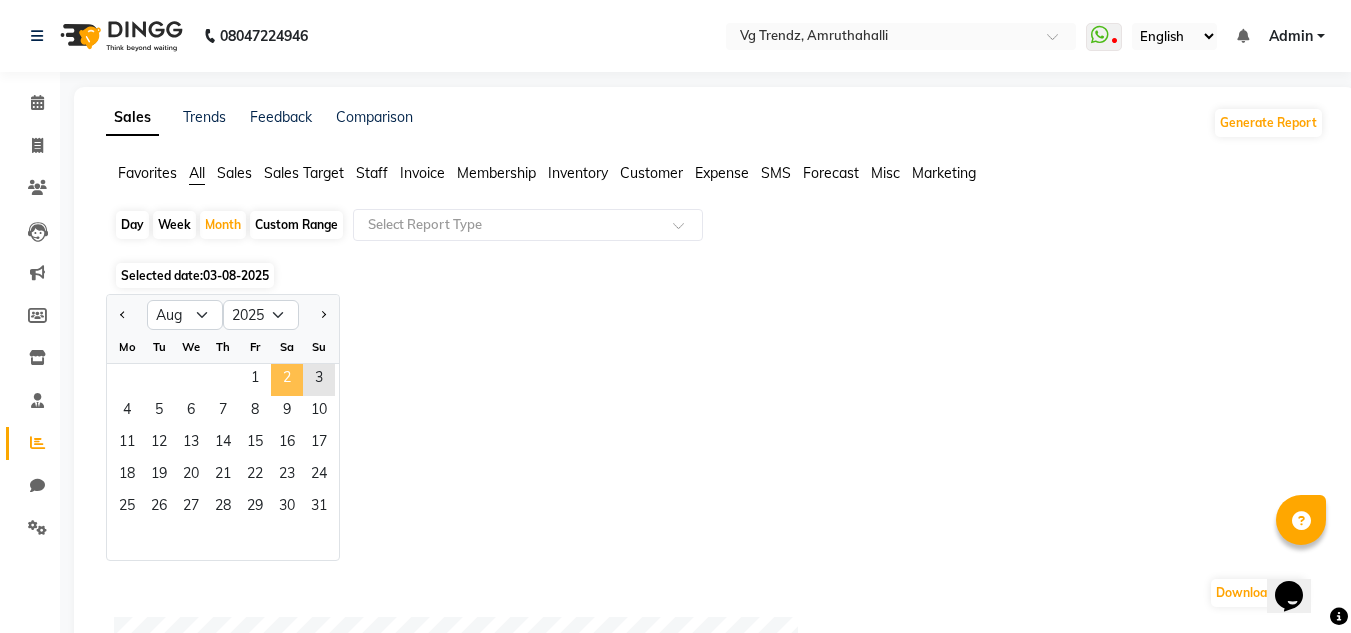 click on "2" 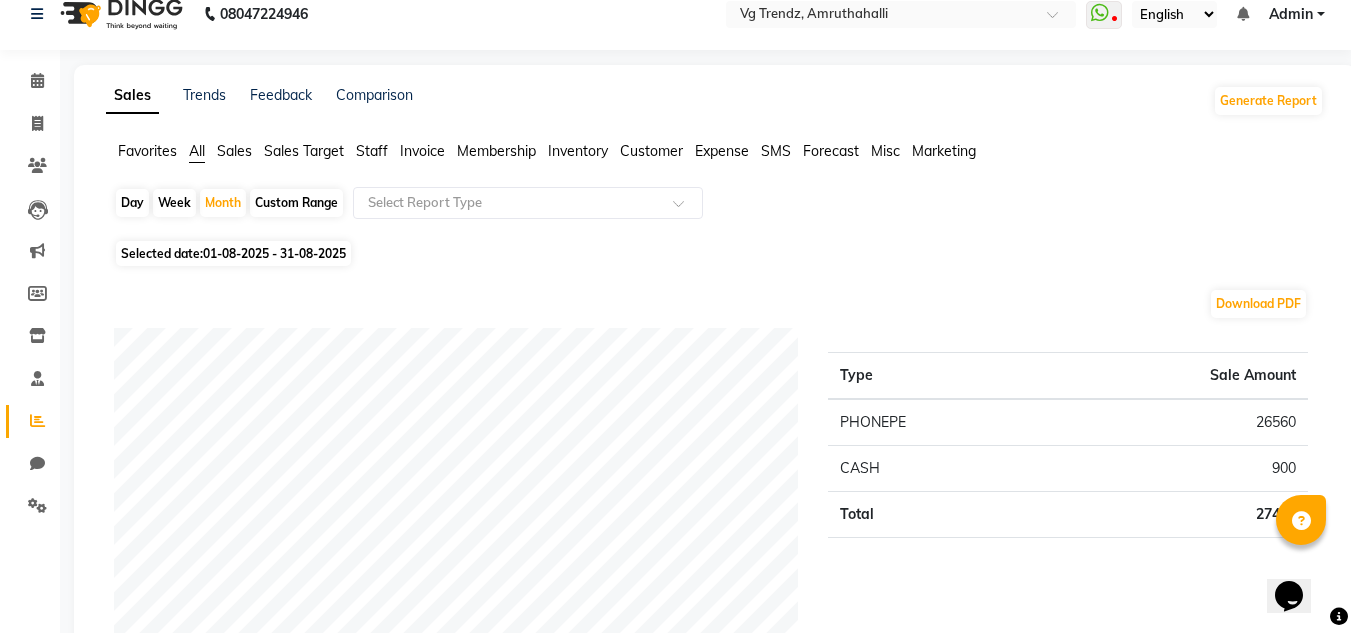 scroll, scrollTop: 0, scrollLeft: 0, axis: both 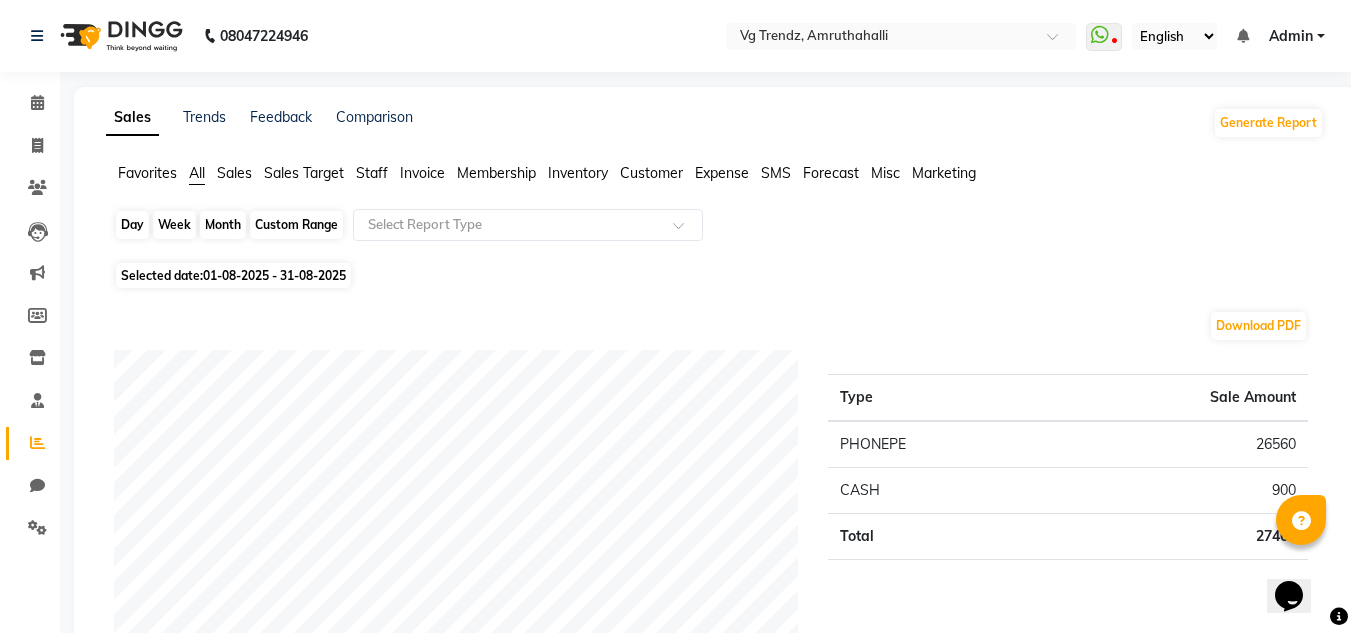 click on "Month" 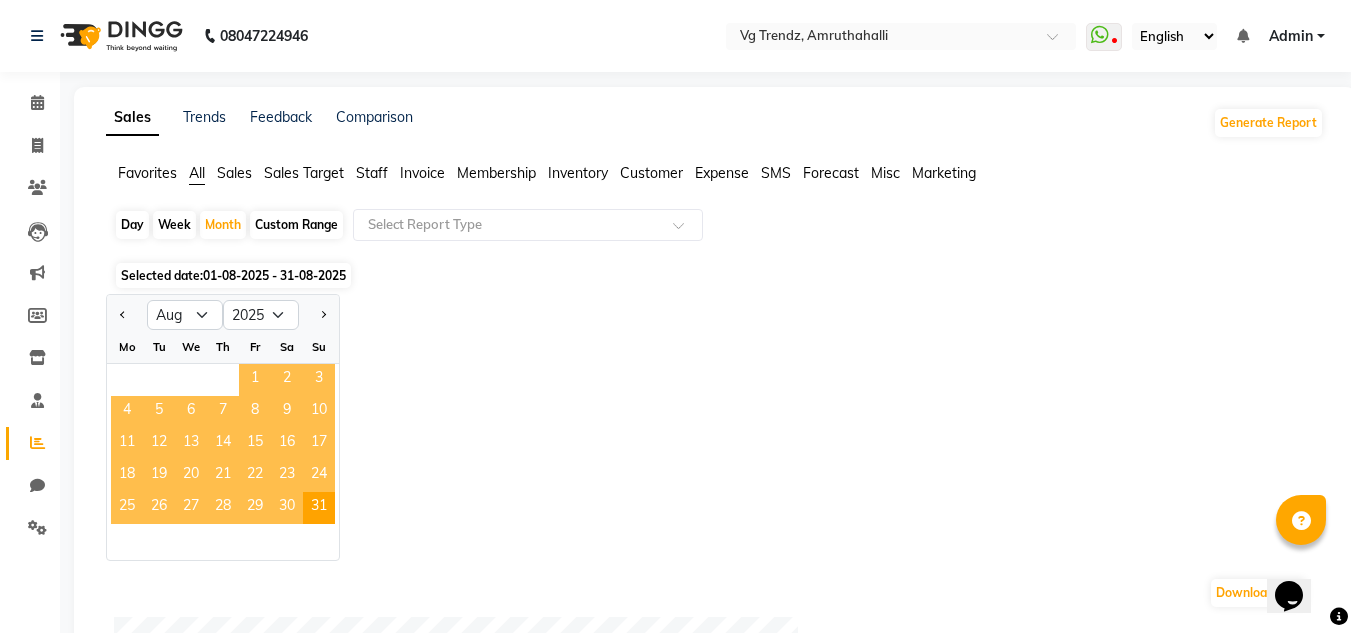 click on "1" 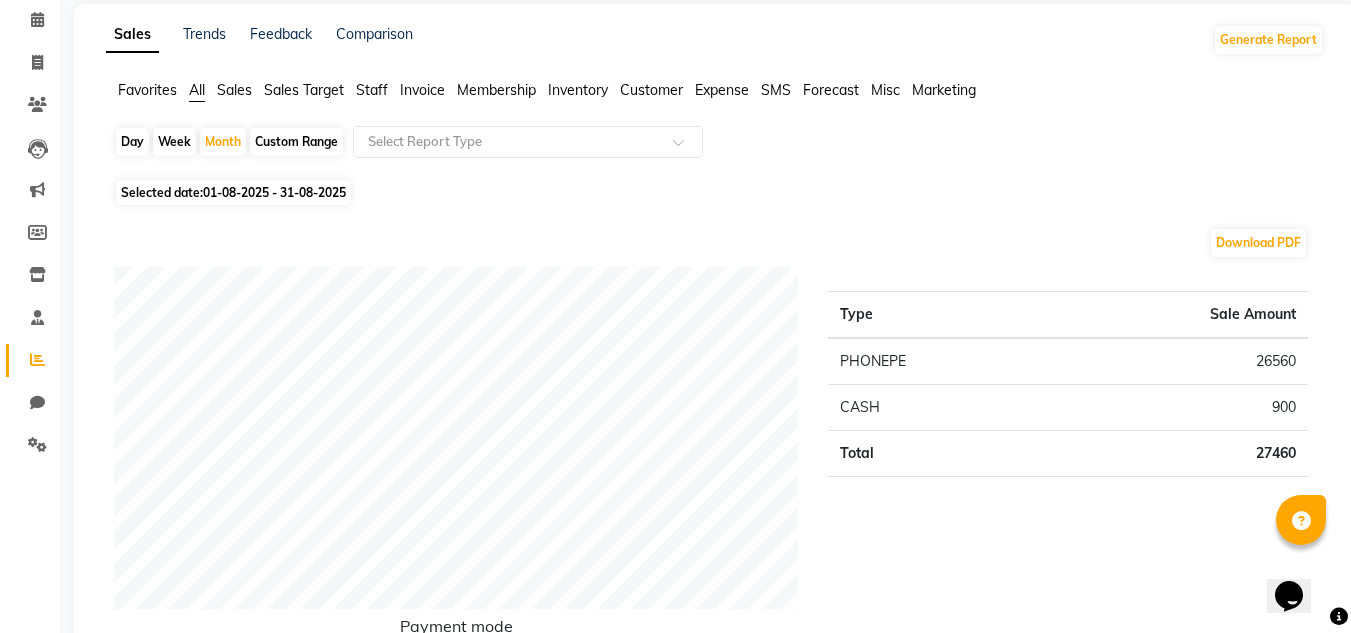 scroll, scrollTop: 80, scrollLeft: 0, axis: vertical 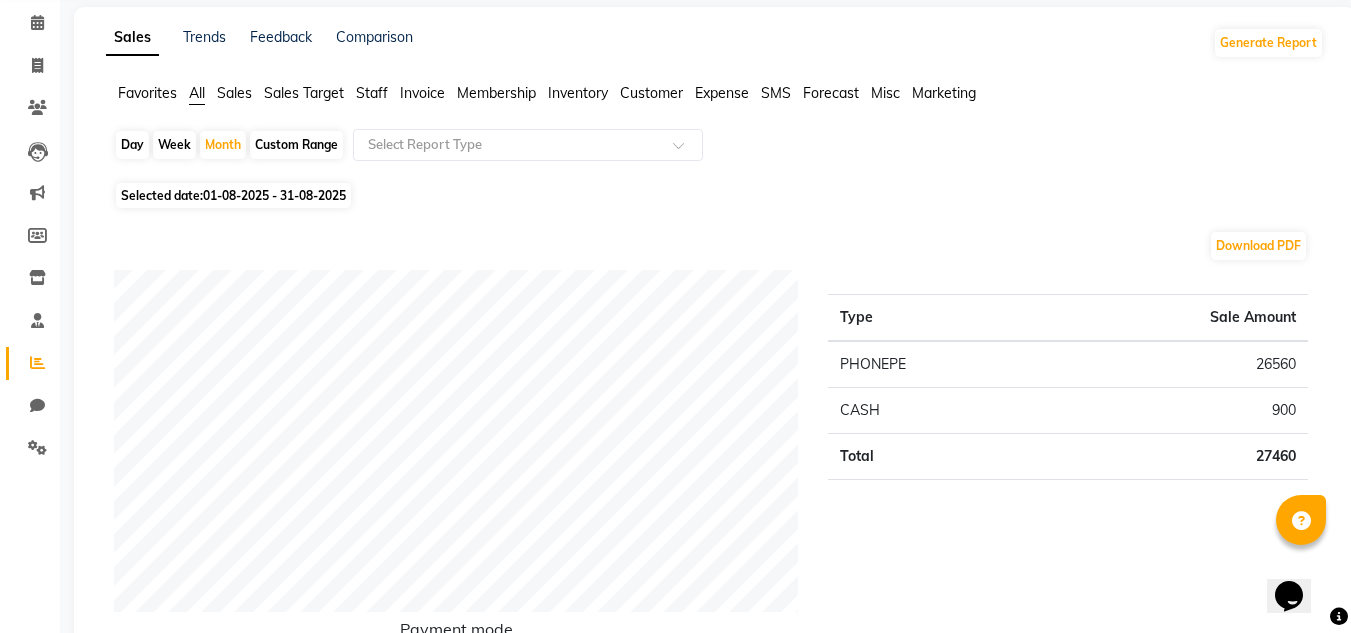 click on "Day" 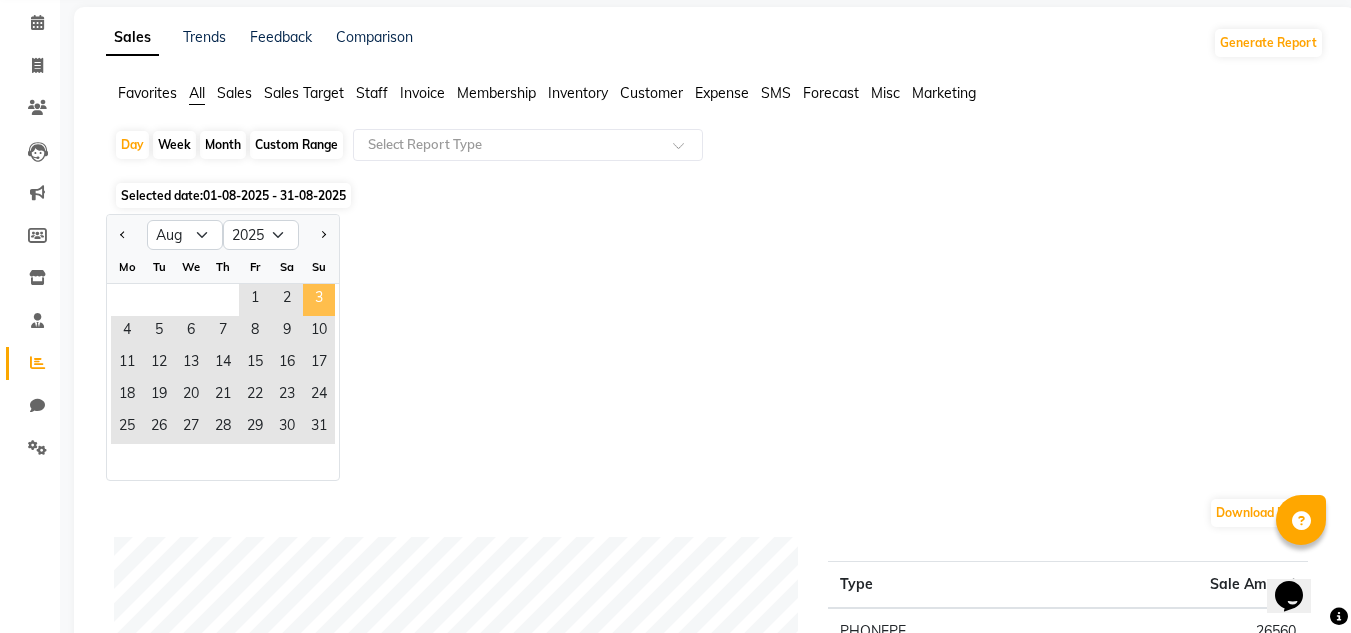 click on "3" 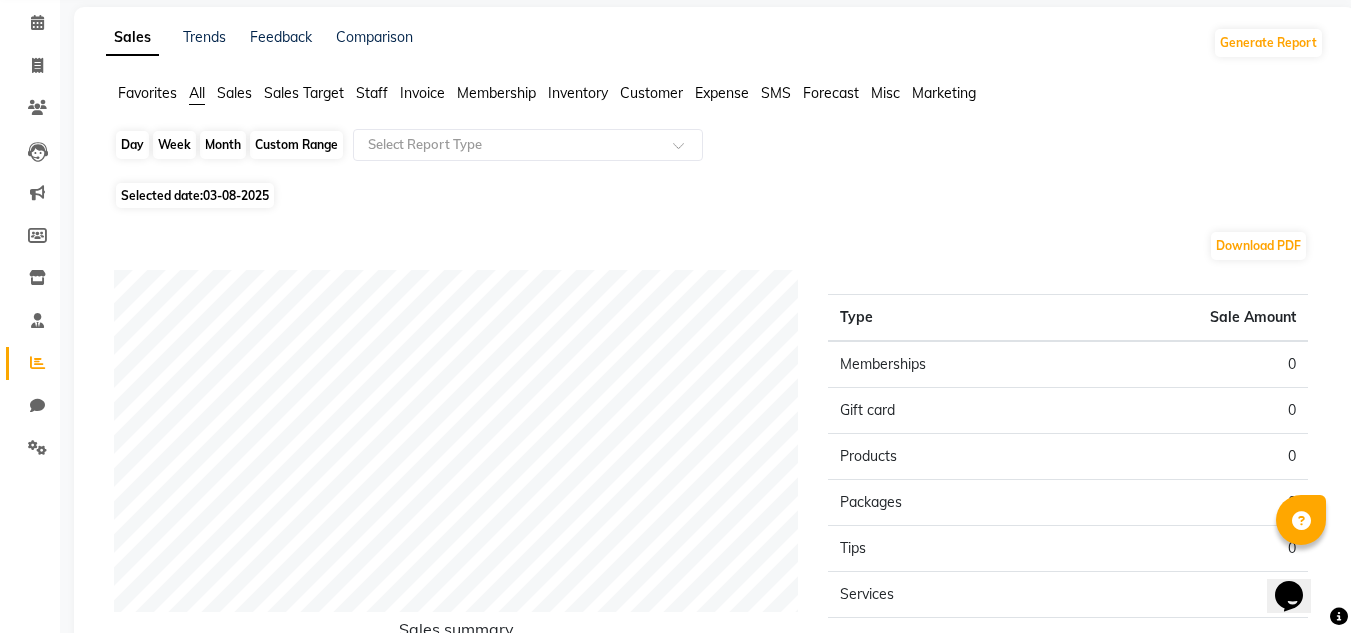 click on "Day" 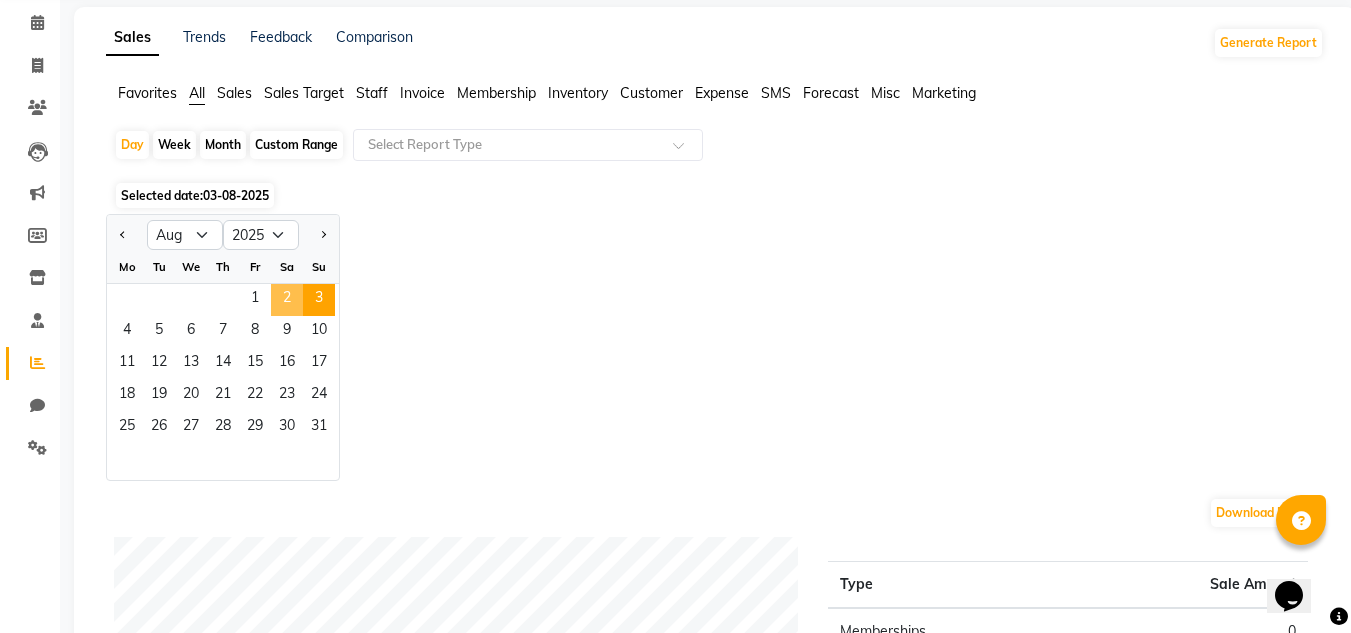 click on "2" 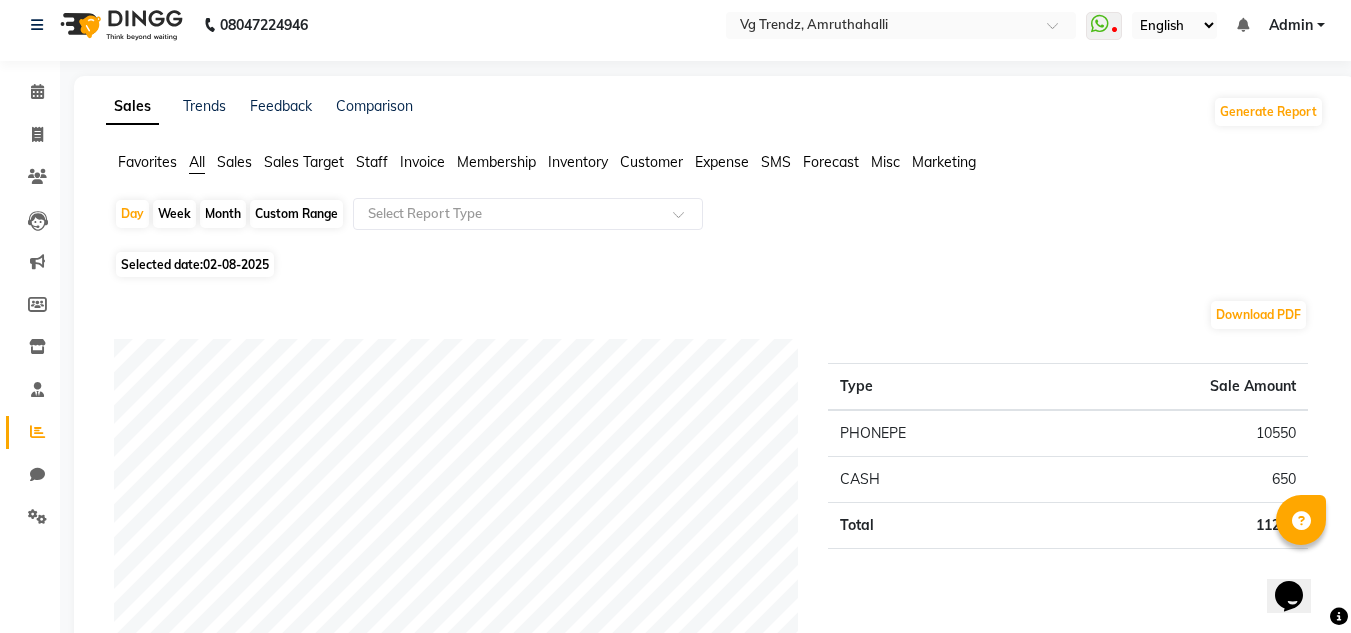 scroll, scrollTop: 0, scrollLeft: 0, axis: both 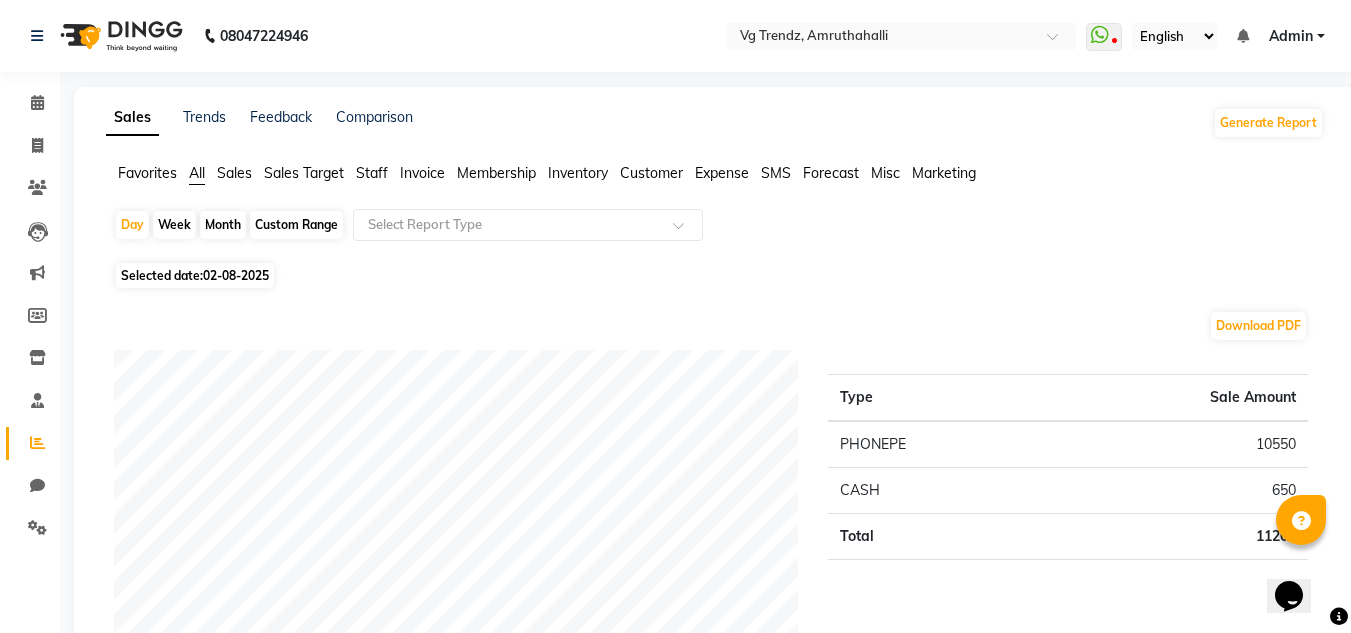 click on "Month" 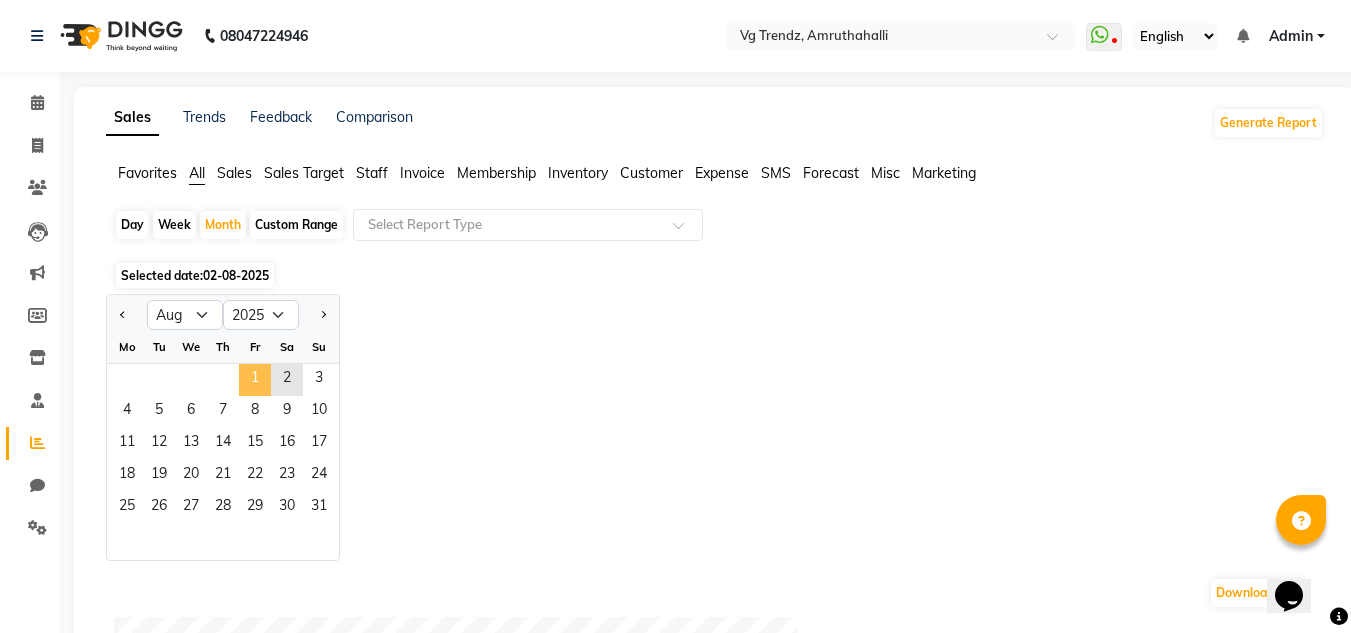 click on "1" 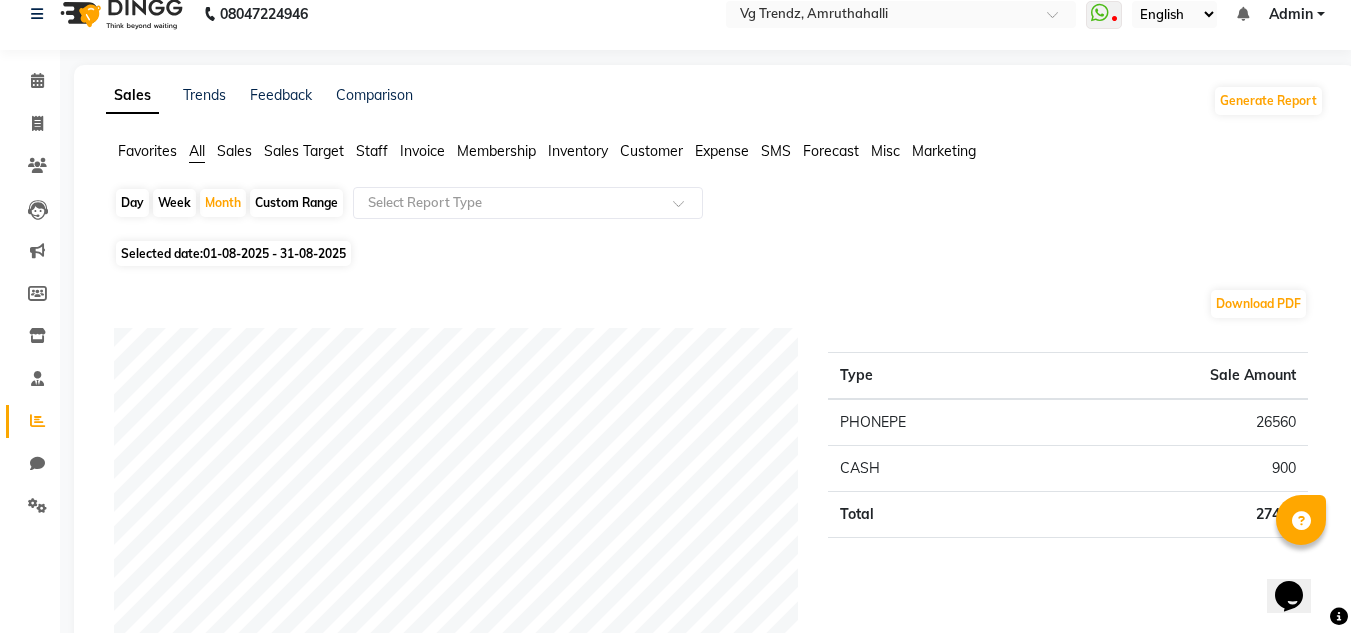 scroll, scrollTop: 0, scrollLeft: 0, axis: both 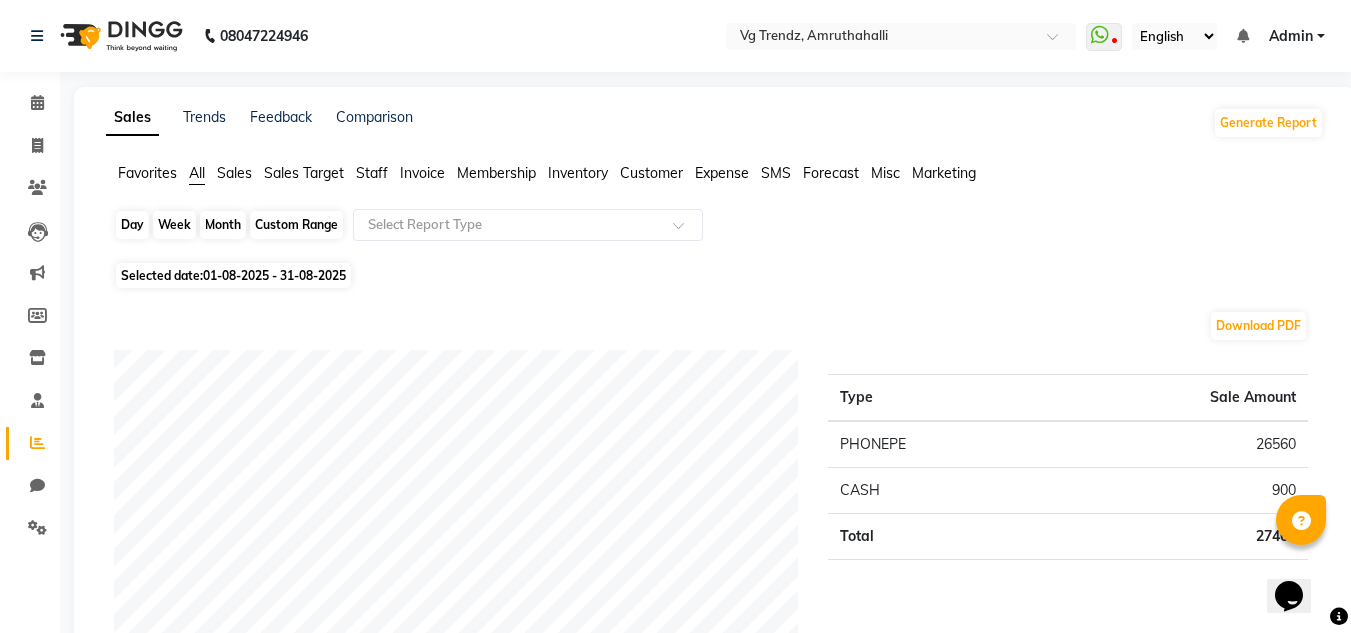 click on "Month" 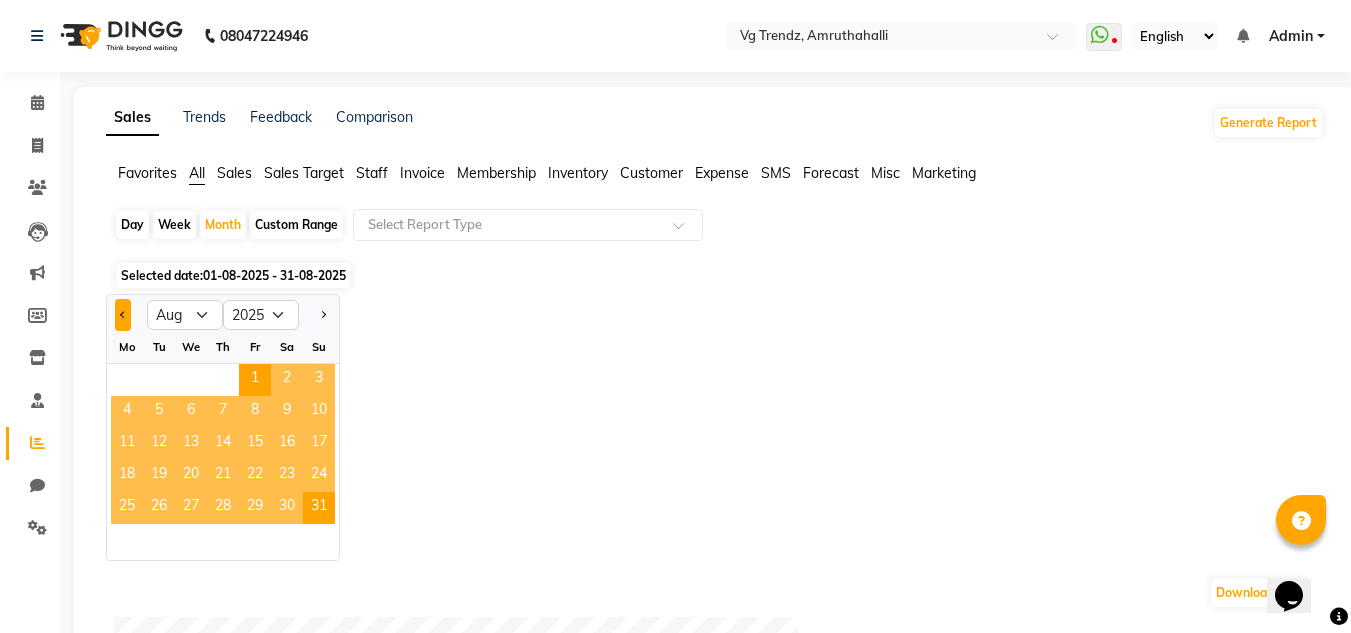 click 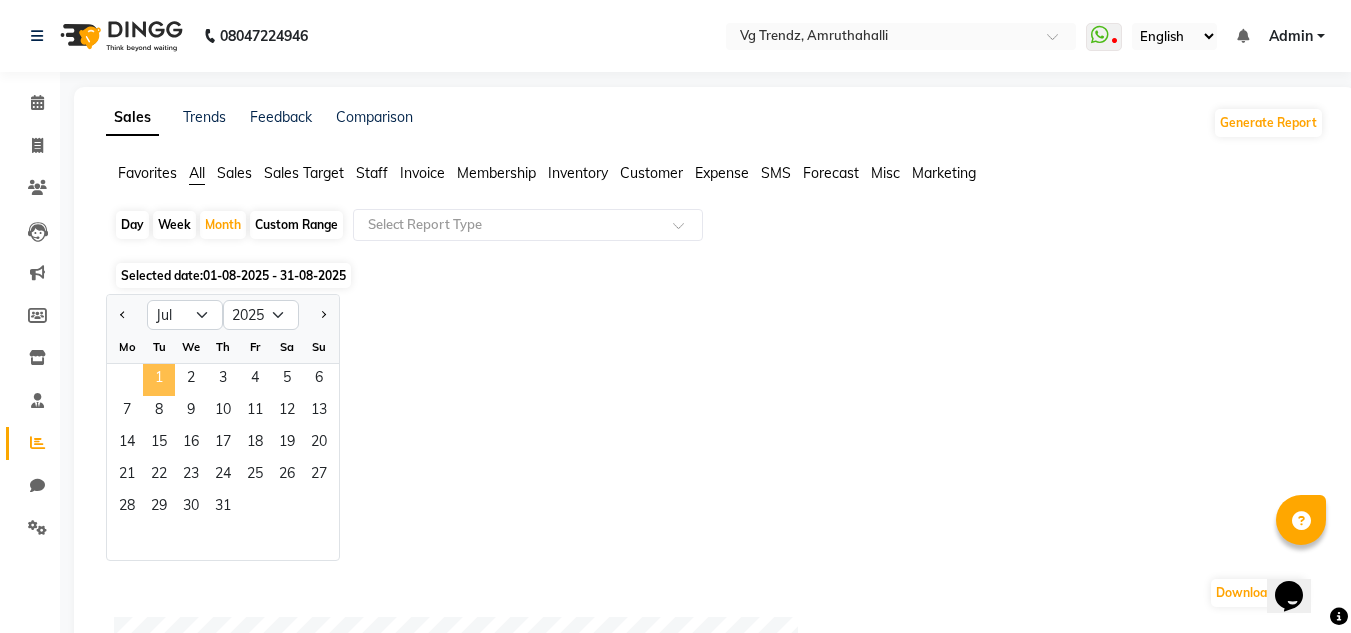 click on "1" 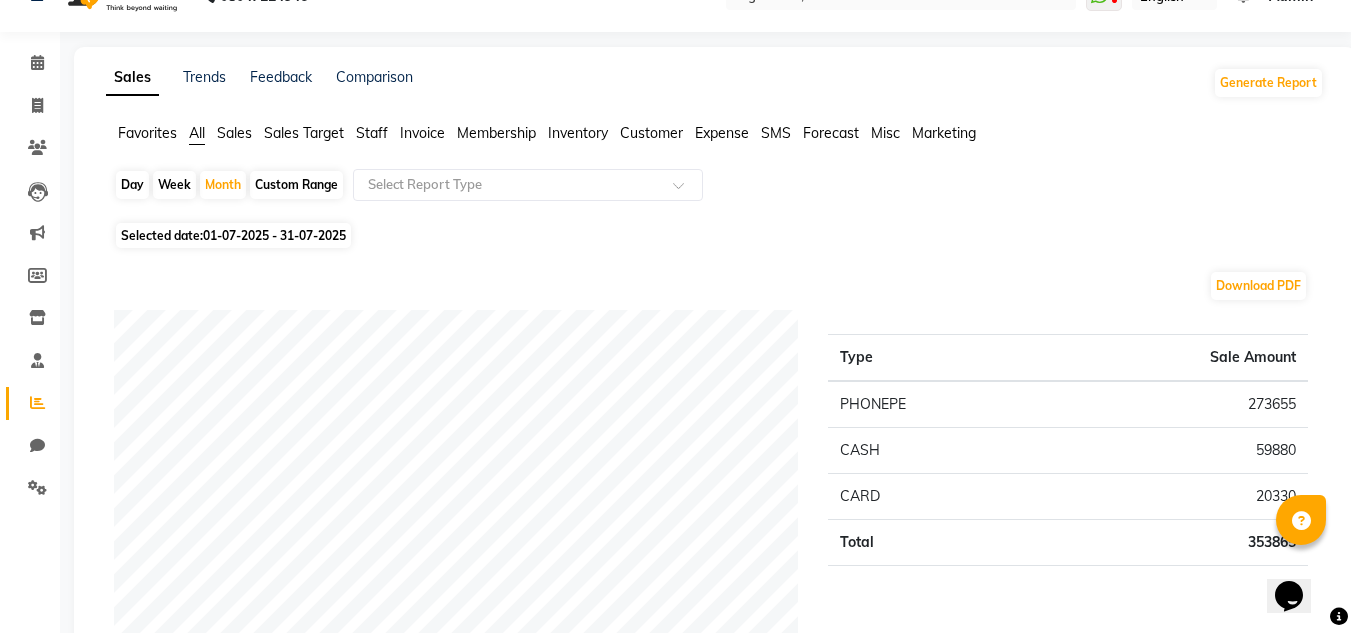 scroll, scrollTop: 0, scrollLeft: 0, axis: both 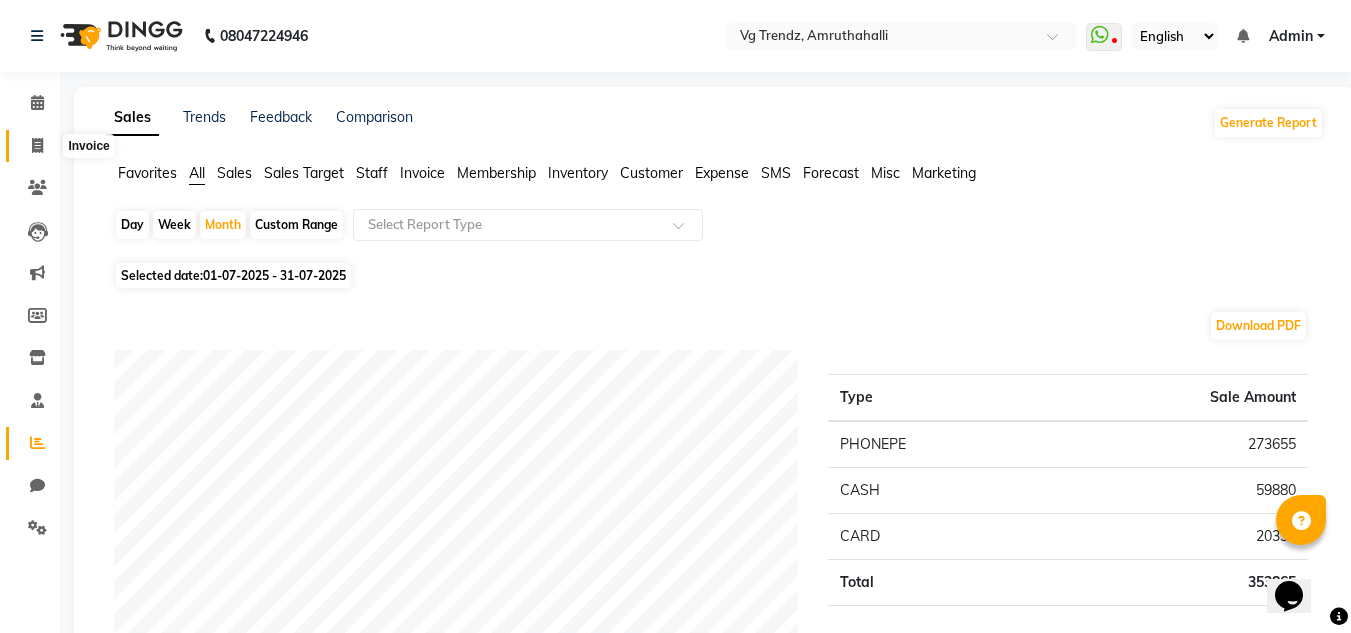 click 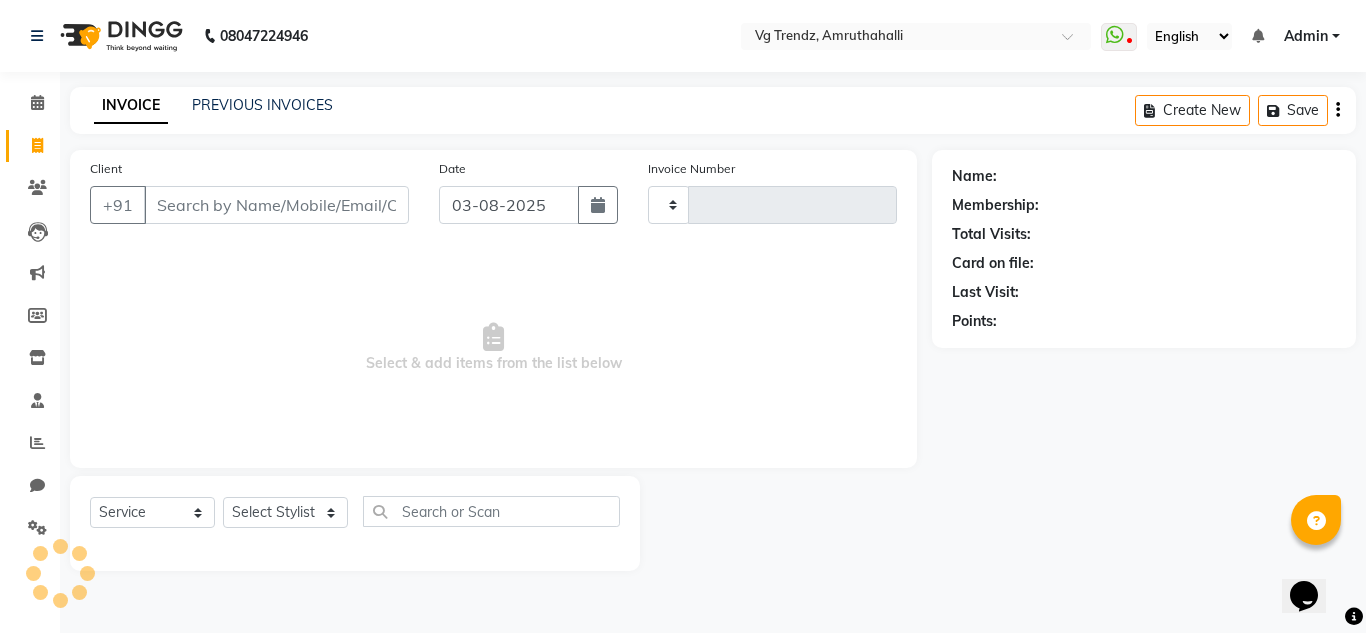 type on "1810" 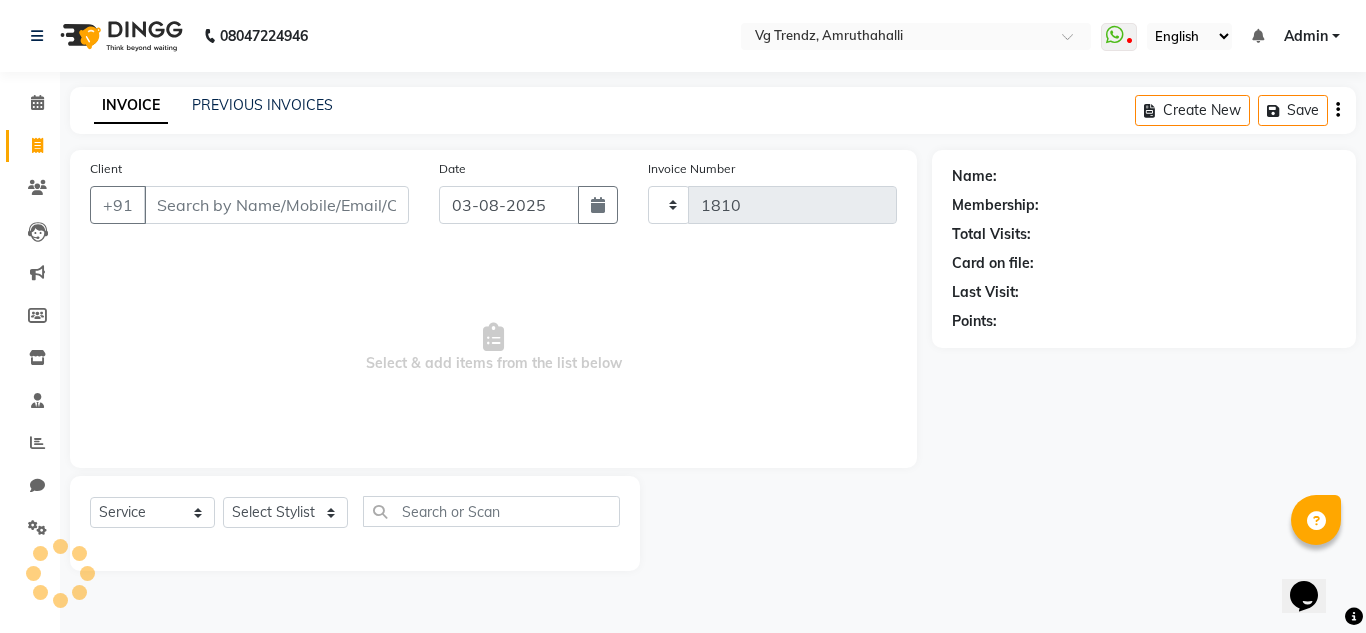 select on "5536" 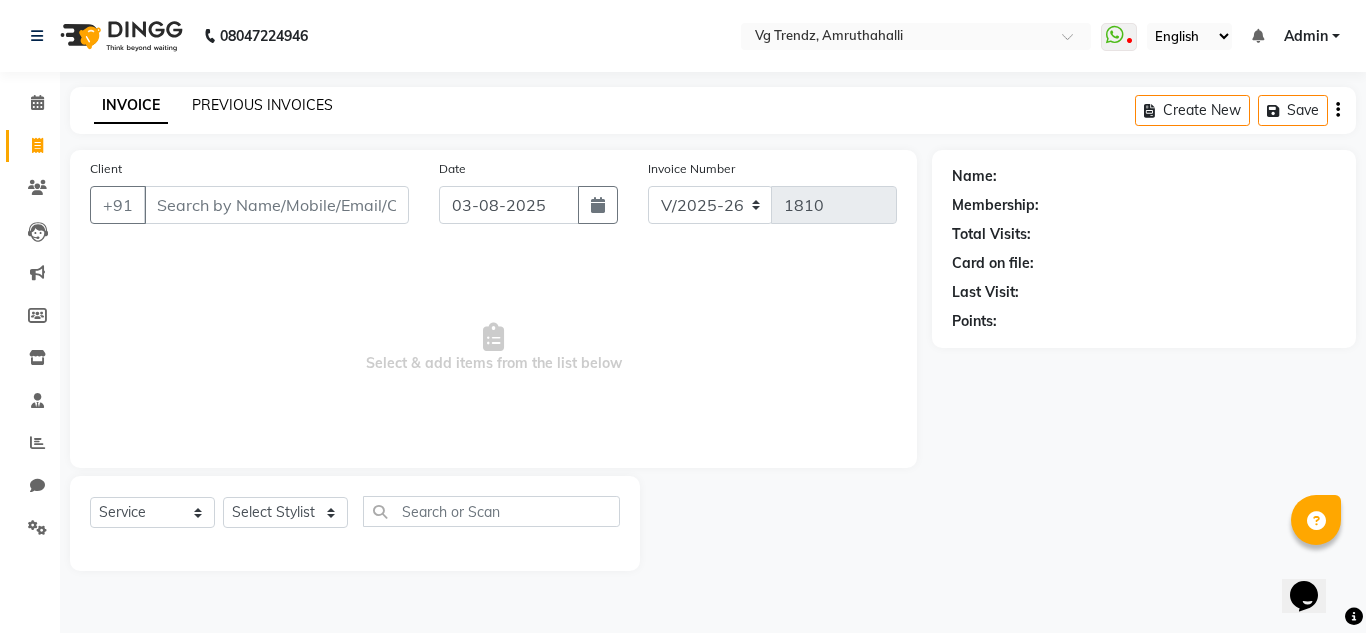 click on "PREVIOUS INVOICES" 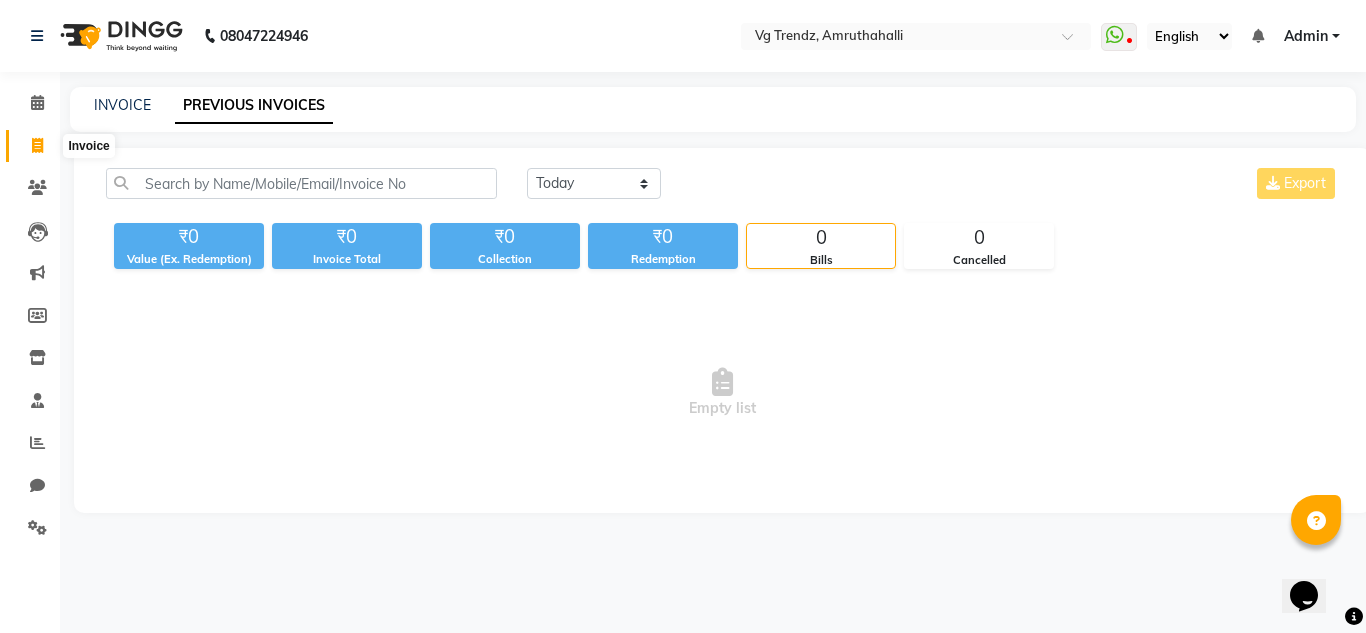 click 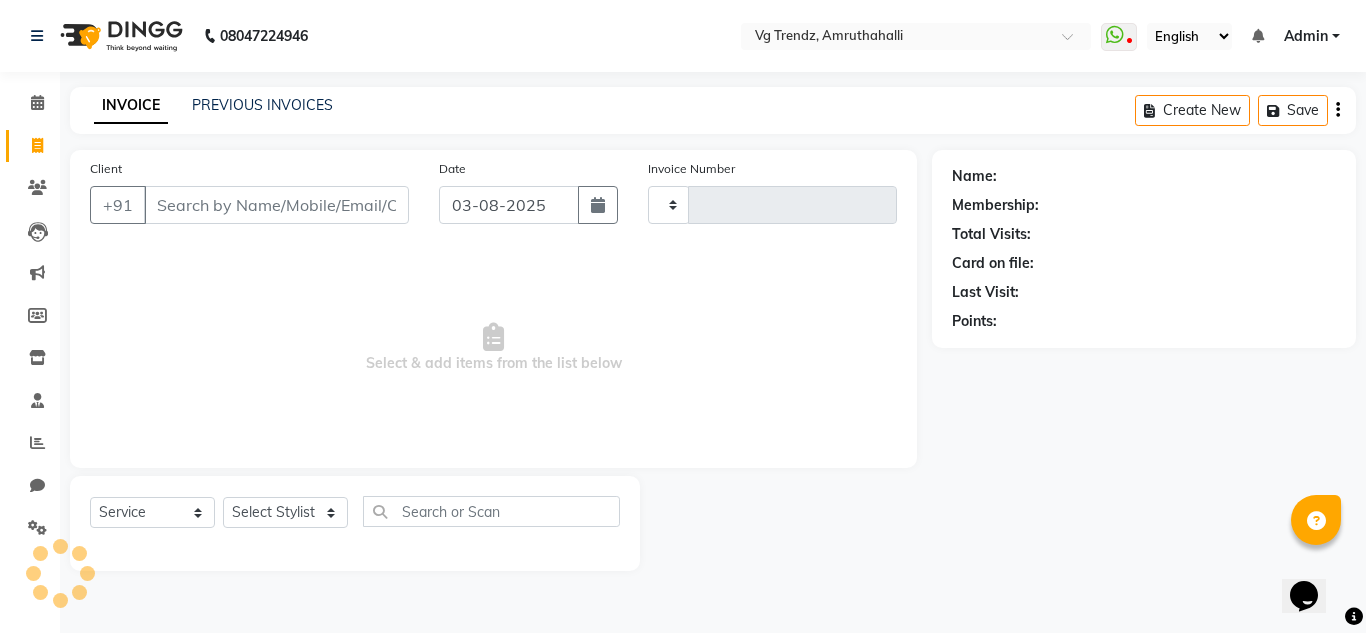 type on "1810" 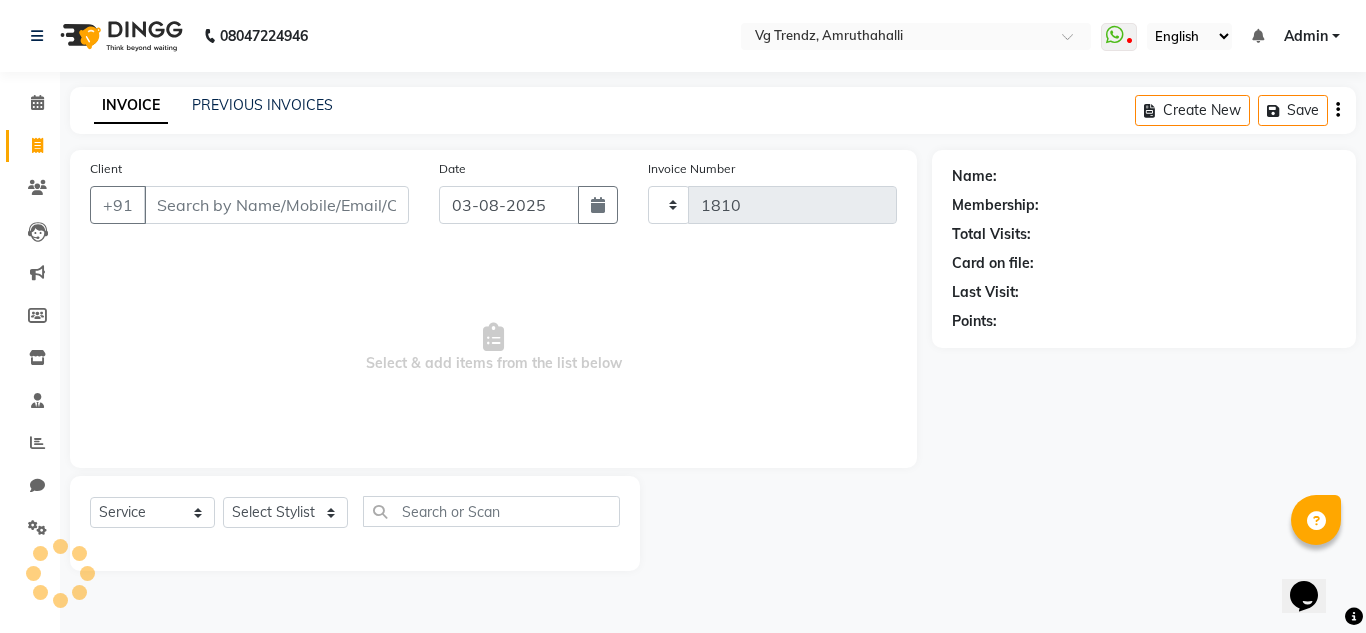 select on "5536" 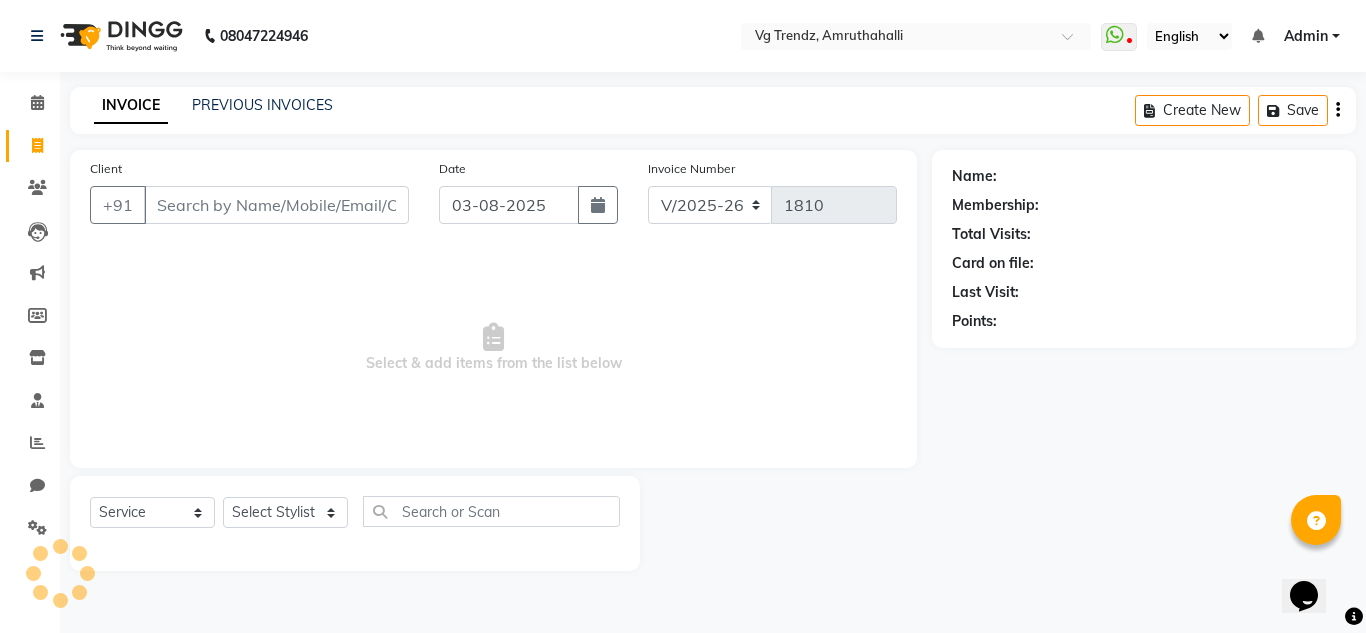 click on "Client" at bounding box center [276, 205] 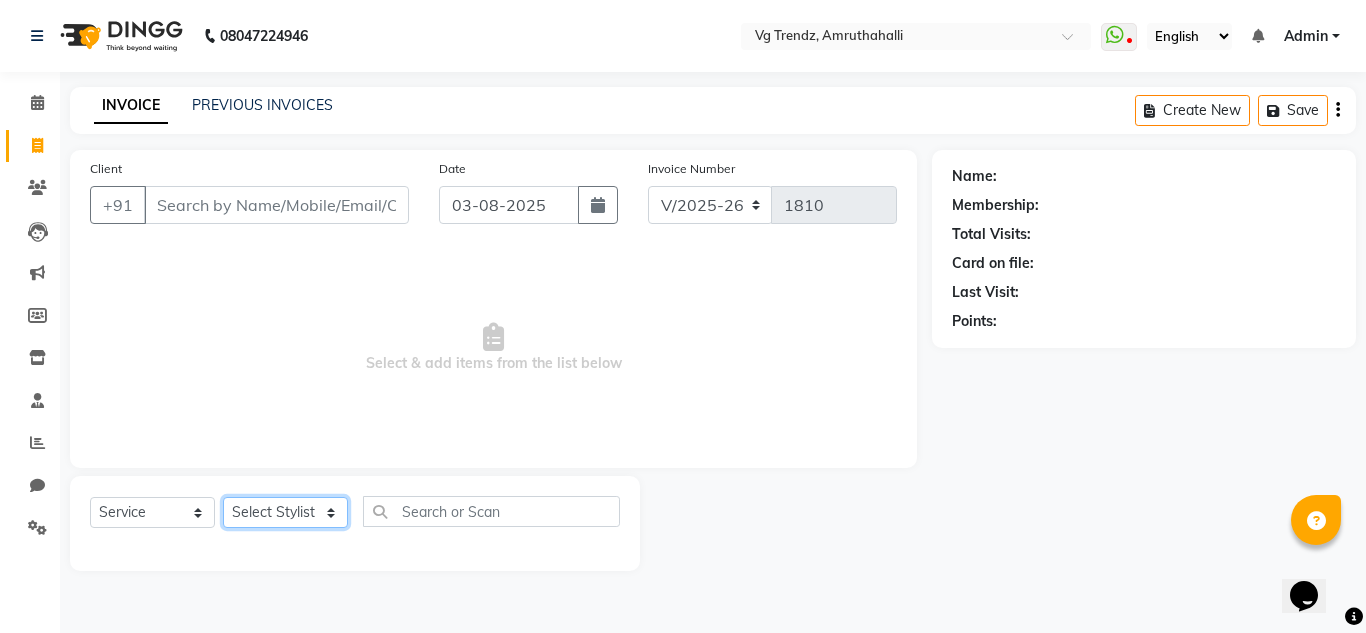 click on "Select Stylist Ashiwini N P Manjitha Chhetri Manjula S Mun Khan Naveen Kumar Rangashamaiah salon number Sandeep Sharma Shannu Sridevi Vanitha v" 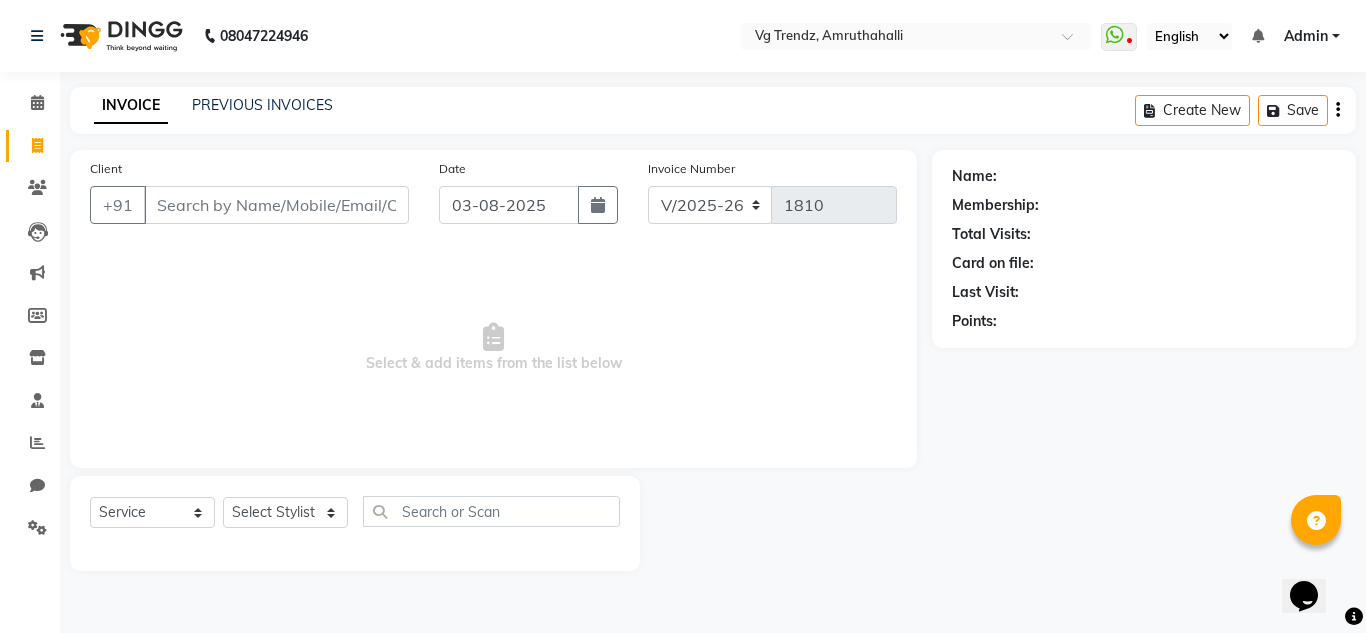 click on "Select & add items from the list below" at bounding box center [493, 348] 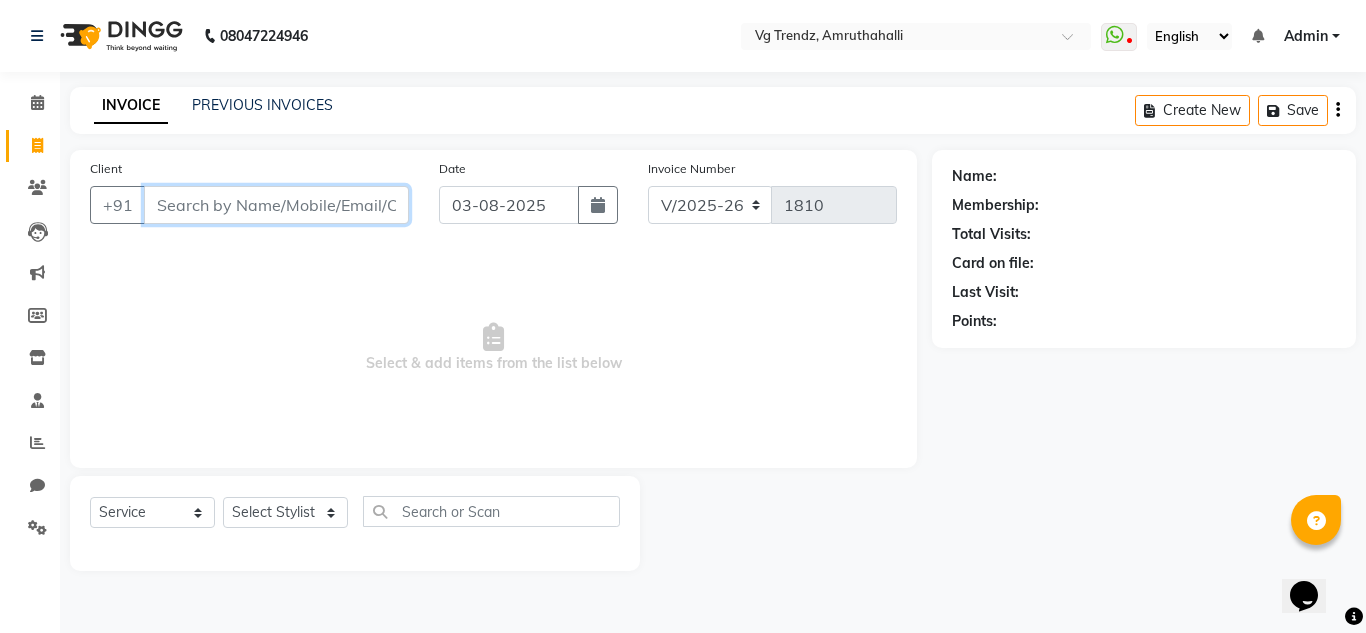 click on "Client" at bounding box center (276, 205) 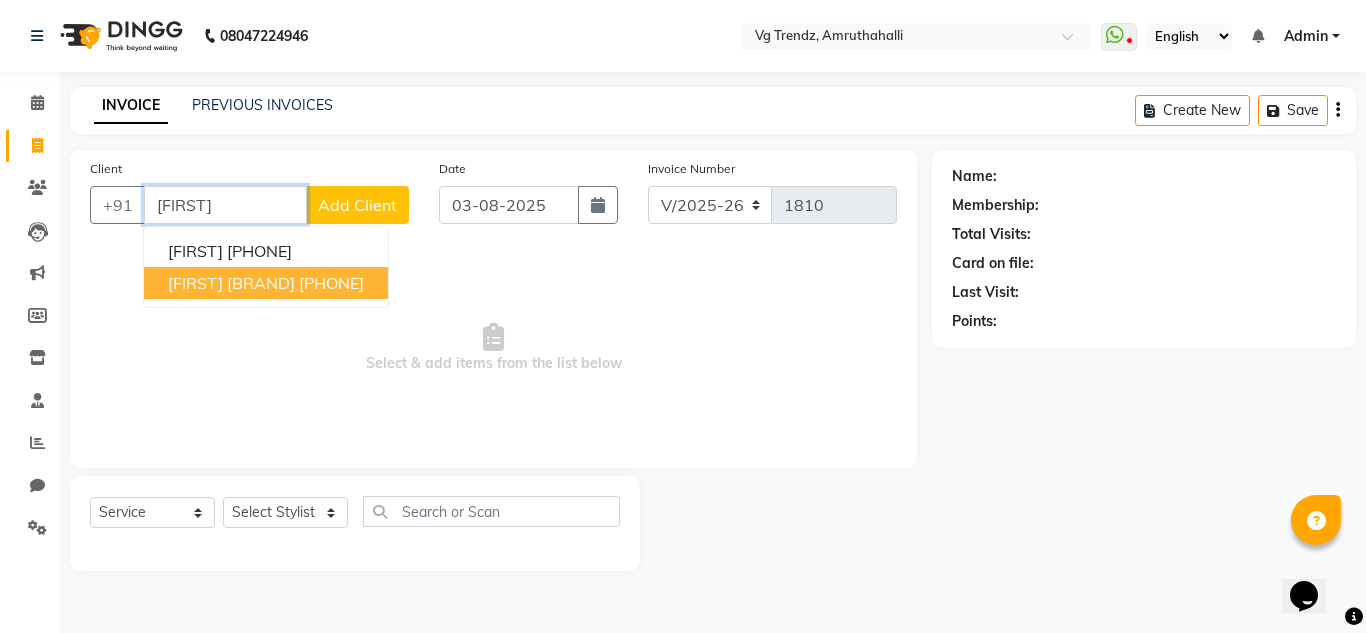 click on "[PHONE]" at bounding box center (331, 283) 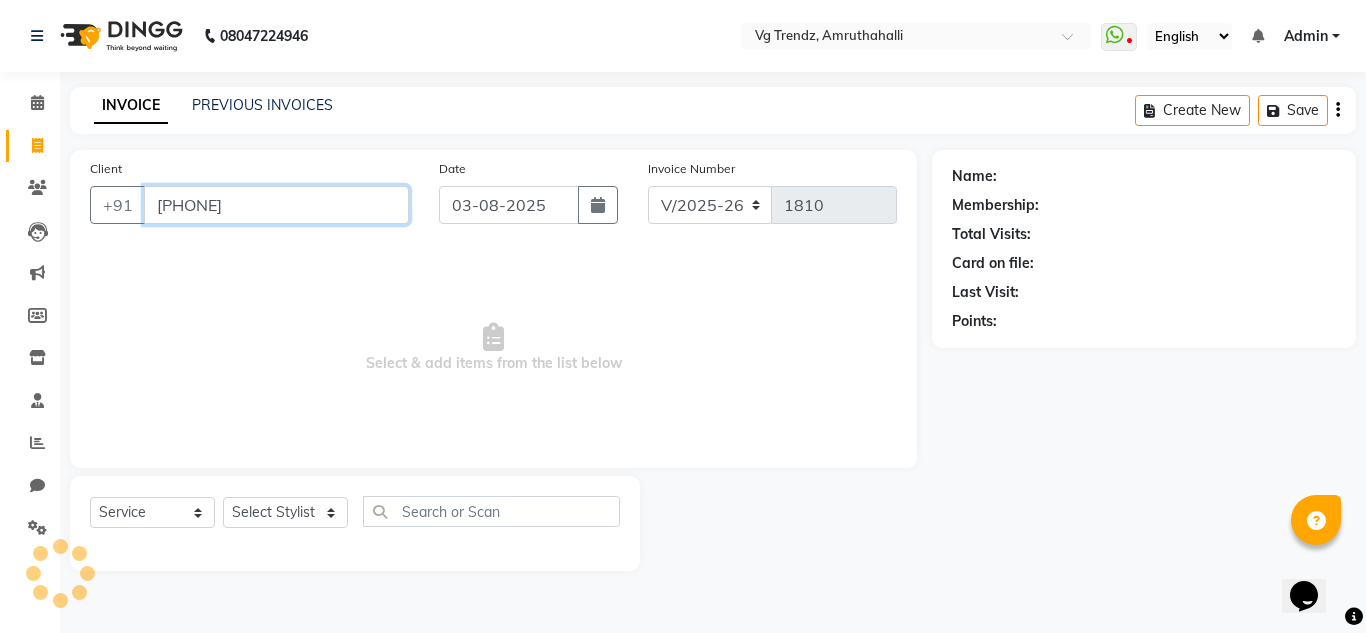 type on "[PHONE]" 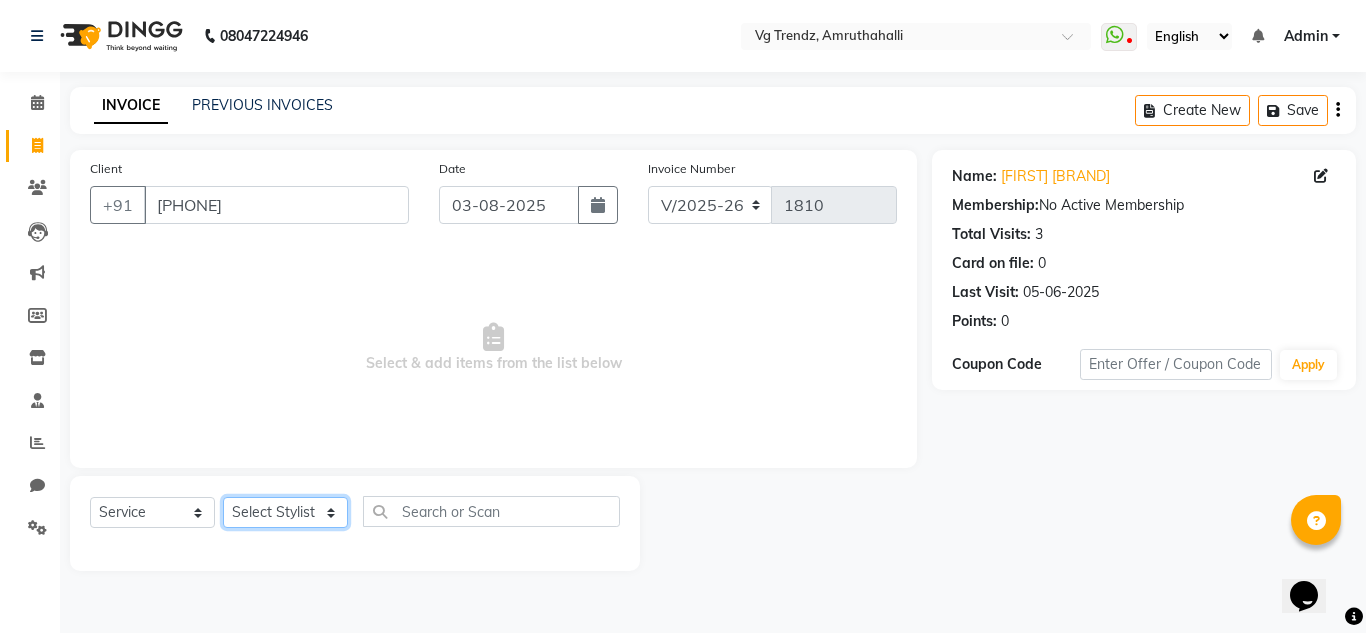 click on "Select Stylist Ashiwini N P Manjitha Chhetri Manjula S Mun Khan Naveen Kumar Rangashamaiah salon number Sandeep Sharma Shannu Sridevi Vanitha v" 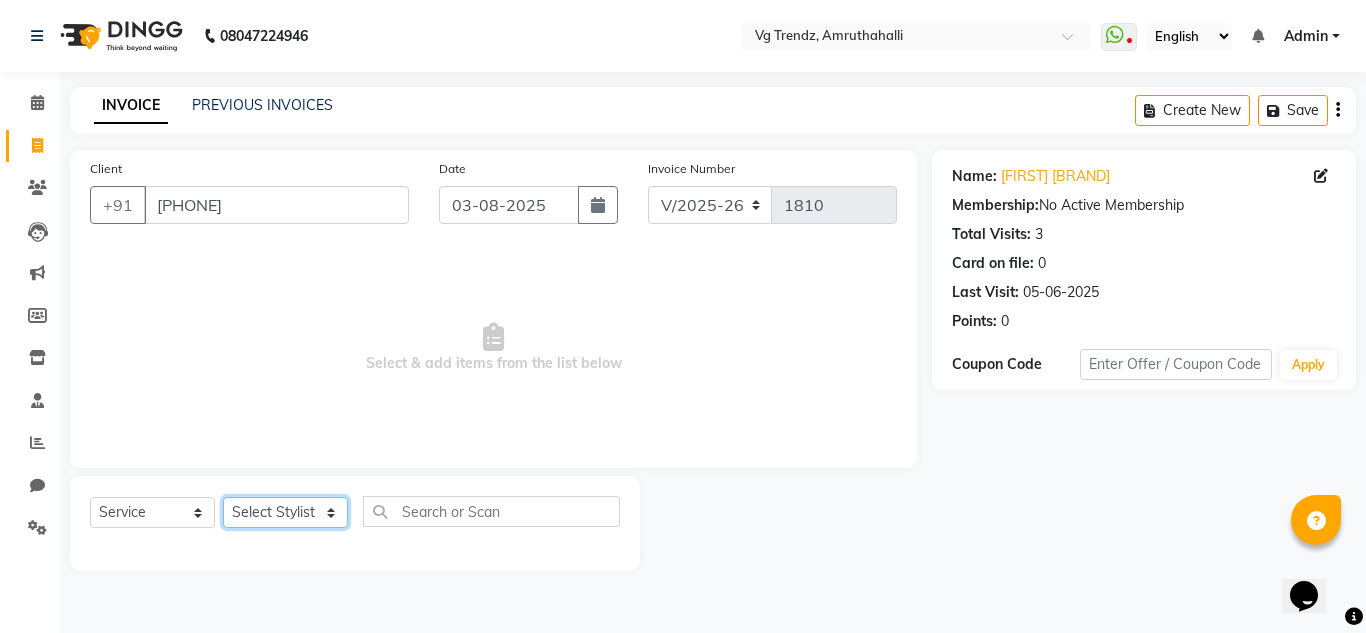 drag, startPoint x: 325, startPoint y: 510, endPoint x: 309, endPoint y: 521, distance: 19.416489 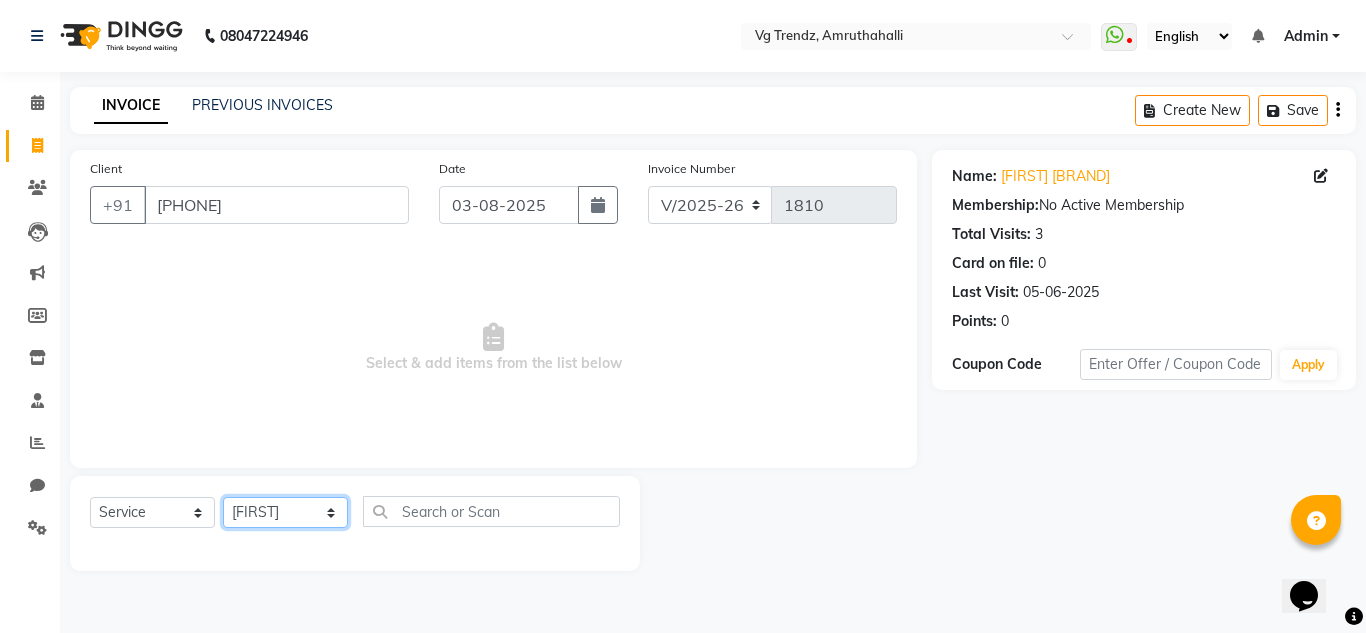 click on "Select Stylist Ashiwini N P Manjitha Chhetri Manjula S Mun Khan Naveen Kumar Rangashamaiah salon number Sandeep Sharma Shannu Sridevi Vanitha v" 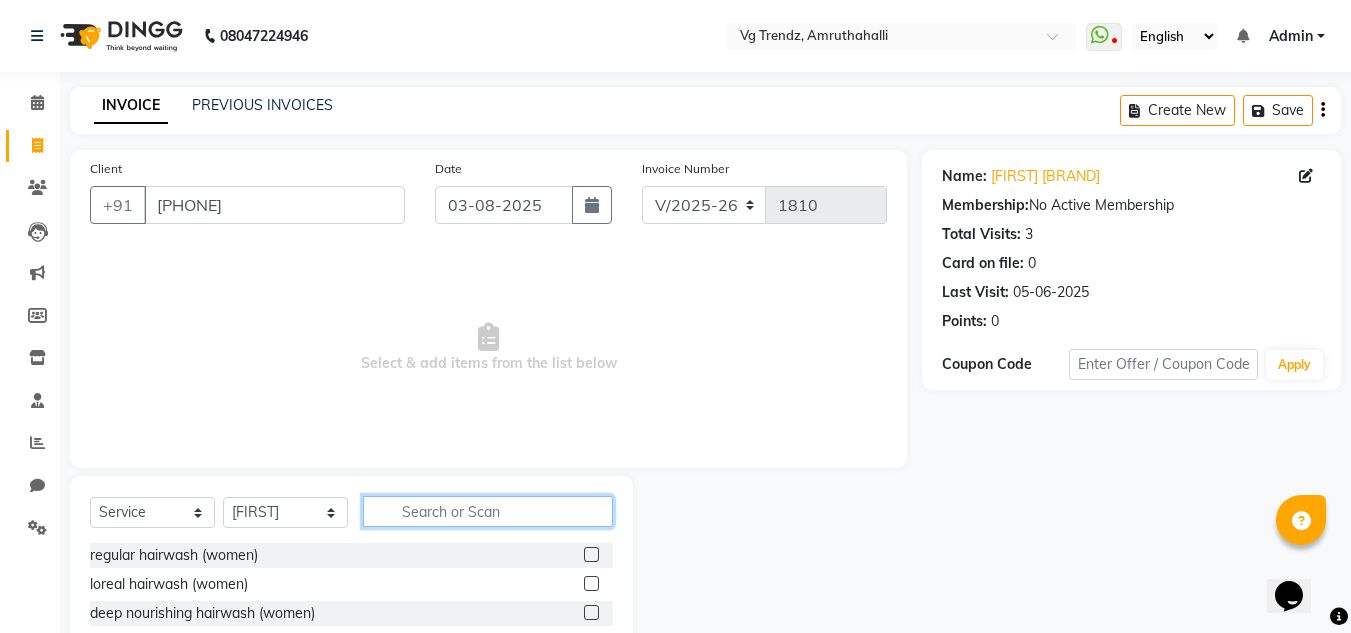 click 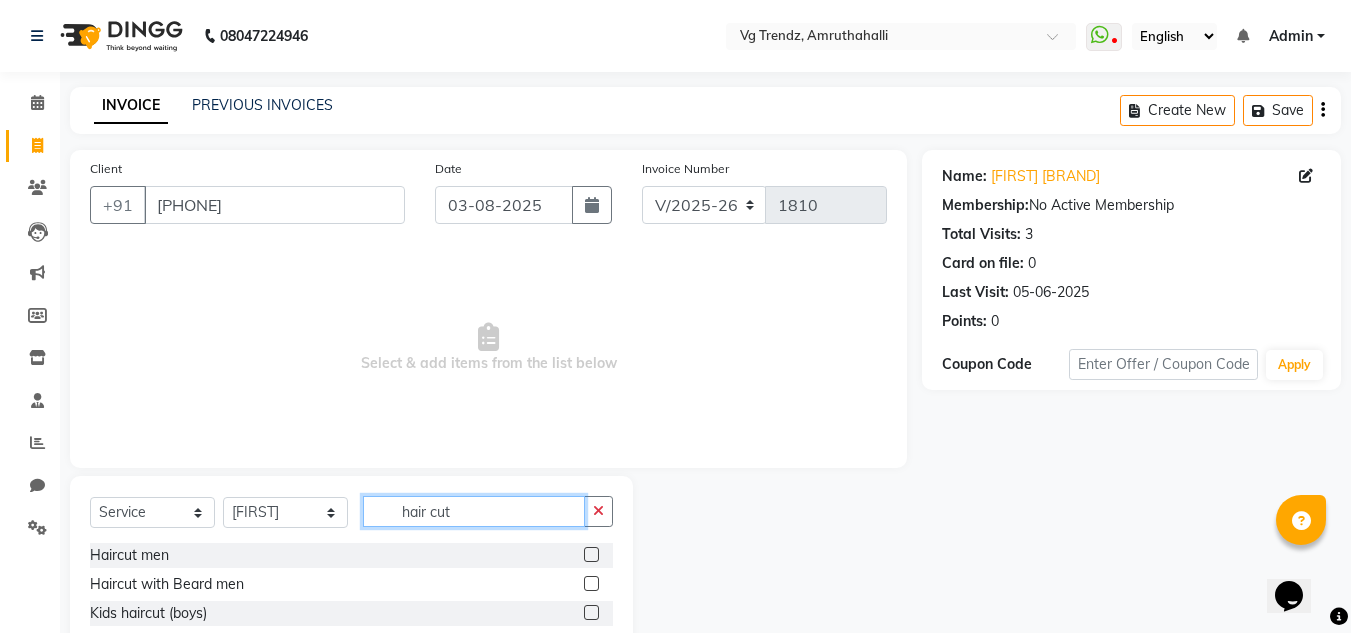 type on "hair cut" 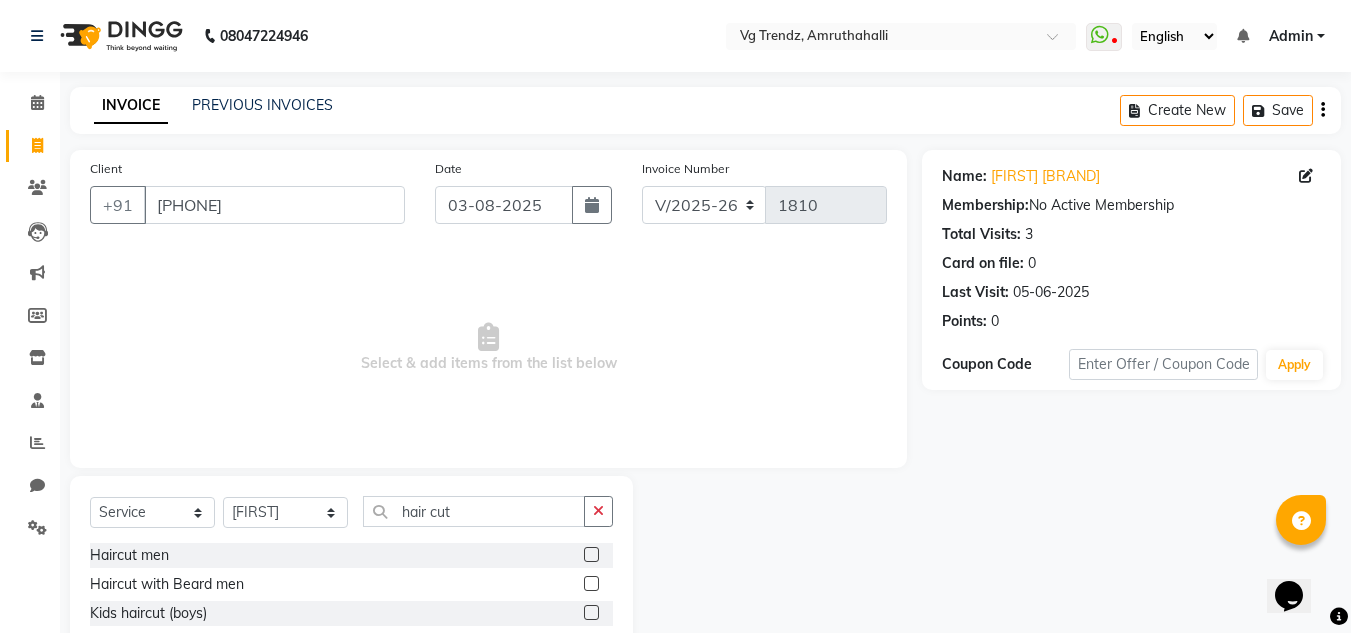 click 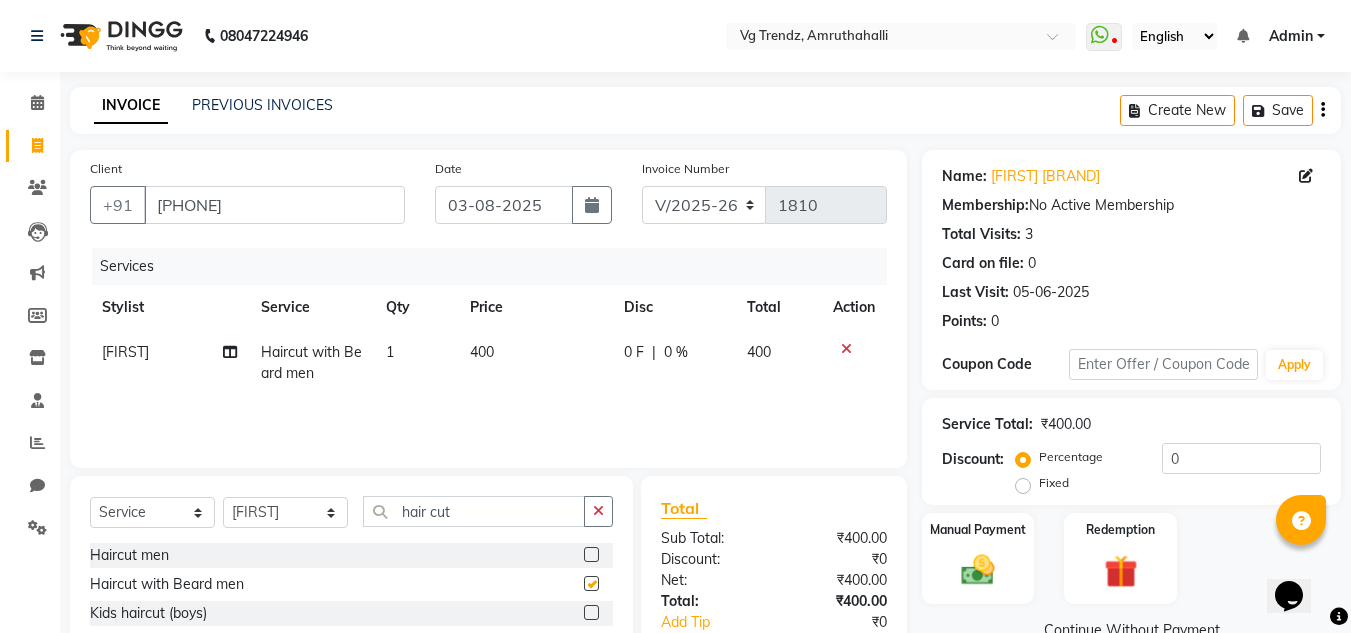 checkbox on "false" 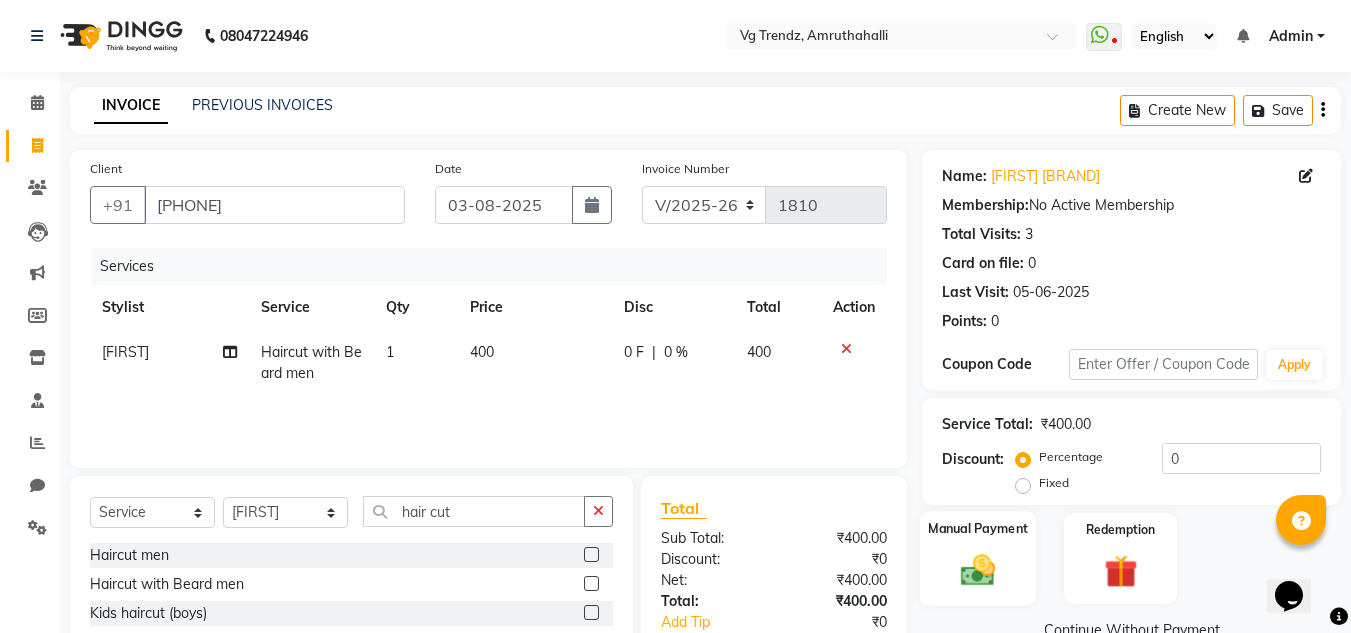 click on "Manual Payment" 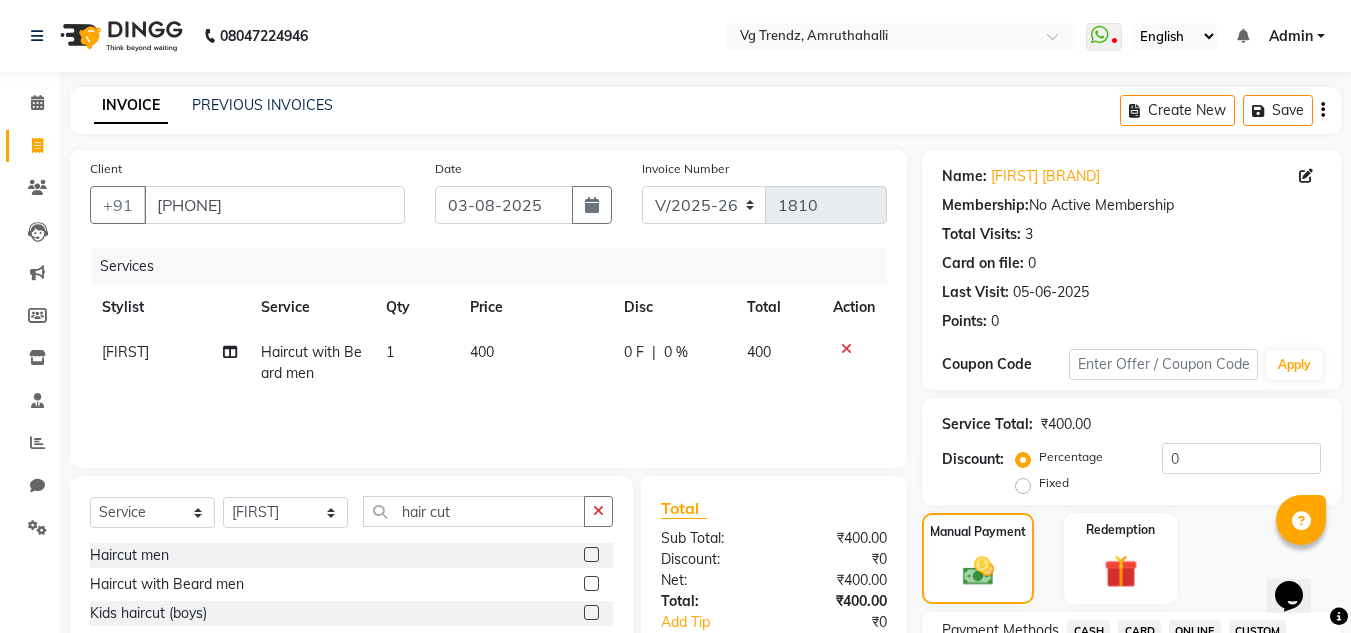 scroll, scrollTop: 553, scrollLeft: 0, axis: vertical 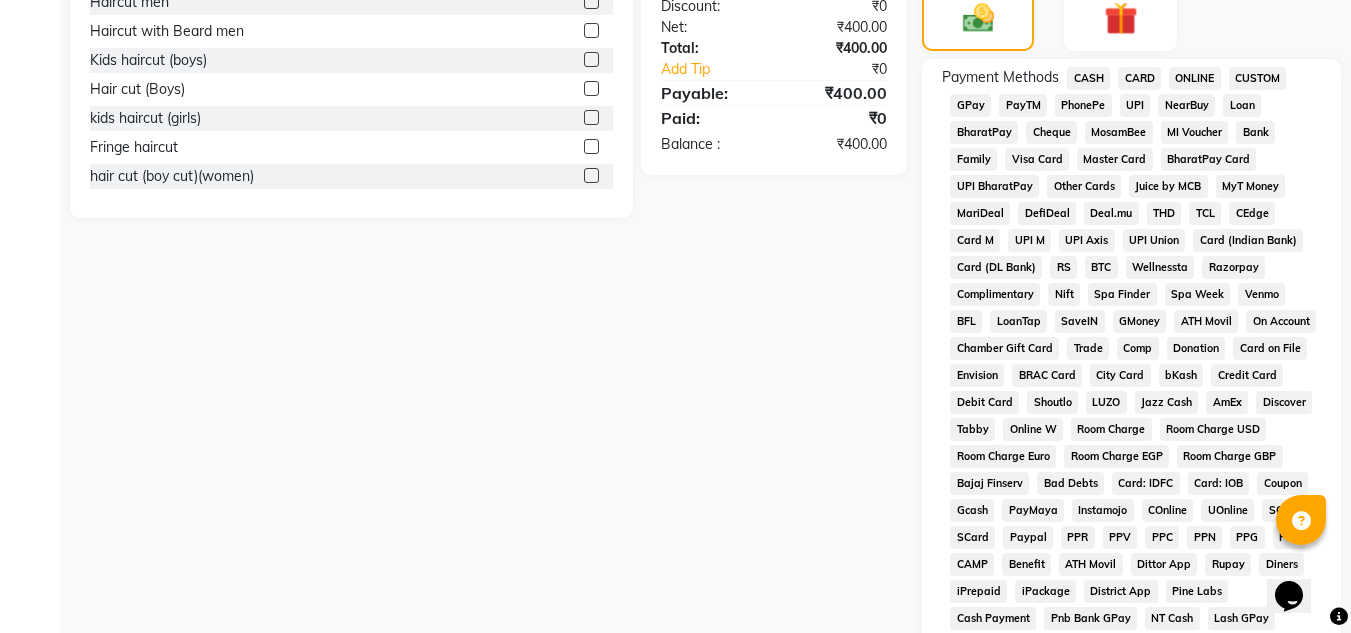click on "PhonePe" 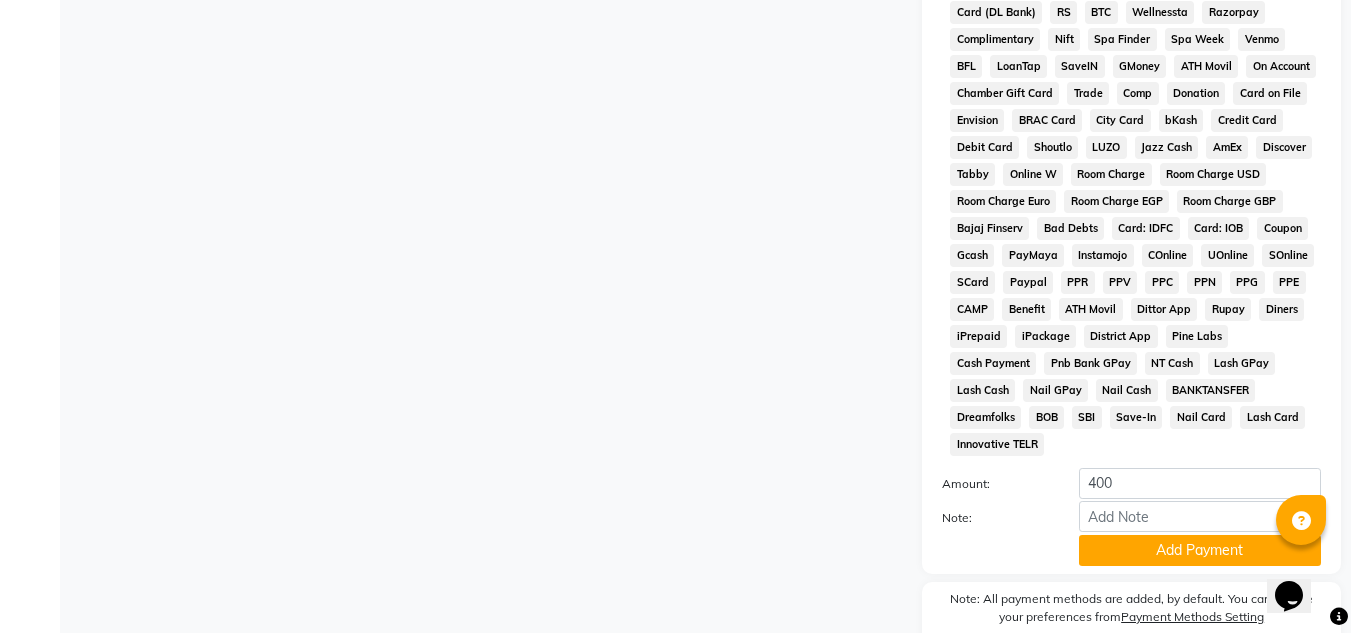 scroll, scrollTop: 869, scrollLeft: 0, axis: vertical 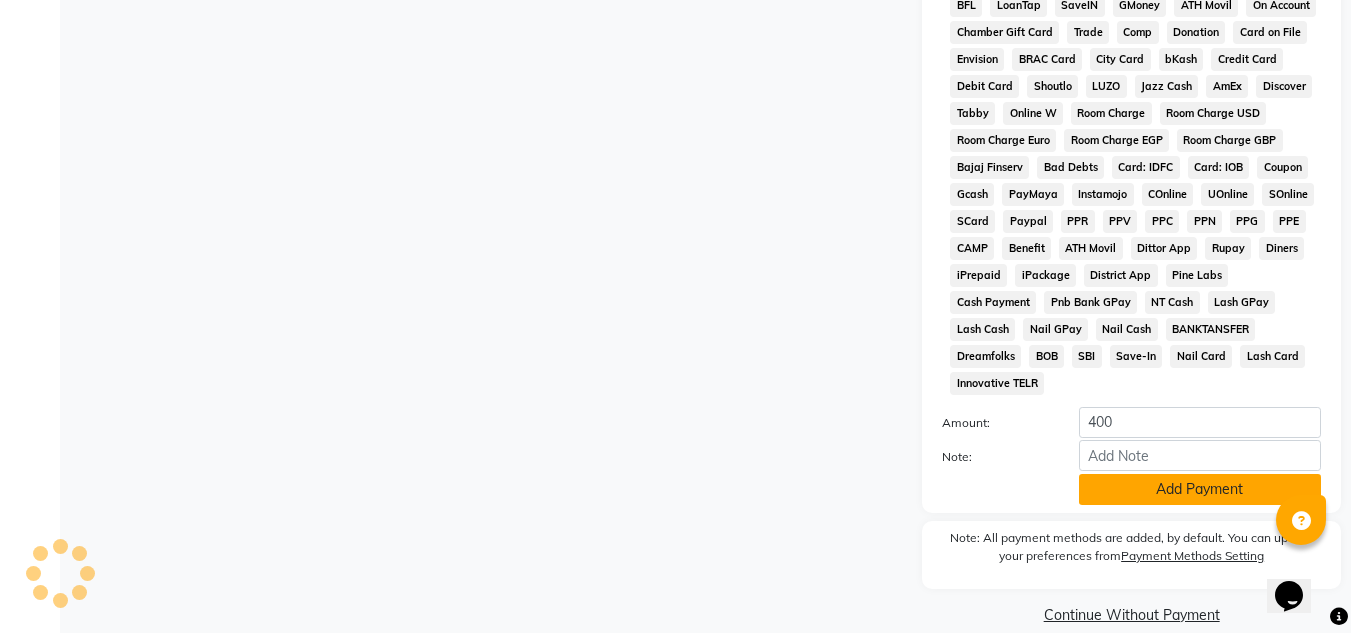click on "Add Payment" 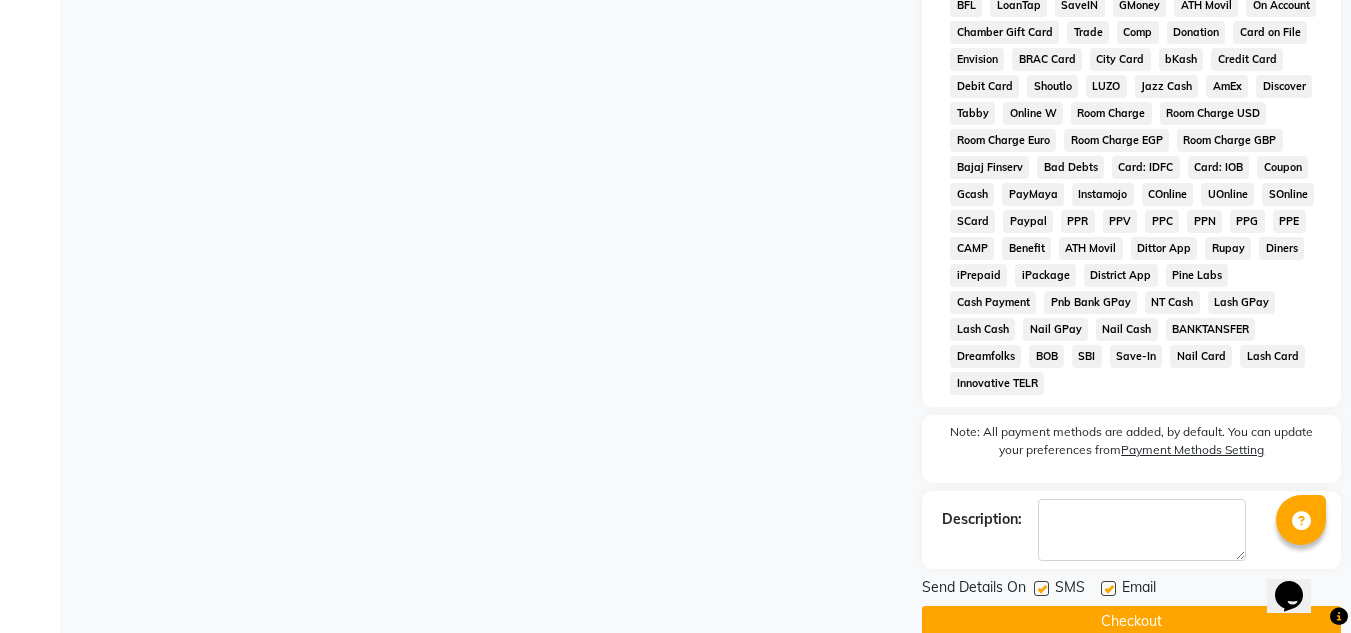 click 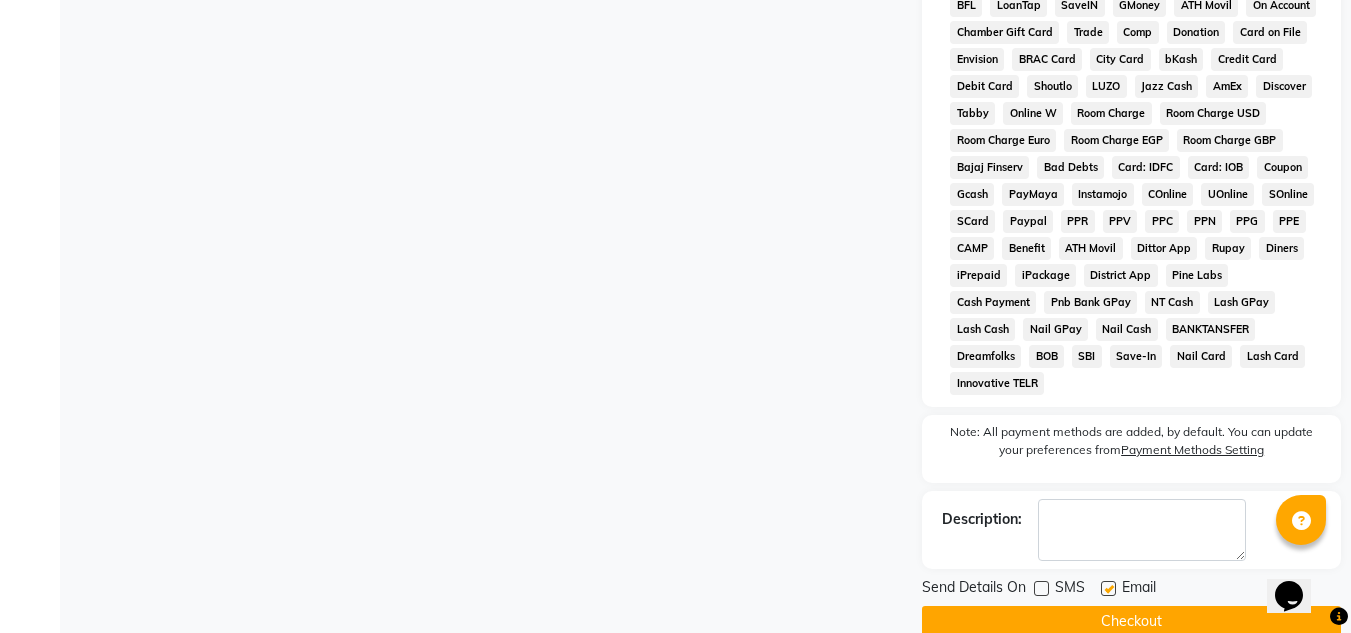 click 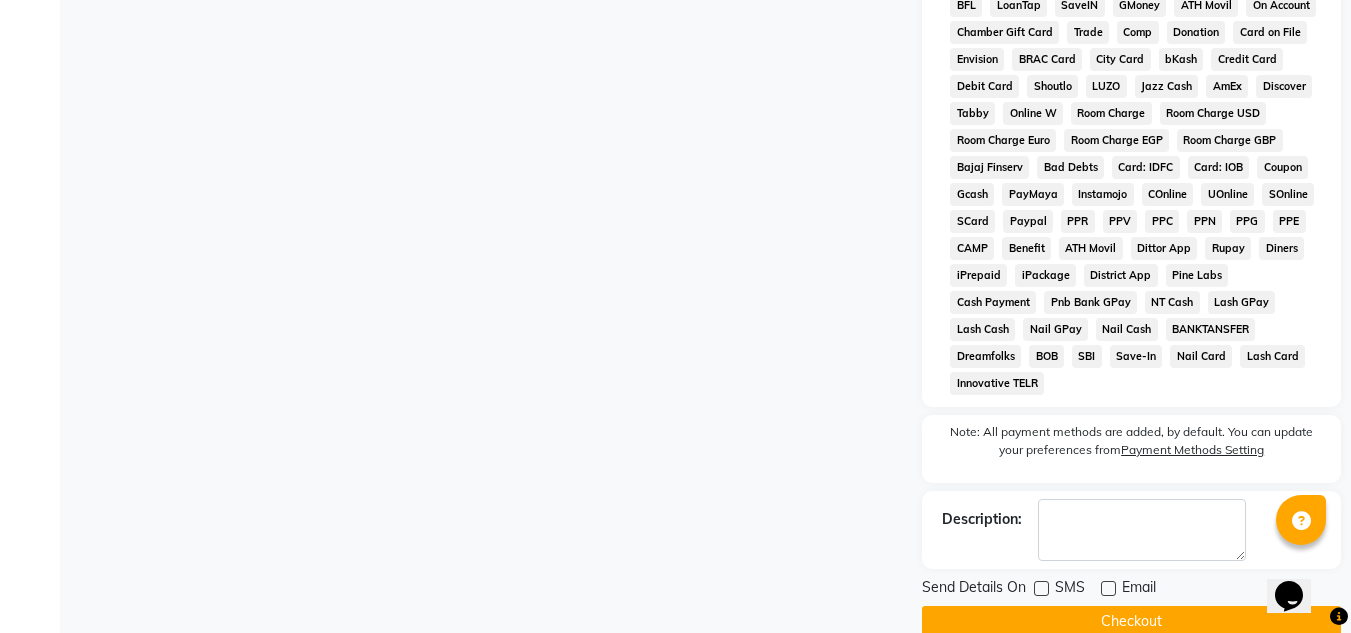 click on "Checkout" 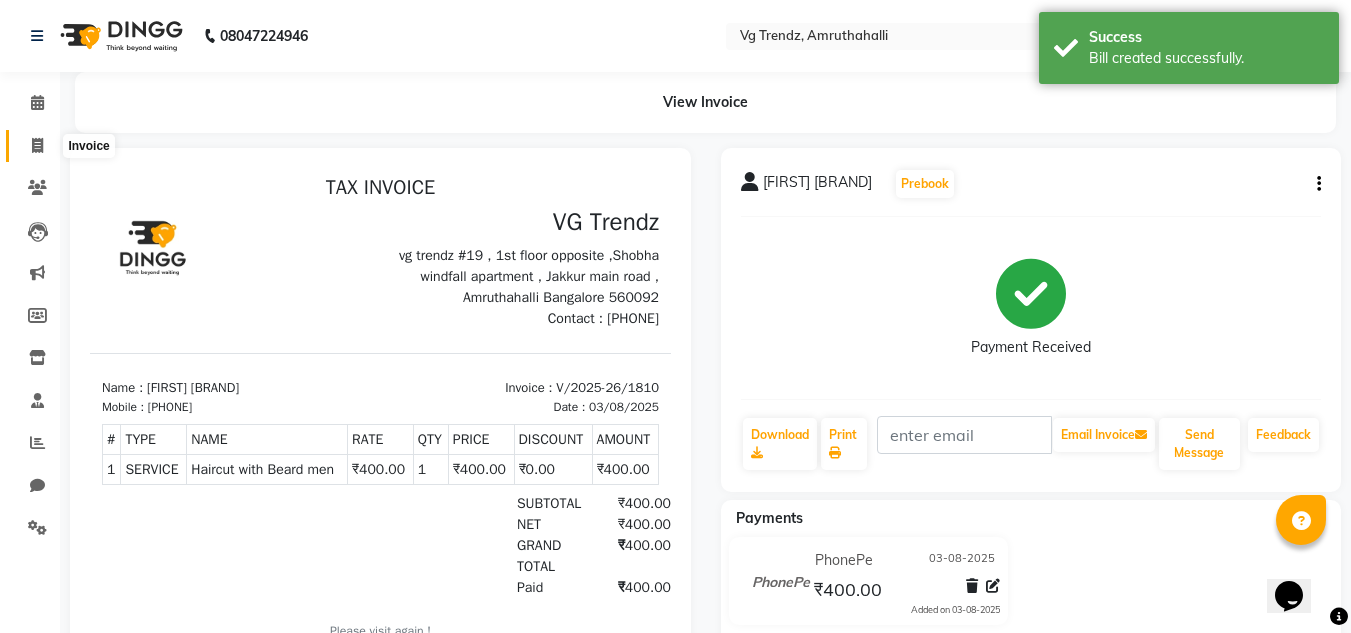 scroll, scrollTop: 0, scrollLeft: 0, axis: both 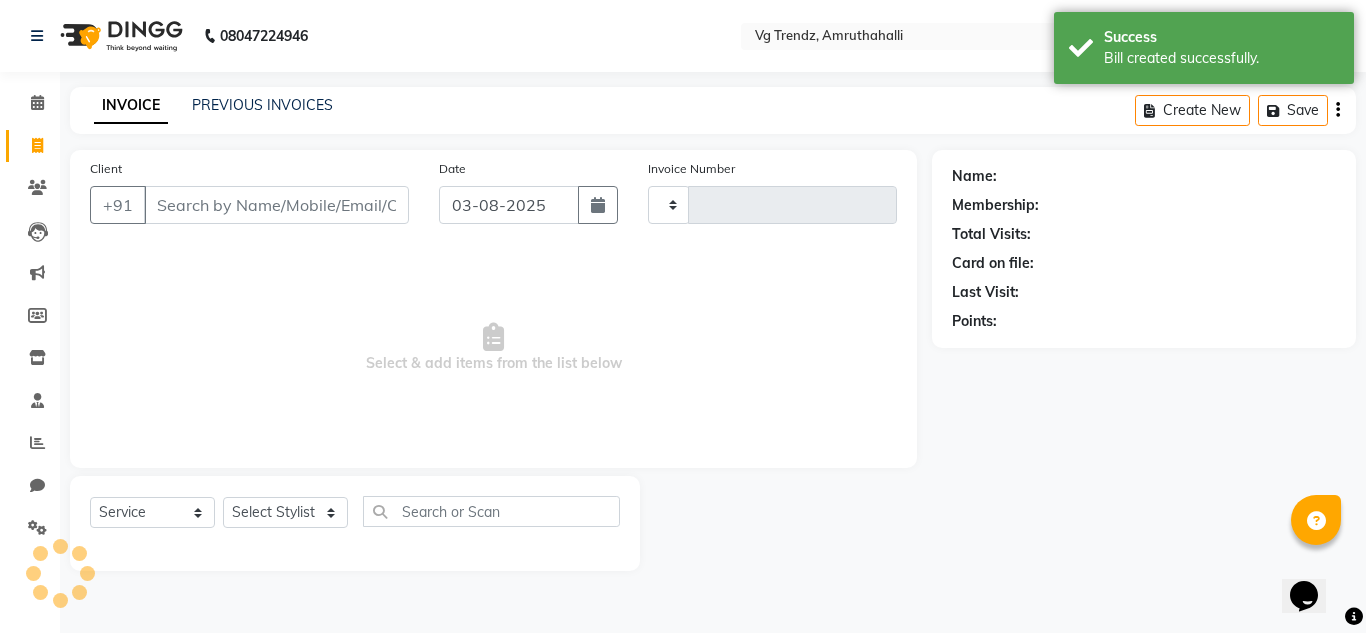 type on "1811" 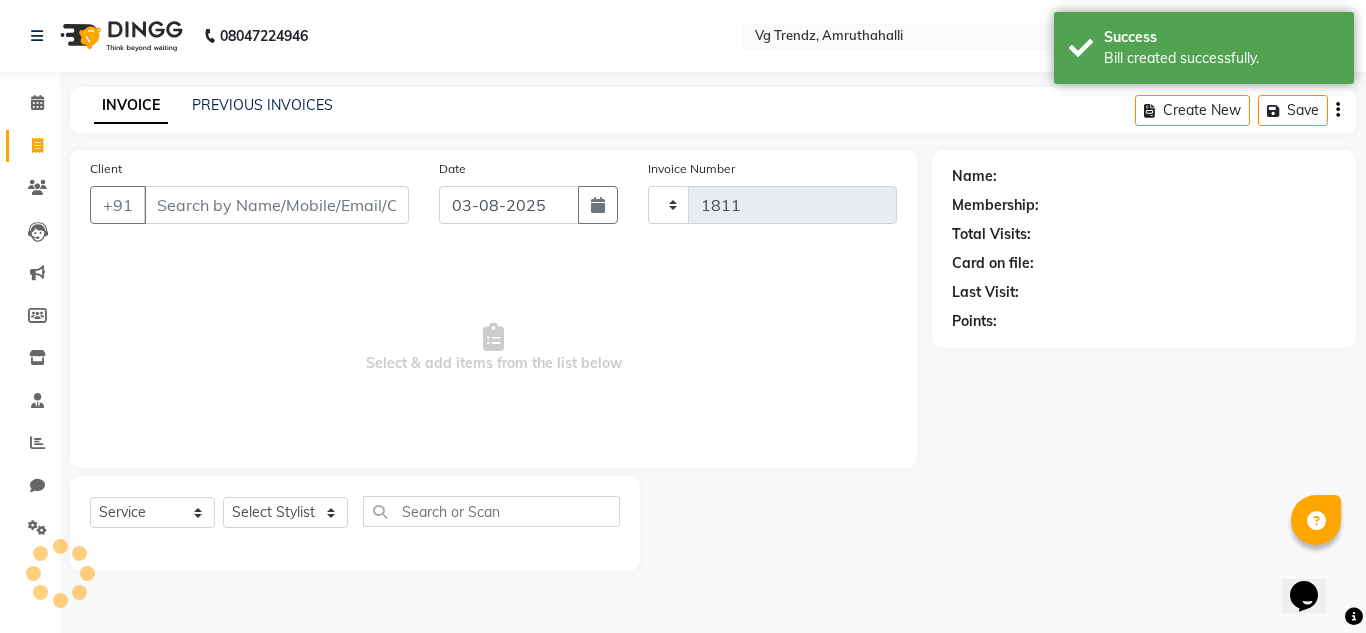 select on "5536" 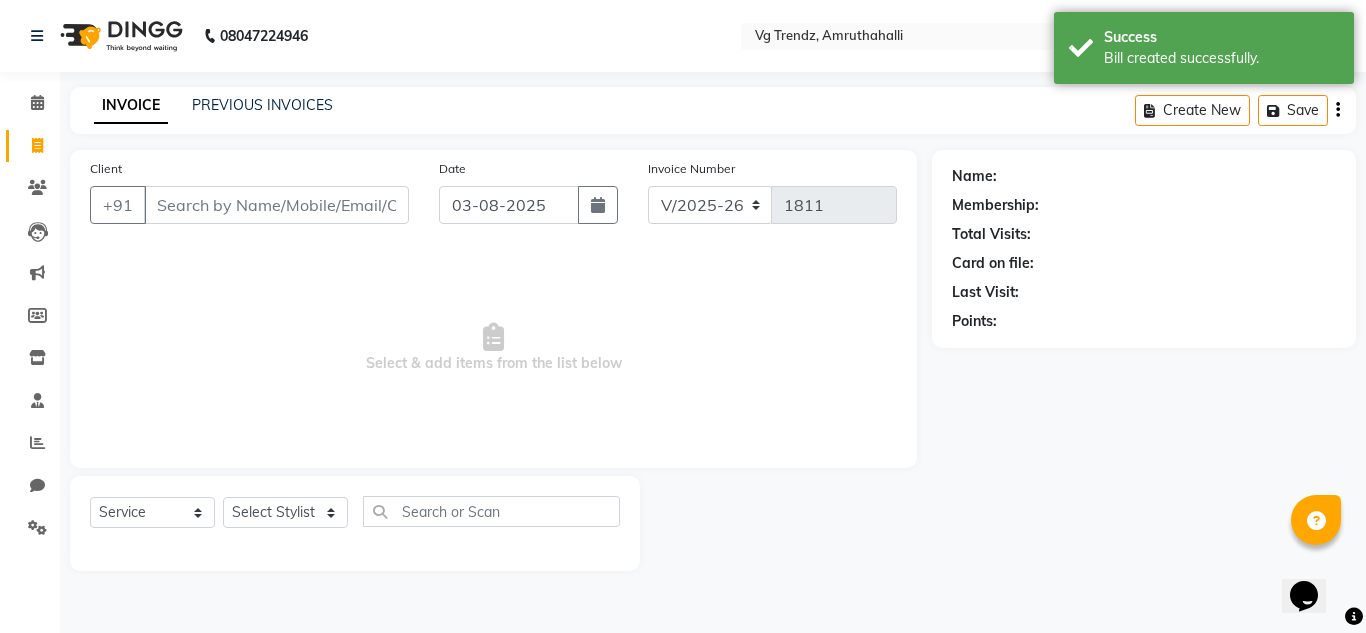 click on "Client" at bounding box center [276, 205] 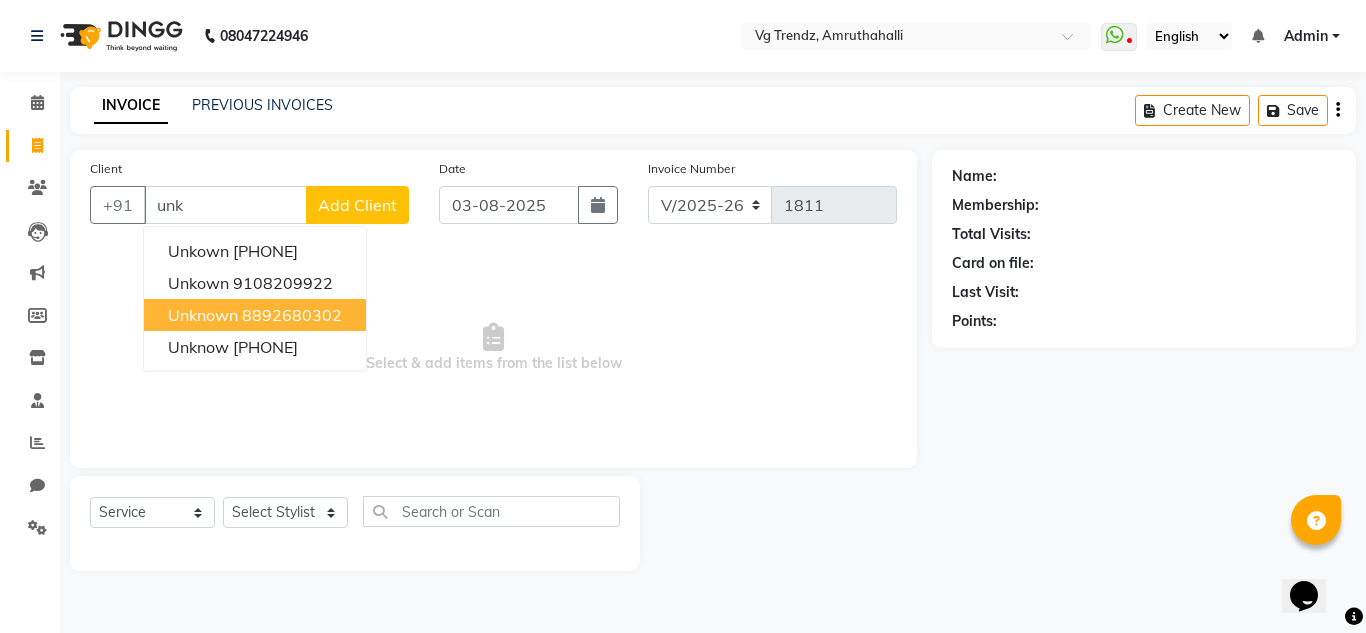 click on "8892680302" at bounding box center [292, 315] 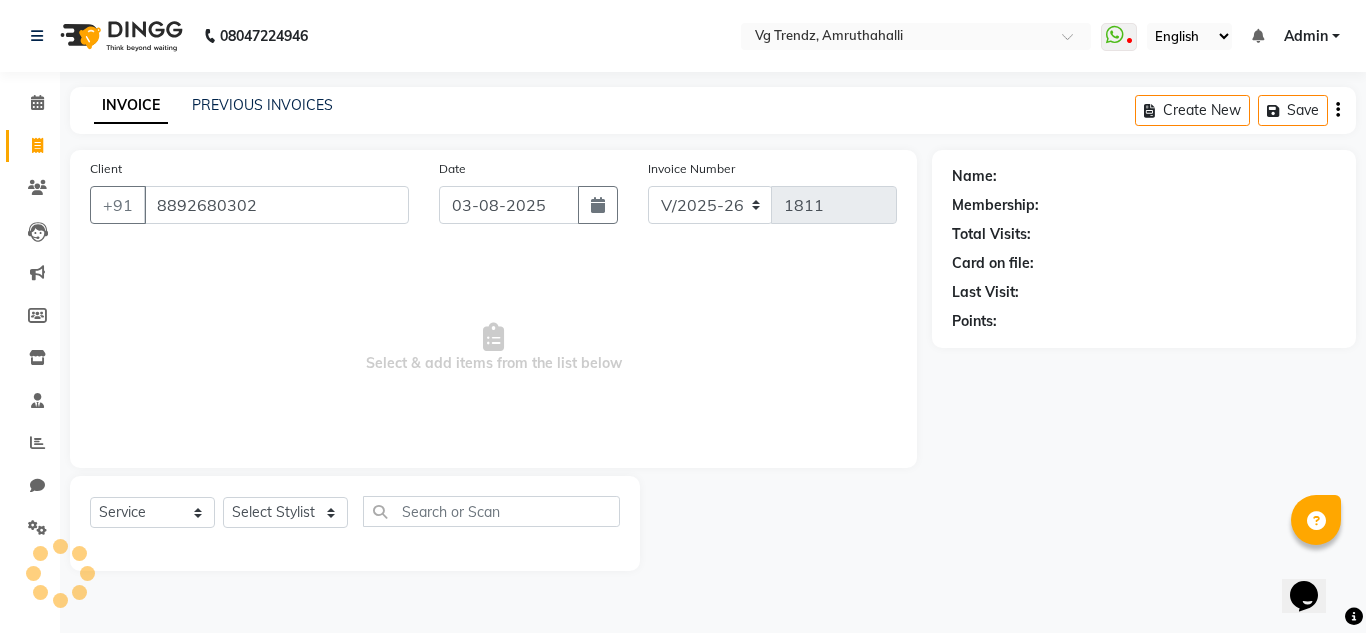 type on "8892680302" 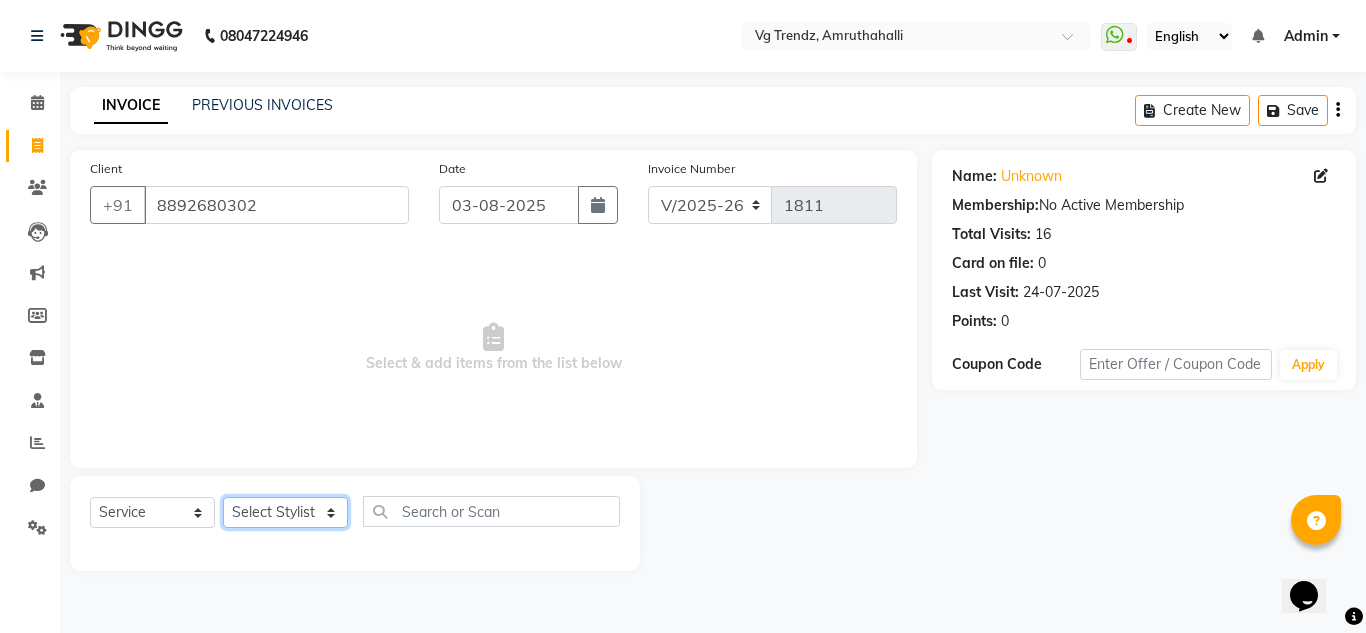 click on "Select Stylist Ashiwini N P Manjitha Chhetri Manjula S Mun Khan Naveen Kumar Rangashamaiah salon number Sandeep Sharma Shannu Sridevi Vanitha v" 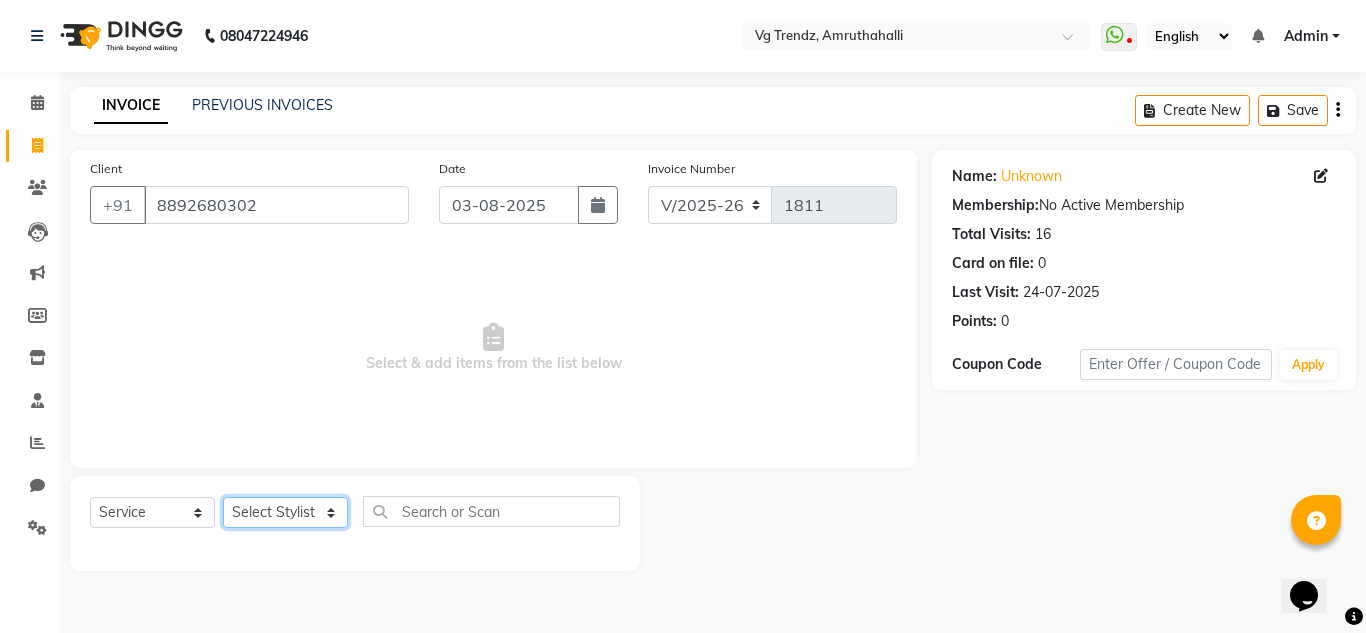 select on "87955" 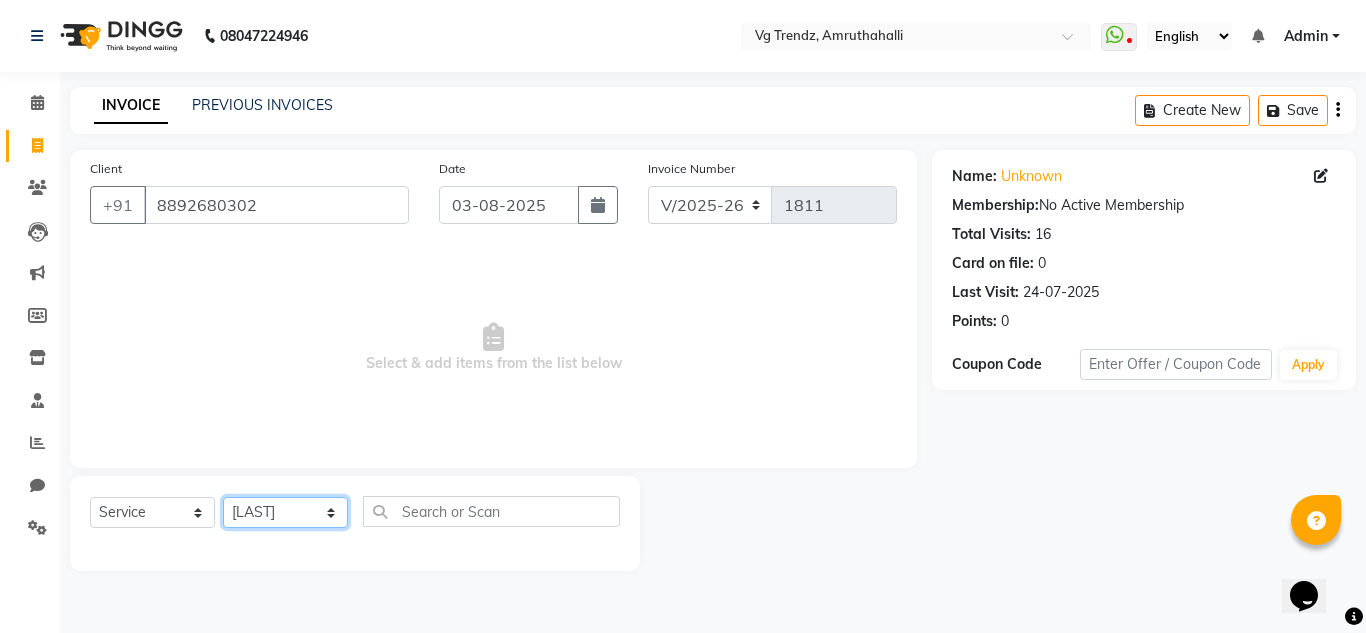 click on "Select Stylist Ashiwini N P Manjitha Chhetri Manjula S Mun Khan Naveen Kumar Rangashamaiah salon number Sandeep Sharma Shannu Sridevi Vanitha v" 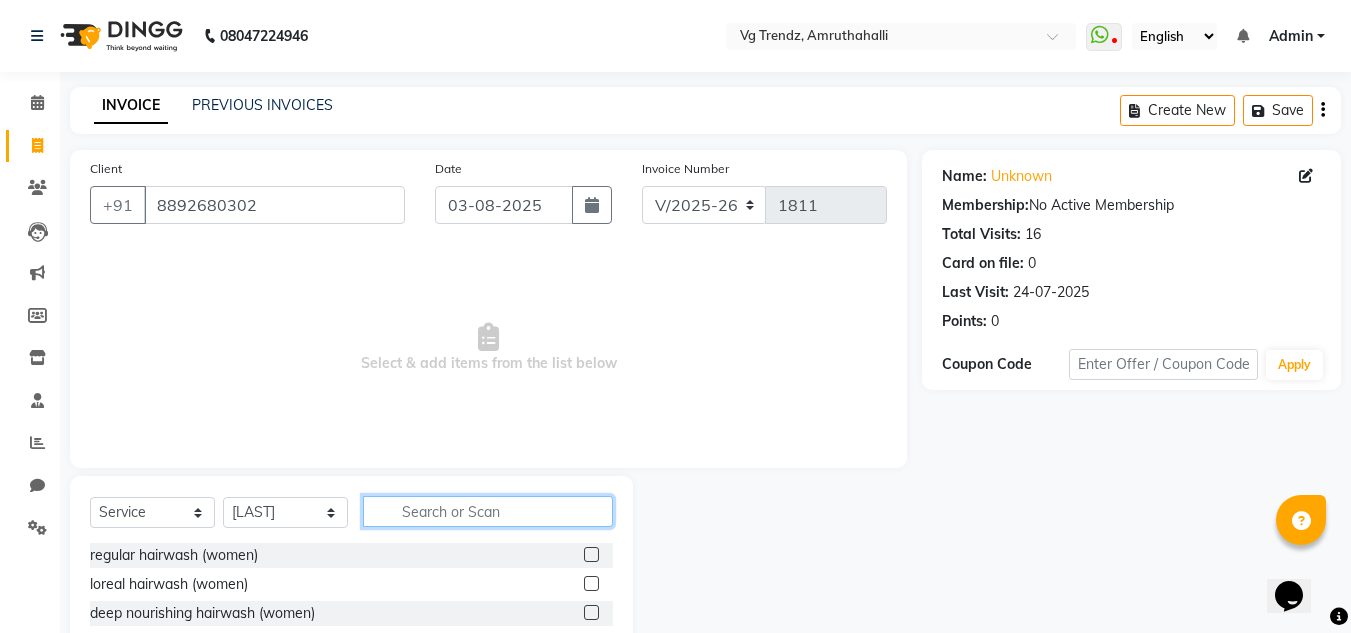 click 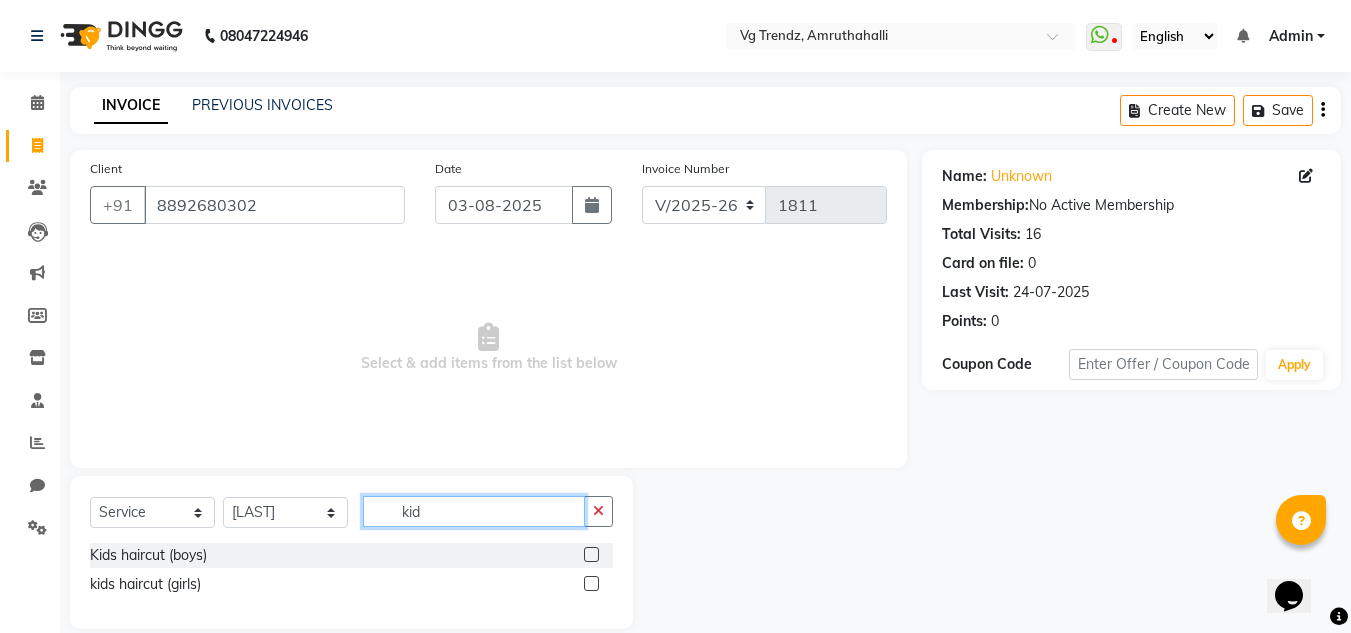 type on "kid" 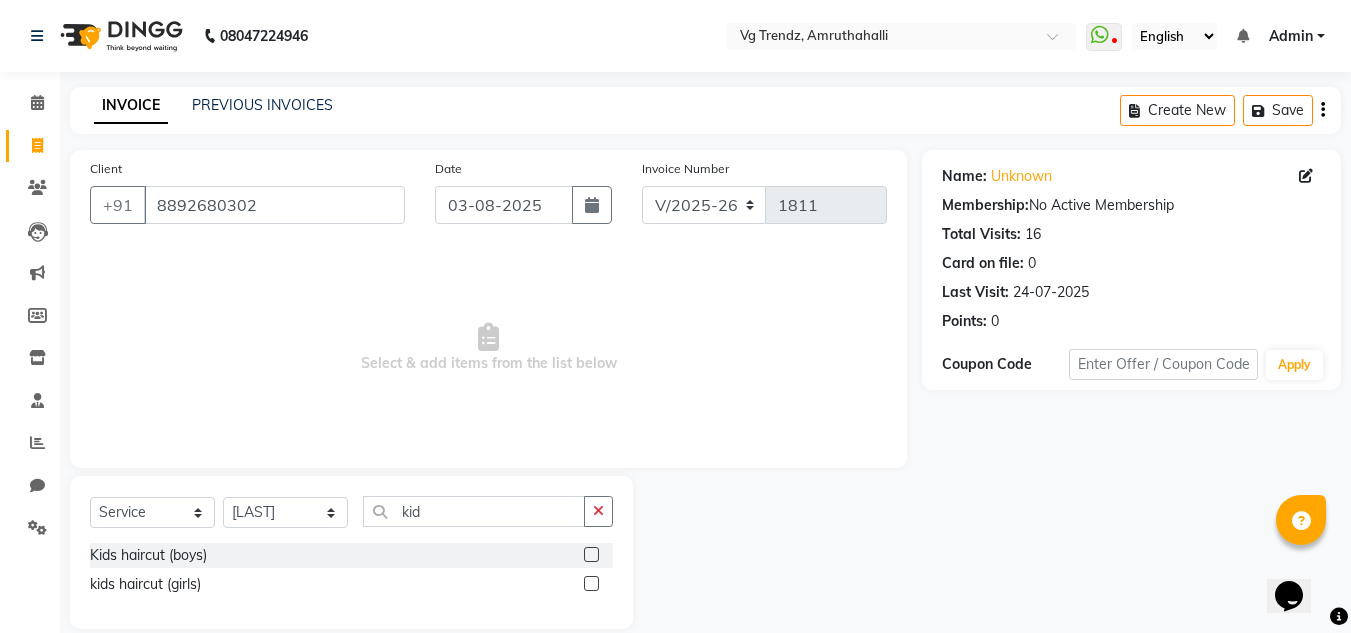 click 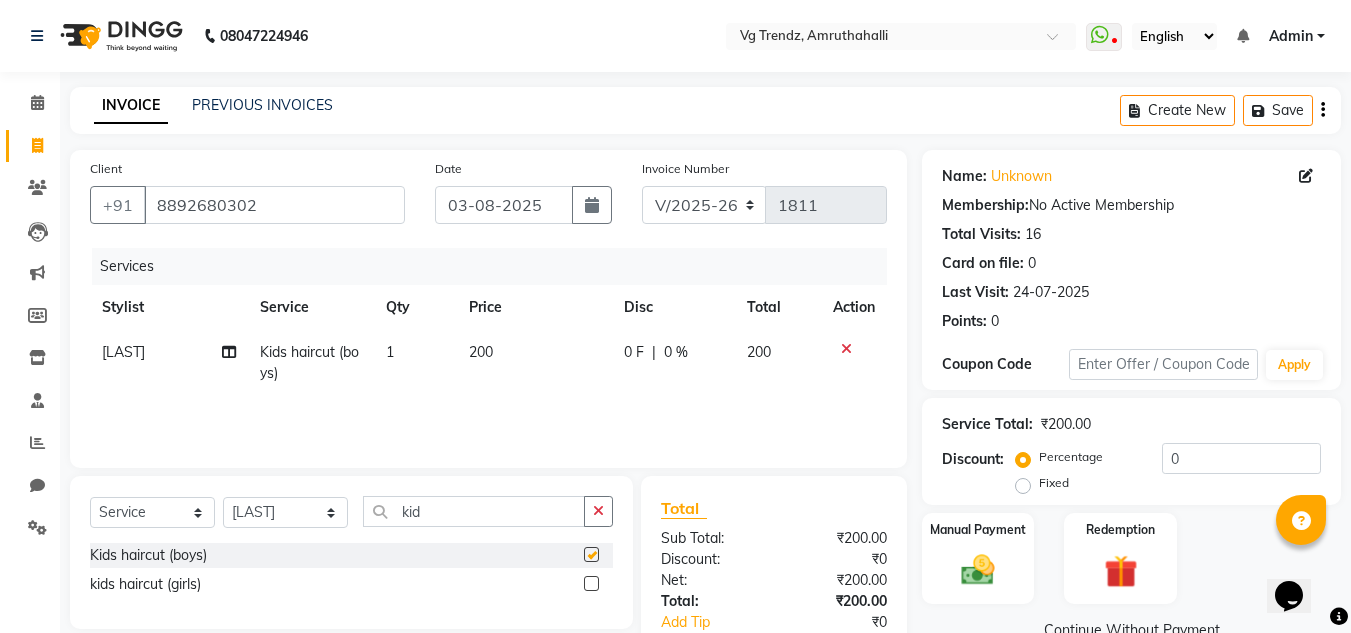 checkbox on "false" 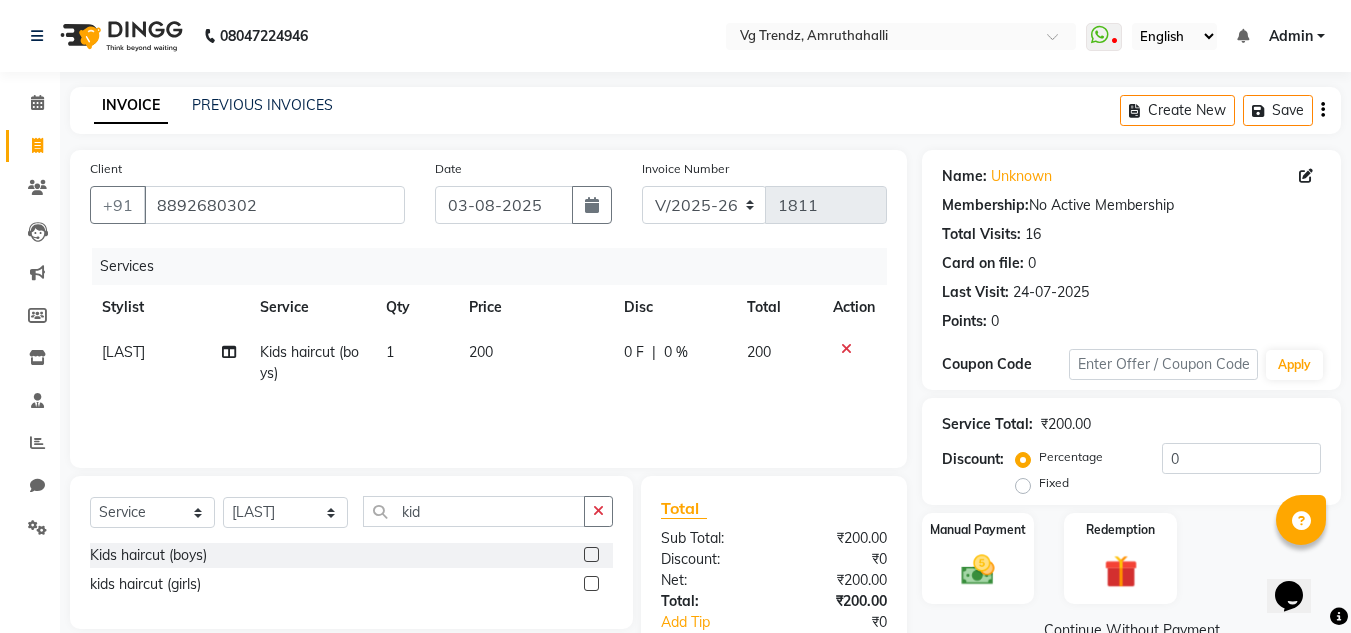 click on "200" 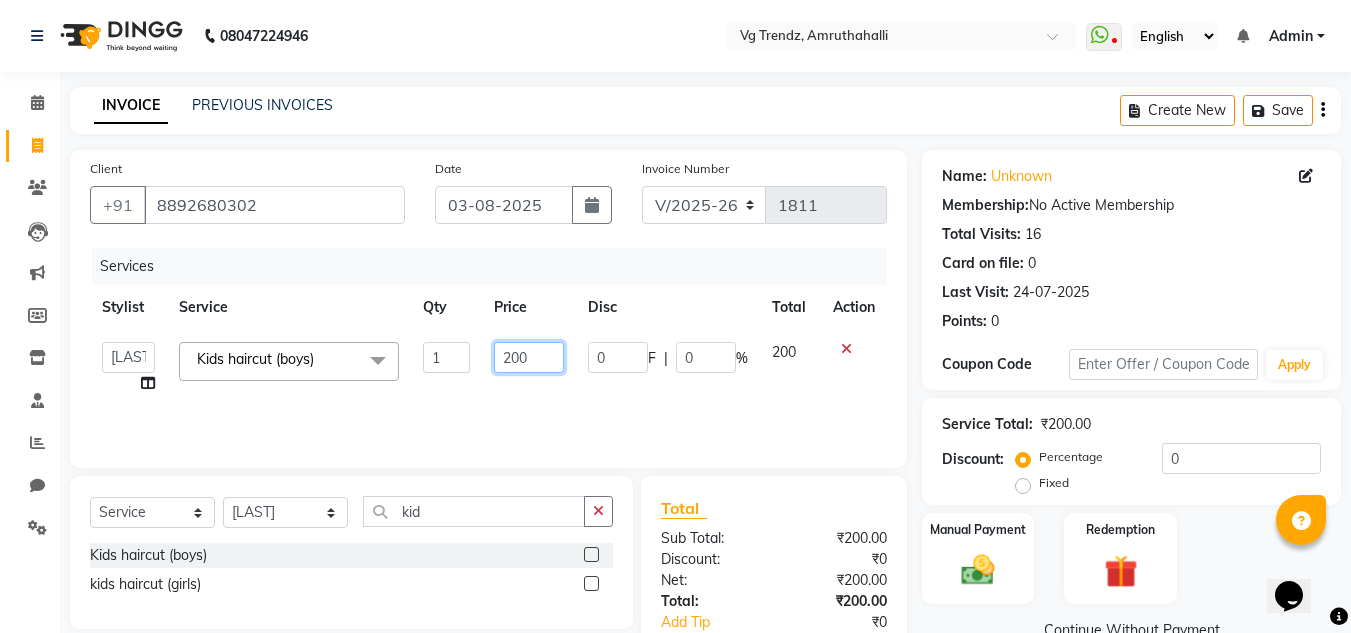 click on "200" 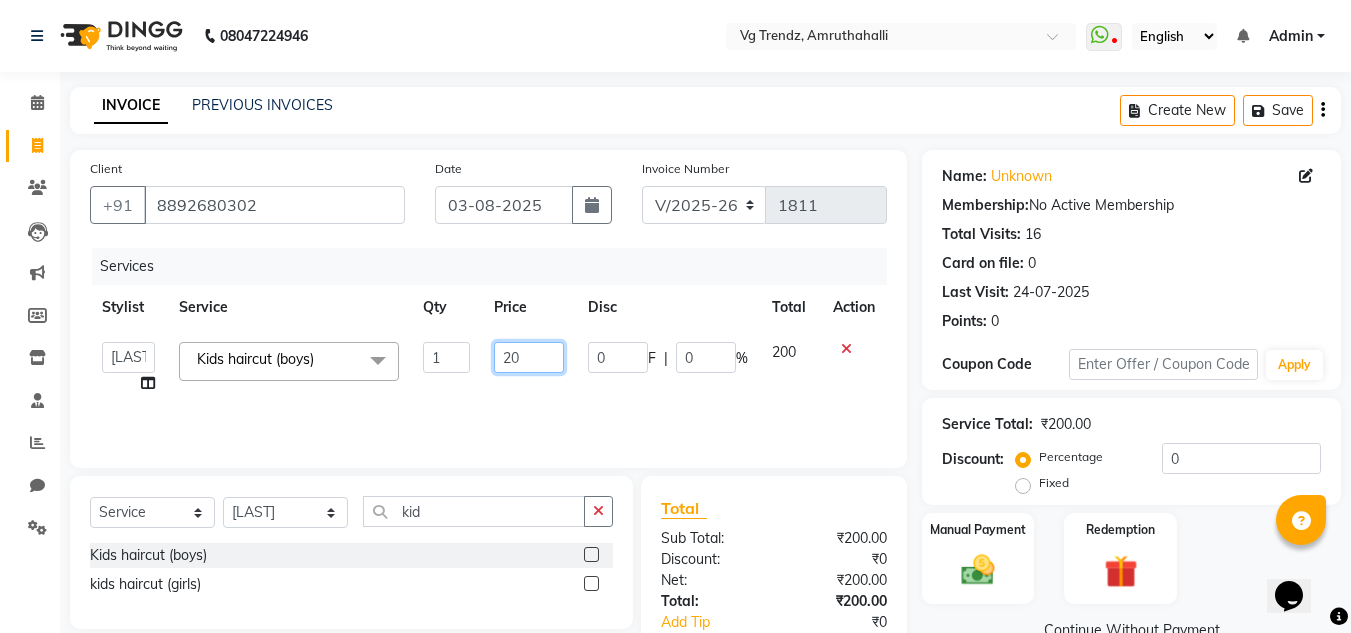 type on "250" 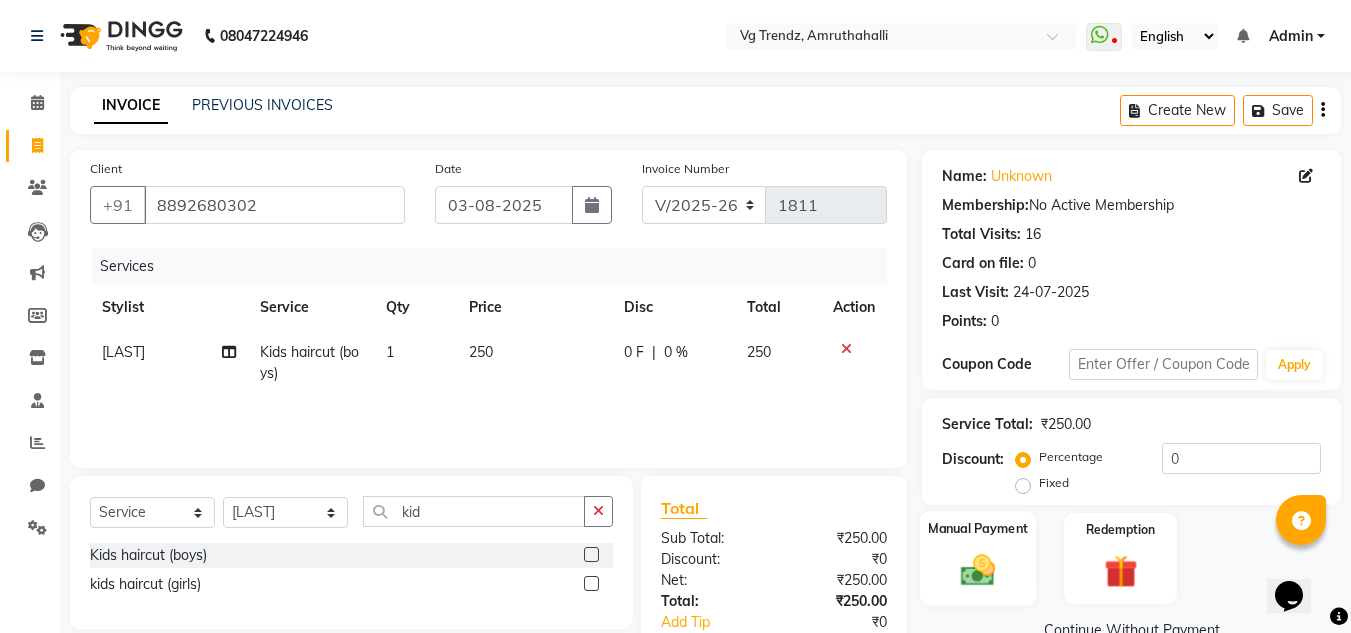 click 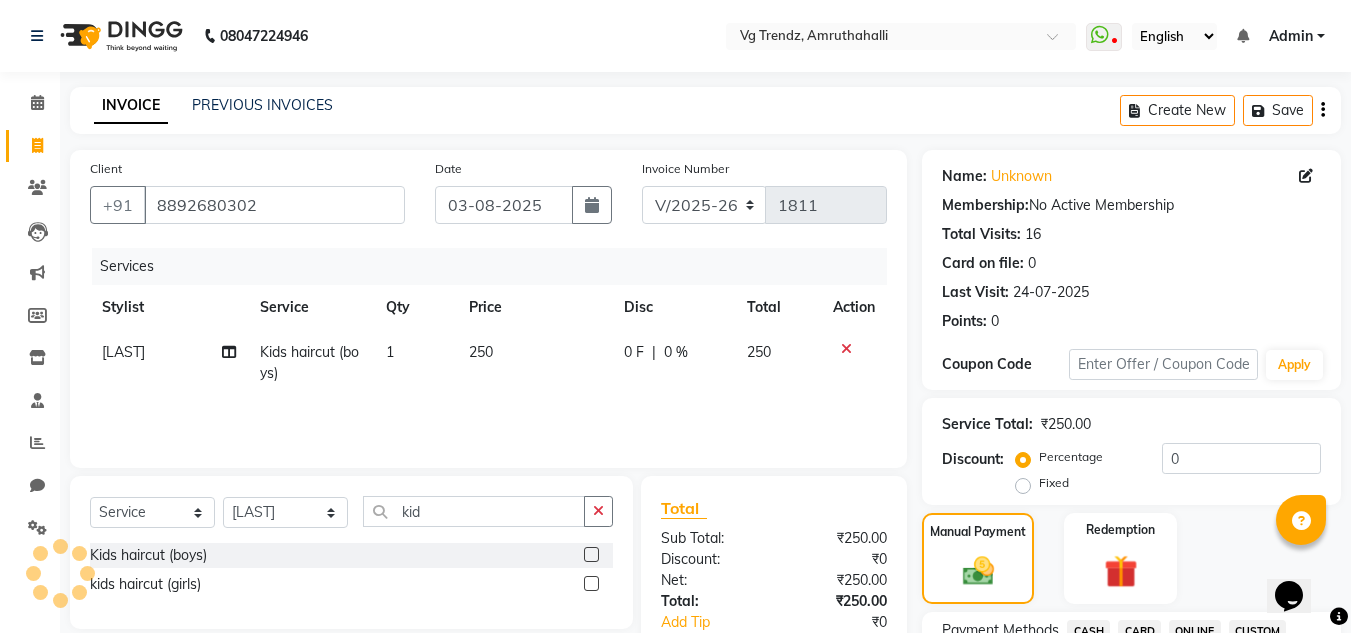scroll, scrollTop: 553, scrollLeft: 0, axis: vertical 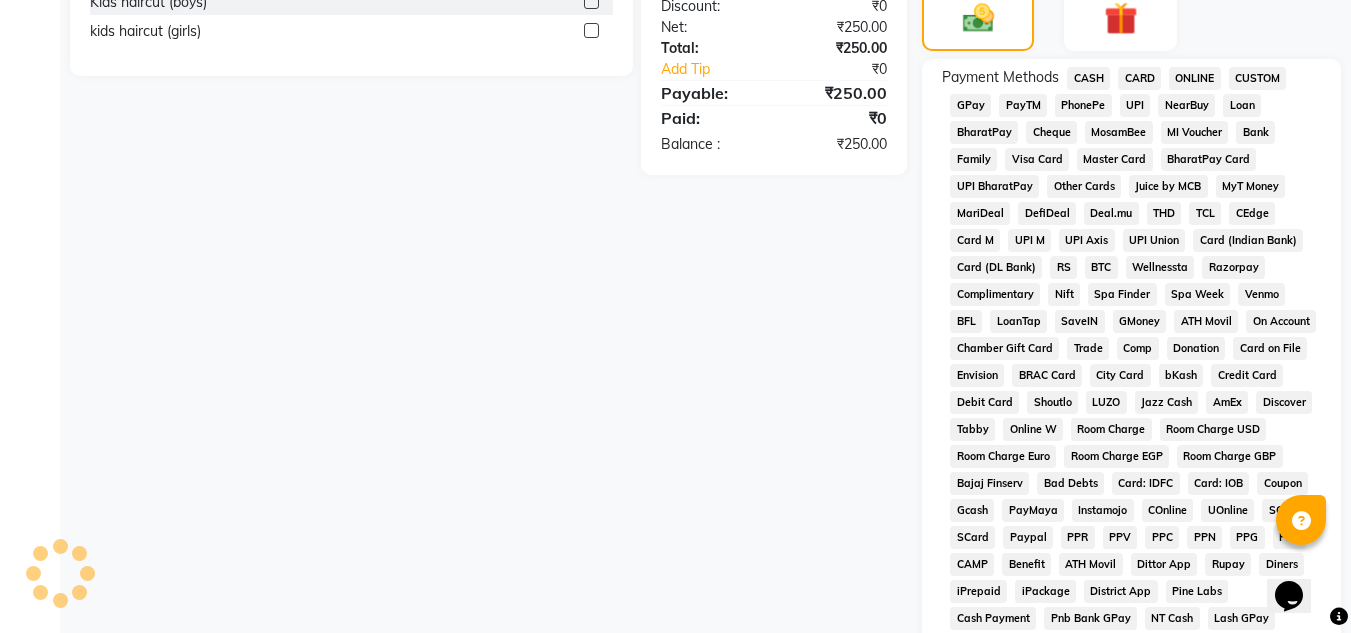 click on "PhonePe" 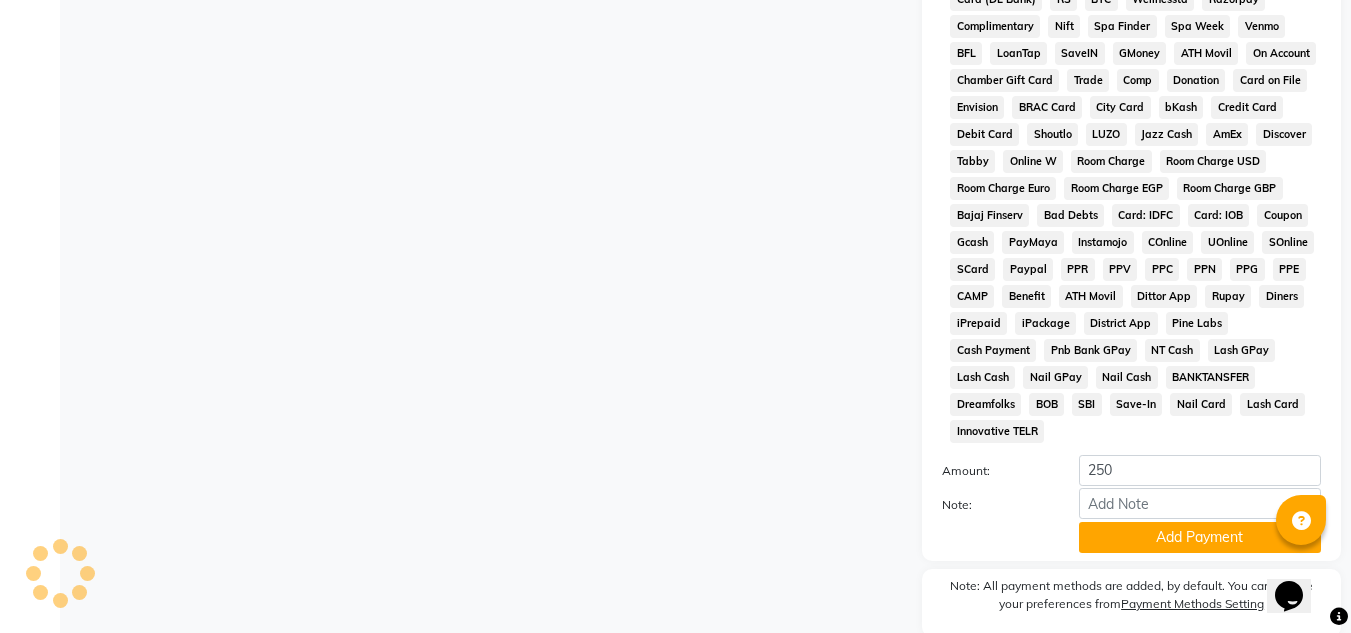 scroll, scrollTop: 869, scrollLeft: 0, axis: vertical 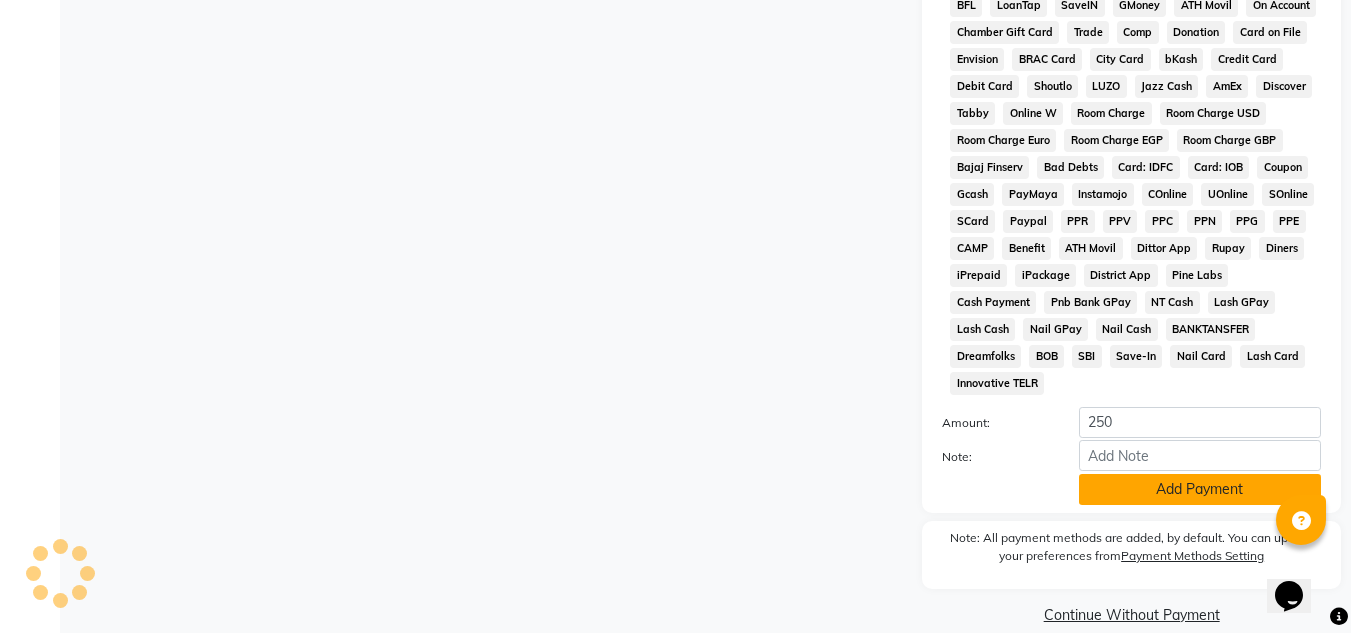 click on "Add Payment" 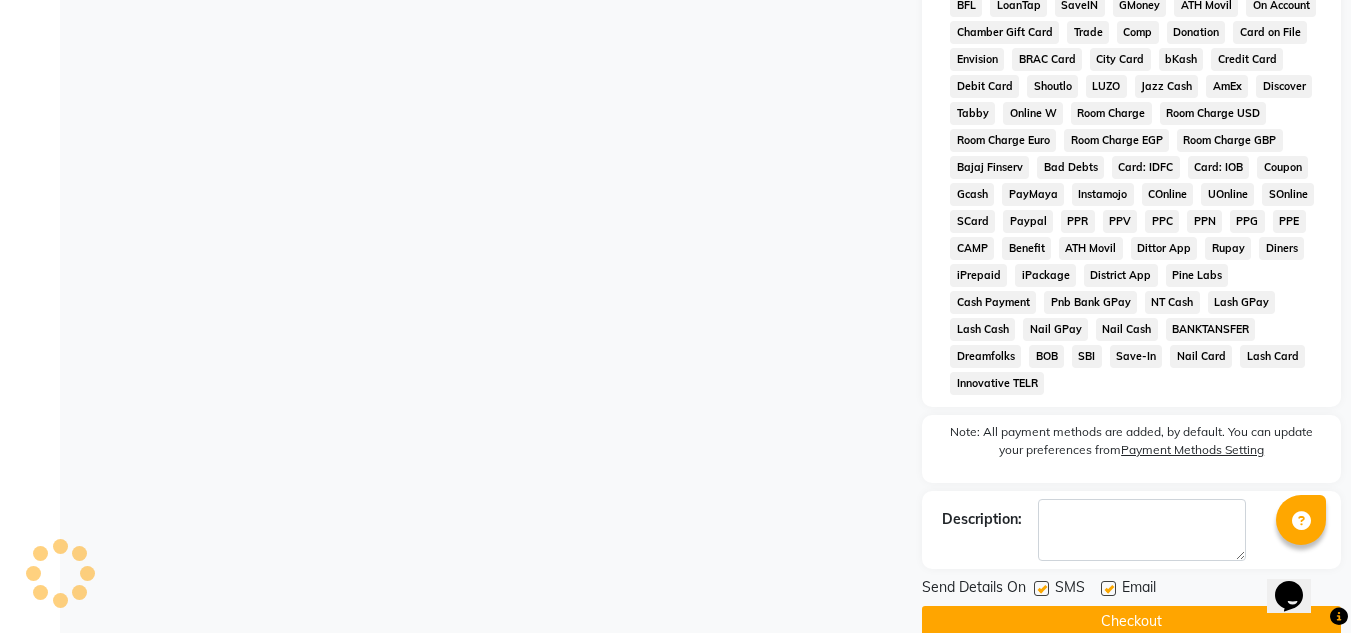 click 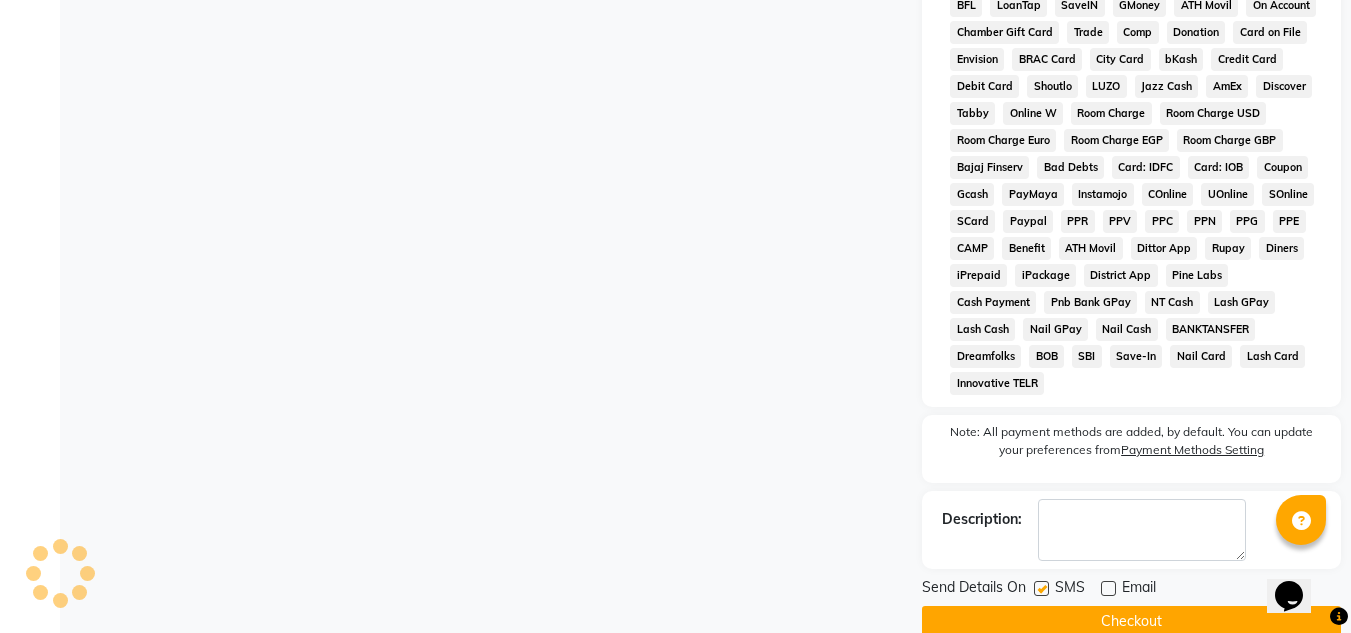 click 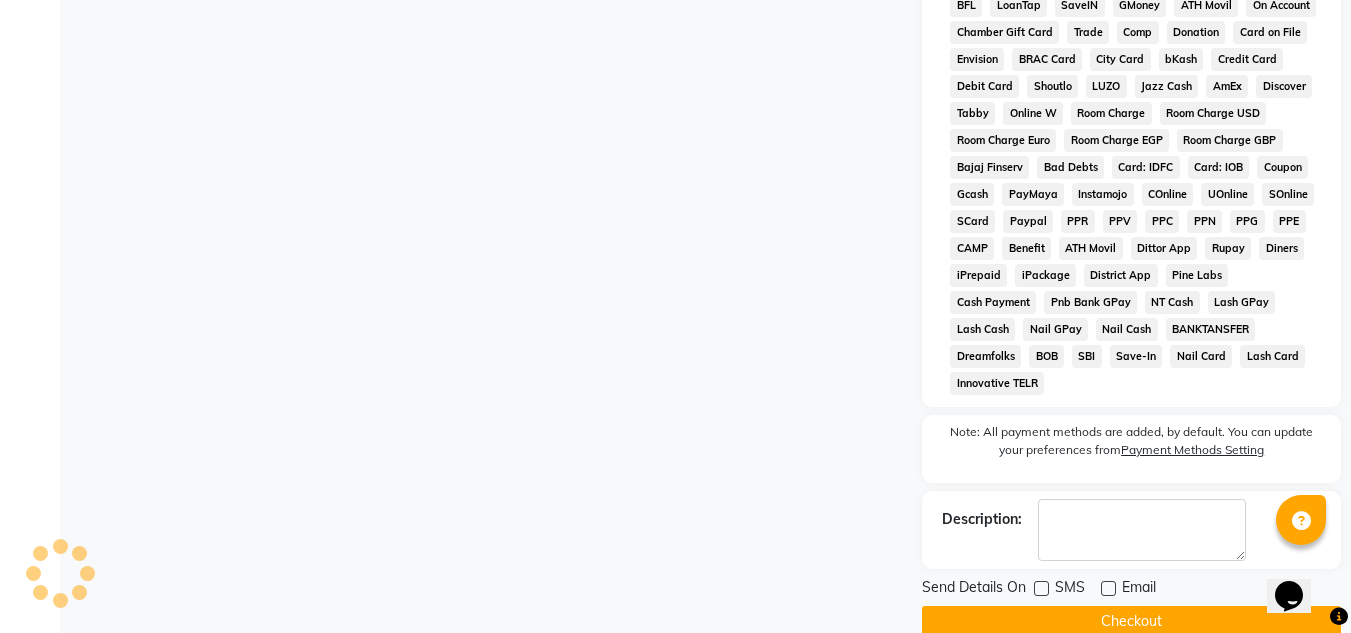 click on "Checkout" 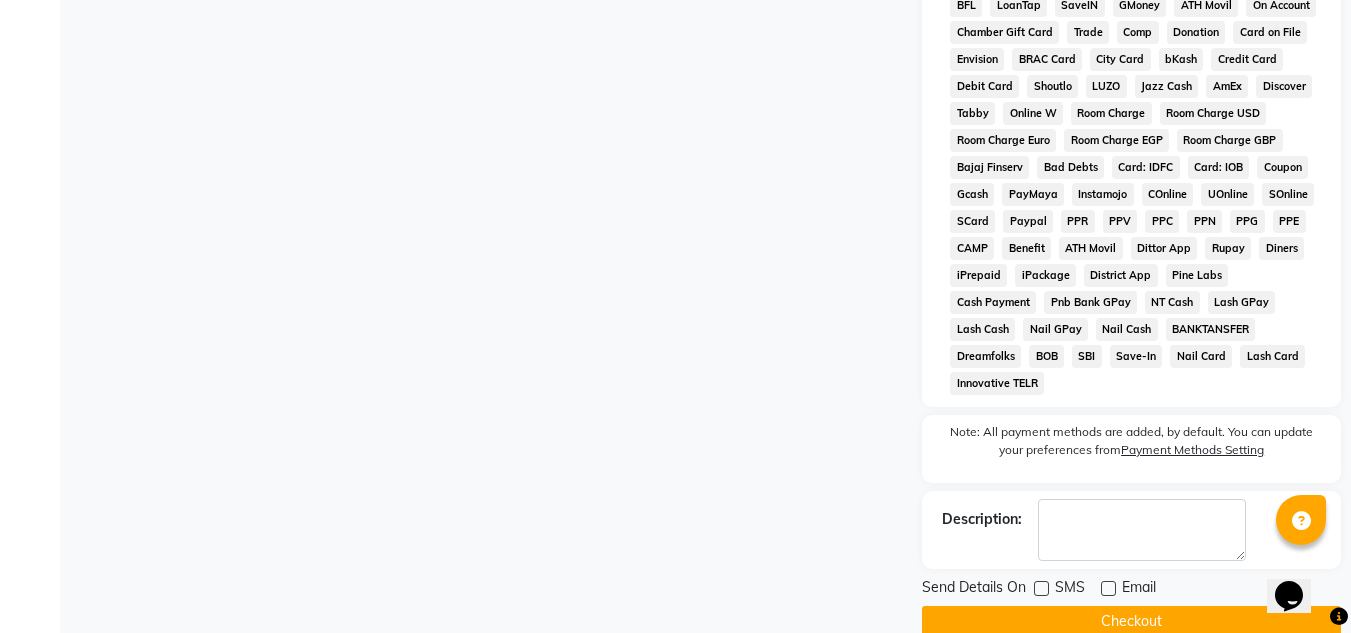 click on "Checkout" 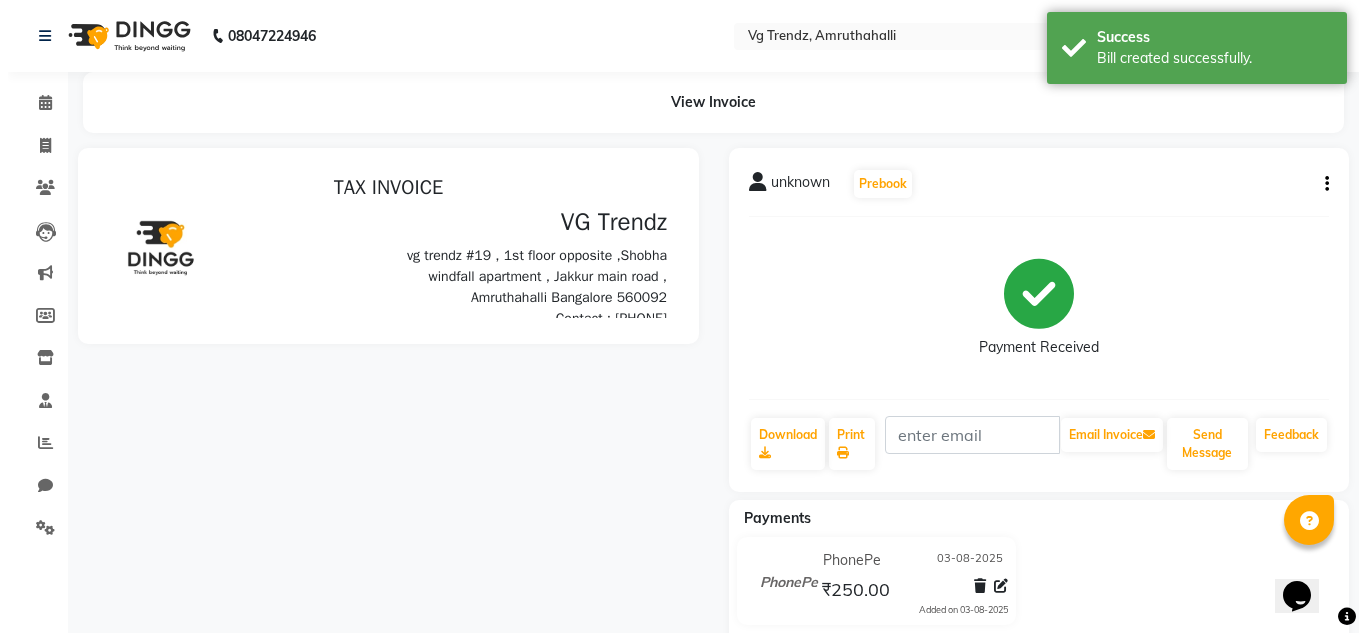 scroll, scrollTop: 0, scrollLeft: 0, axis: both 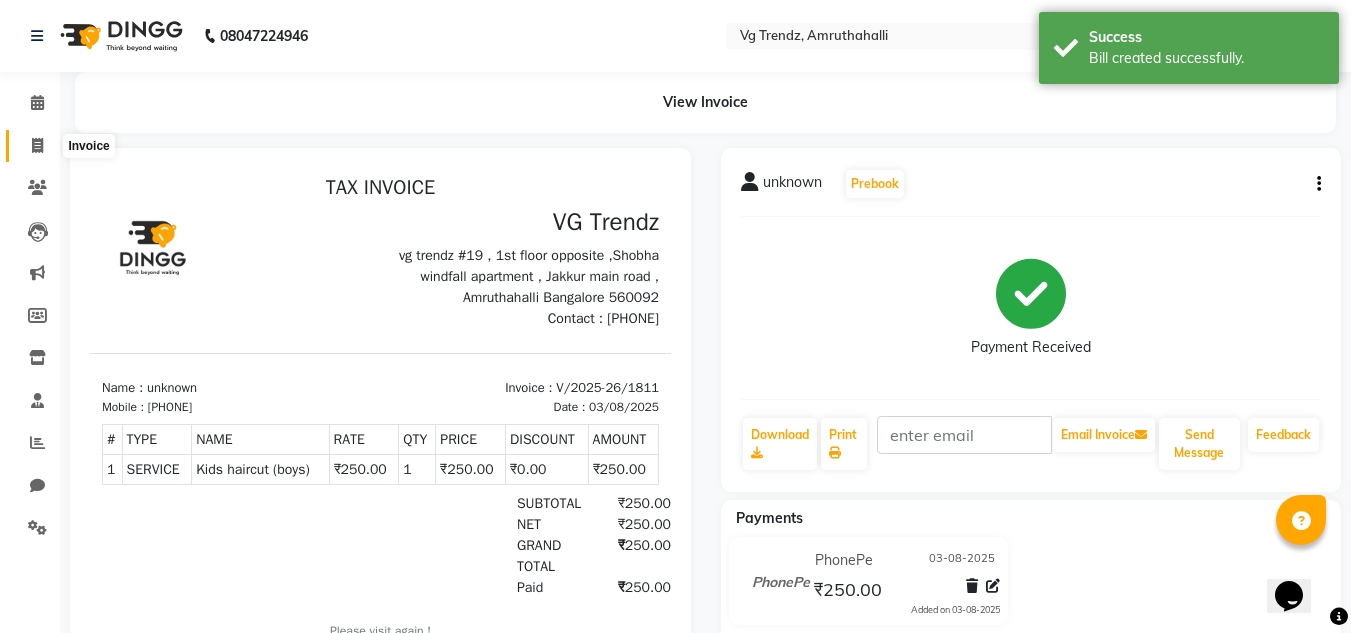 click 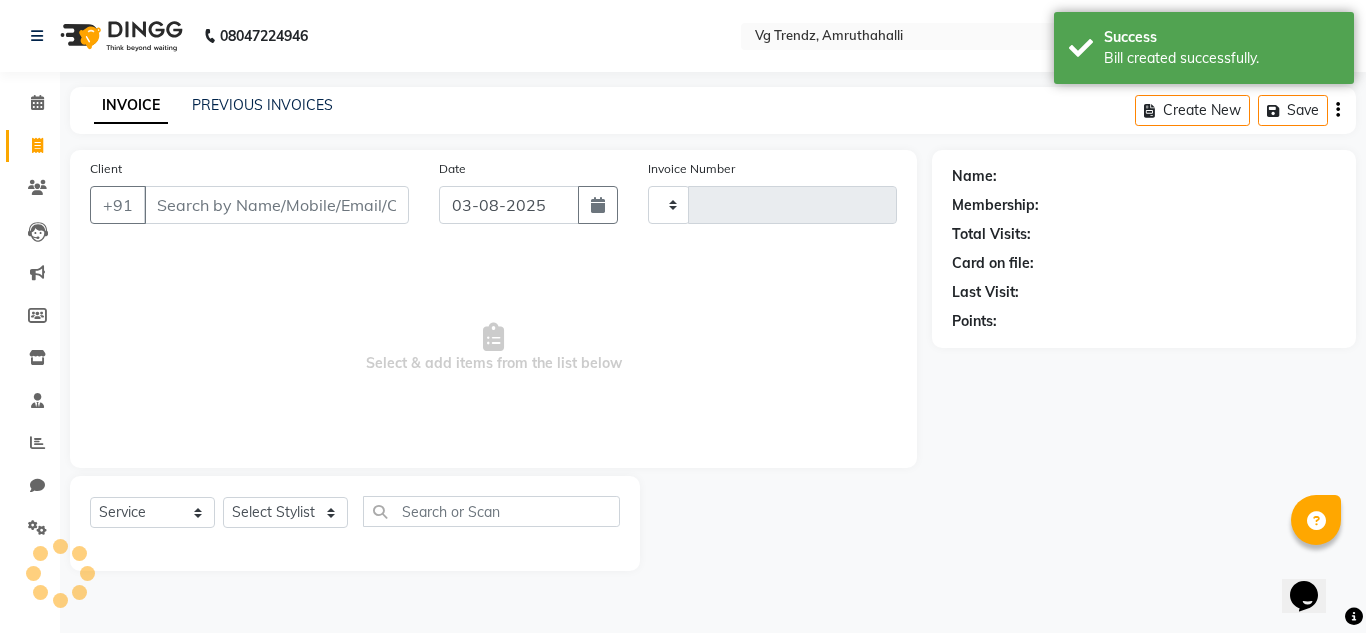 click on "Client" at bounding box center [276, 205] 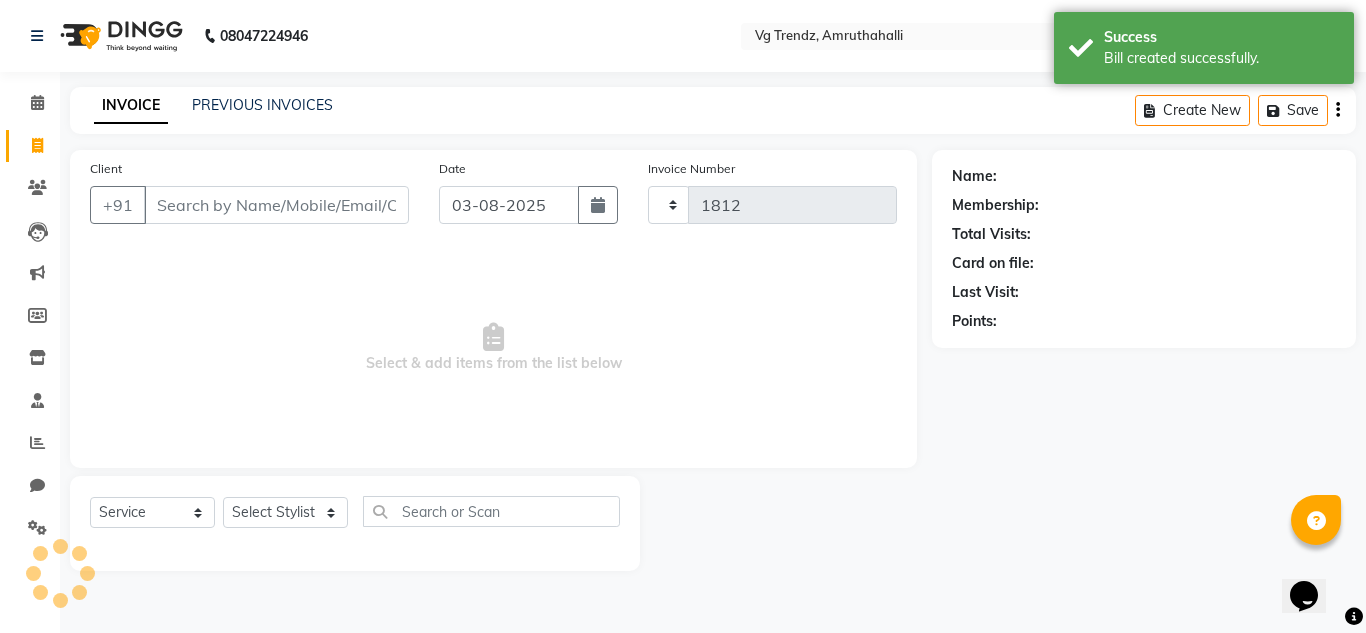 select on "5536" 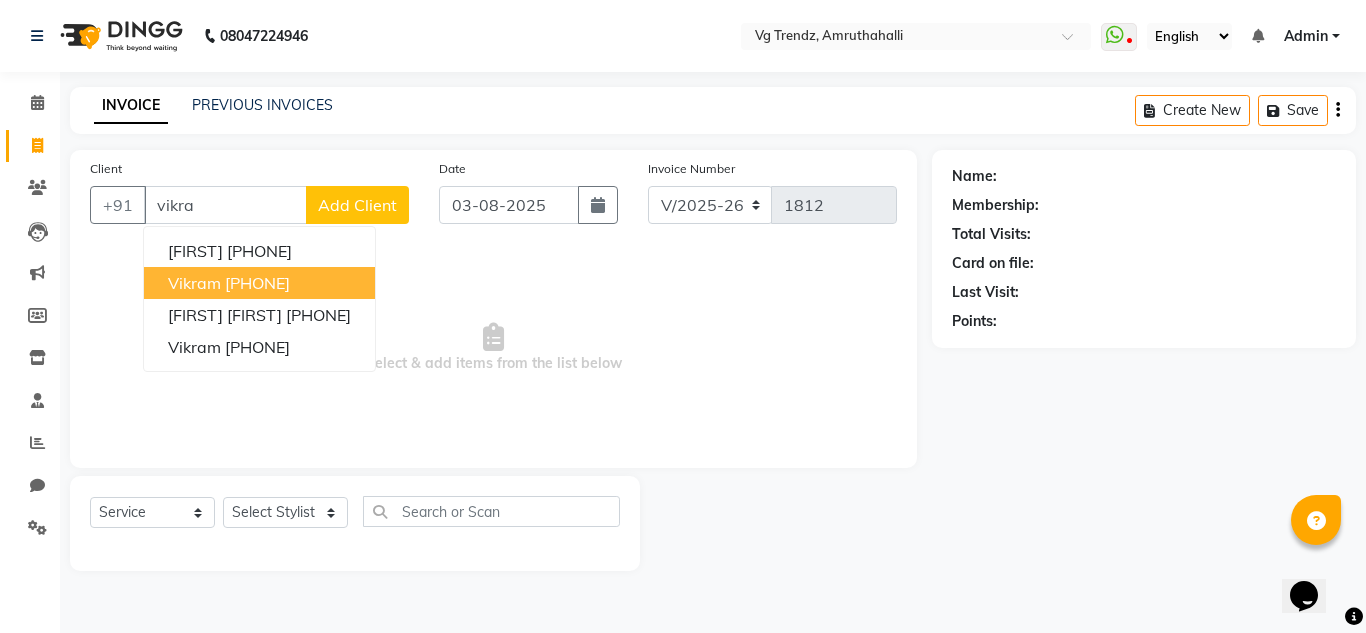 click on "[PHONE]" at bounding box center (257, 283) 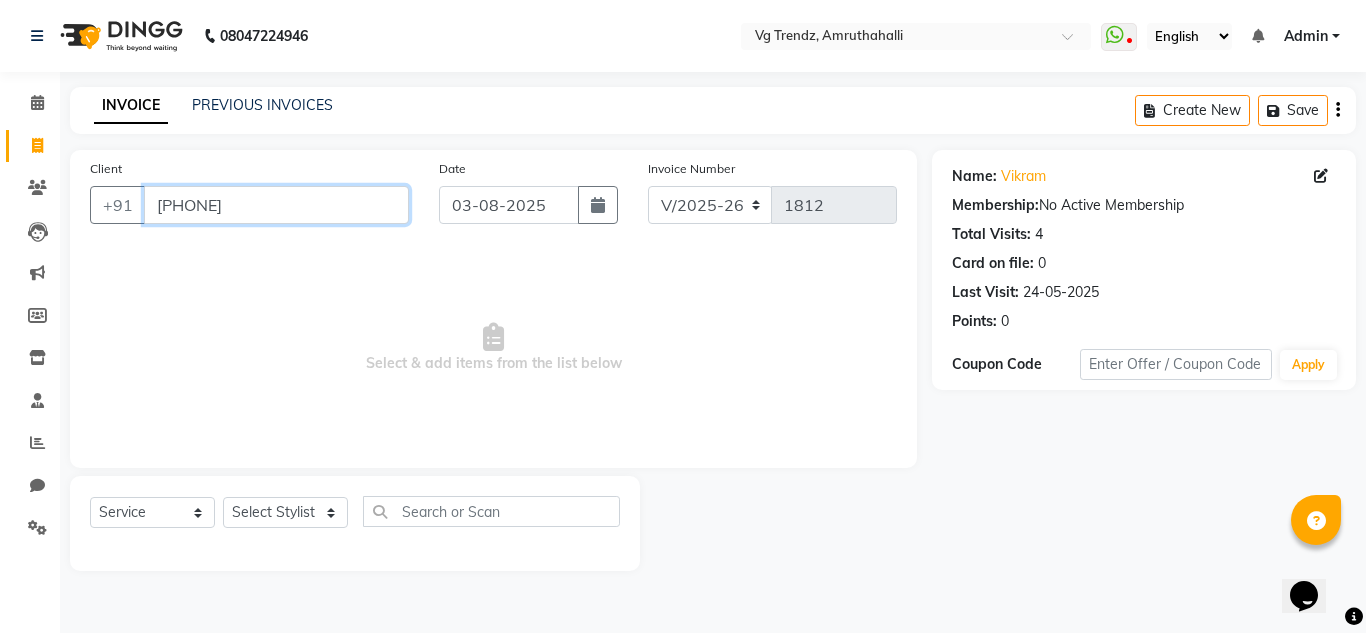 click on "[PHONE]" at bounding box center (276, 205) 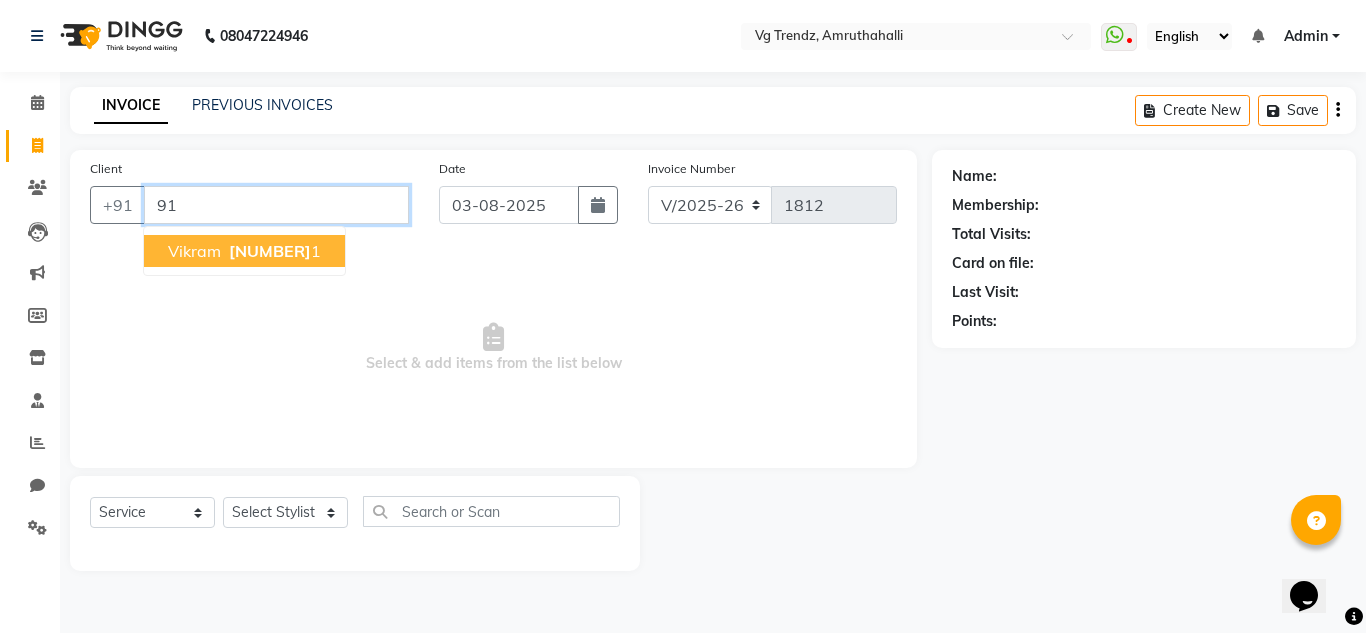 type on "9" 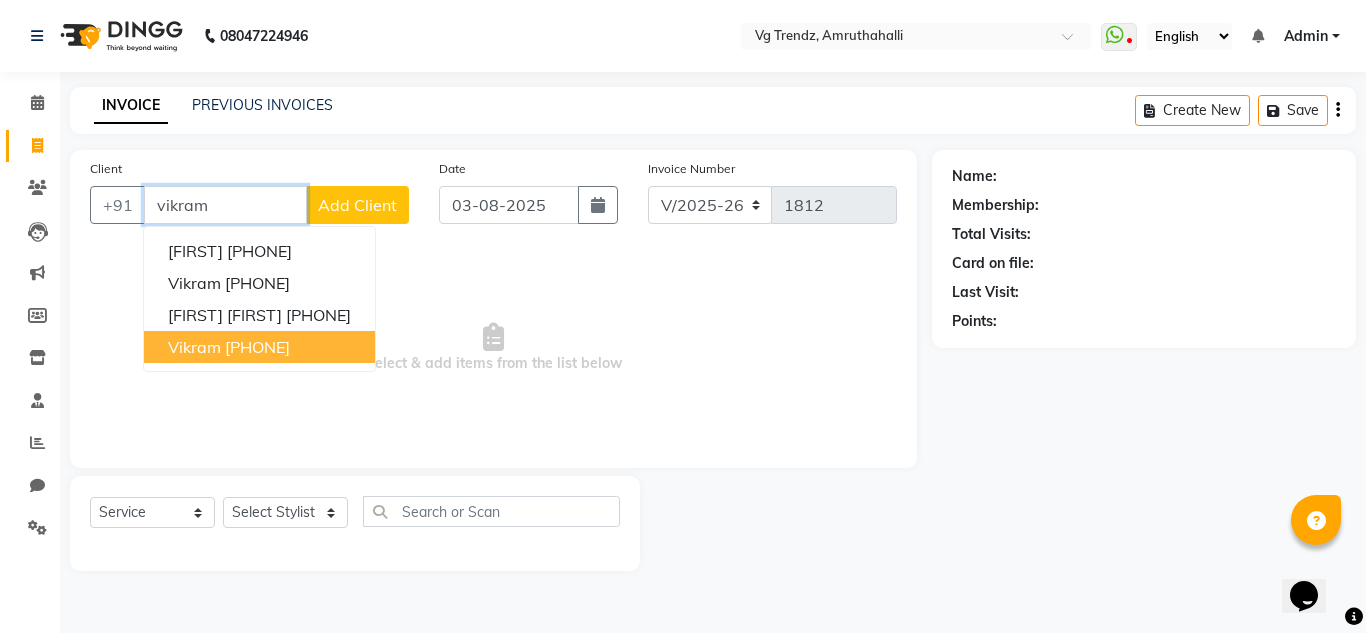click on "[PHONE]" at bounding box center (257, 347) 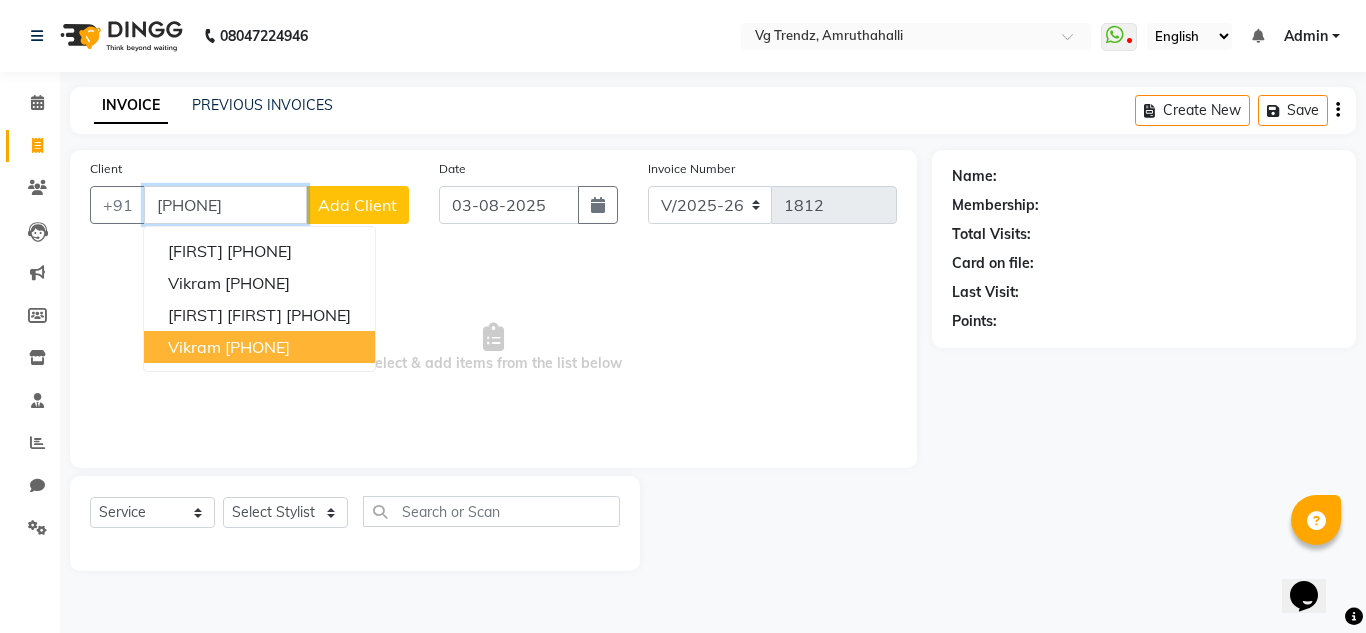 type on "[PHONE]" 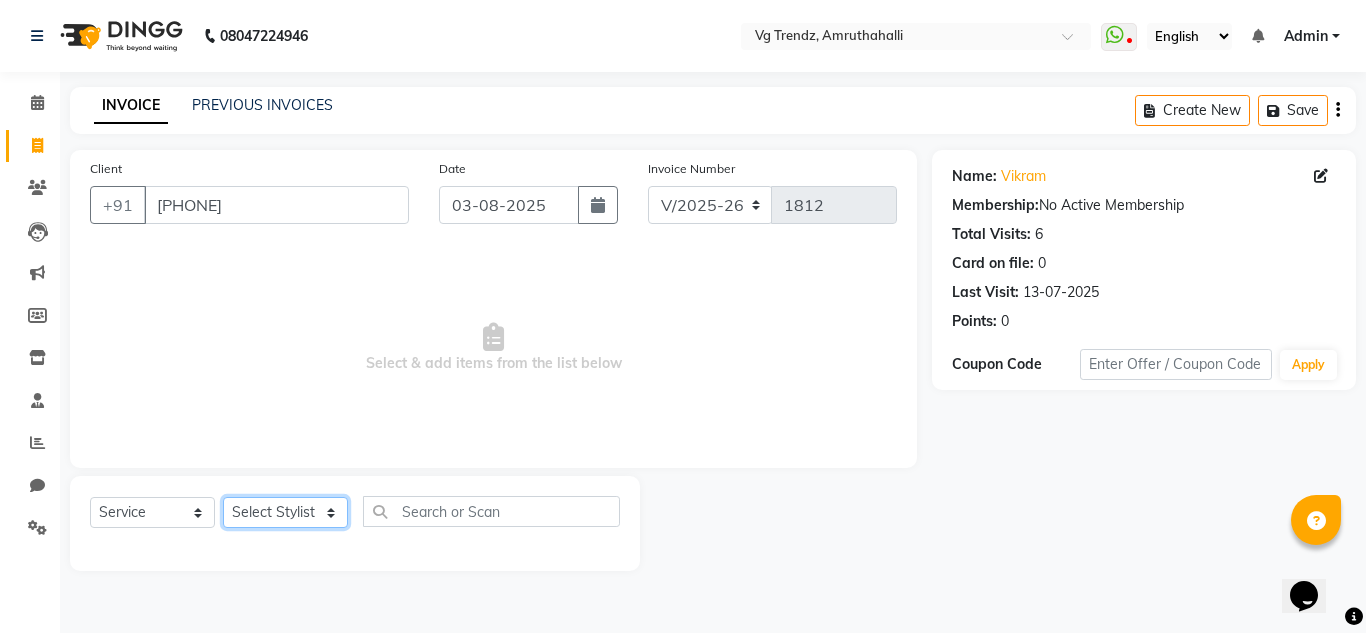 click on "Select Stylist Ashiwini N P Manjitha Chhetri Manjula S Mun Khan Naveen Kumar Rangashamaiah salon number Sandeep Sharma Shannu Sridevi Vanitha v" 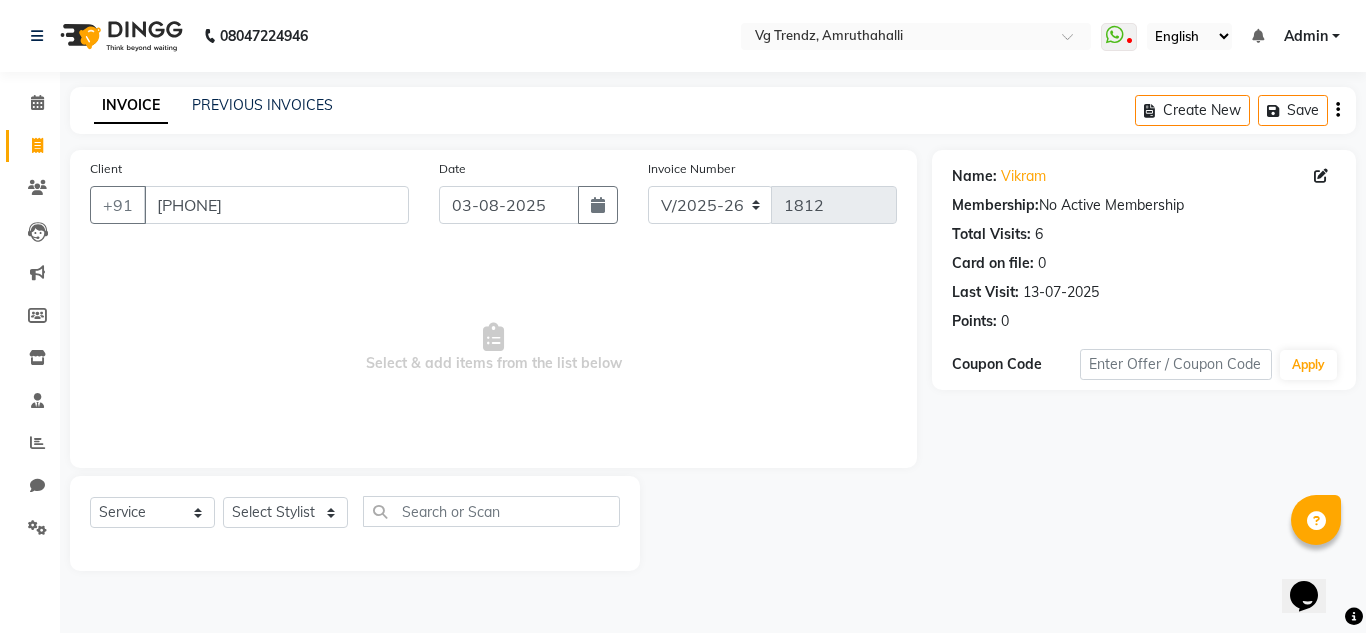 click on "INVOICE PREVIOUS INVOICES Create New Save Client [PHONE] Date 03-08-2025 Invoice Number V/2025 V/2025-26 1812 Select & add items from the list below Select Service Product Membership Package Voucher Prepaid Gift Card Select Stylist Ashiwini N P Manjitha Chhetri Manjula S Mun Khan Naveen Kumar Rangashamaiah salon number Sandeep Sharma Shannu Sridevi Vanitha v Name: Vikram Membership: No Active Membership Total Visits: 6 Card on file: 0 Last Visit: 13-07-2025 Points: 0 Coupon Code Apply" 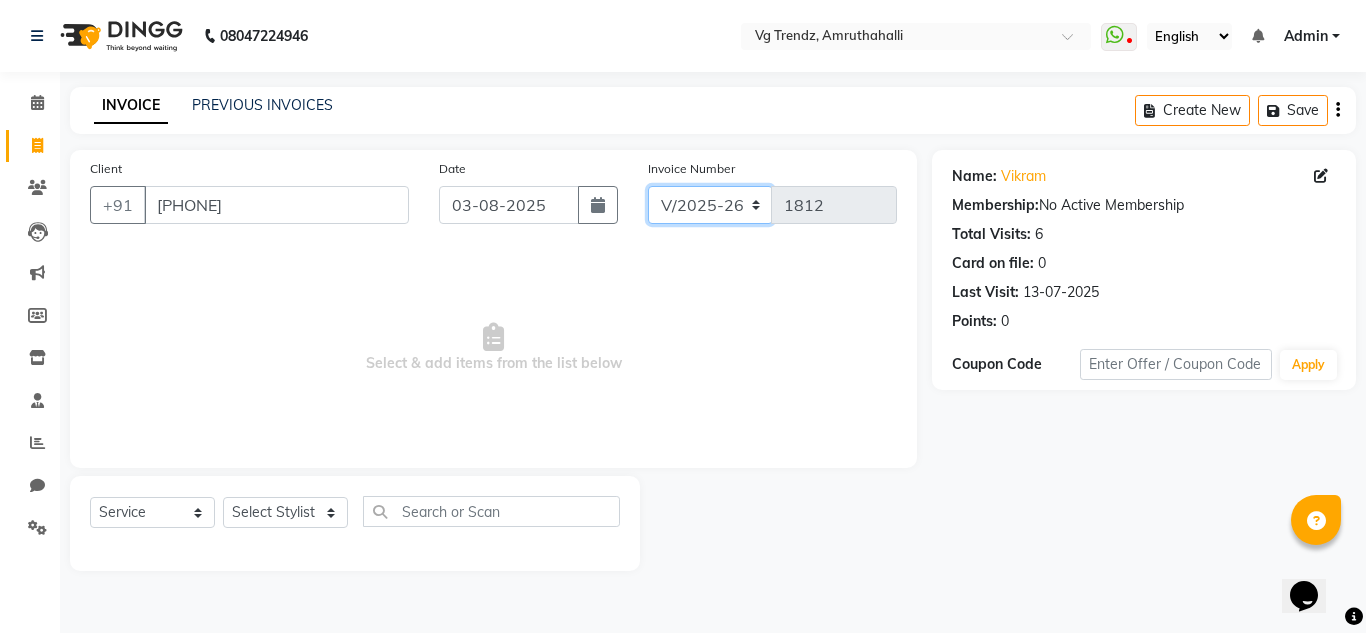 click on "V/2025 V/2025-26" 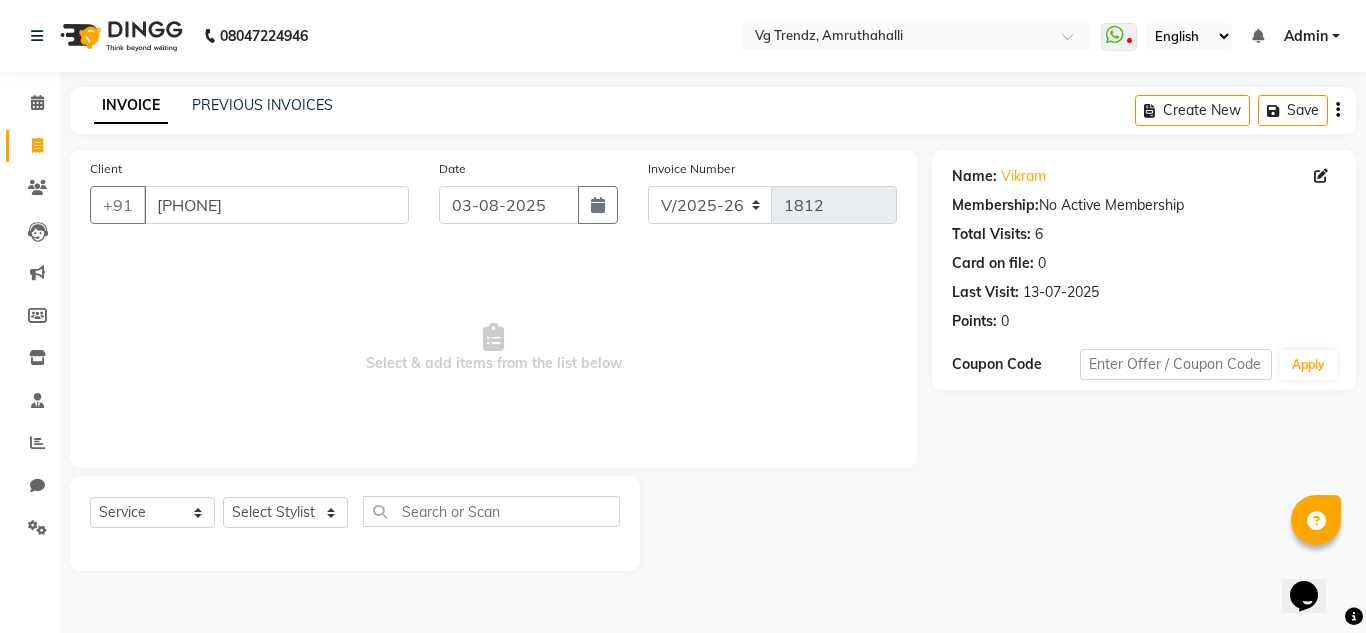 click on "Name: Vikram Membership: No Active Membership Total Visits: 6 Card on file: 0 Last Visit: 13-07-2025 Points: 0 Coupon Code Apply" 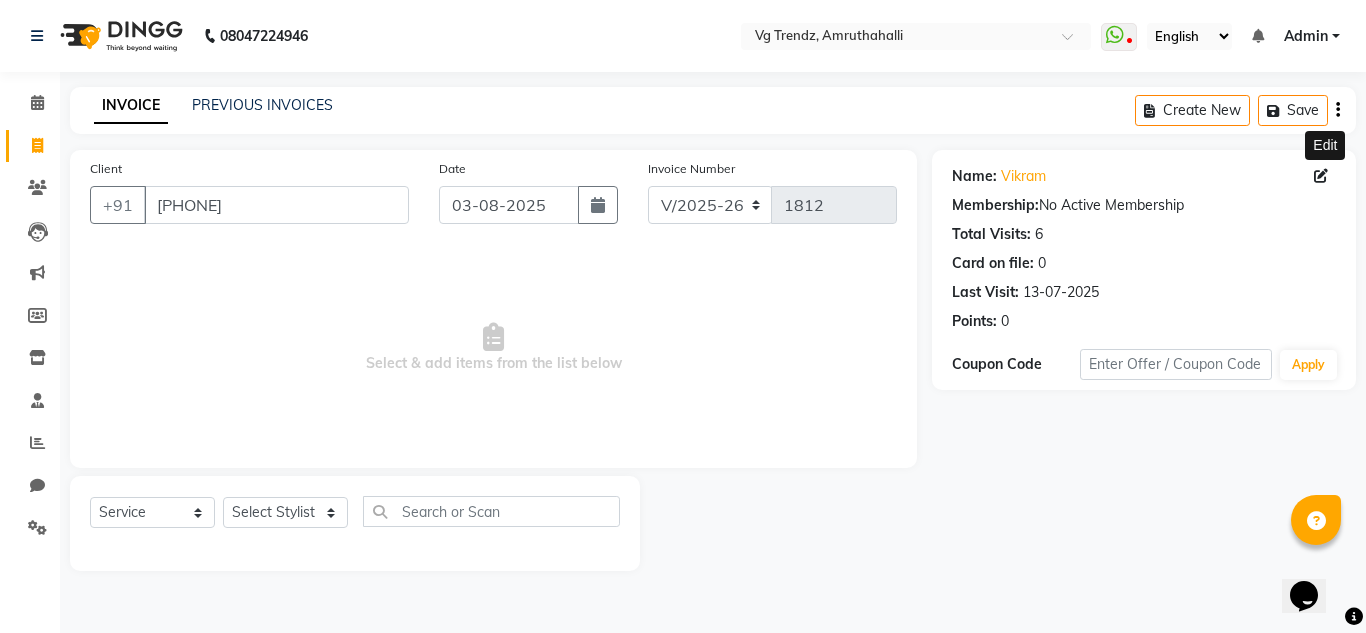 click 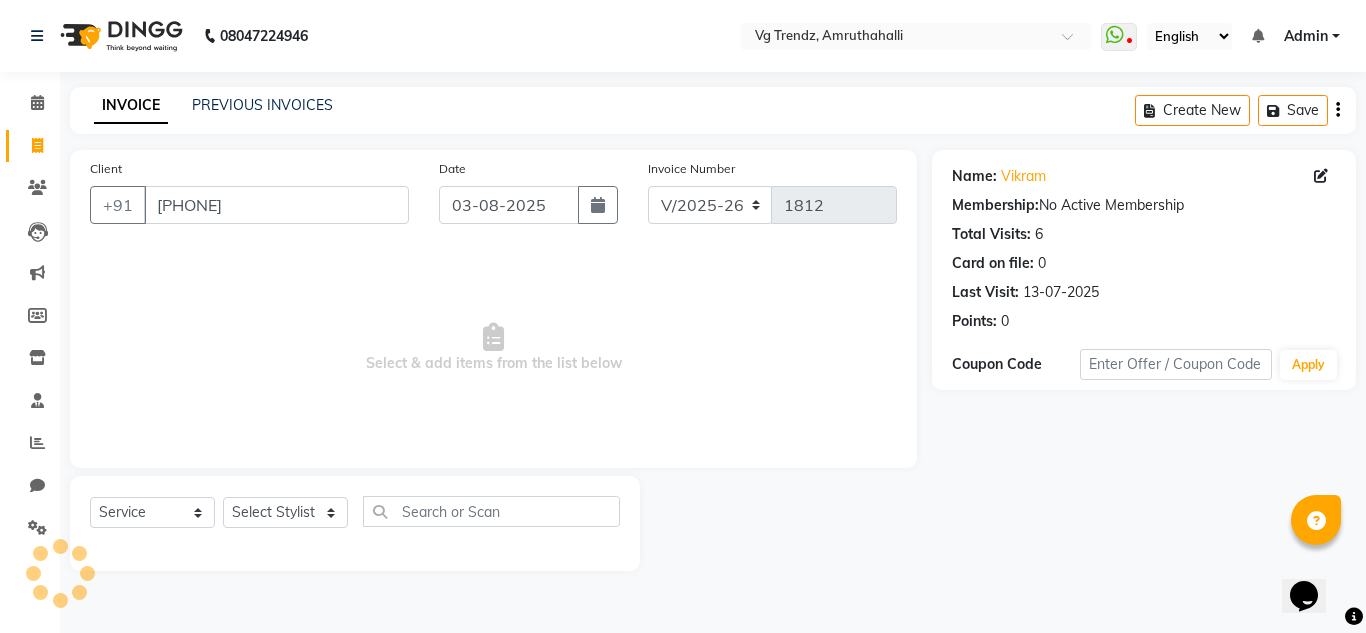 select on "male" 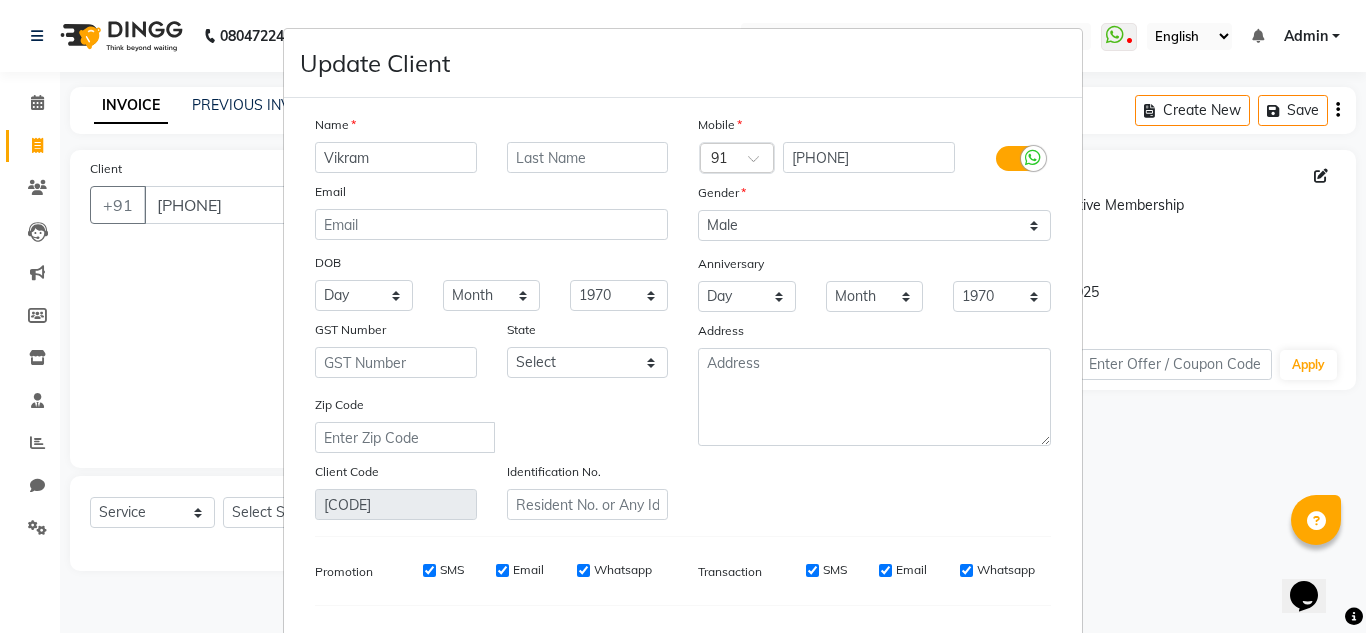 click on "Update Client Name Vikram Email DOB Day 01 02 03 04 05 06 07 08 09 10 11 12 13 14 15 16 17 18 19 20 21 22 23 24 25 26 27 28 29 30 31 Month January February March April May June July August September October November December 1940 1941 1942 1943 1944 1945 1946 1947 1948 1949 1950 1951 1952 1953 1954 1955 1956 1957 1958 1959 1960 1961 1962 1963 1964 1965 1966 1967 1968 1969 1970 1971 1972 1973 1974 1975 1976 1977 1978 1979 1980 1981 1982 1983 1984 1985 1986 1987 1988 1989 1990 1991 1992 1993 1994 1995 1996 1997 1998 1999 2000 2001 2002 2003 2004 2005 2006 2007 2008 2009 2010 2011 2012 2013 2014 2015 2016 2017 2018 2019 2020 2021 2022 2023 2024 GST Number State Select Andaman and Nicobar Islands Andhra Pradesh Arunachal Pradesh Assam Bihar Chandigarh Chhattisgarh Dadra and Nagar Haveli Daman and Diu Delhi Goa Gujarat Haryana Himachal Pradesh Jammu and Kashmir Jharkhand Karnataka Kerala Lakshadweep Madhya Pradesh Maharashtra Manipur Meghalaya Mizoram Nagaland Odisha Pondicherry Punjab Rajasthan Sikkim Tamil Nadu" at bounding box center (683, 316) 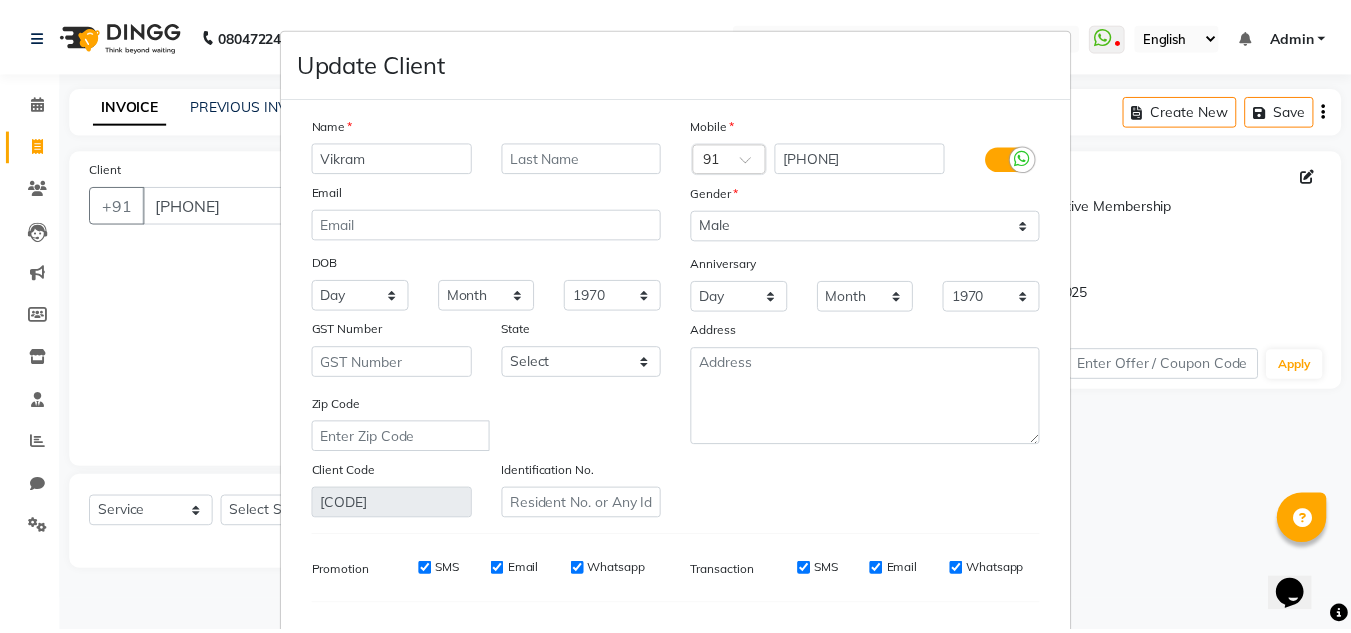 scroll, scrollTop: 254, scrollLeft: 0, axis: vertical 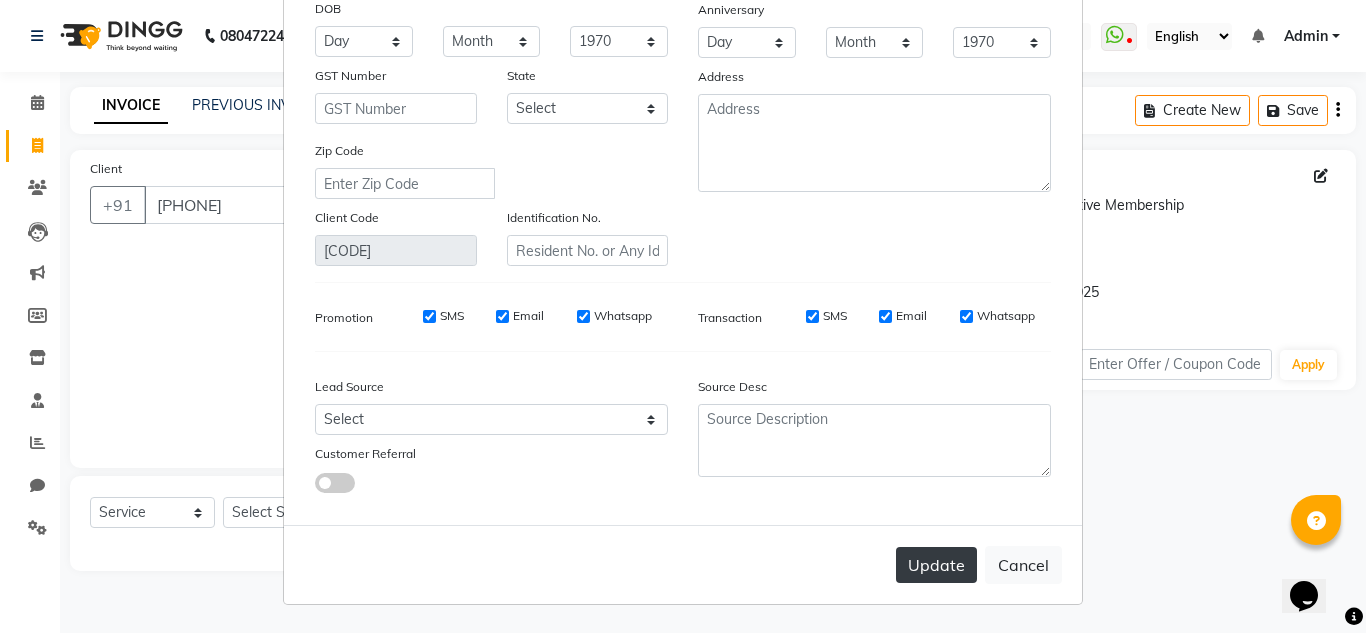 click on "Update" at bounding box center [936, 565] 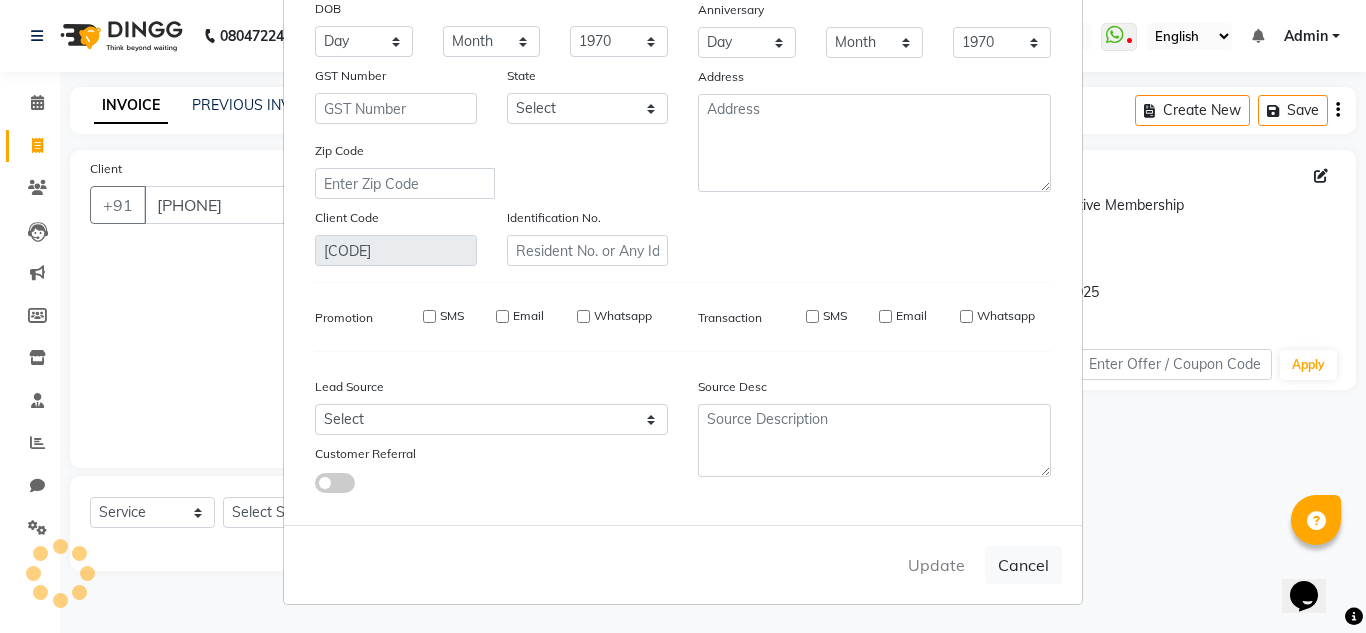 type 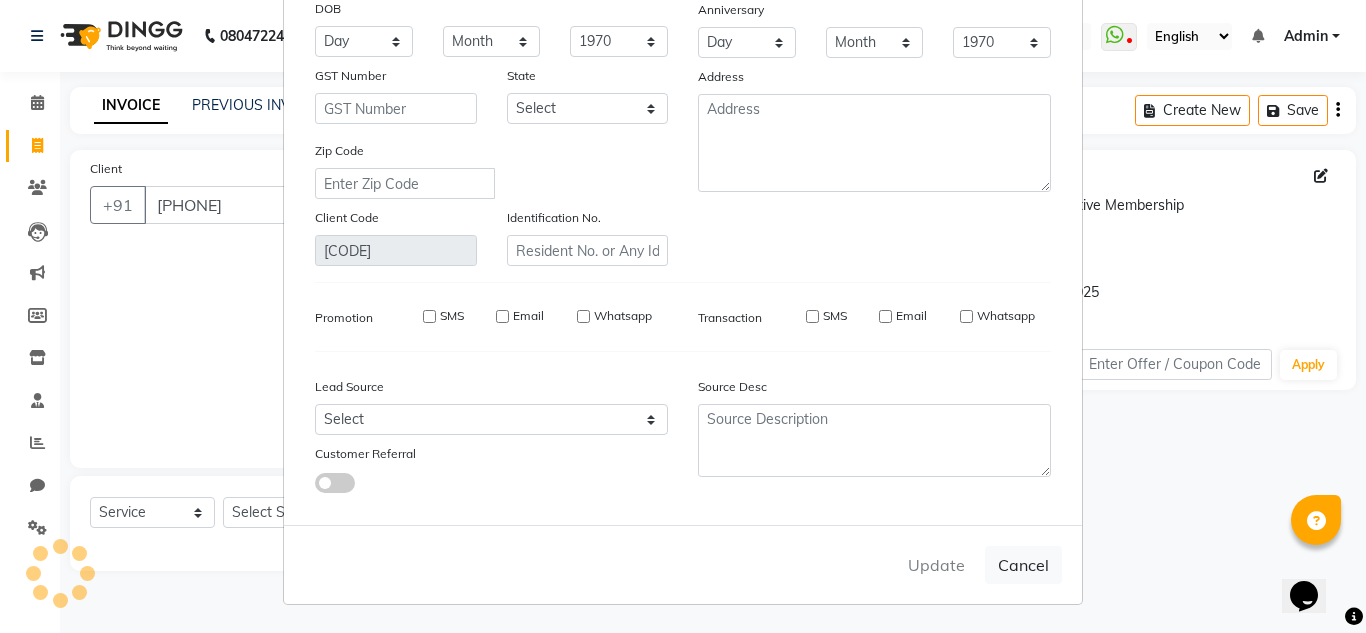 select 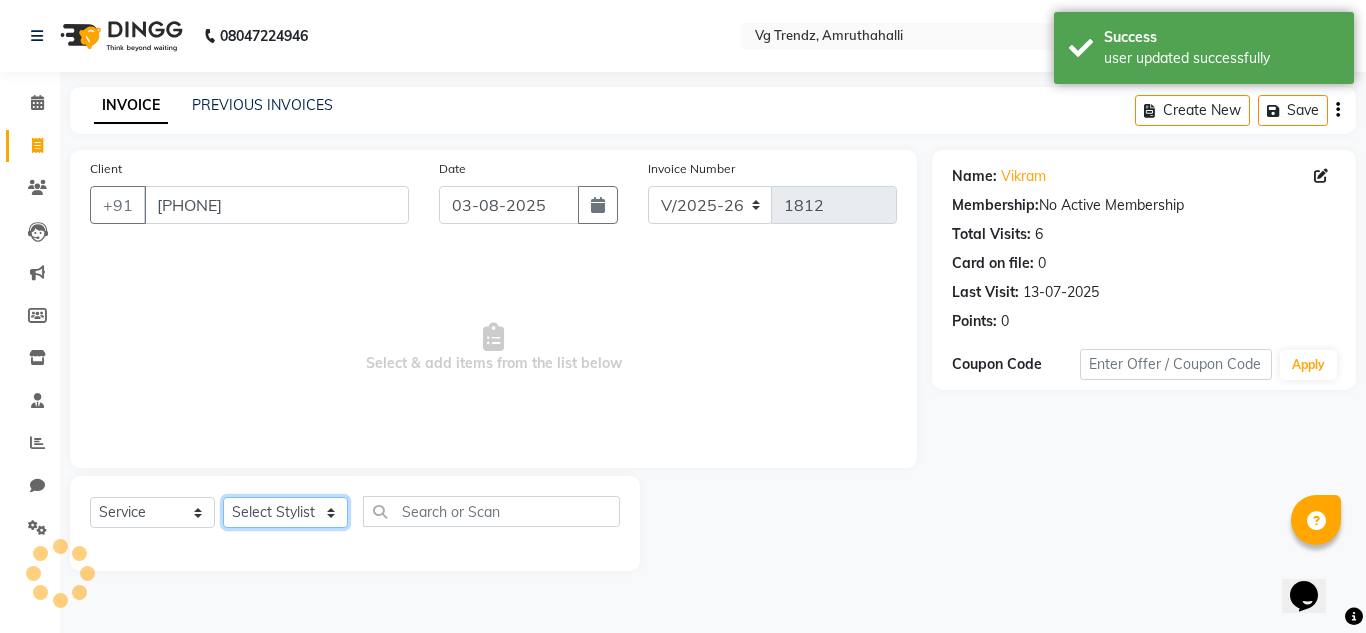 click on "Select Stylist Ashiwini N P Manjitha Chhetri Manjula S Mun Khan Naveen Kumar Rangashamaiah salon number Sandeep Sharma Shannu Sridevi Vanitha v" 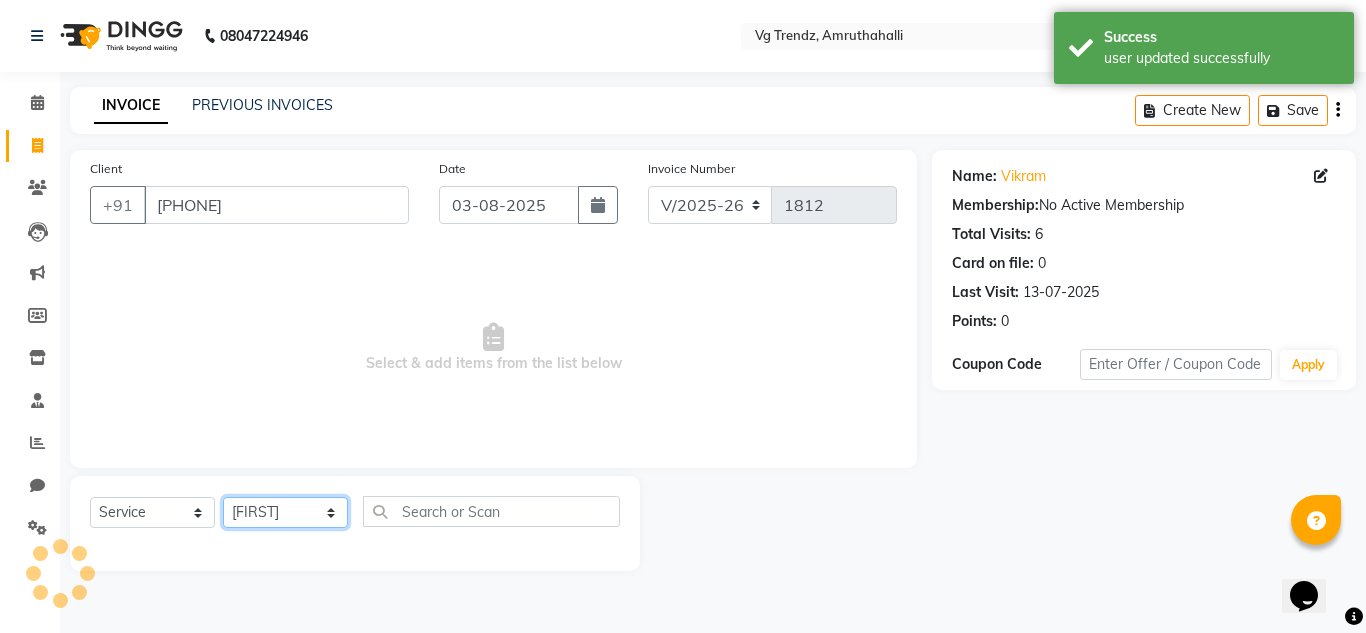click on "Select Stylist Ashiwini N P Manjitha Chhetri Manjula S Mun Khan Naveen Kumar Rangashamaiah salon number Sandeep Sharma Shannu Sridevi Vanitha v" 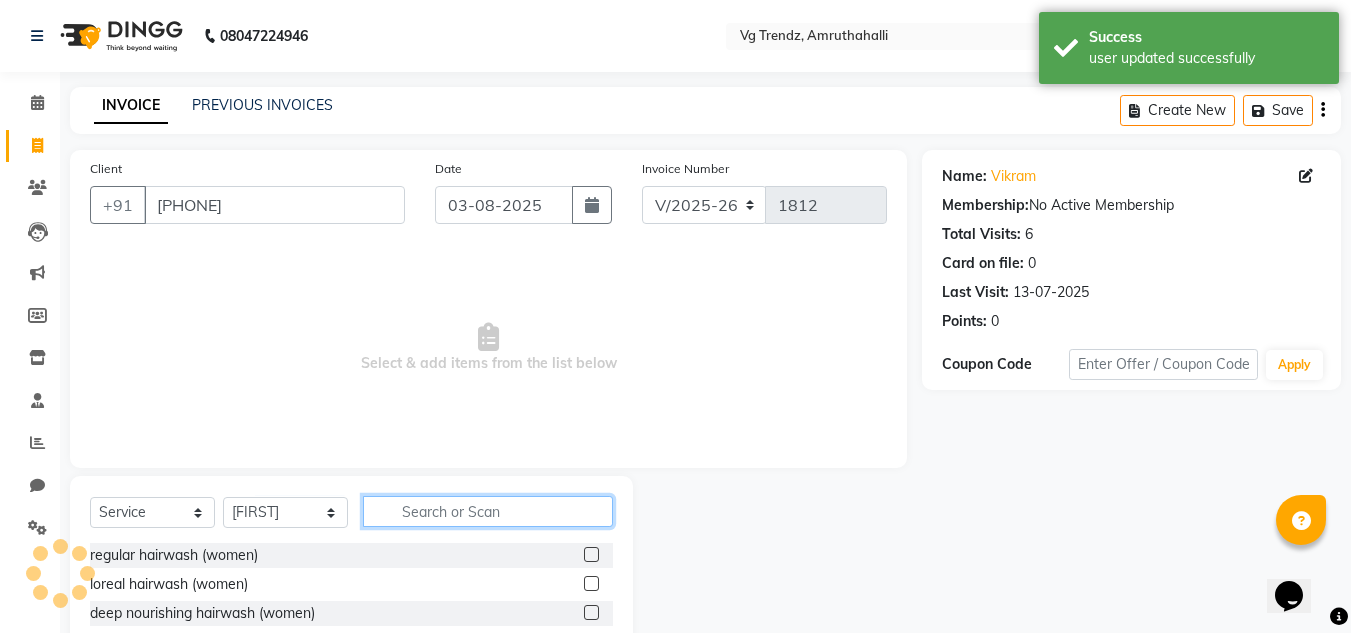 click 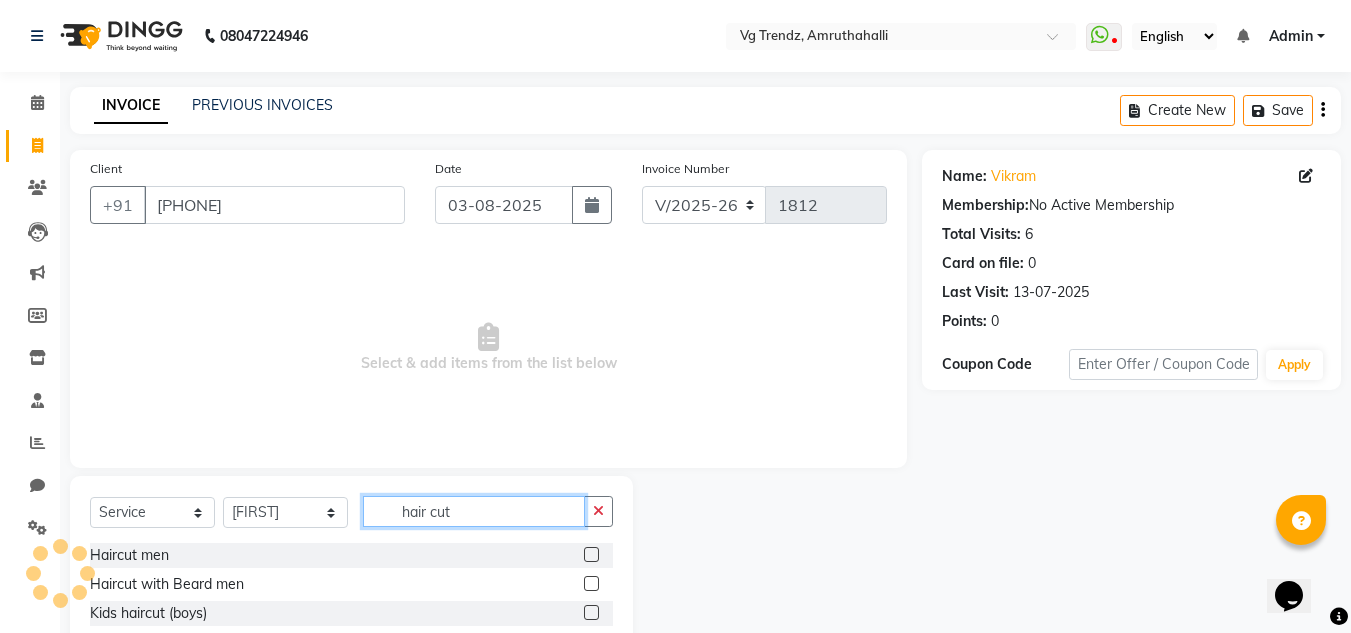 type on "hair cut" 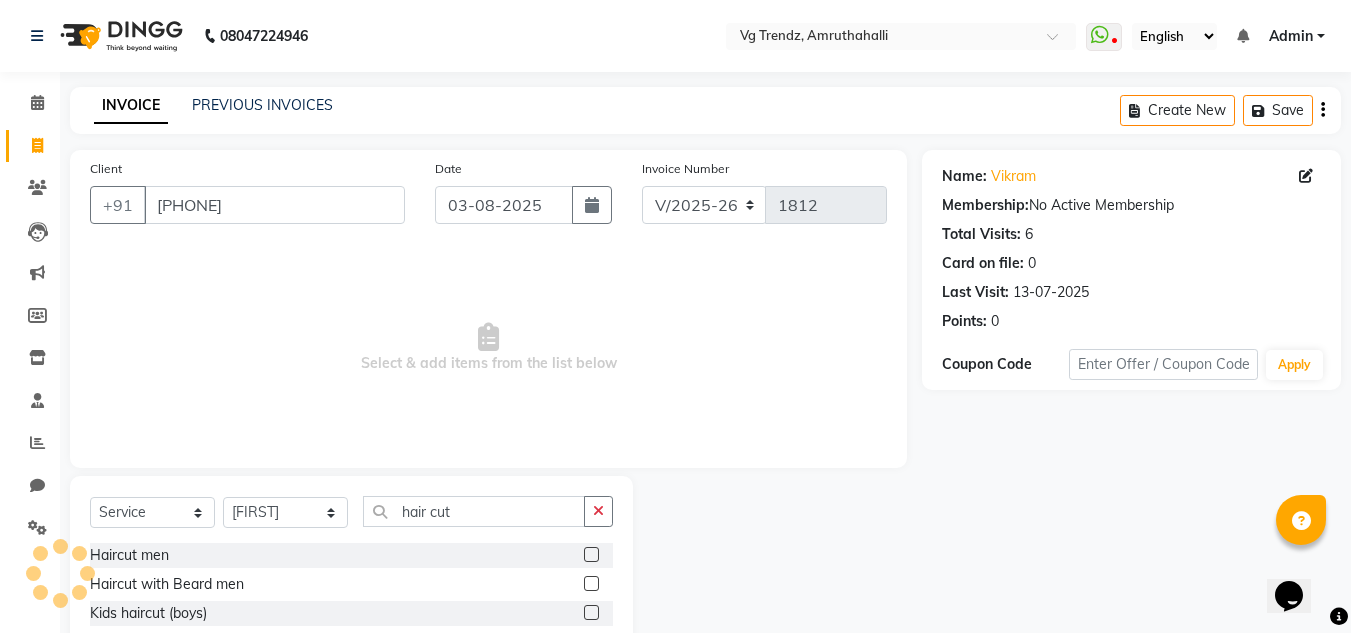 click 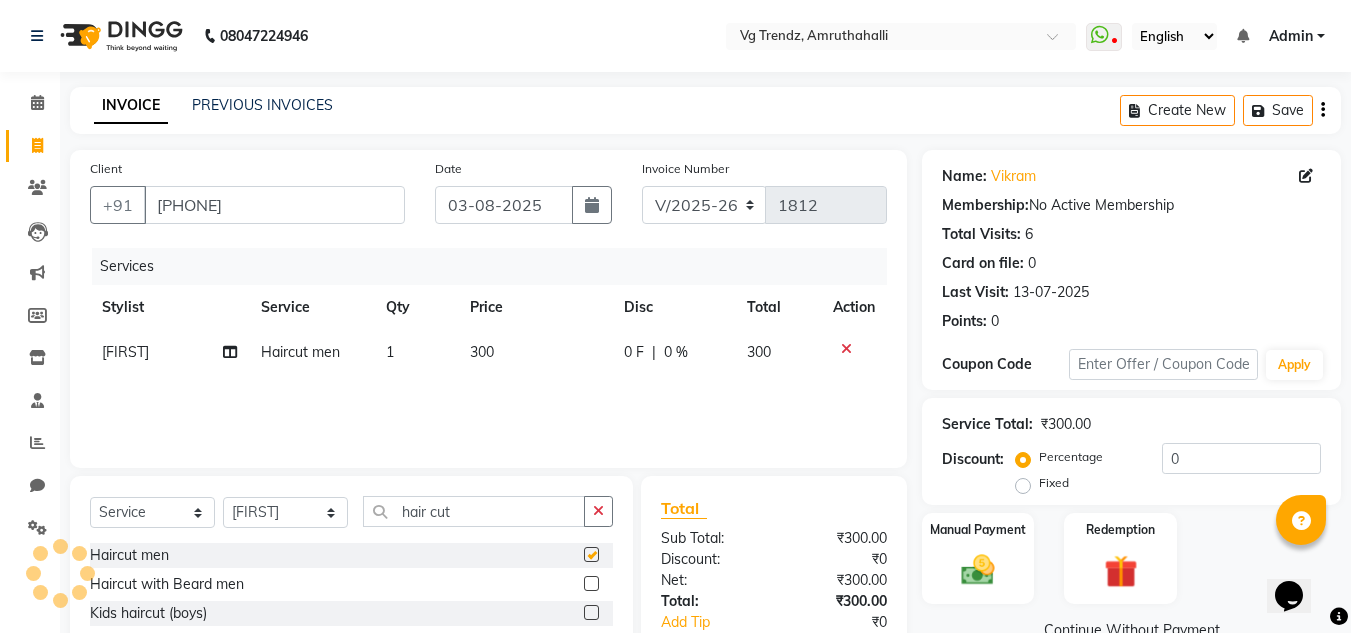 checkbox on "false" 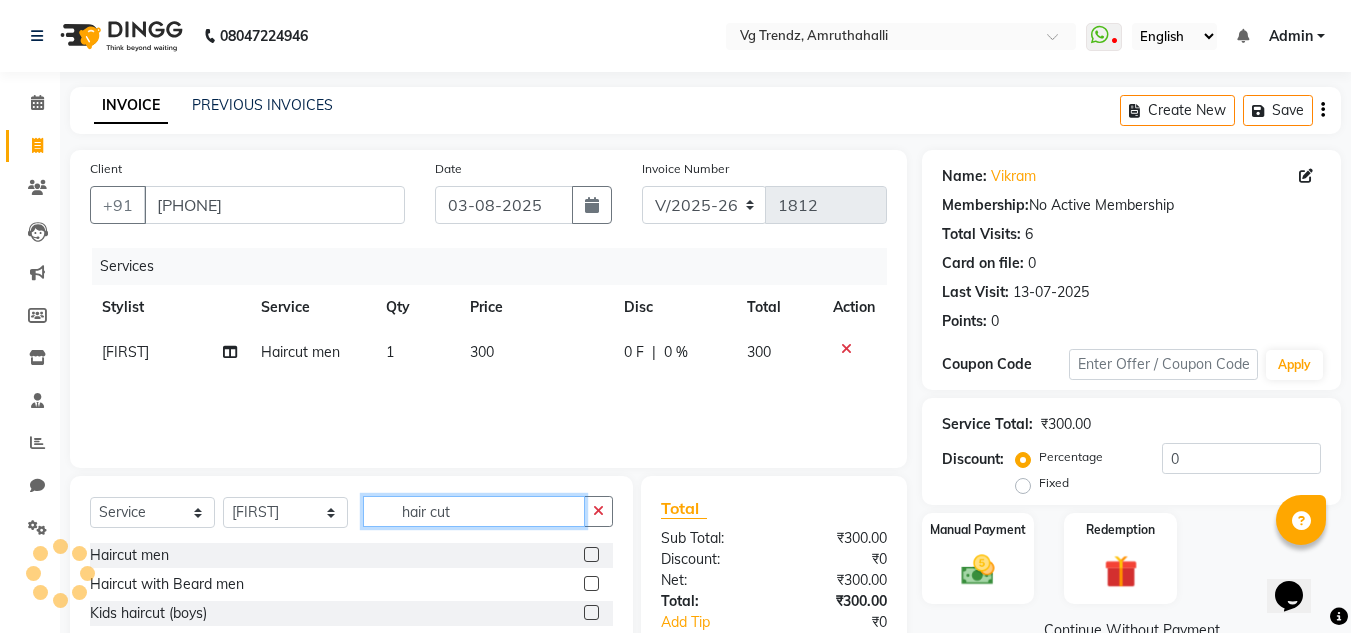 click on "hair cut" 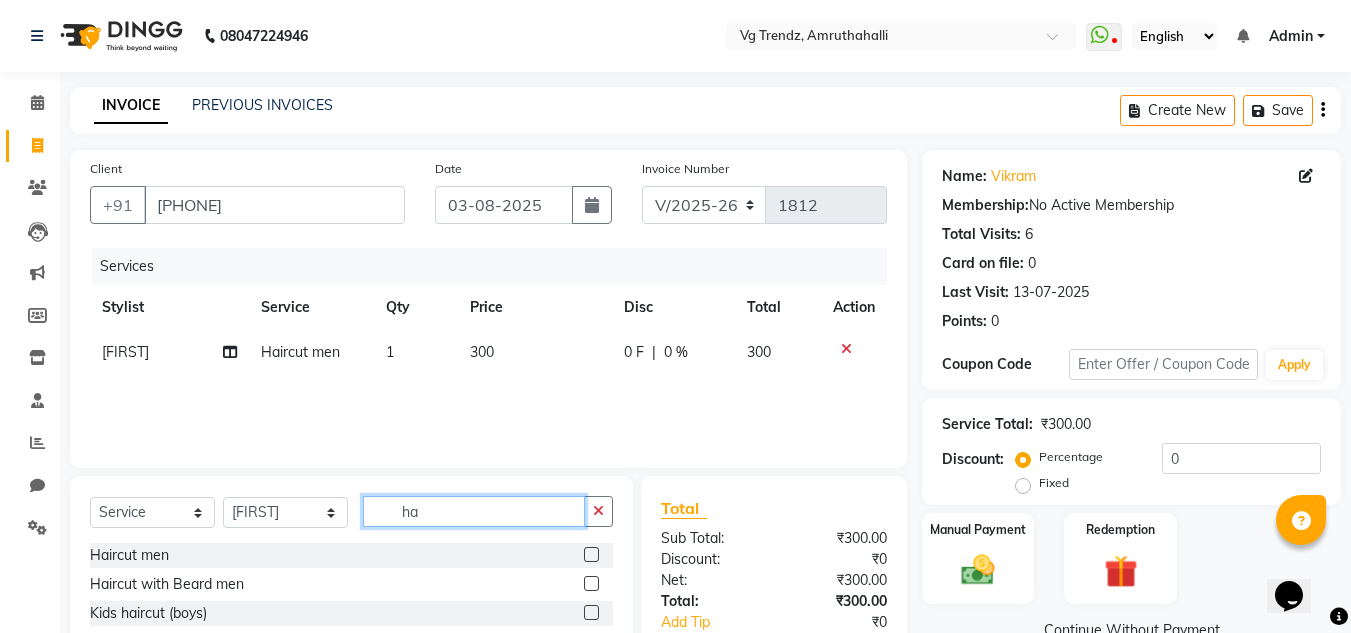 type on "h" 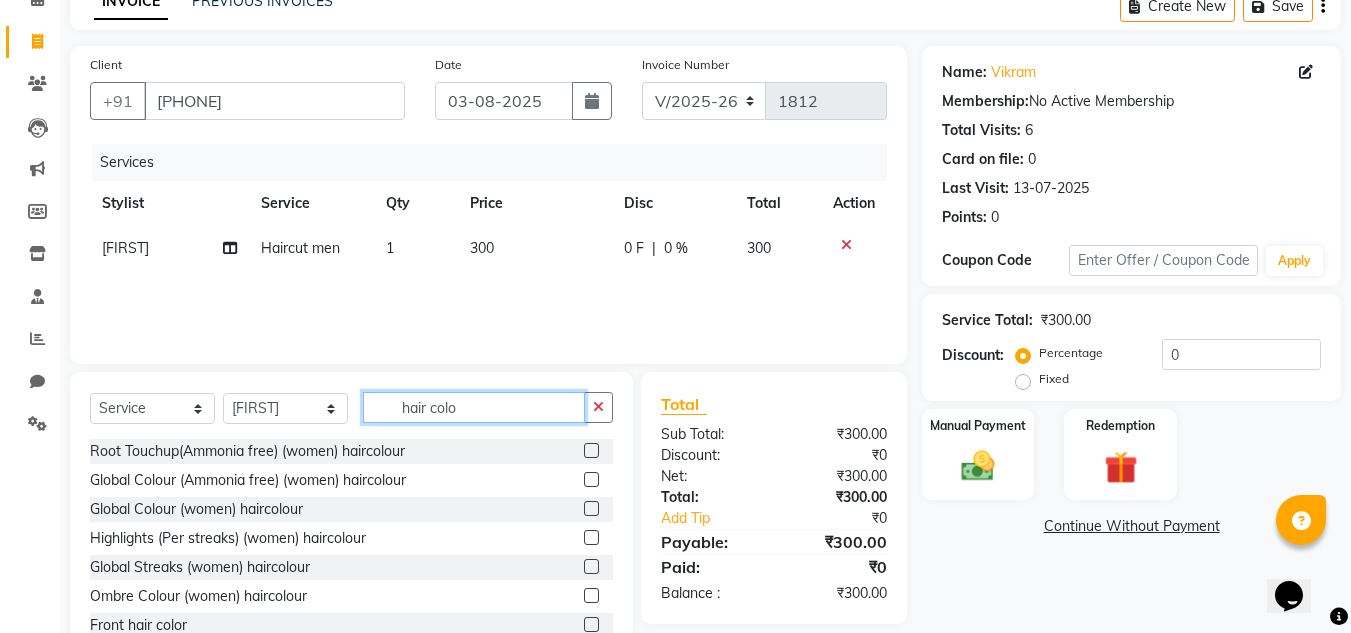scroll, scrollTop: 168, scrollLeft: 0, axis: vertical 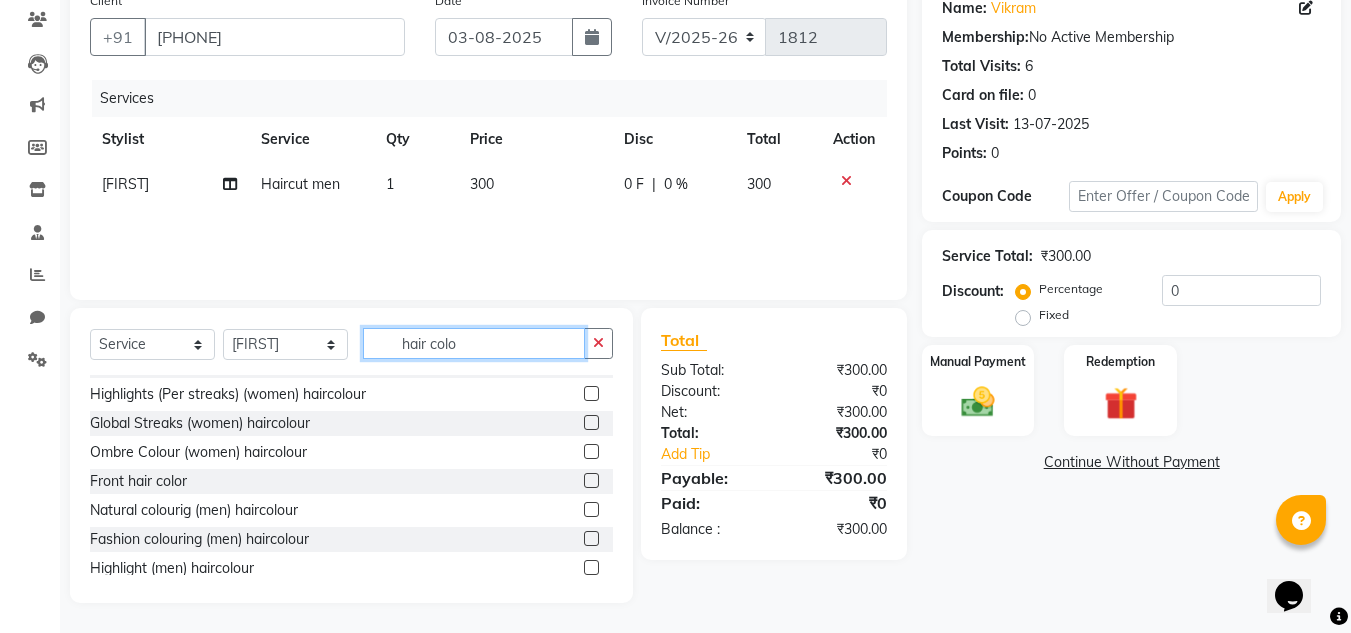 type on "hair colo" 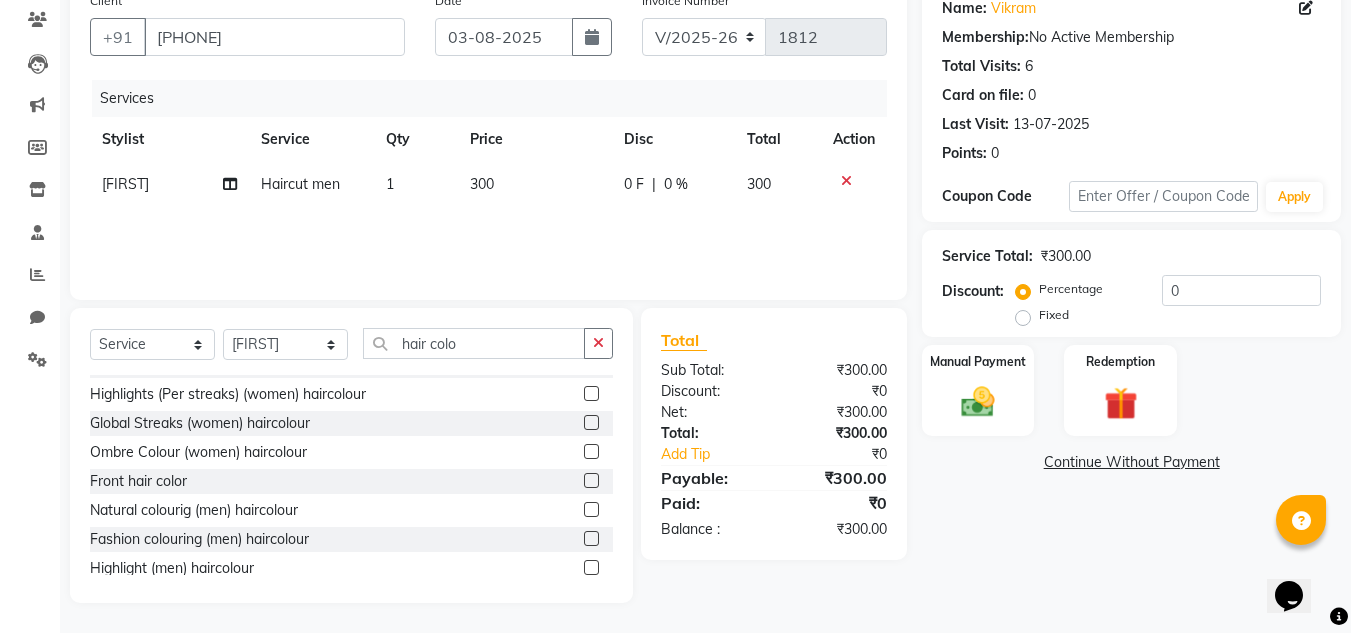 click 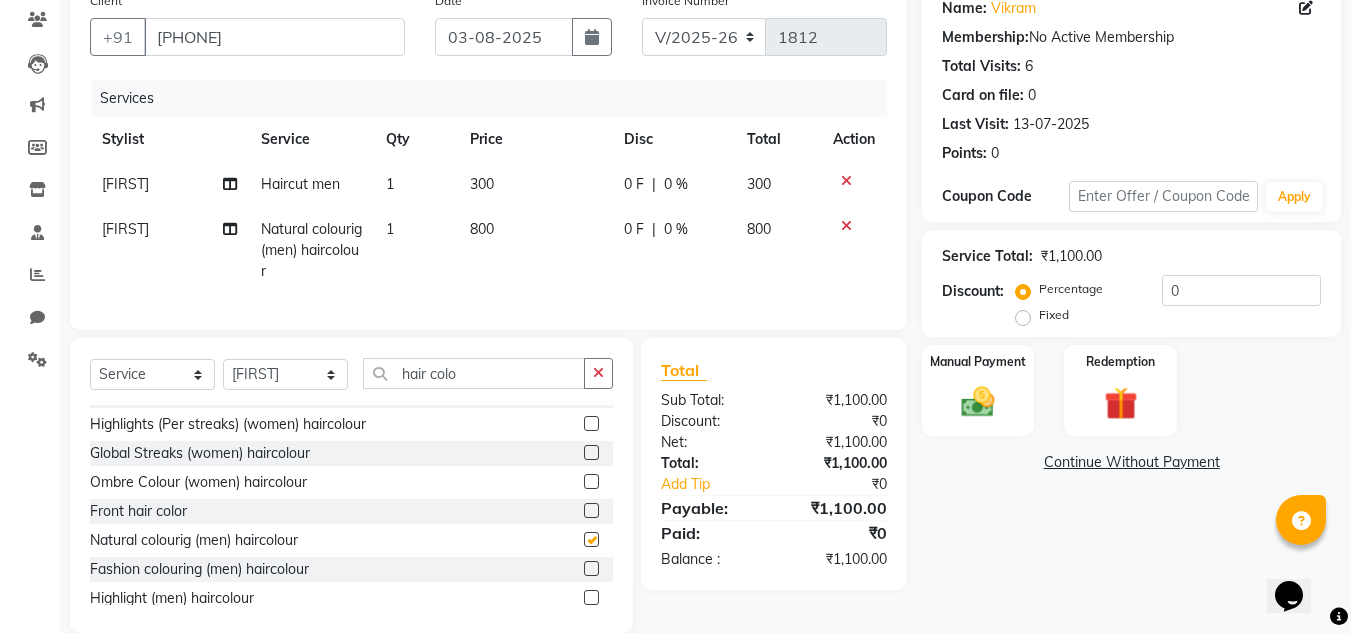 checkbox on "false" 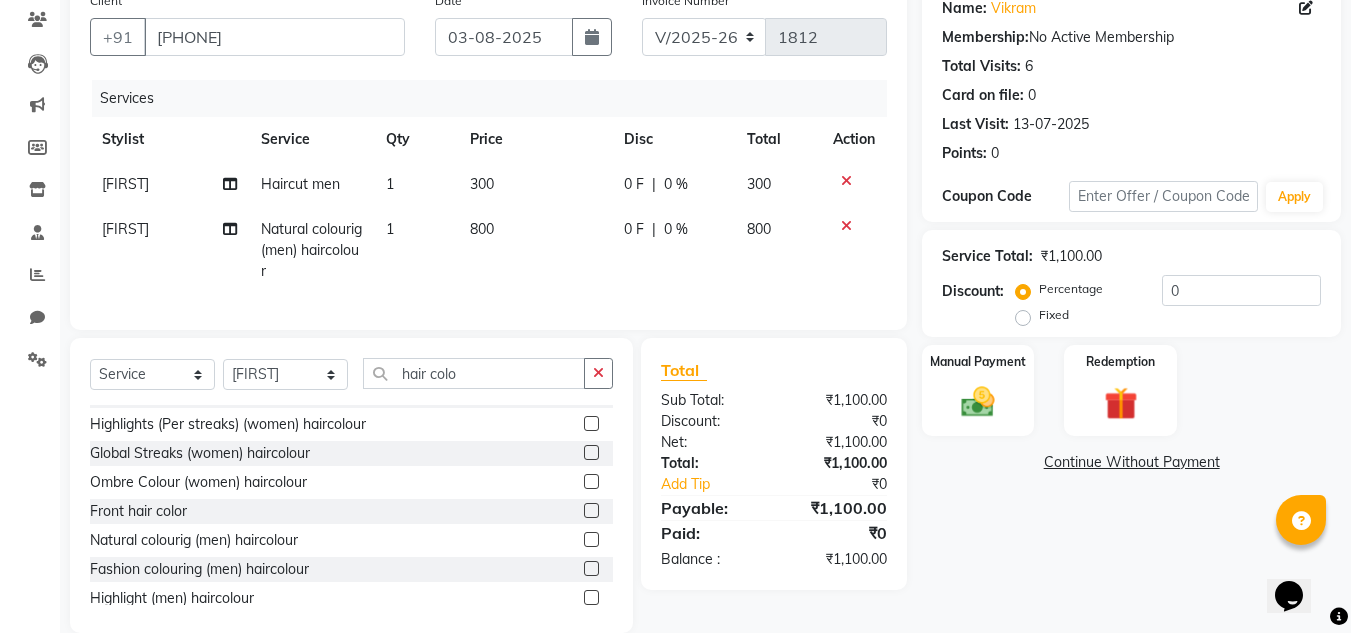 click on "800" 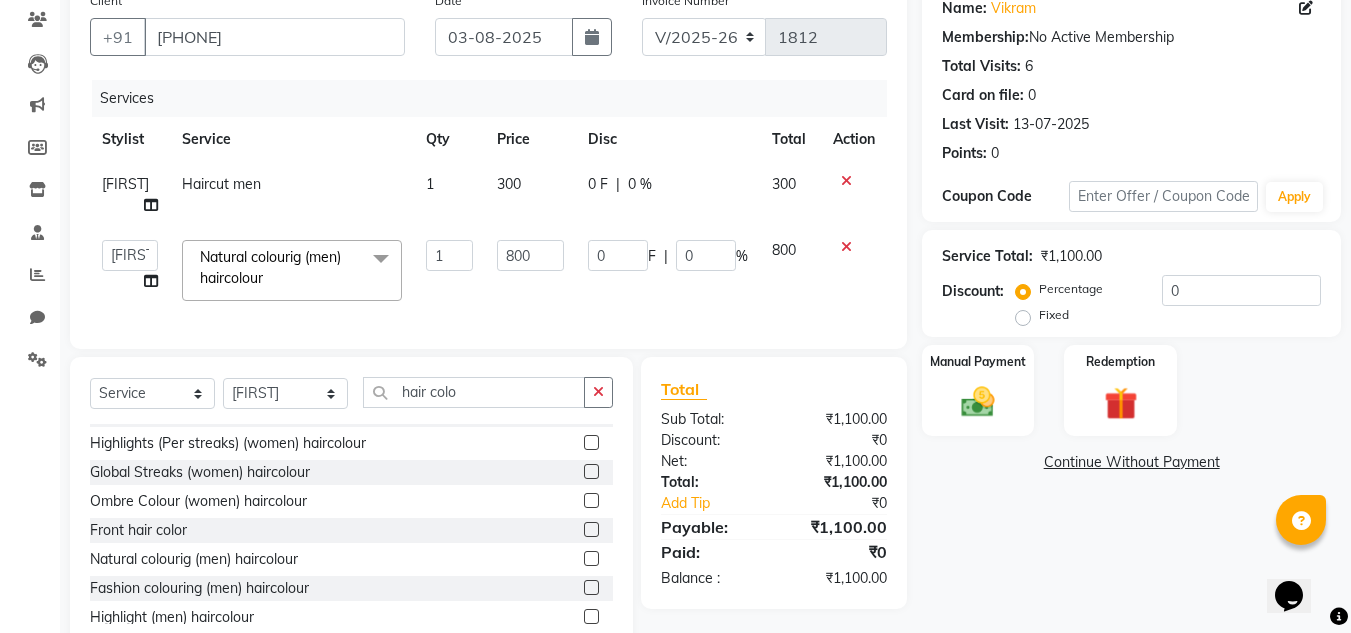 click on "800" 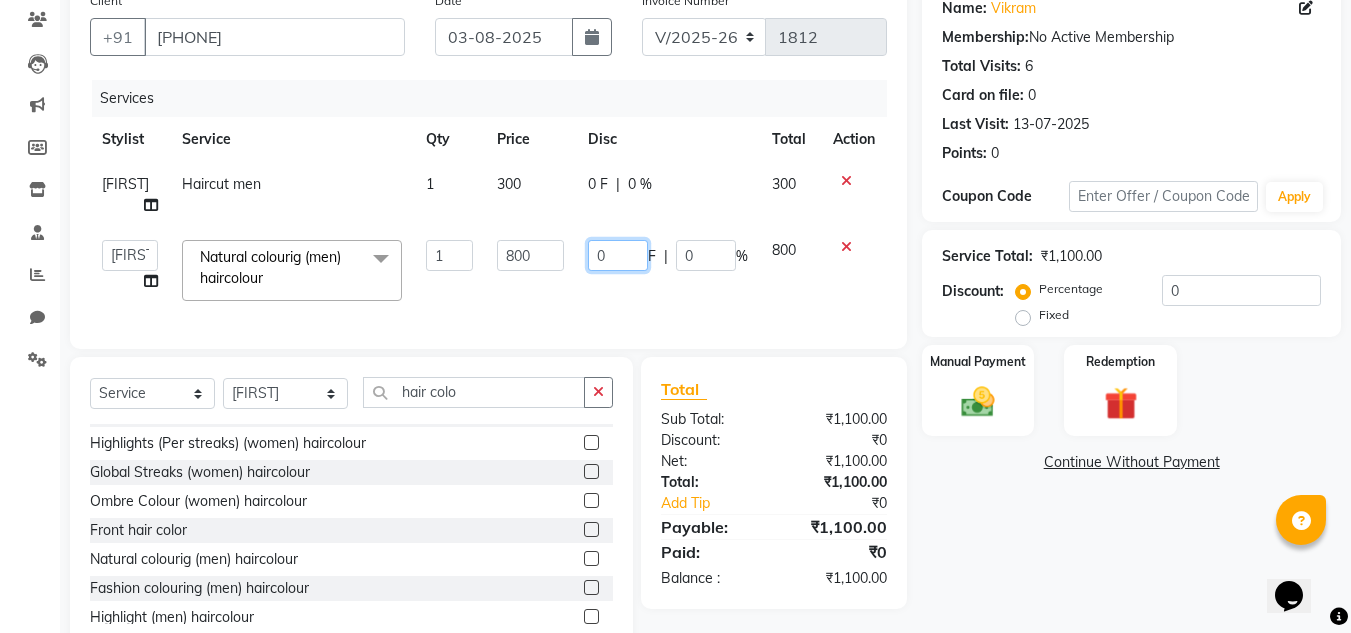 click on "0" 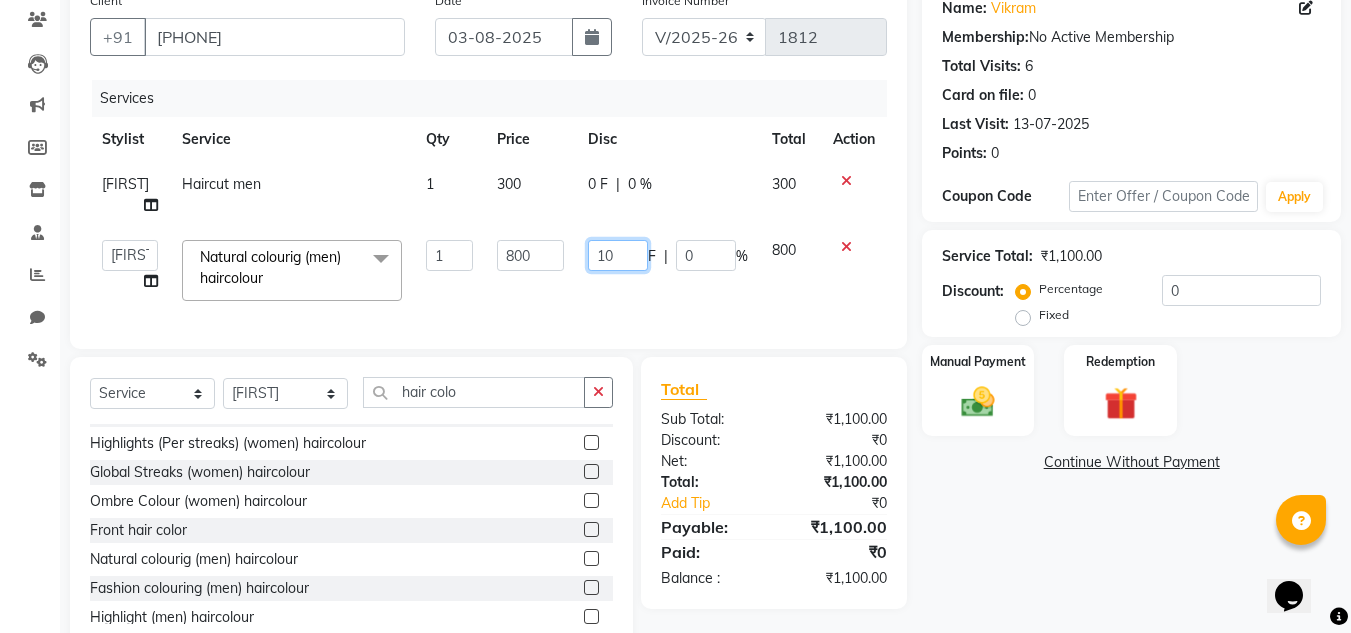 type on "100" 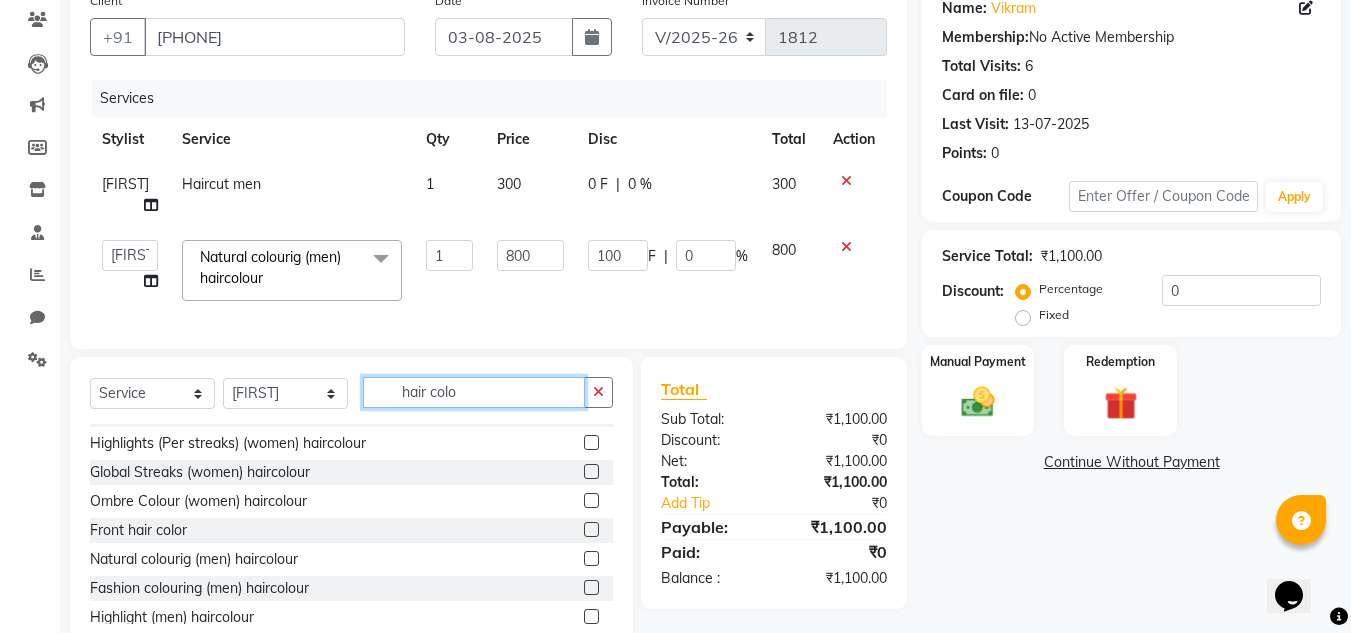 click on "Select Service Product Membership Package Voucher Prepaid Gift Card Select Stylist Ashiwini N P Manjitha Chhetri Manjula S Mun Khan Naveen Kumar Rangashamaiah salon number Sandeep Sharma Shannu Sridevi Vanitha v hair colo" 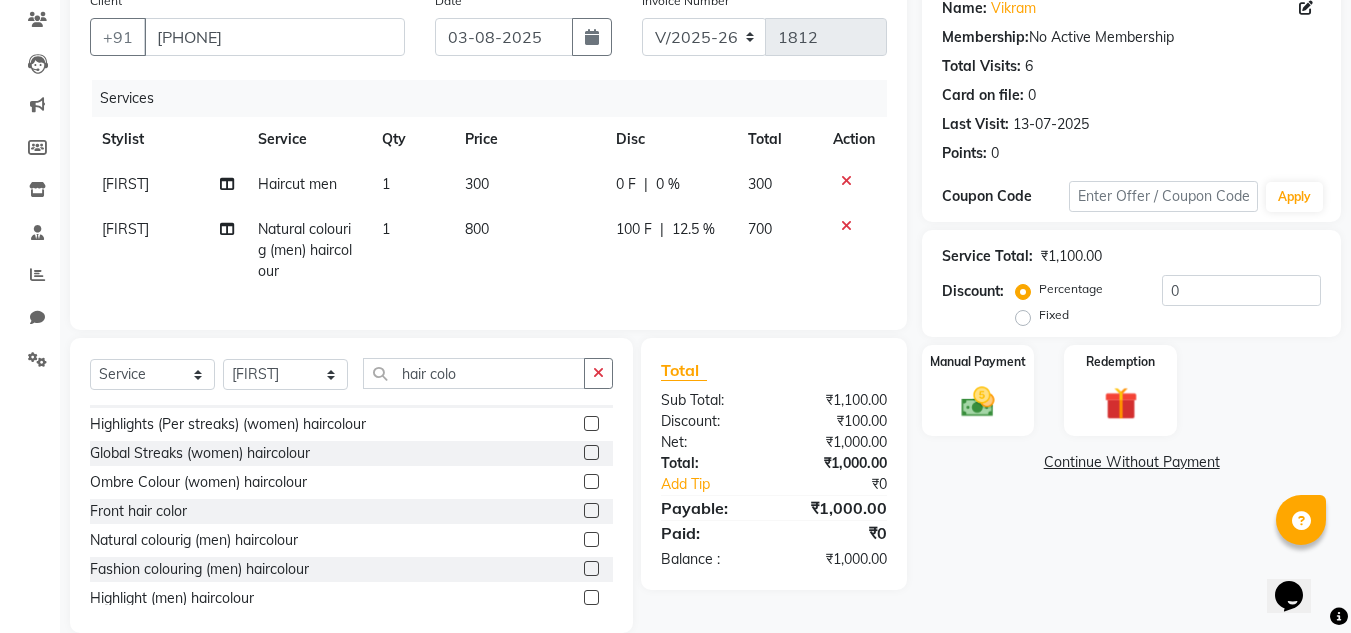 click on "₹0" 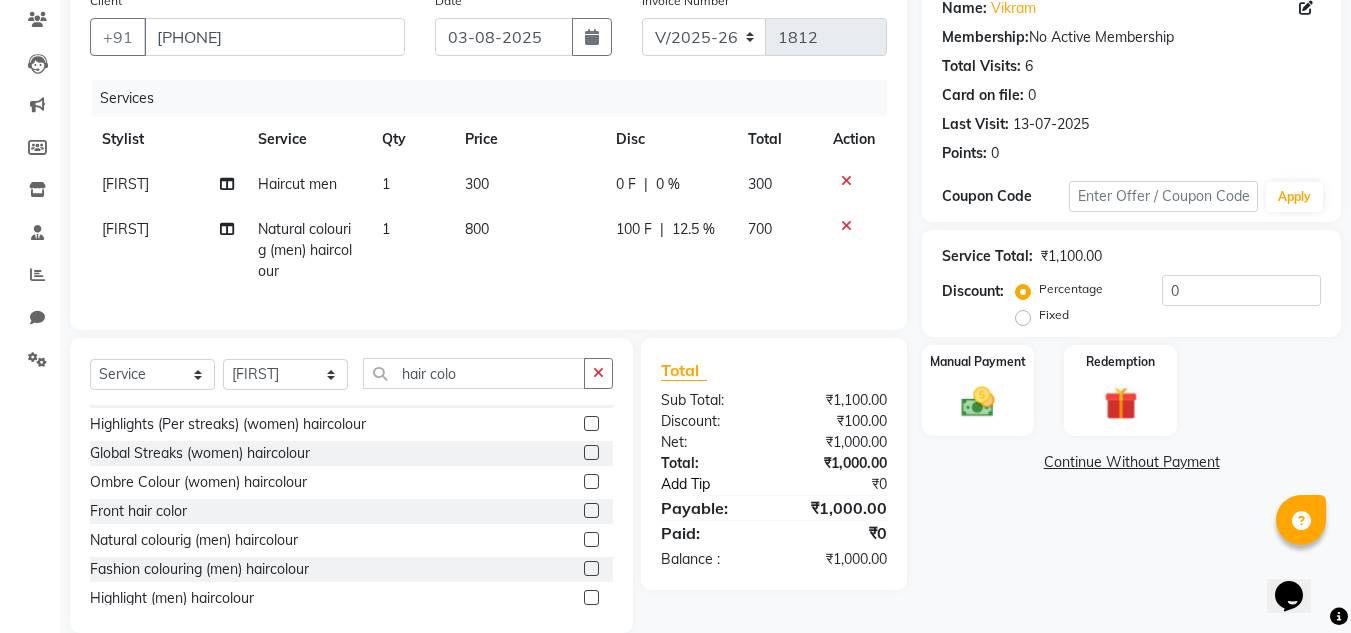 click on "Add Tip" 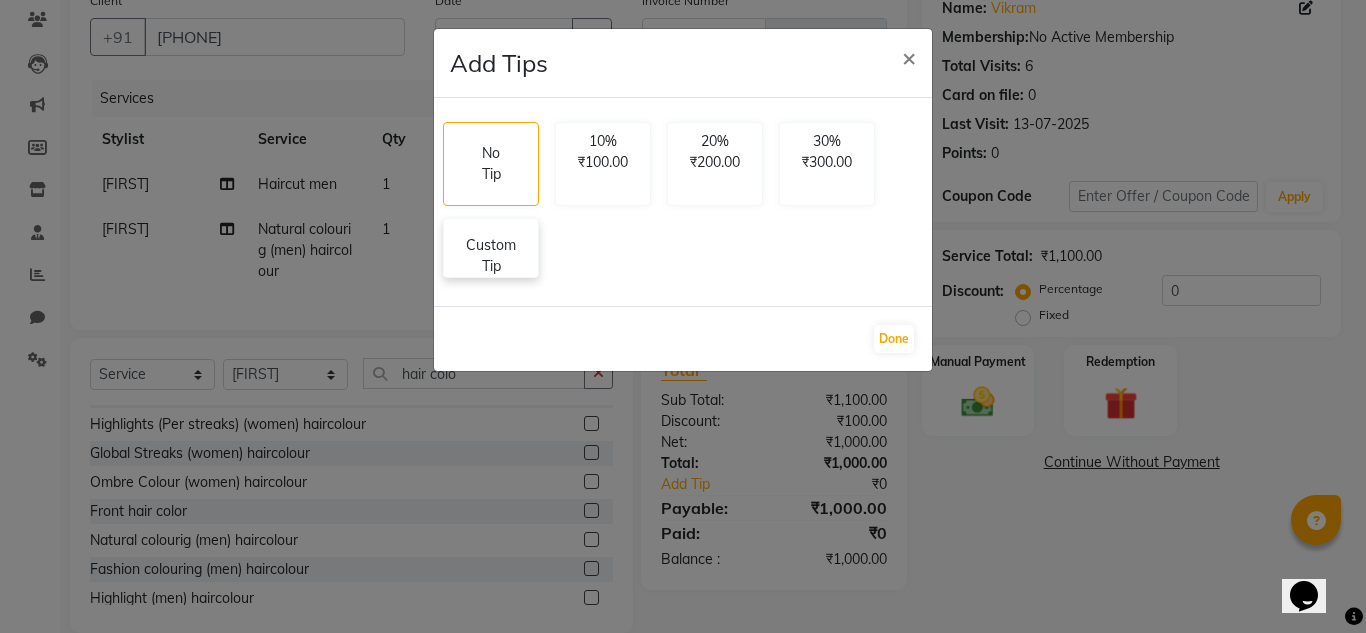 click on "Custom Tip" 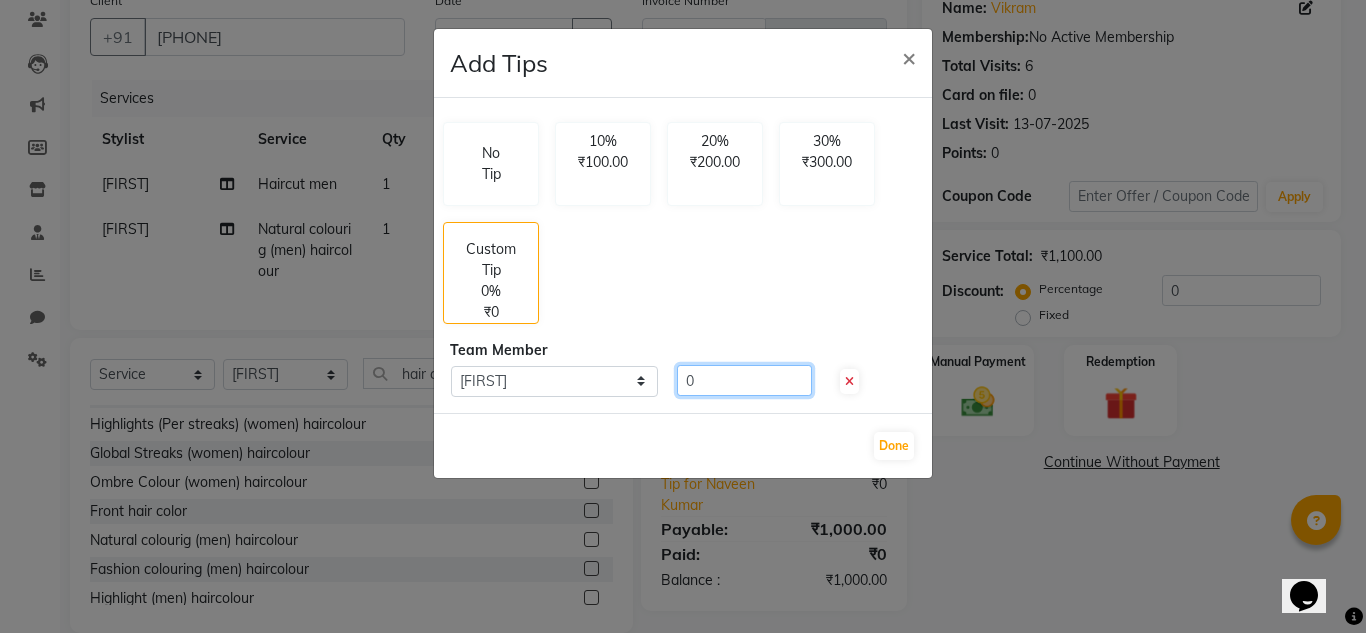 click on "0" 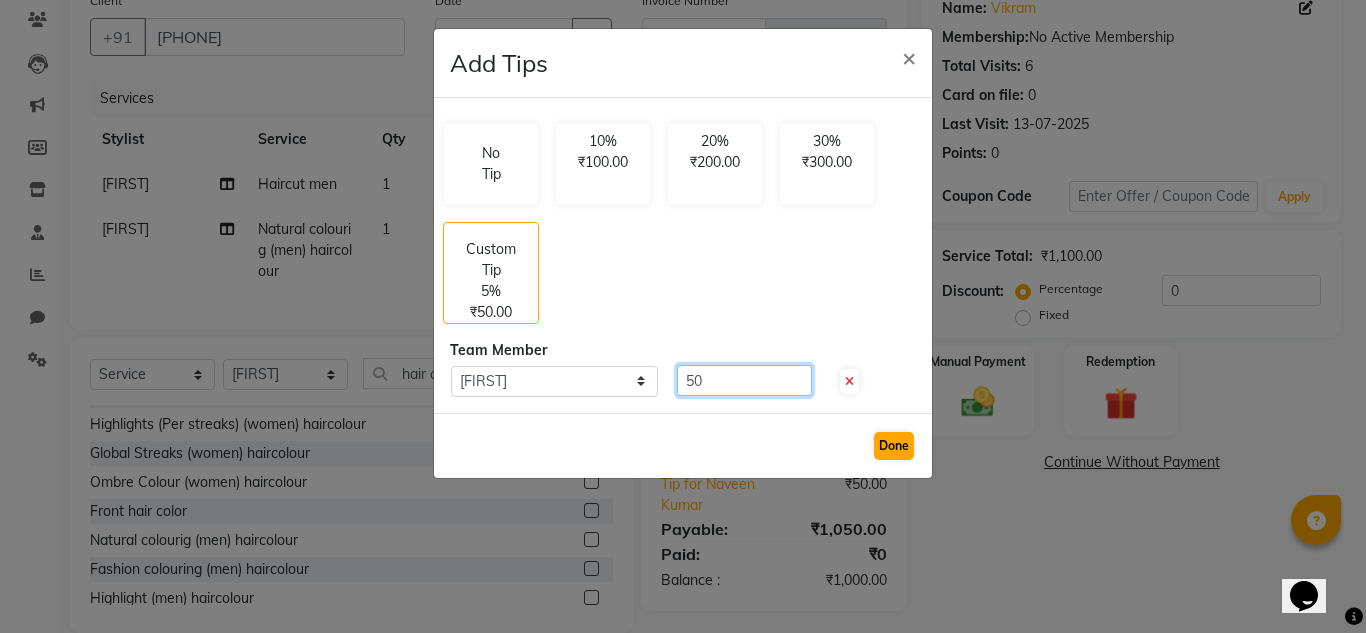 type on "50" 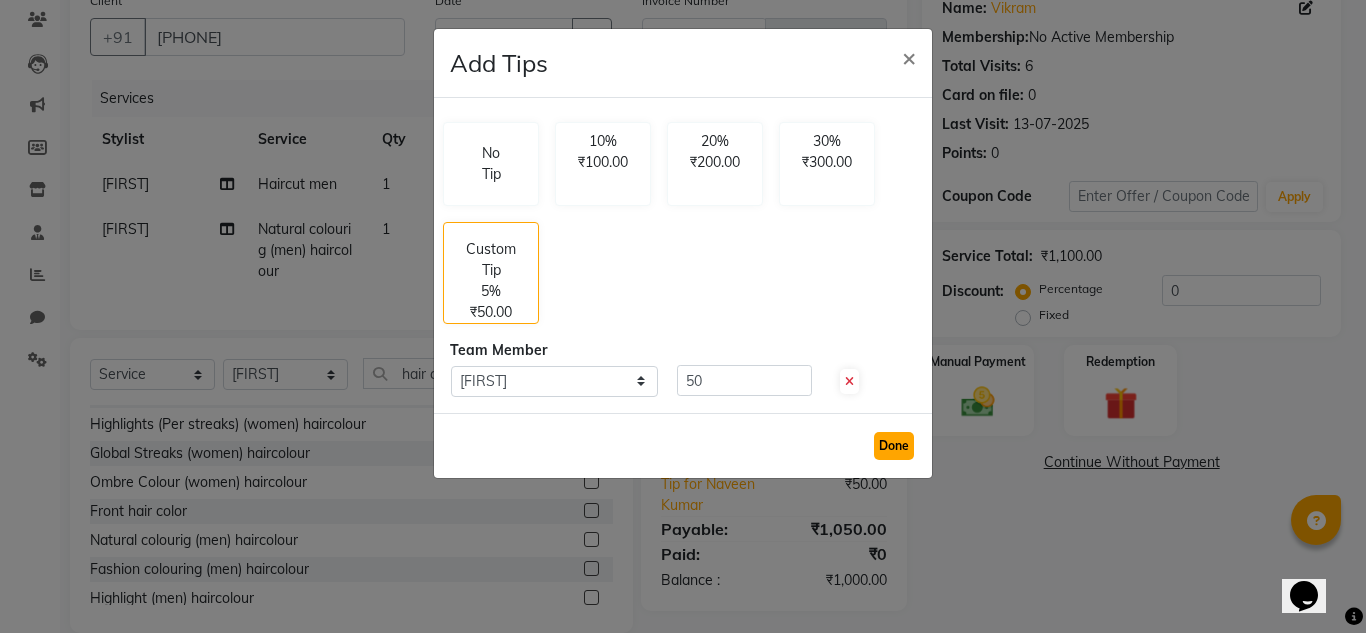 click on "Done" 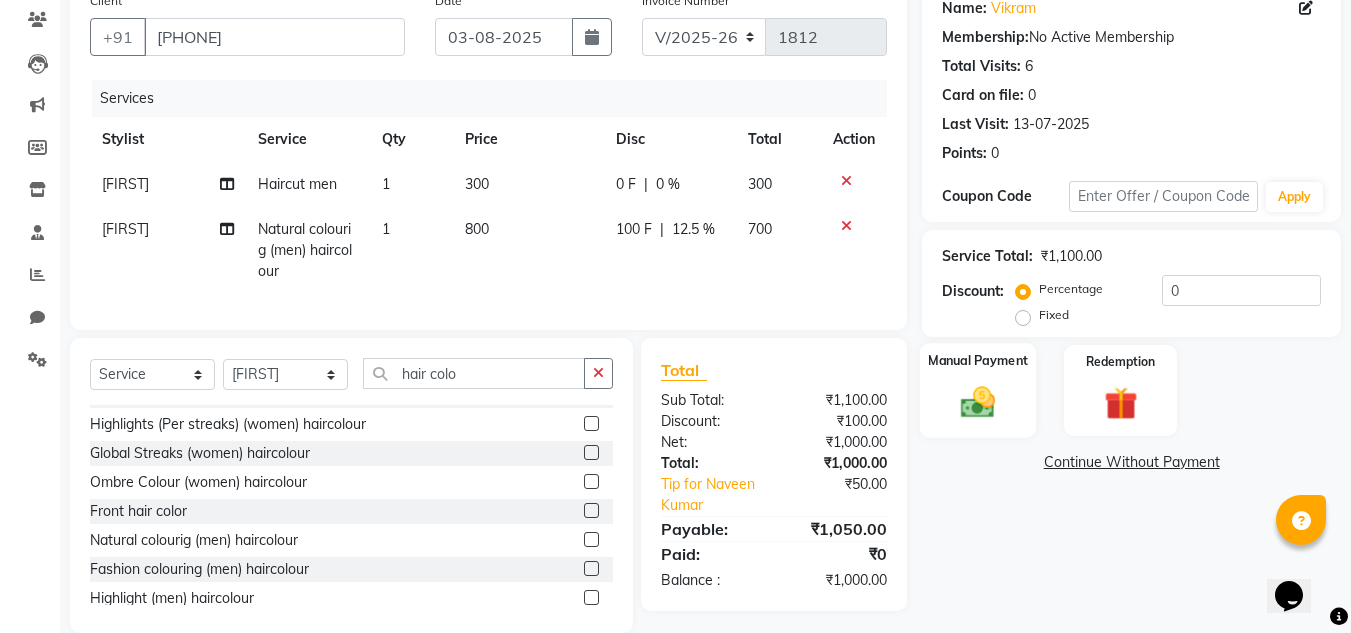 click 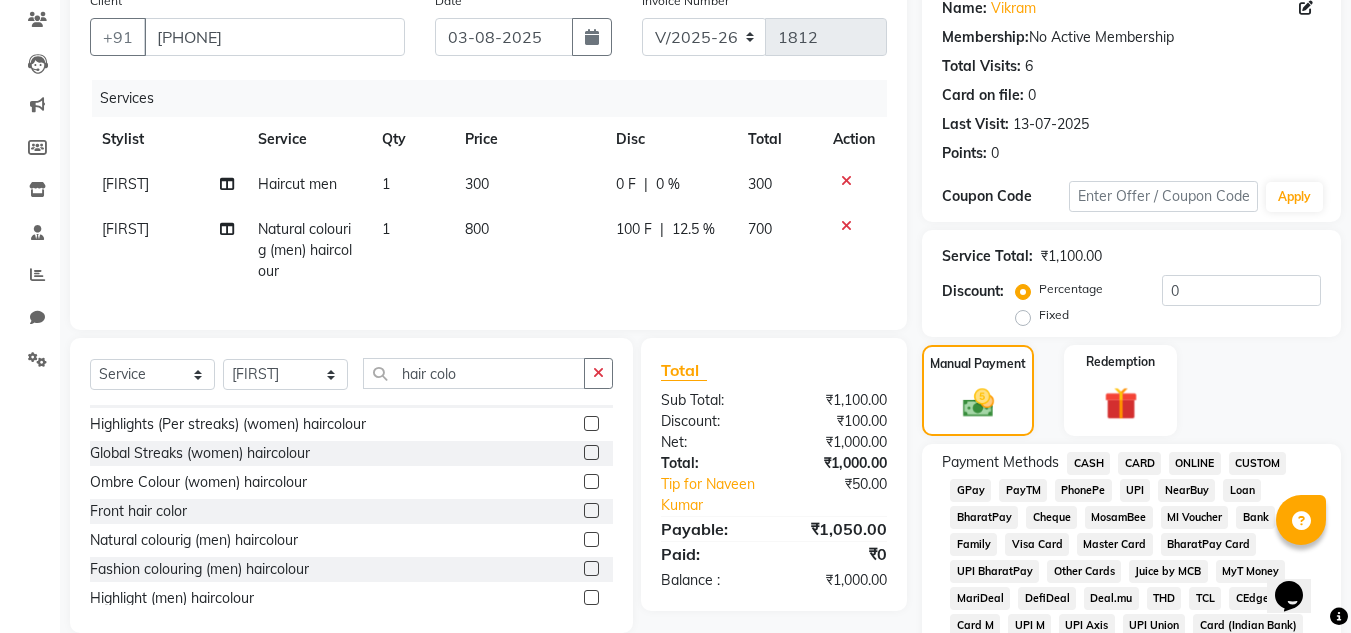 click on "CARD" 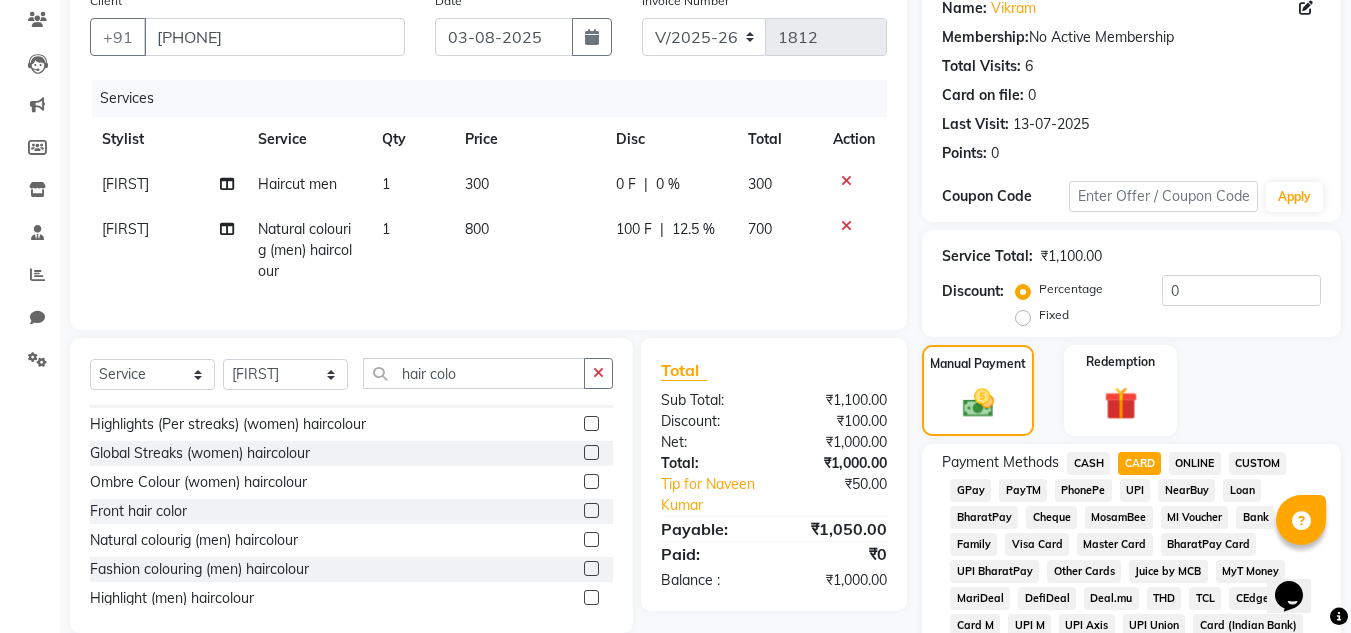 scroll, scrollTop: 721, scrollLeft: 0, axis: vertical 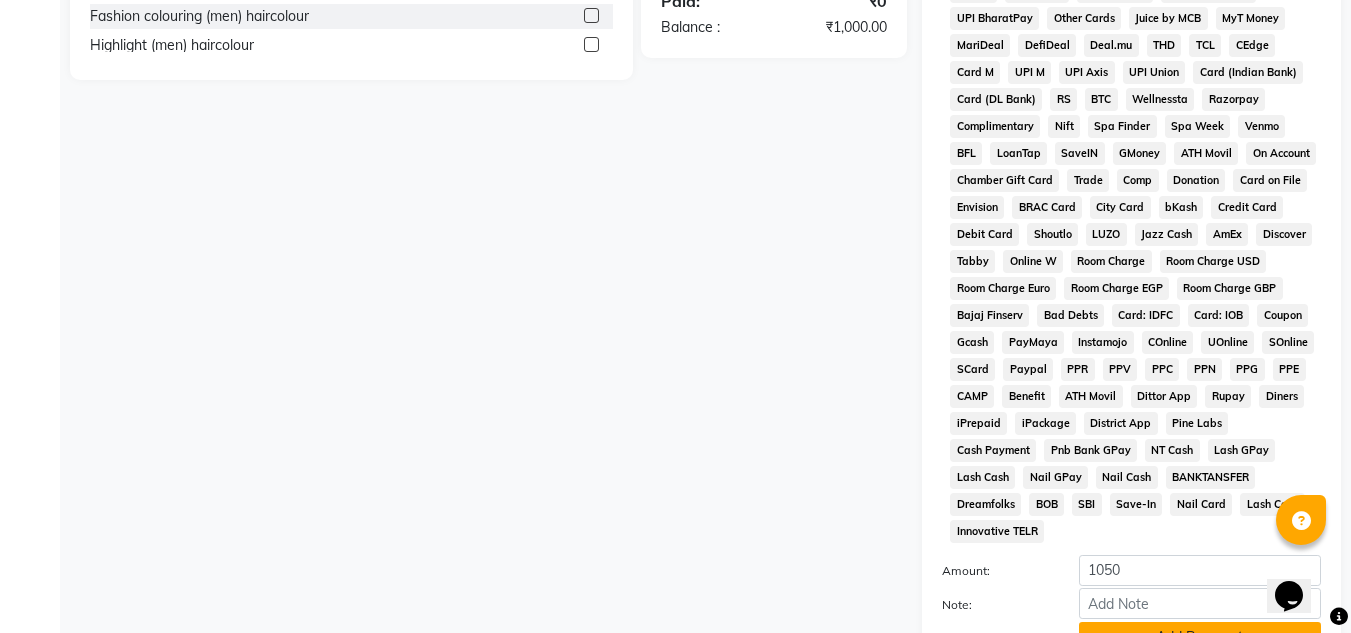 click on "Add Payment" 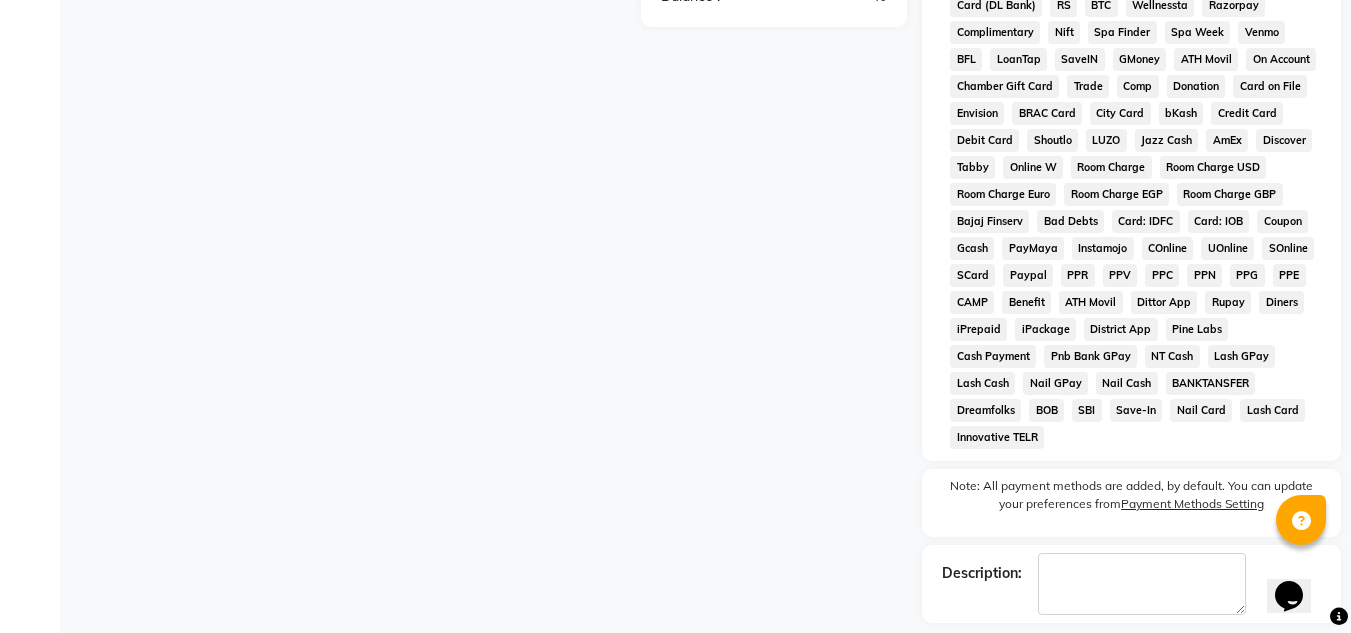scroll, scrollTop: 876, scrollLeft: 0, axis: vertical 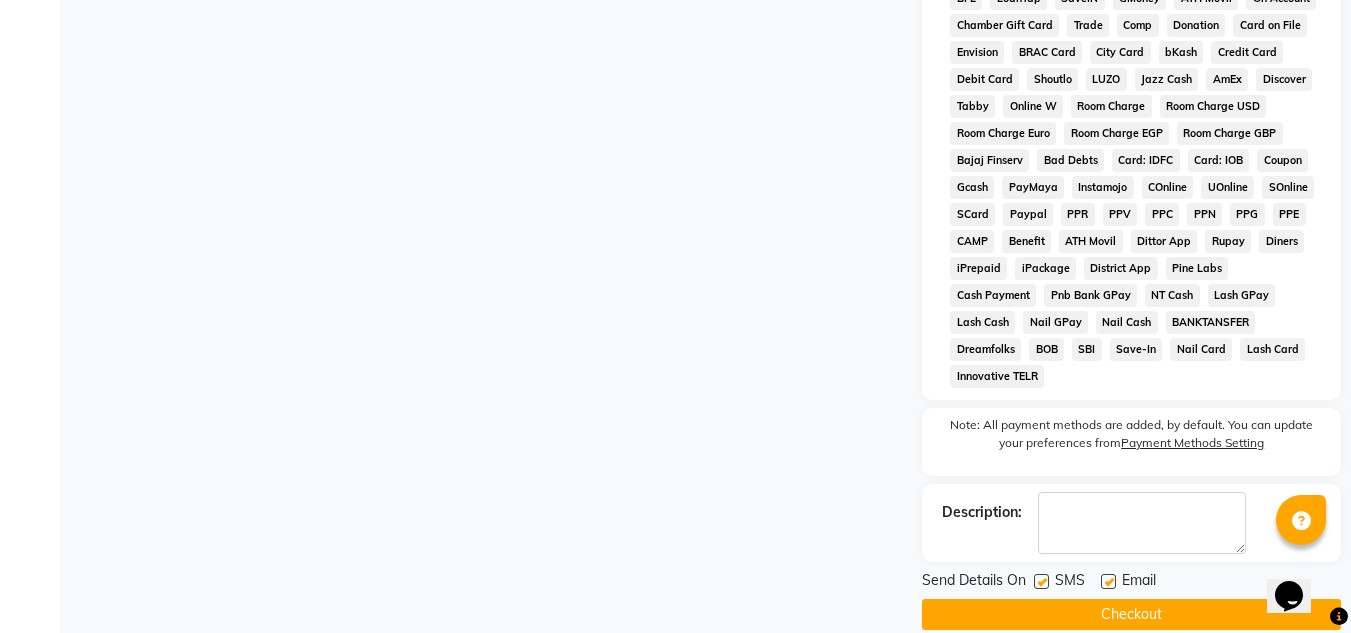 click 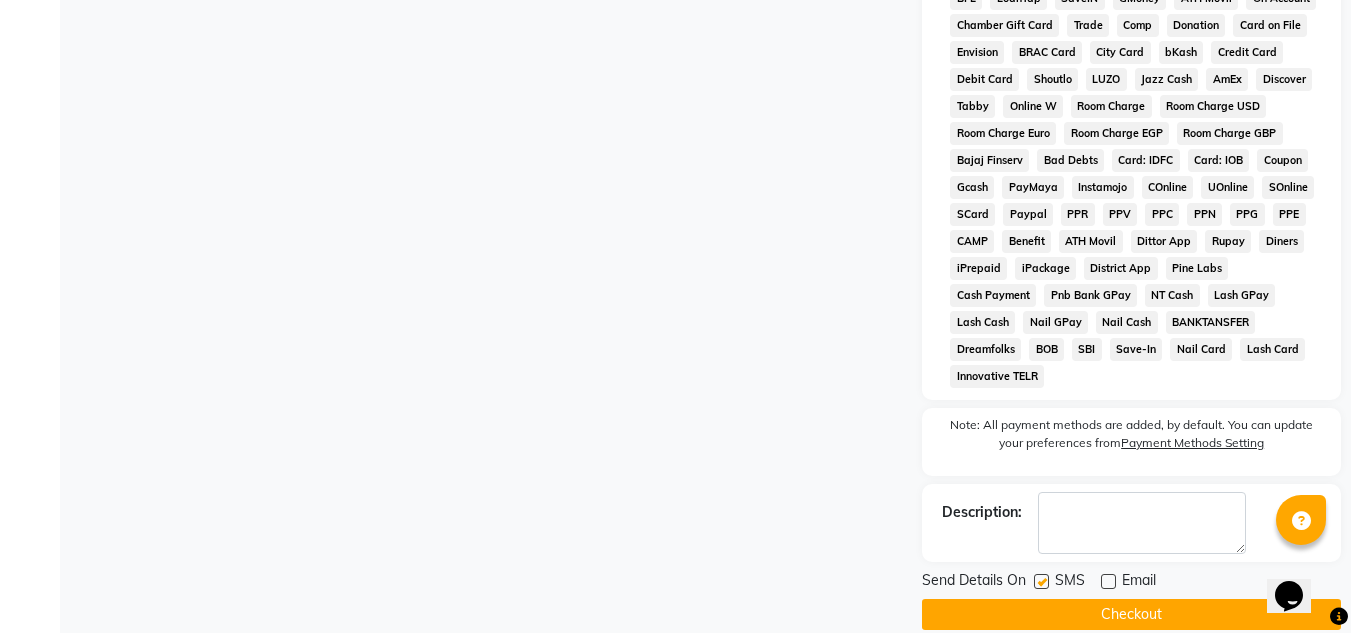 click 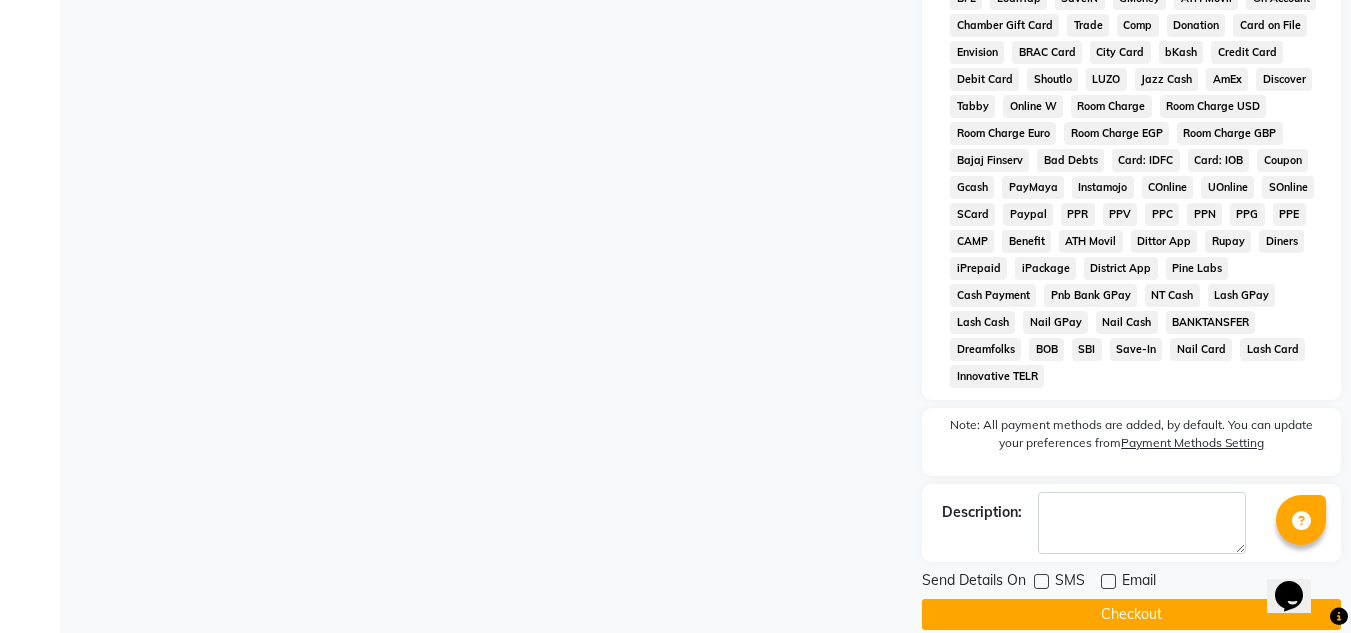 click on "Checkout" 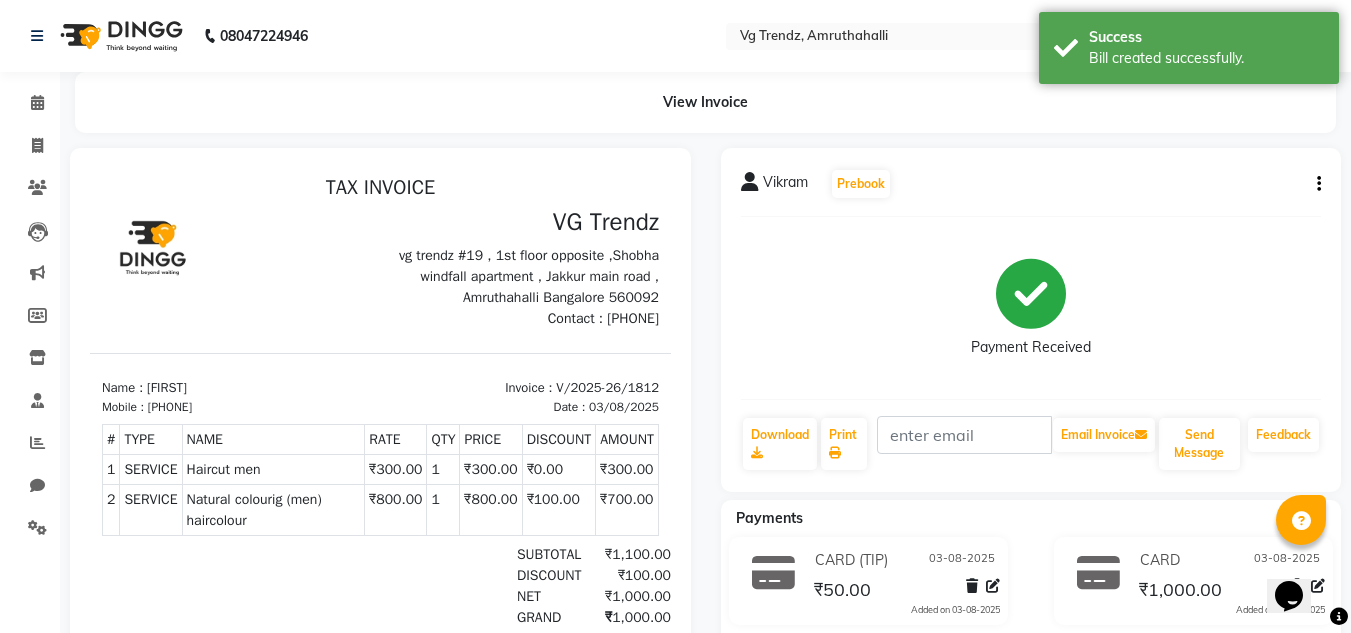 scroll, scrollTop: 0, scrollLeft: 0, axis: both 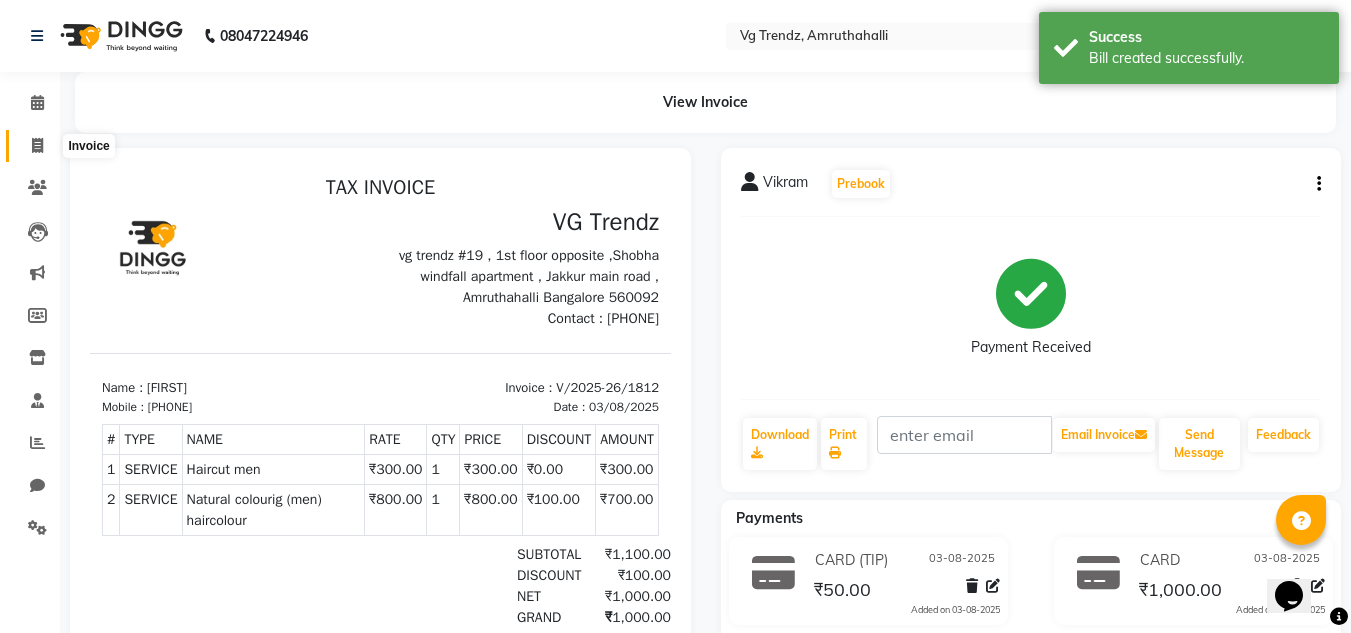 click 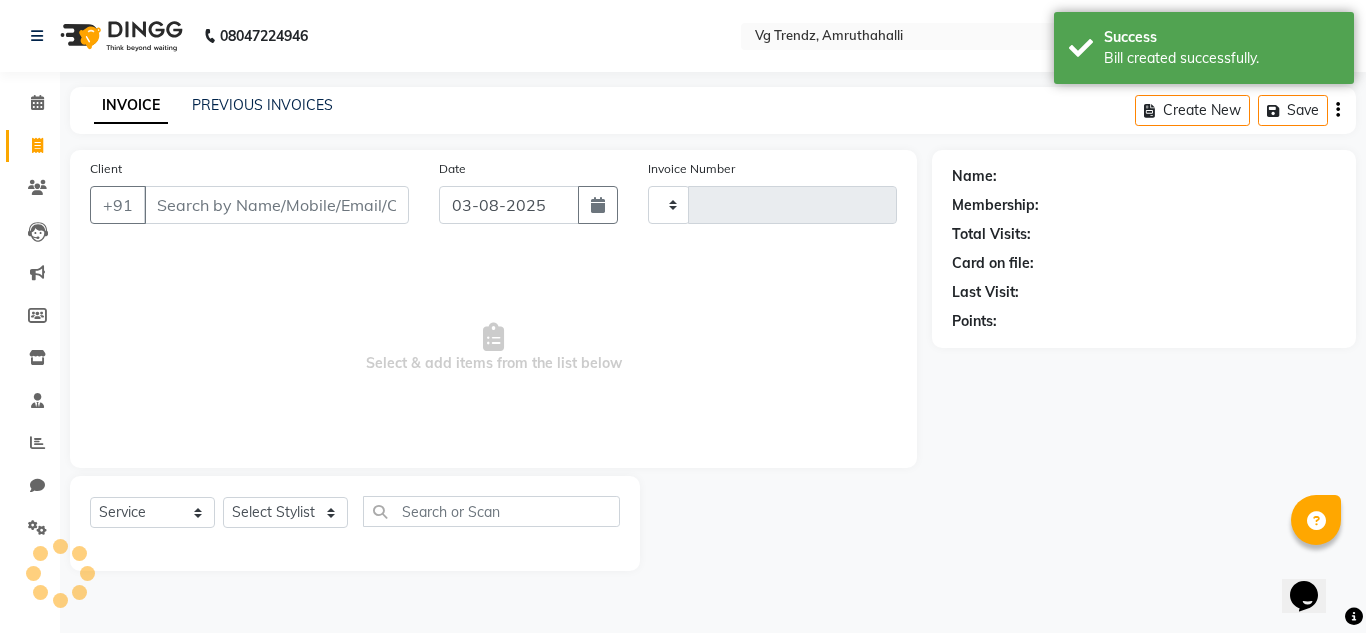 type on "1813" 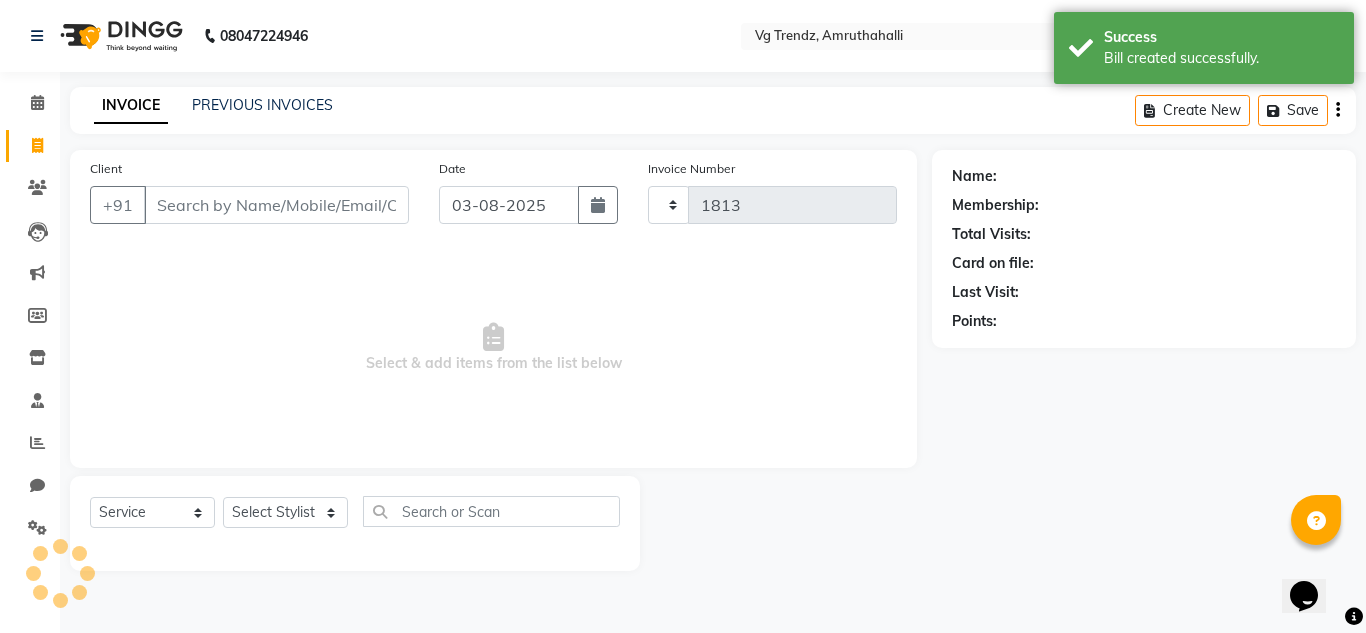 select on "5536" 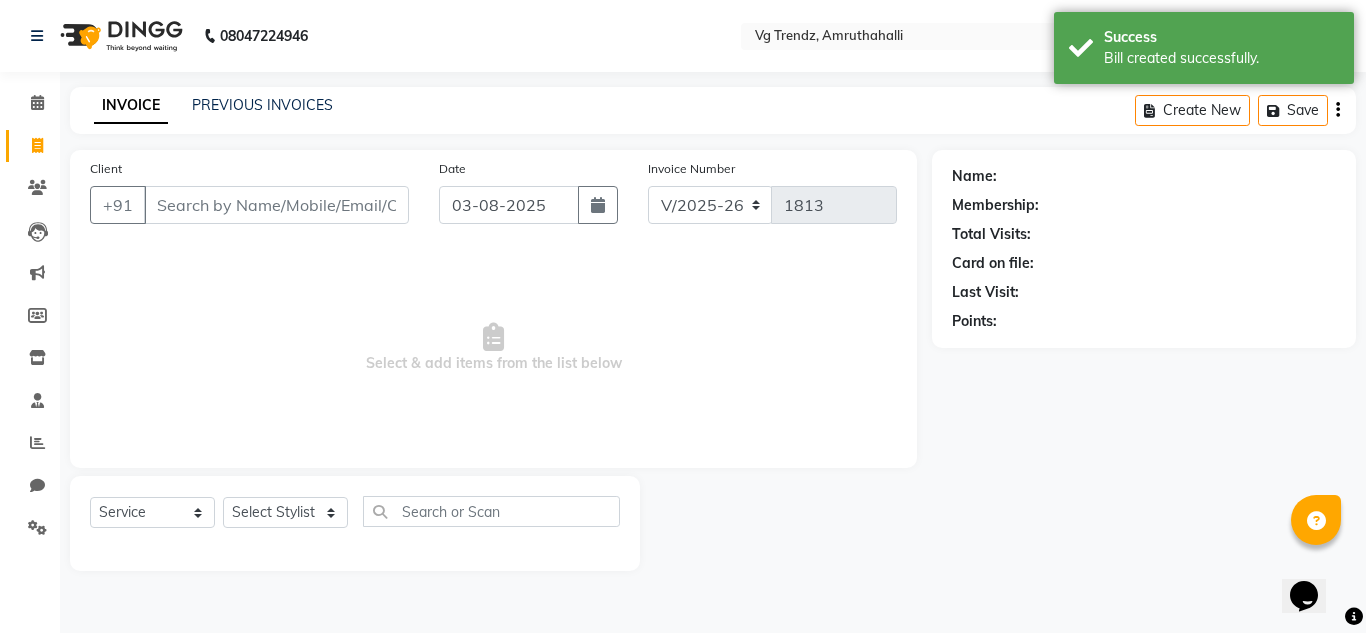 click on "Client" at bounding box center (276, 205) 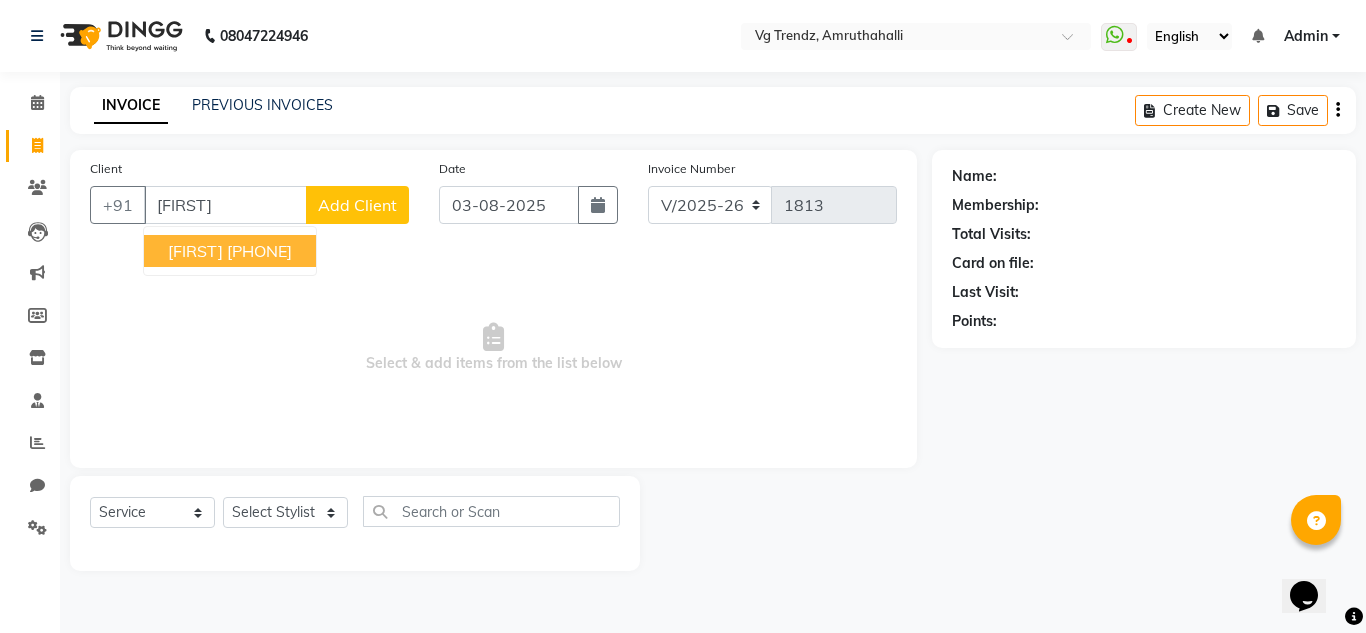 click on "[PHONE]" at bounding box center [259, 251] 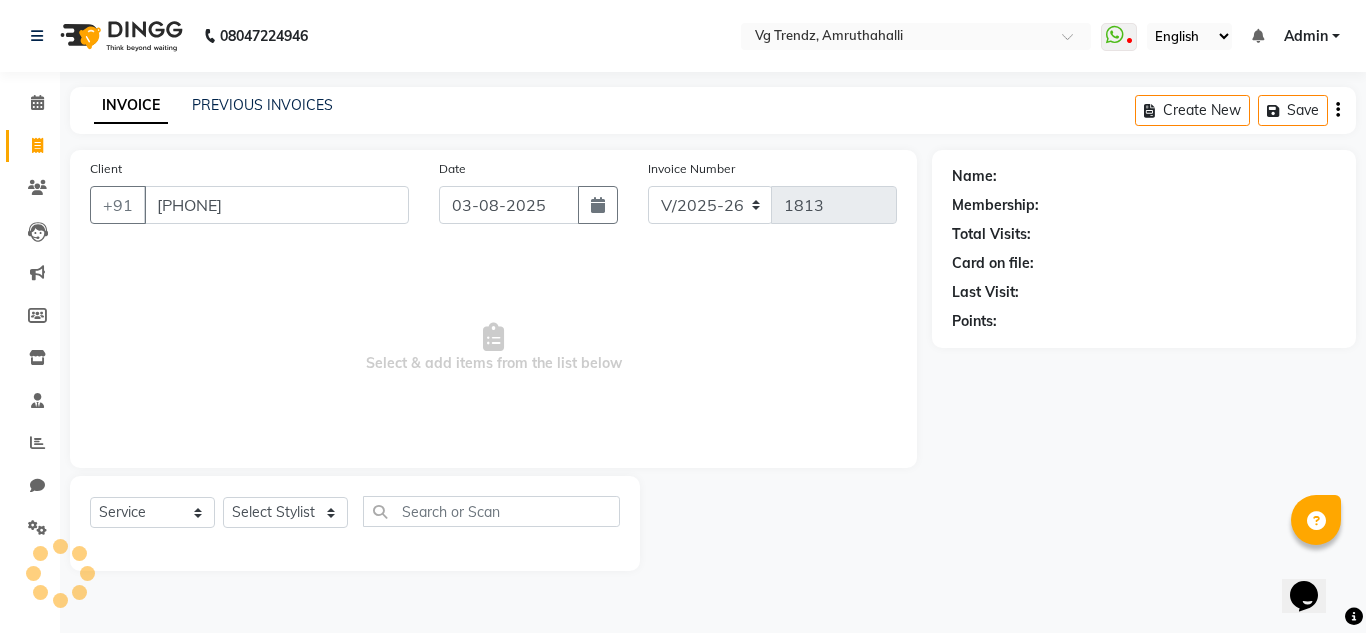 type on "[PHONE]" 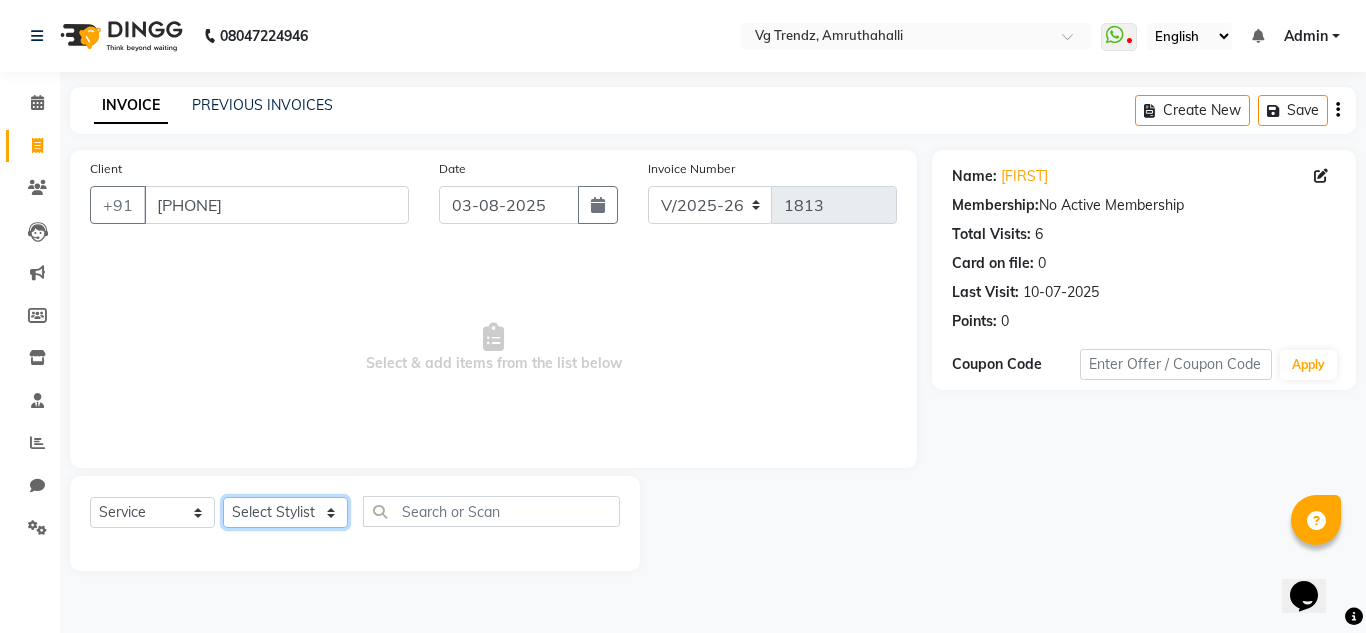 click on "Select Stylist Ashiwini N P Manjitha Chhetri Manjula S Mun Khan Naveen Kumar Rangashamaiah salon number Sandeep Sharma Shannu Sridevi Vanitha v" 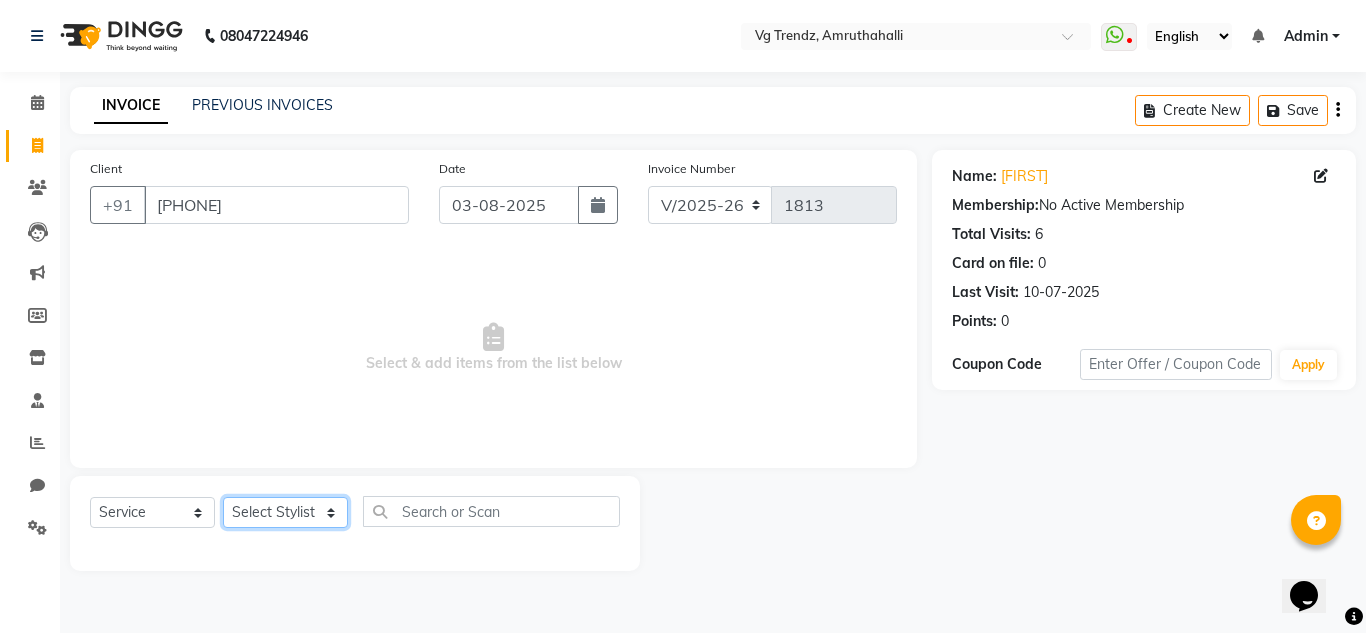 select on "87955" 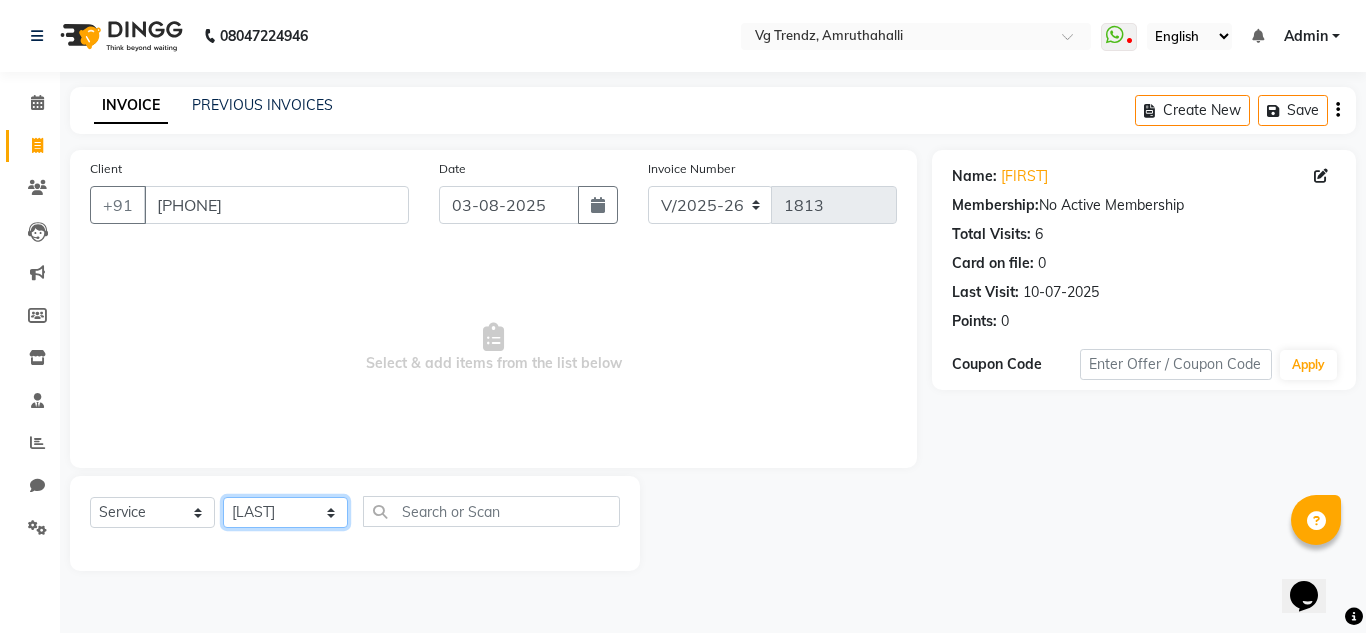 click on "Select Stylist Ashiwini N P Manjitha Chhetri Manjula S Mun Khan Naveen Kumar Rangashamaiah salon number Sandeep Sharma Shannu Sridevi Vanitha v" 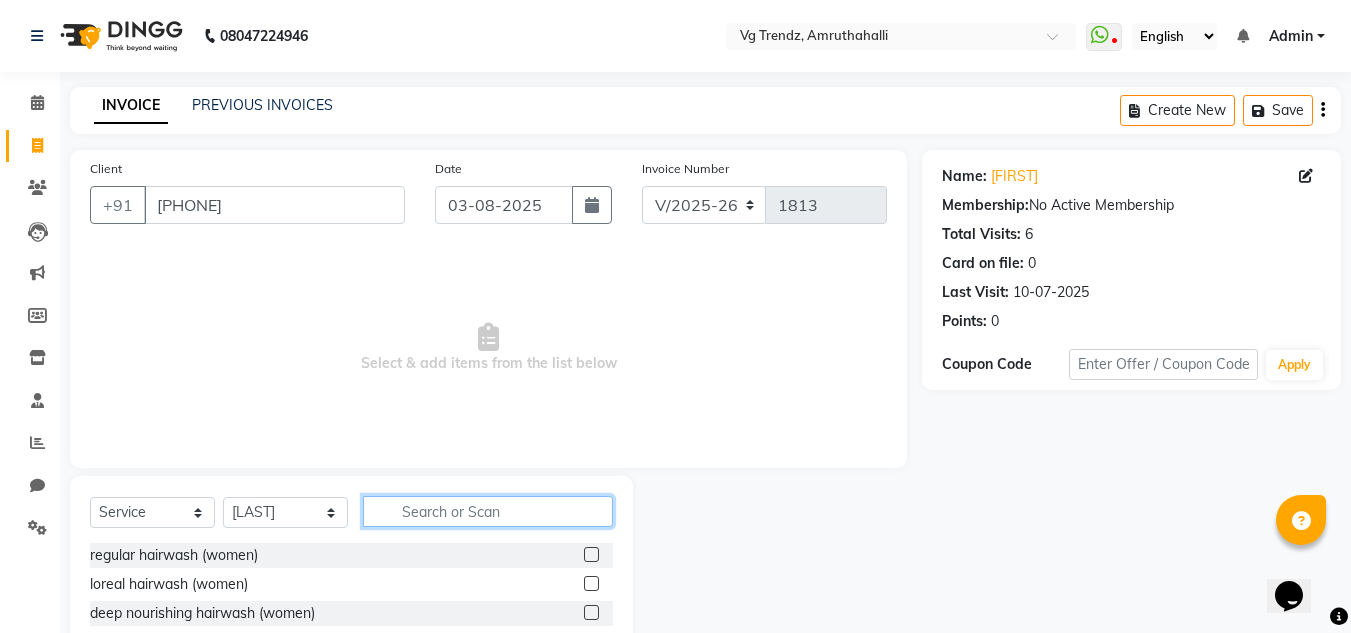 click 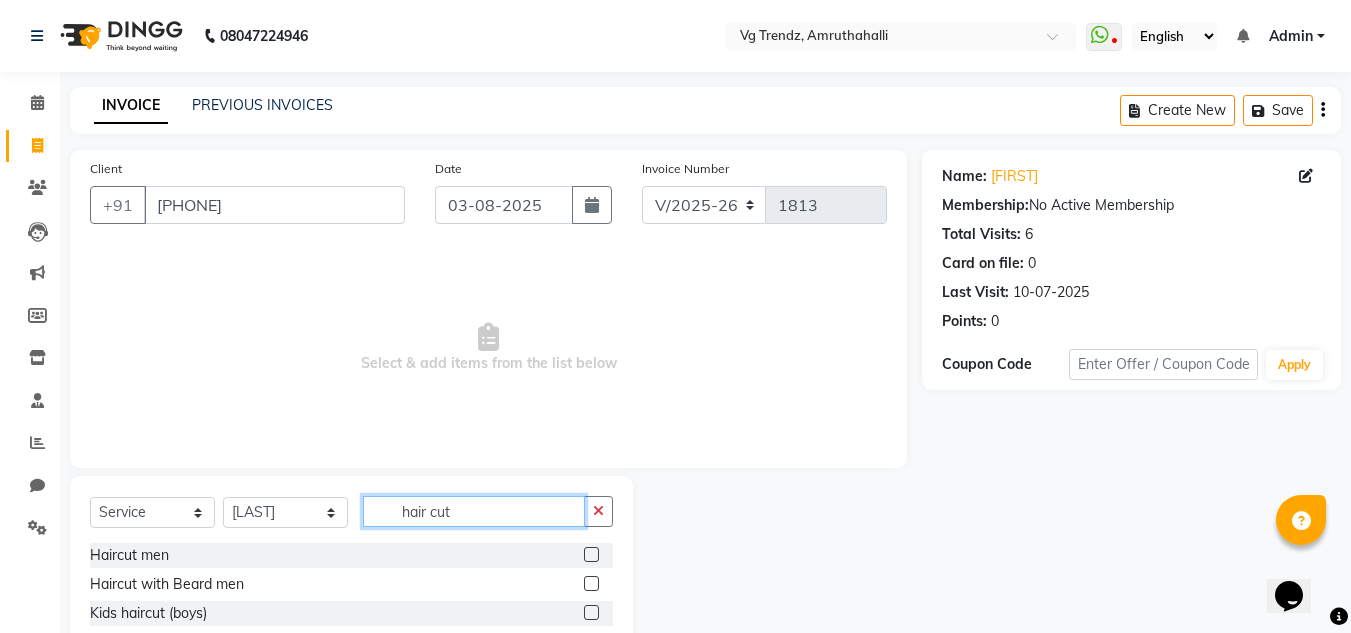 type on "hair cut" 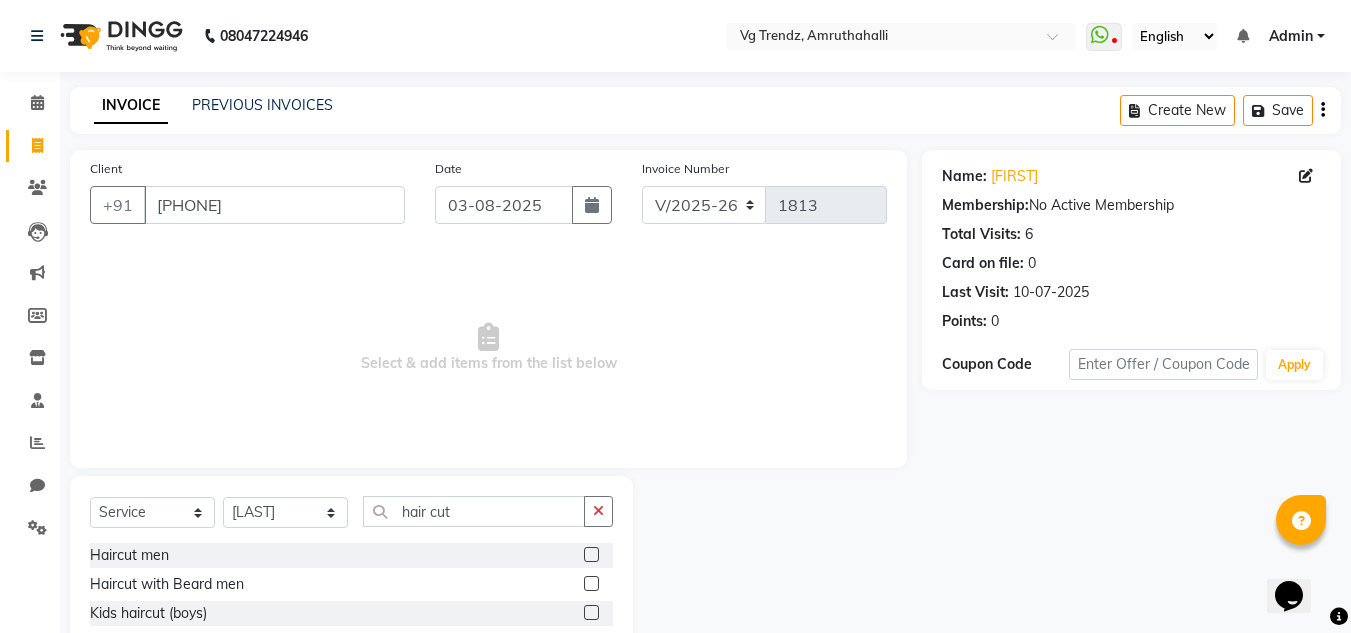 click 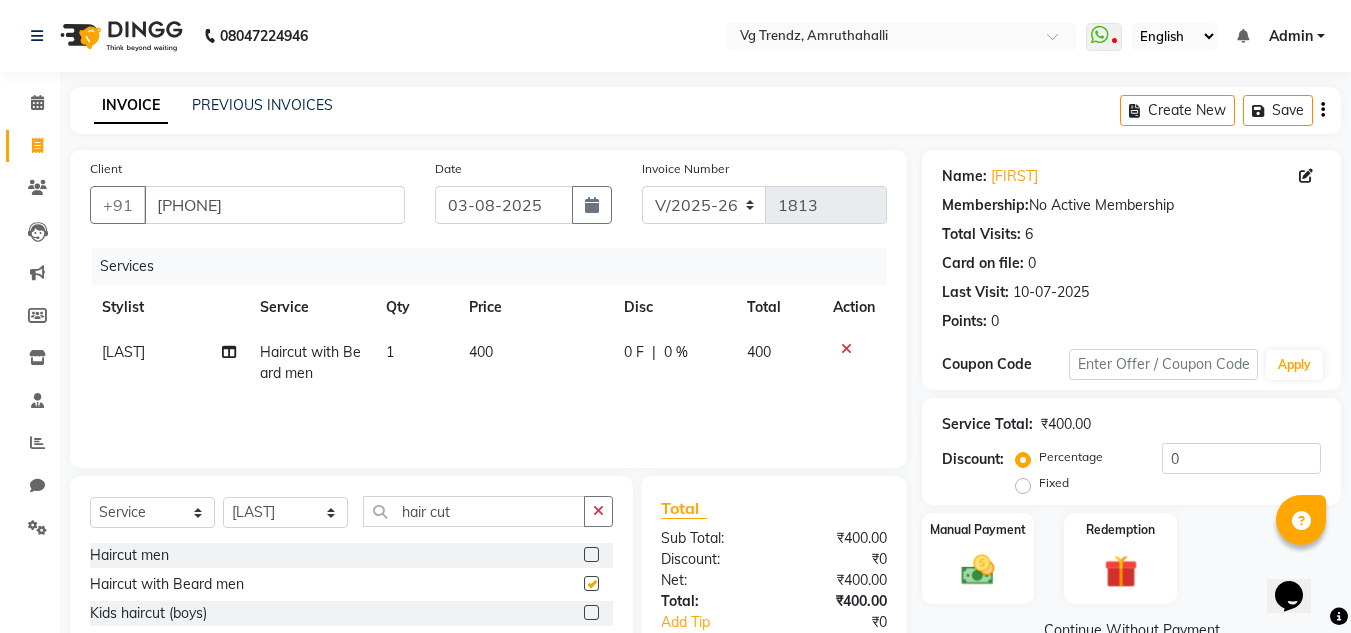 checkbox on "false" 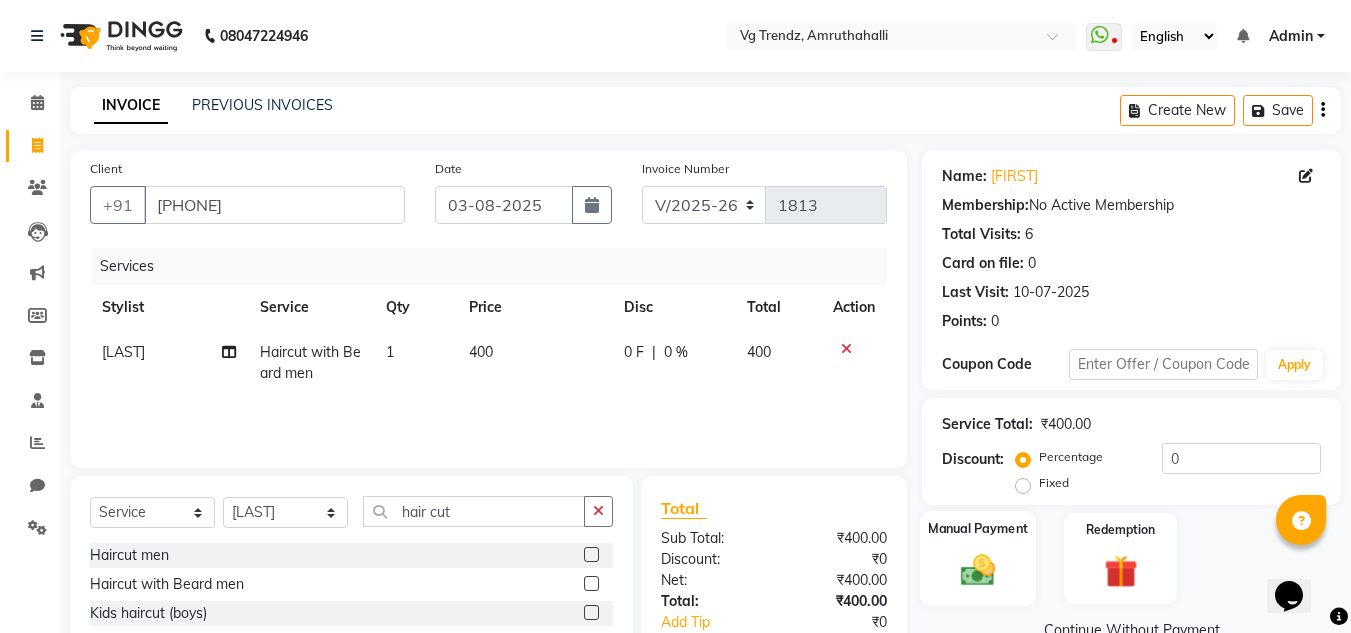 click on "Manual Payment" 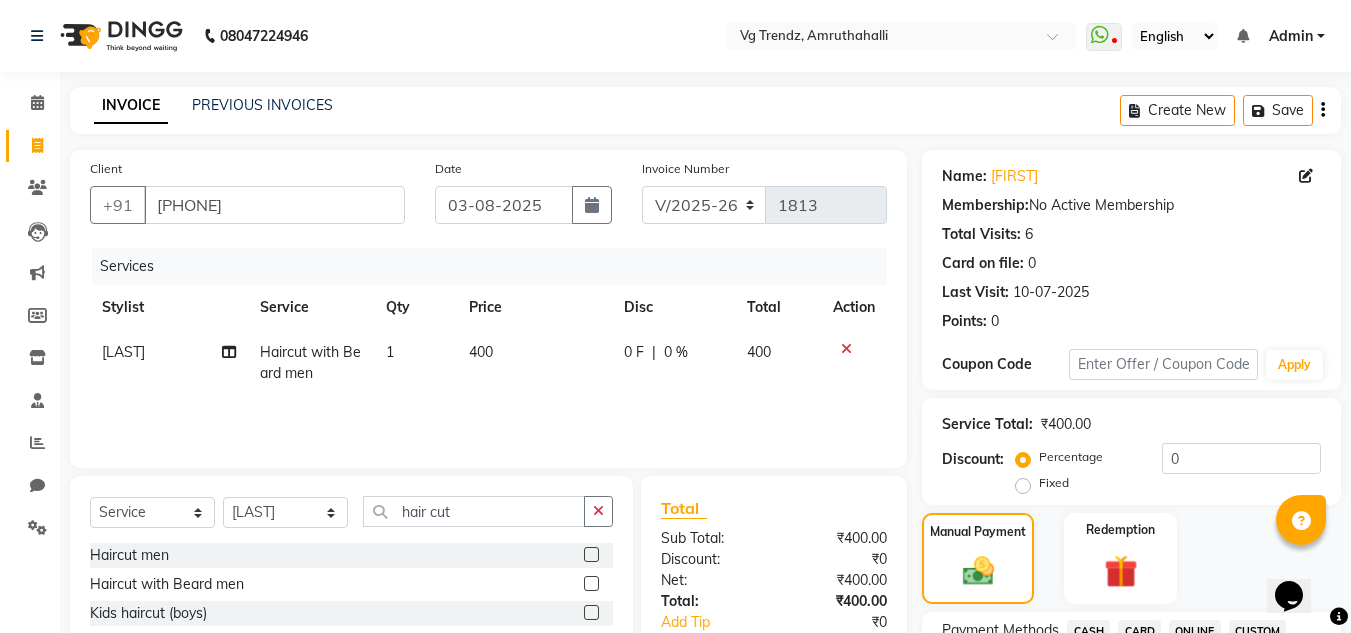 scroll, scrollTop: 553, scrollLeft: 0, axis: vertical 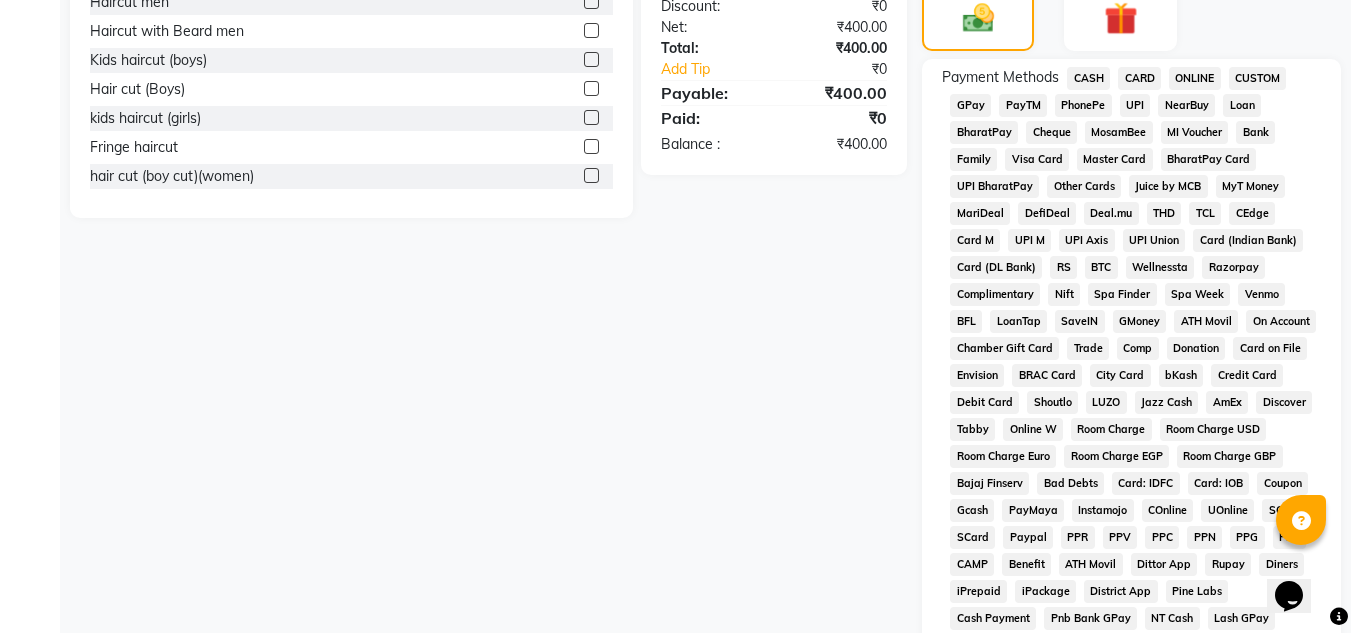 click on "PhonePe" 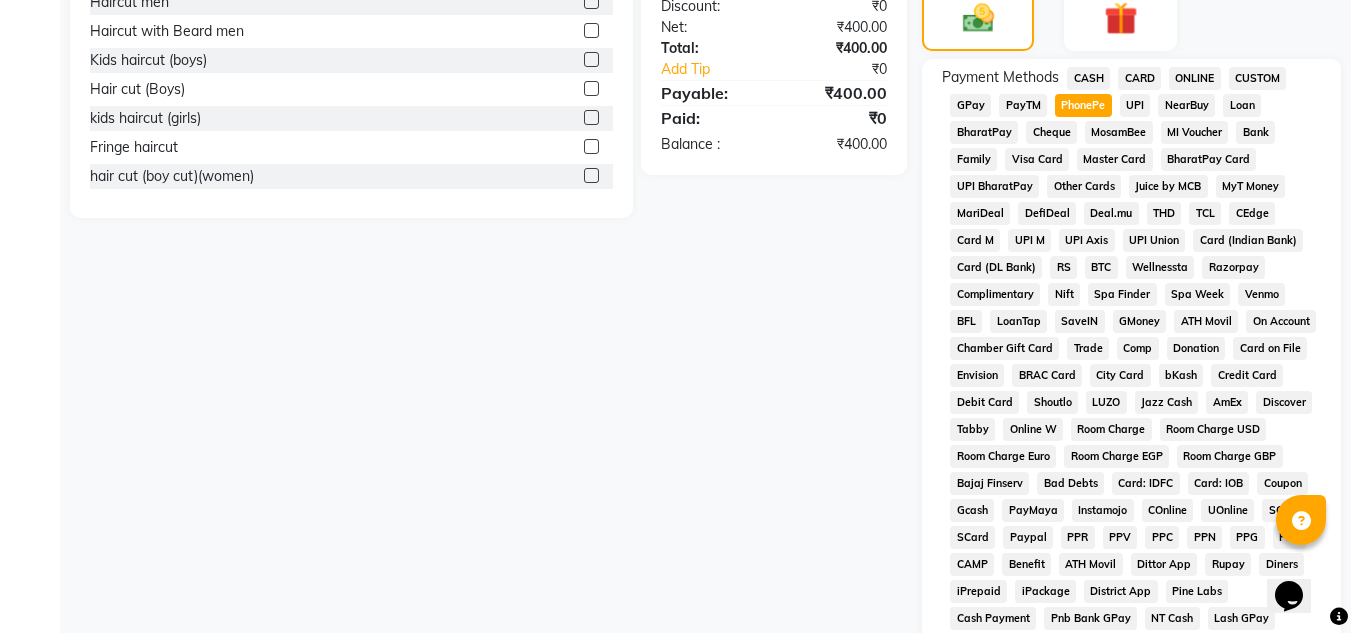 scroll, scrollTop: 869, scrollLeft: 0, axis: vertical 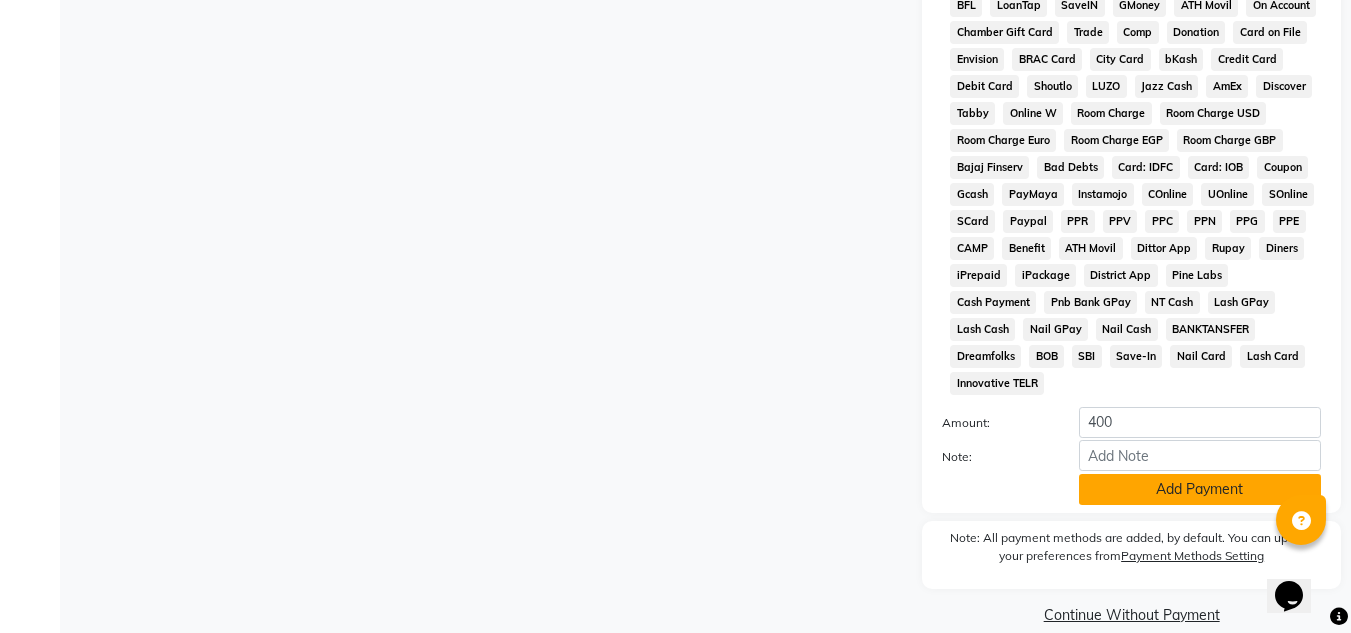 click on "Add Payment" 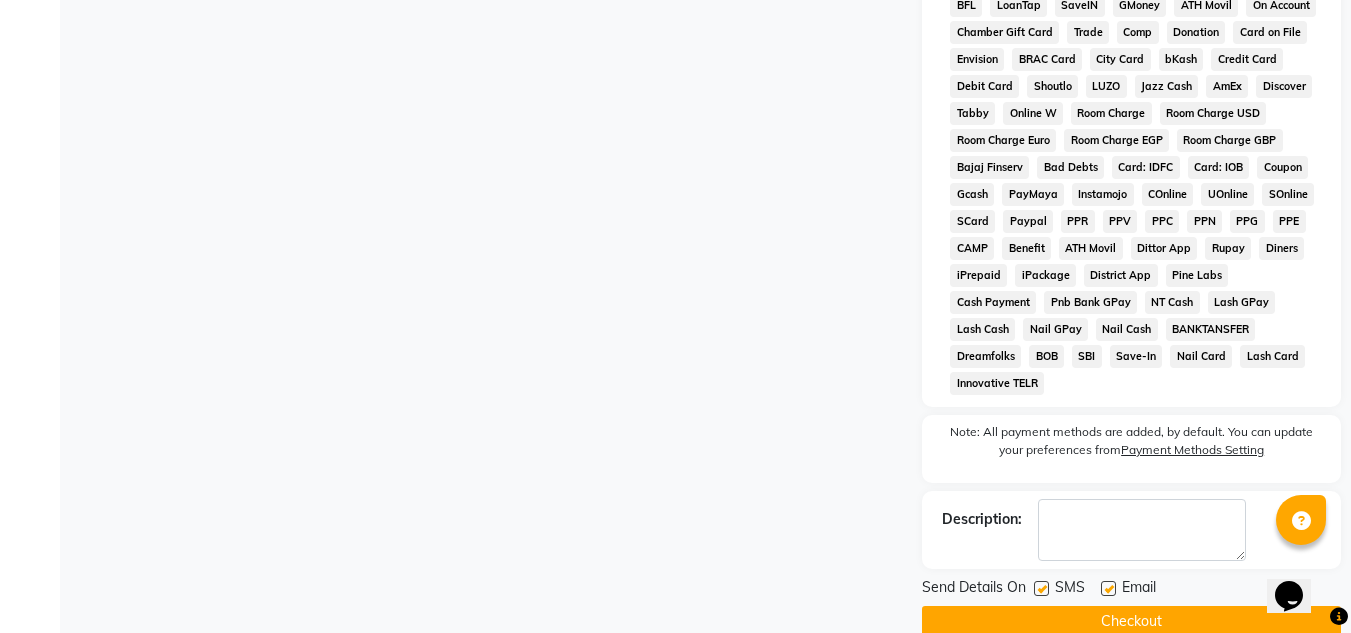 click on "Email" 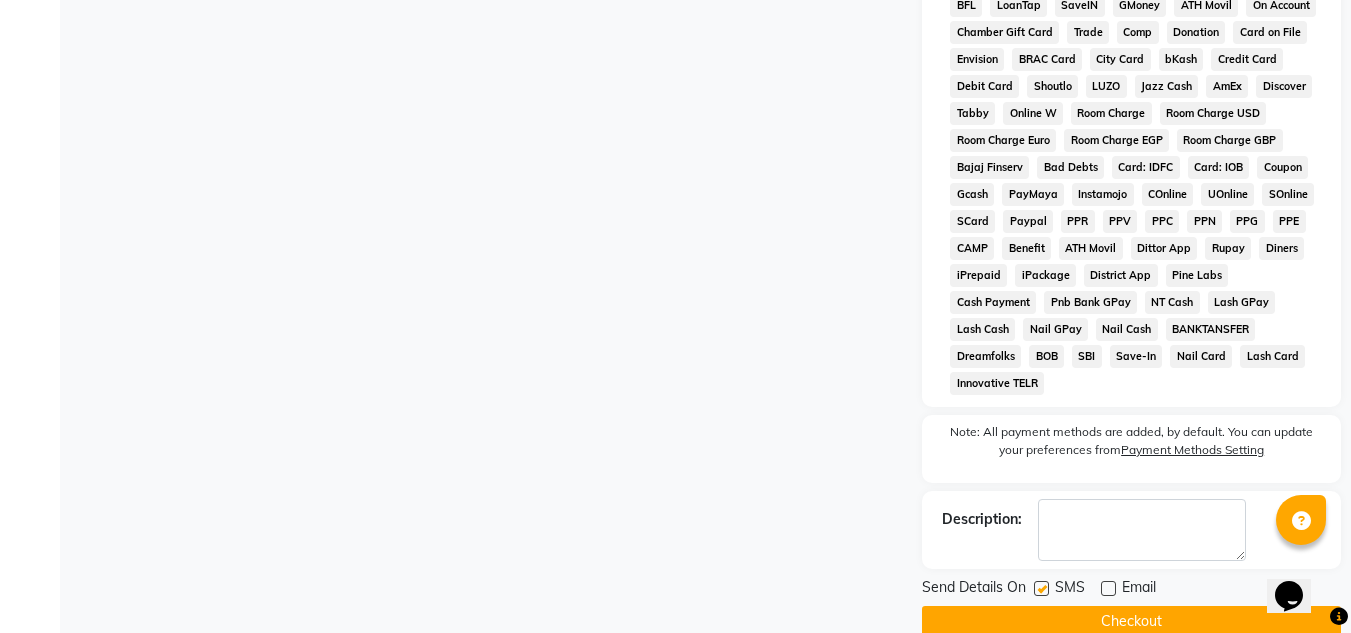 click 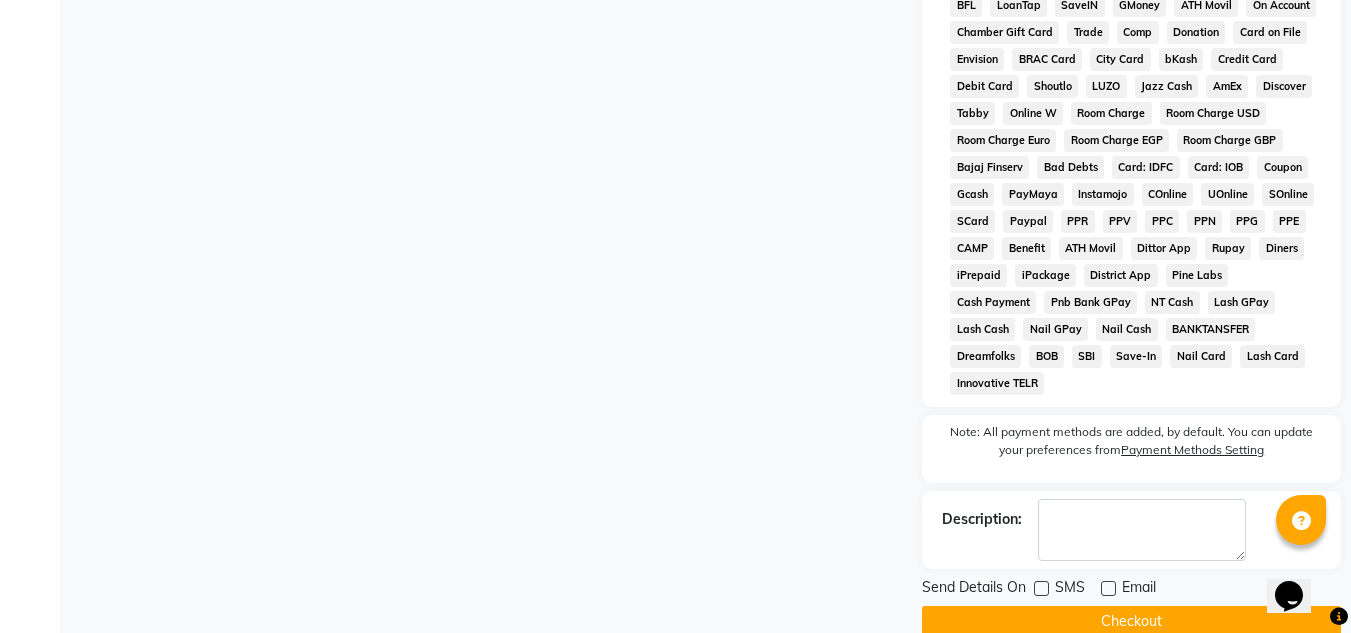 click on "Checkout" 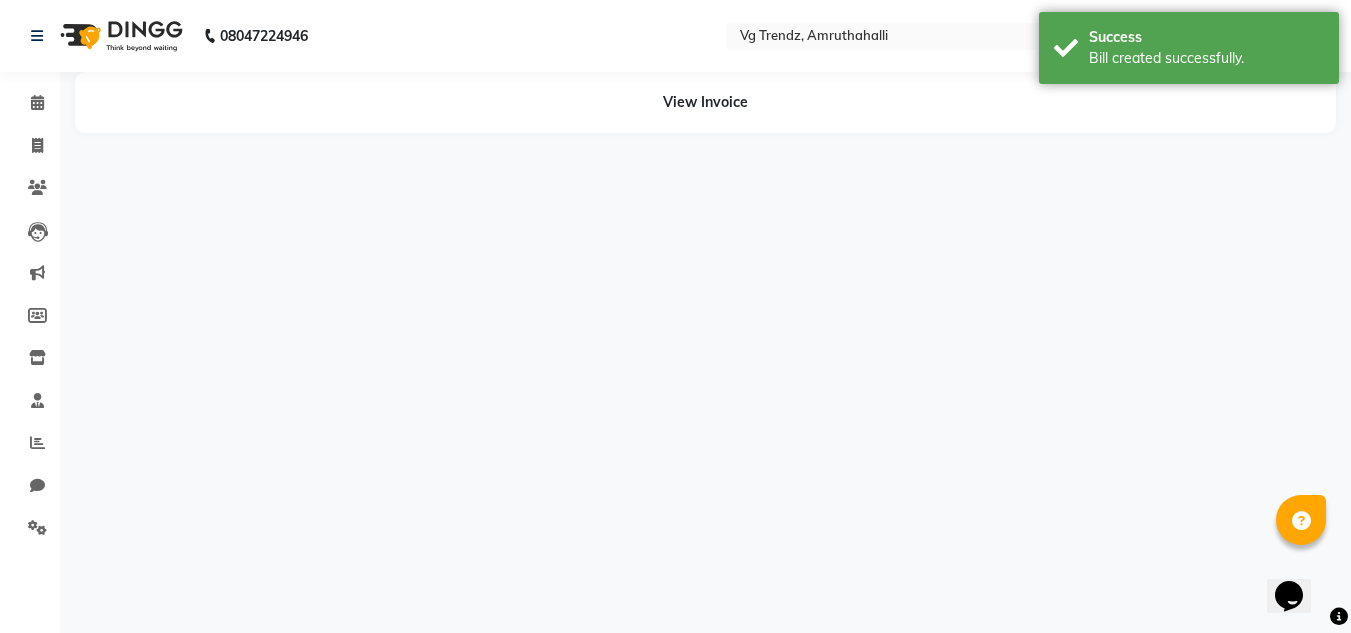 scroll, scrollTop: 0, scrollLeft: 0, axis: both 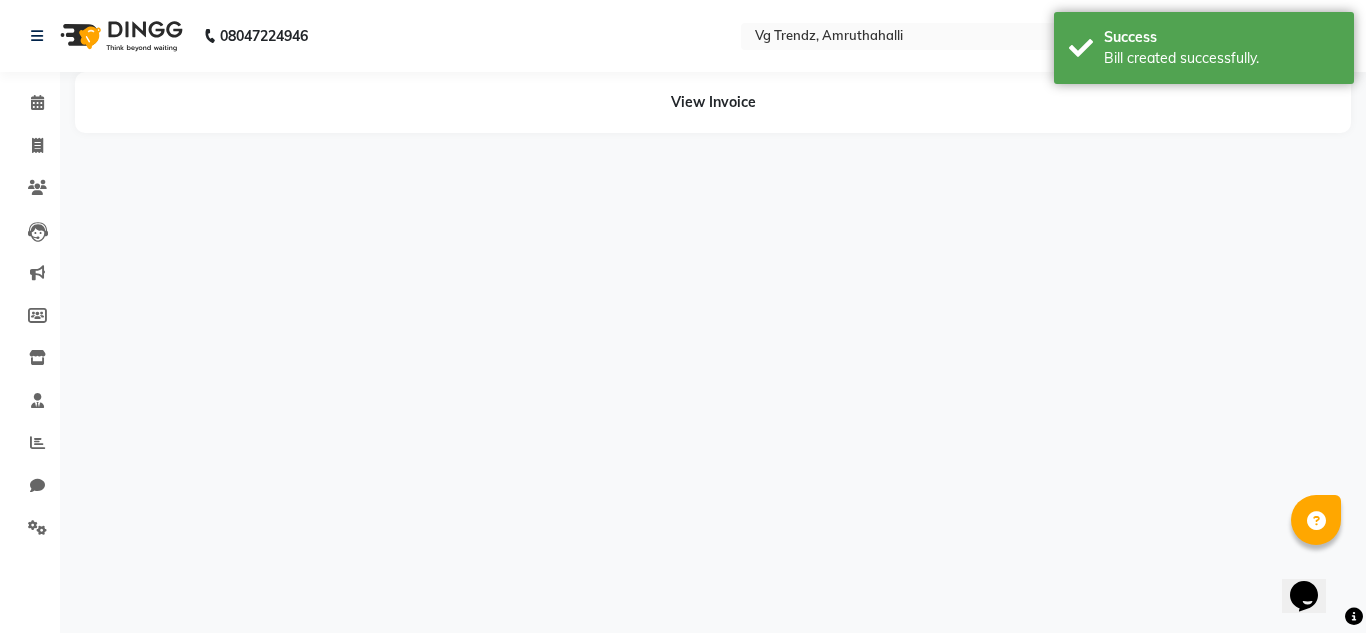 click on "VG Trendz, Amruthahalli WhatsApp Status ✕ Status: Disconnected Recent Service Activity: 01-01-1970 05:30 AM [PHONE] Whatsapp Settings English ENGLISH Español العربية मराठी हिंदी ગુજરાતી தமிழ் 中文 Notifications nothing to show Admin Manage Profile Change Password Sign out Version:3.15.11 ☀ VG Trendz, Amruthahalli Calendar Invoice Clients Leads Marketing Members Inventory Staff Reports Chat Settings Completed InProgress Upcoming Dropped Tentative Check-In Confirm Bookings Generate Report Segments Page Builder View Invoice" at bounding box center (683, 316) 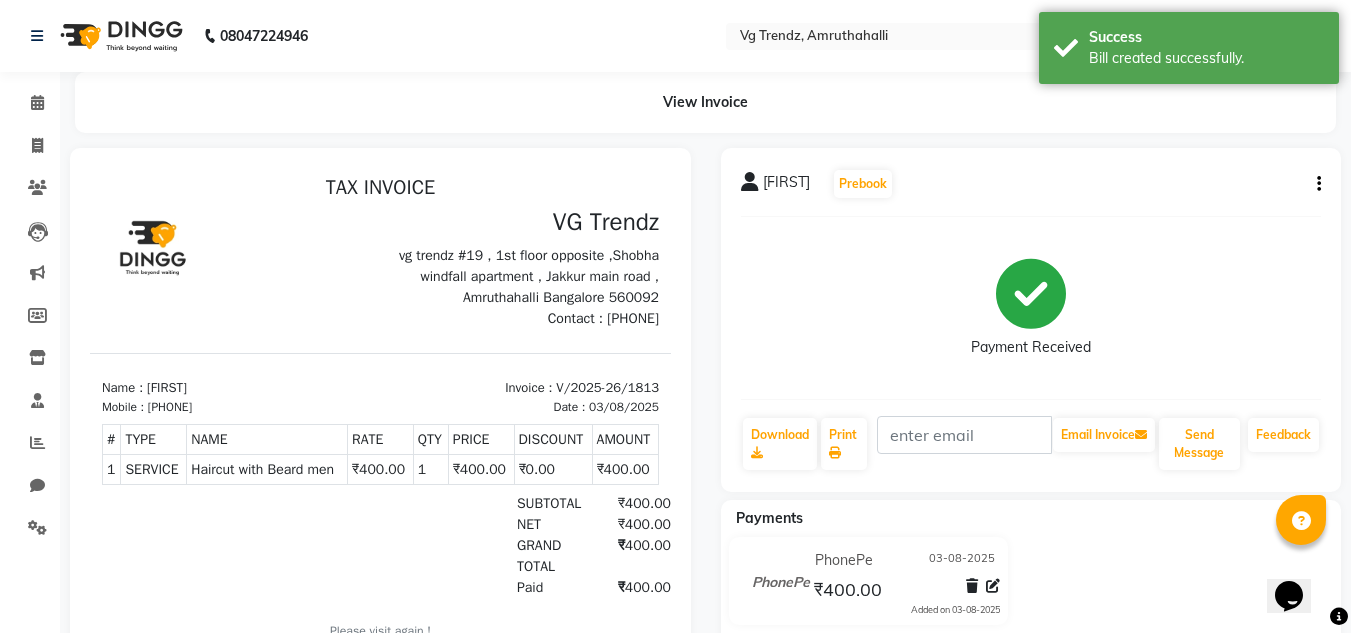 scroll, scrollTop: 0, scrollLeft: 0, axis: both 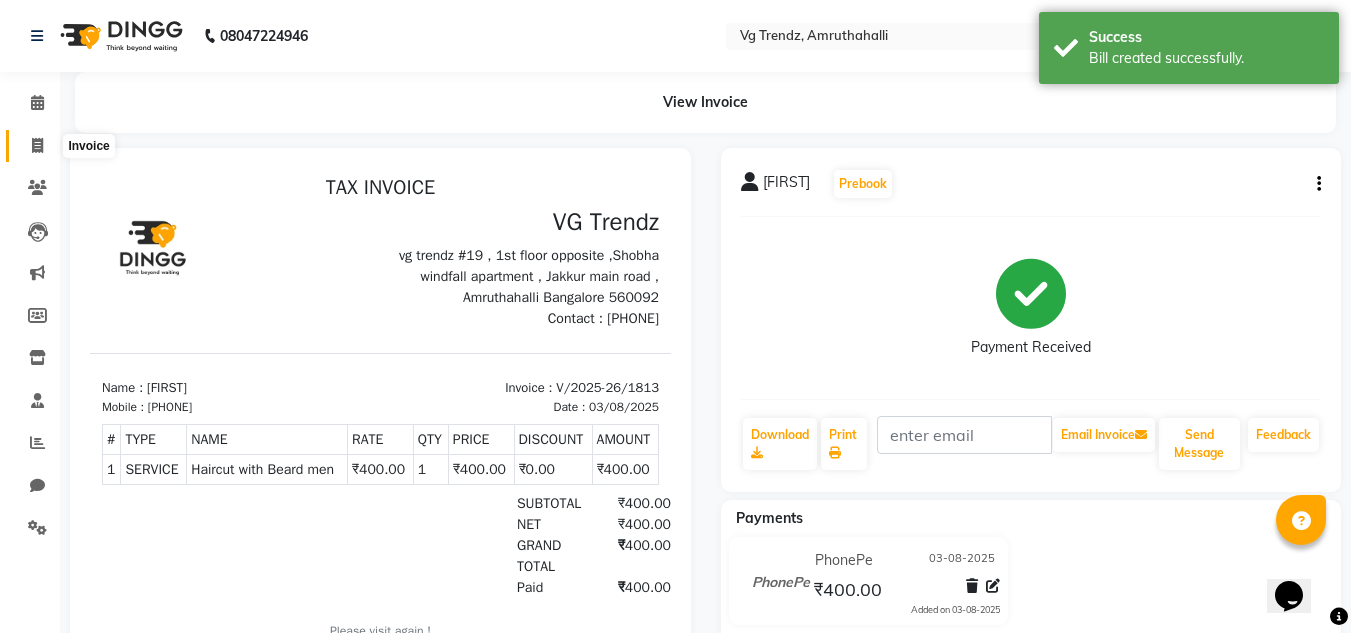 click 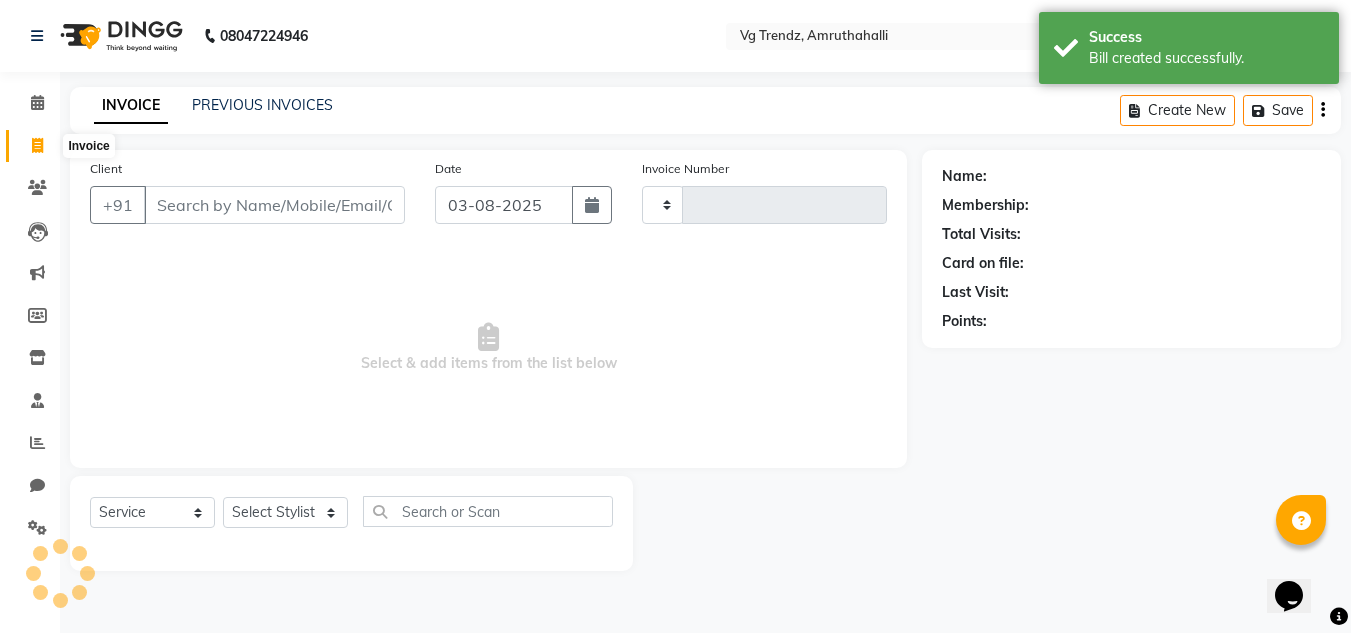 type on "1814" 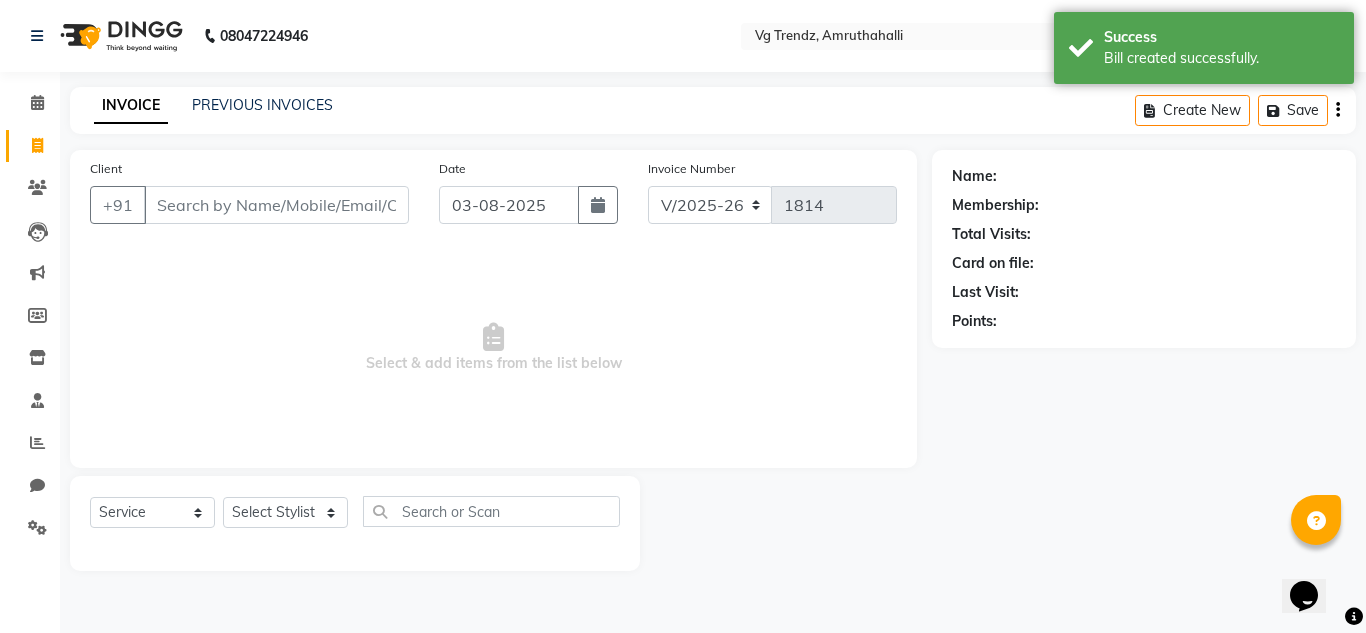 click on "Client" at bounding box center (276, 205) 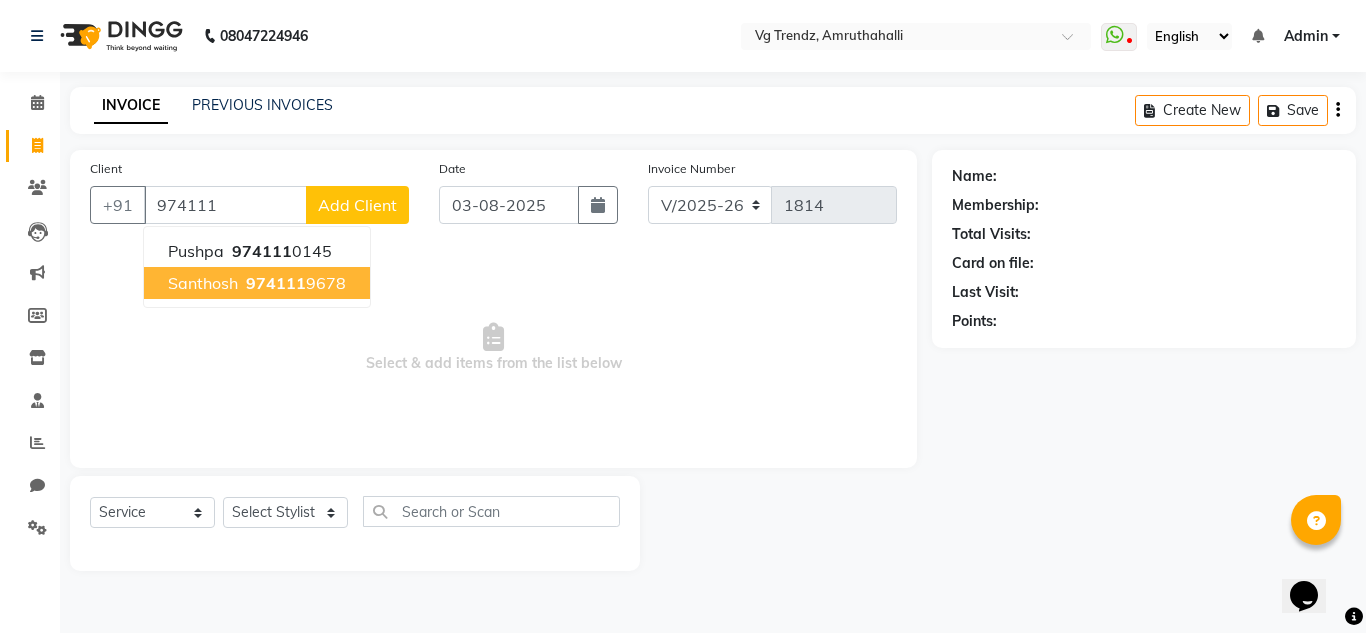 click on "[FIRST] [PHONE] [FIRST] [PHONE]" at bounding box center (257, 267) 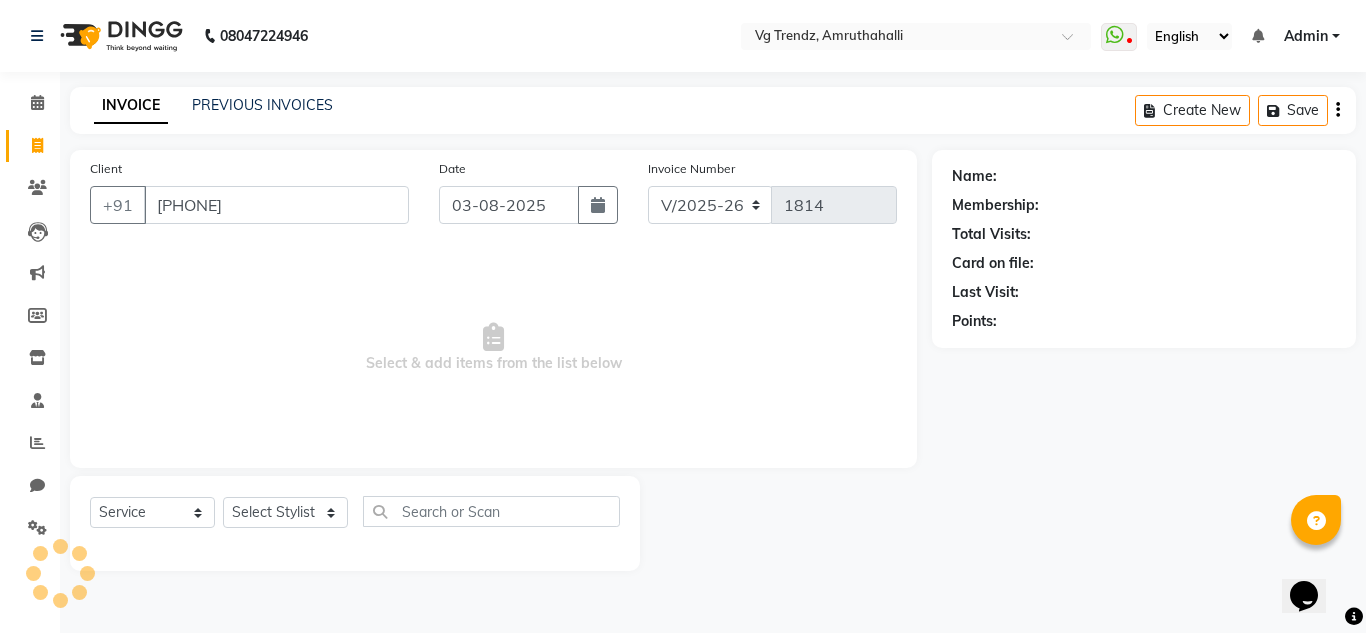 type on "[PHONE]" 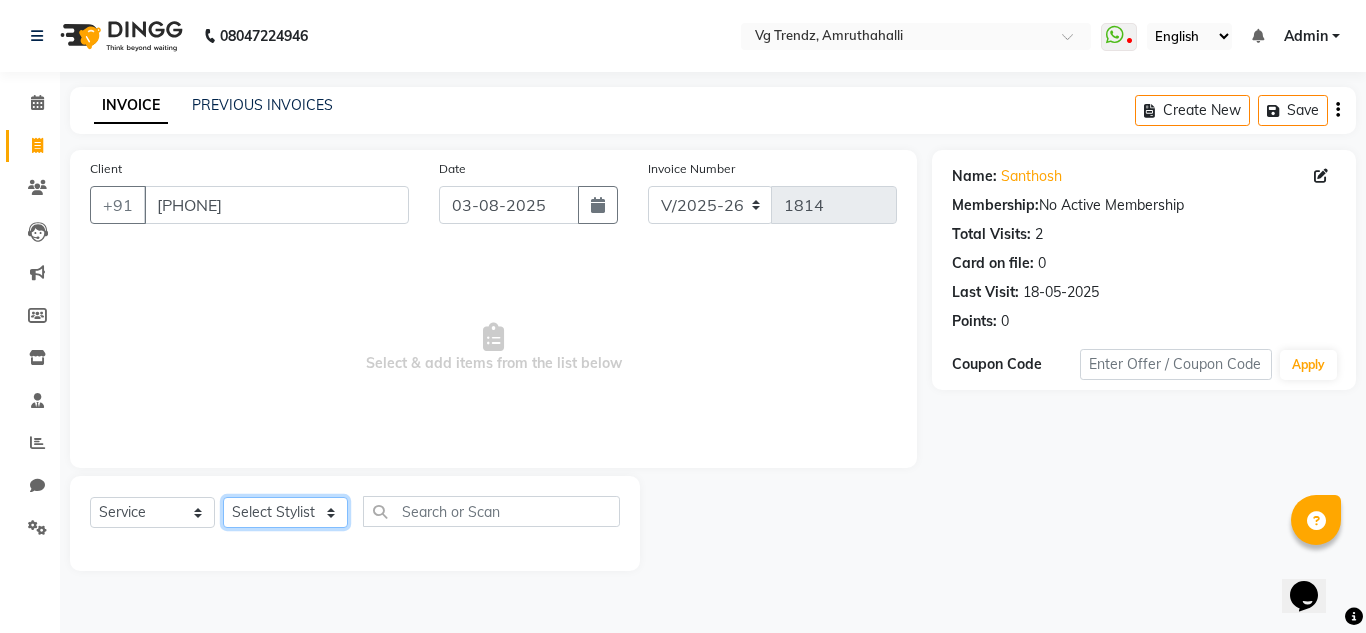 click on "Select Stylist Ashiwini N P Manjitha Chhetri Manjula S Mun Khan Naveen Kumar Rangashamaiah salon number Sandeep Sharma Shannu Sridevi Vanitha v" 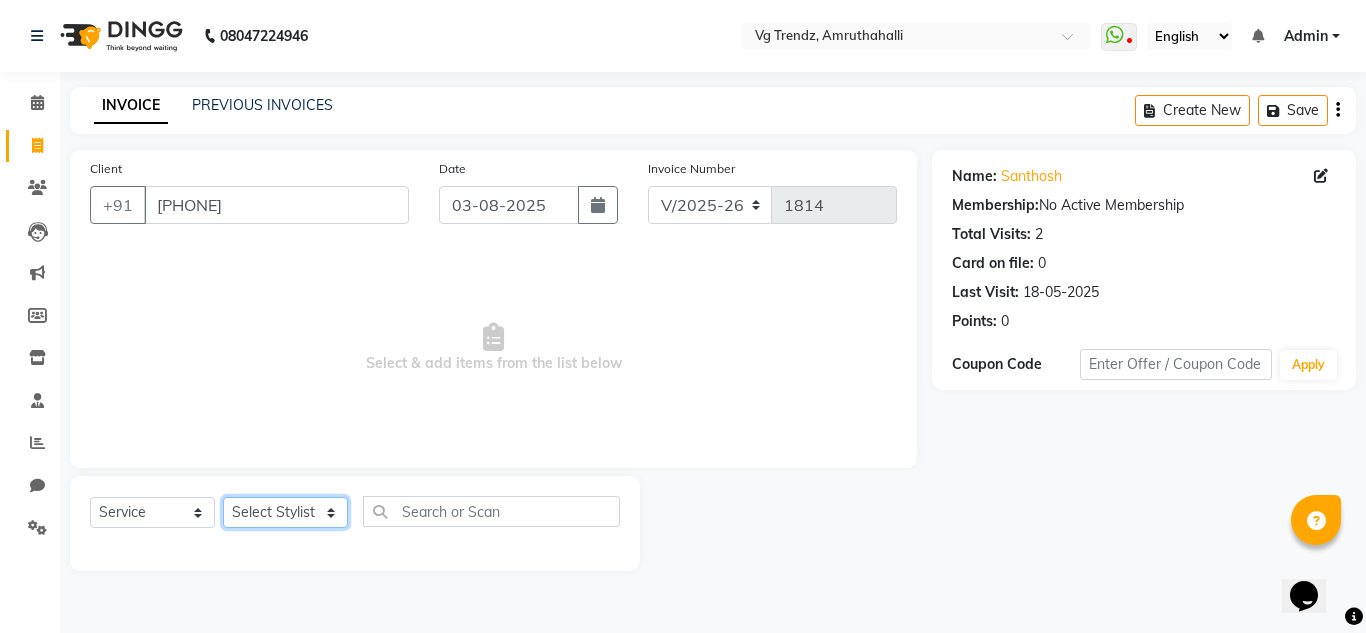 select on "87955" 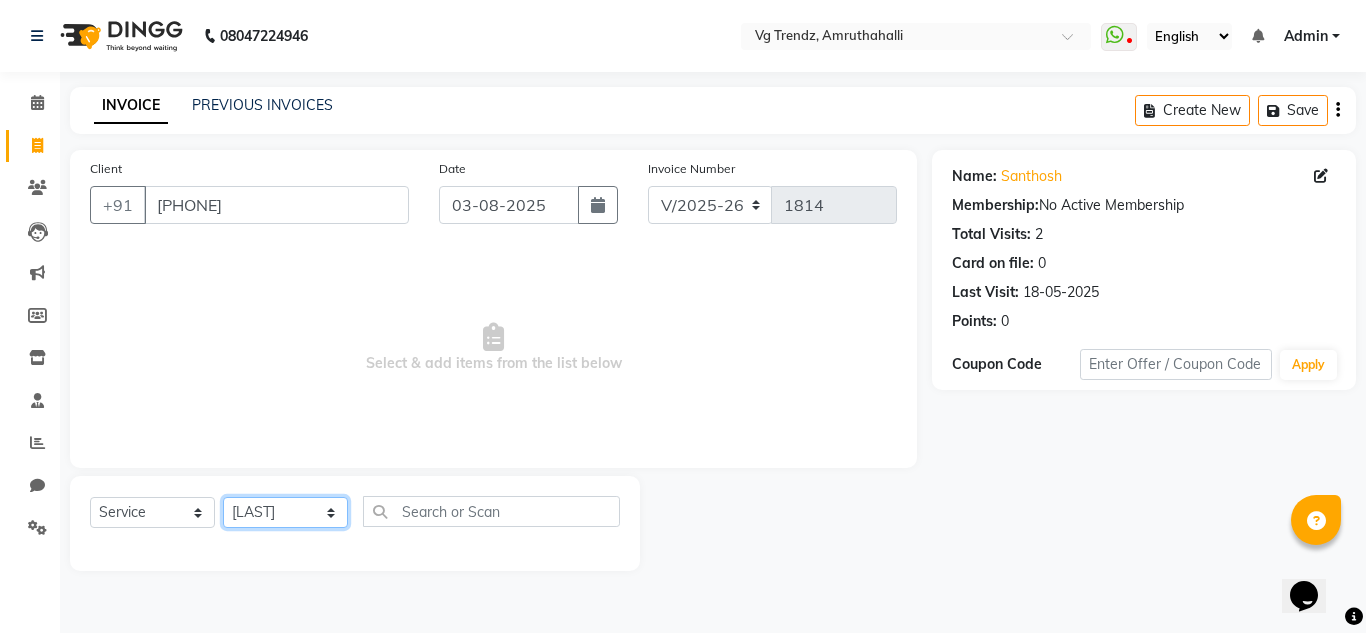 click on "Select Stylist Ashiwini N P Manjitha Chhetri Manjula S Mun Khan Naveen Kumar Rangashamaiah salon number Sandeep Sharma Shannu Sridevi Vanitha v" 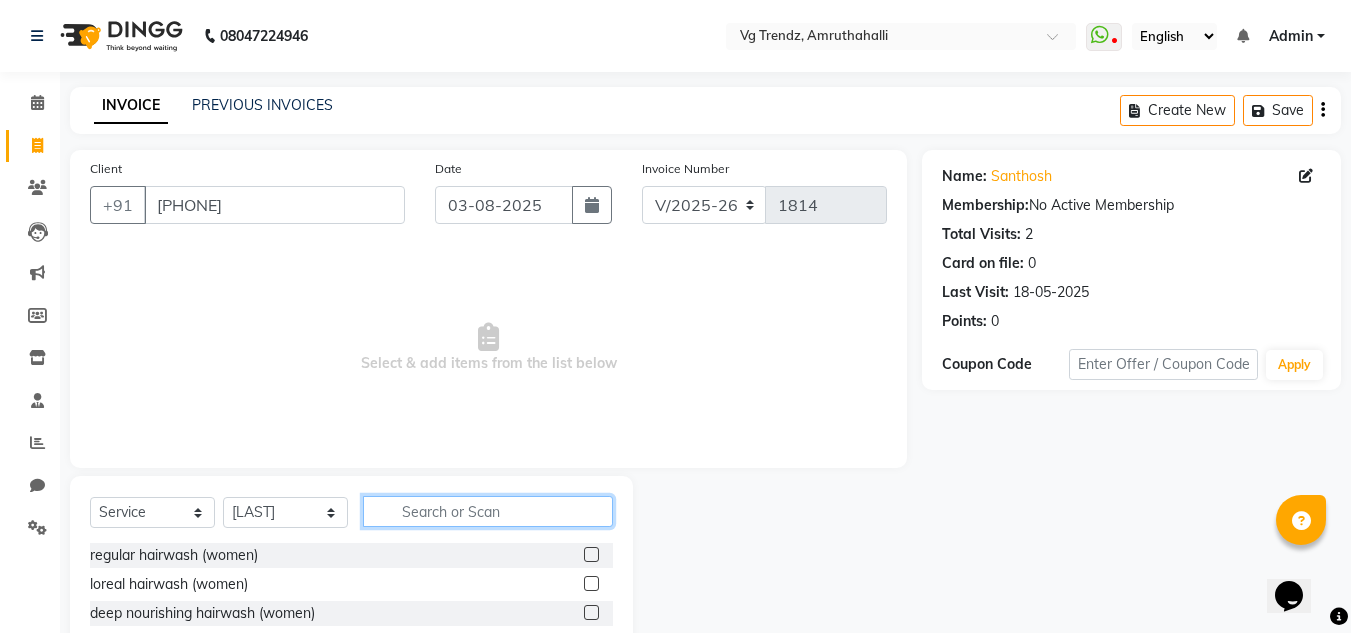click 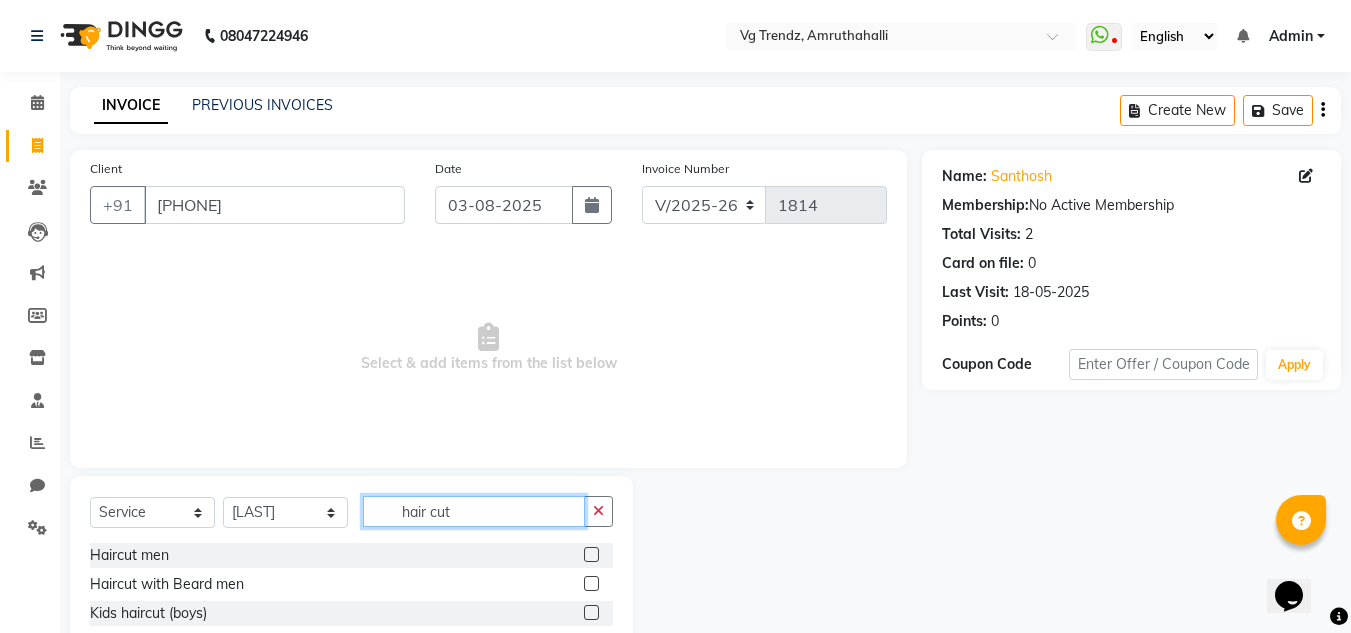 type on "hair cut" 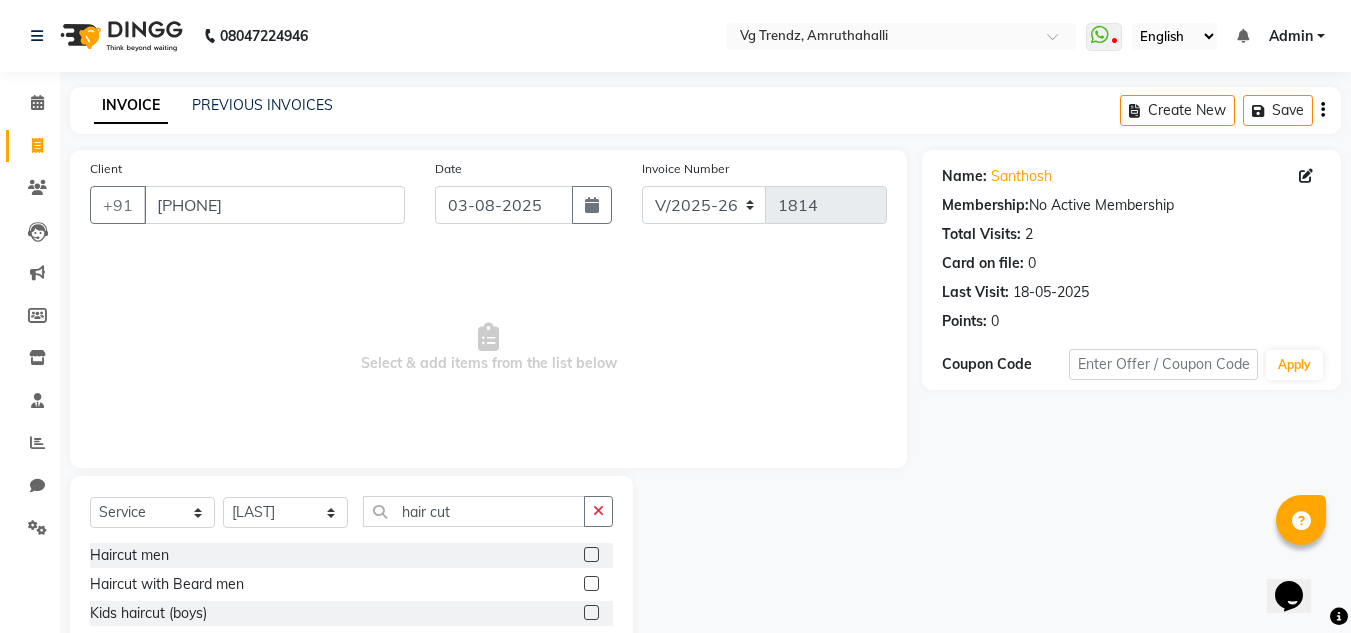 click 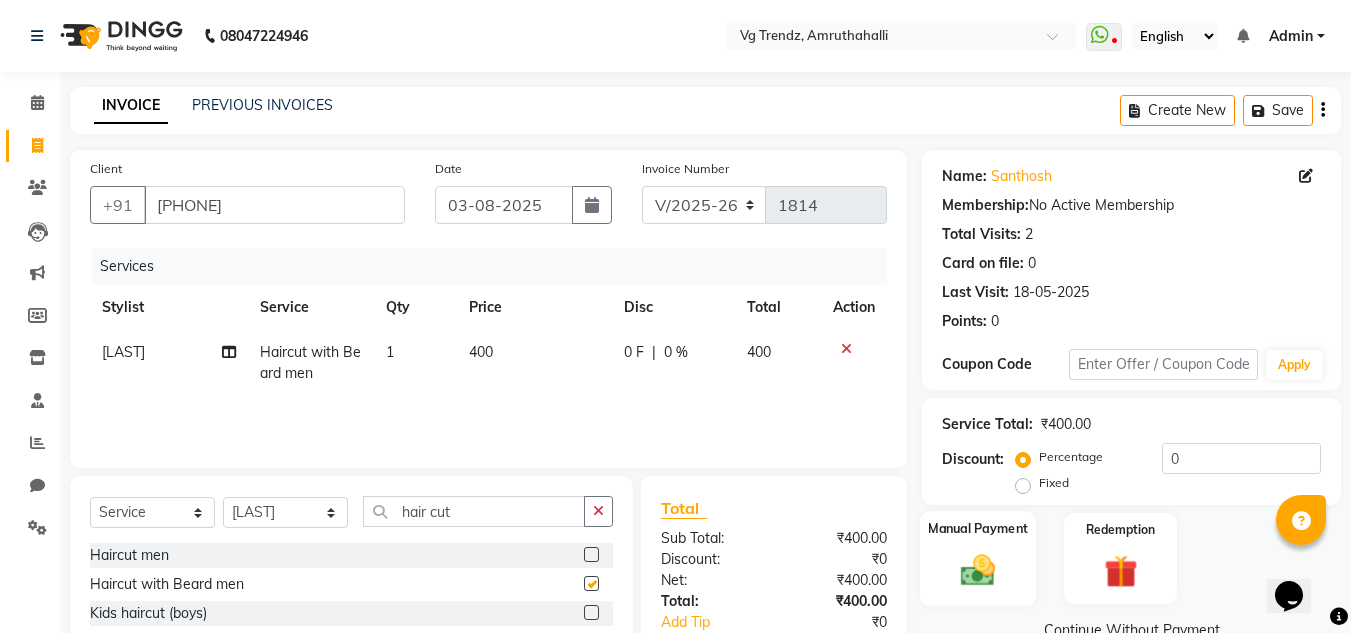 checkbox on "false" 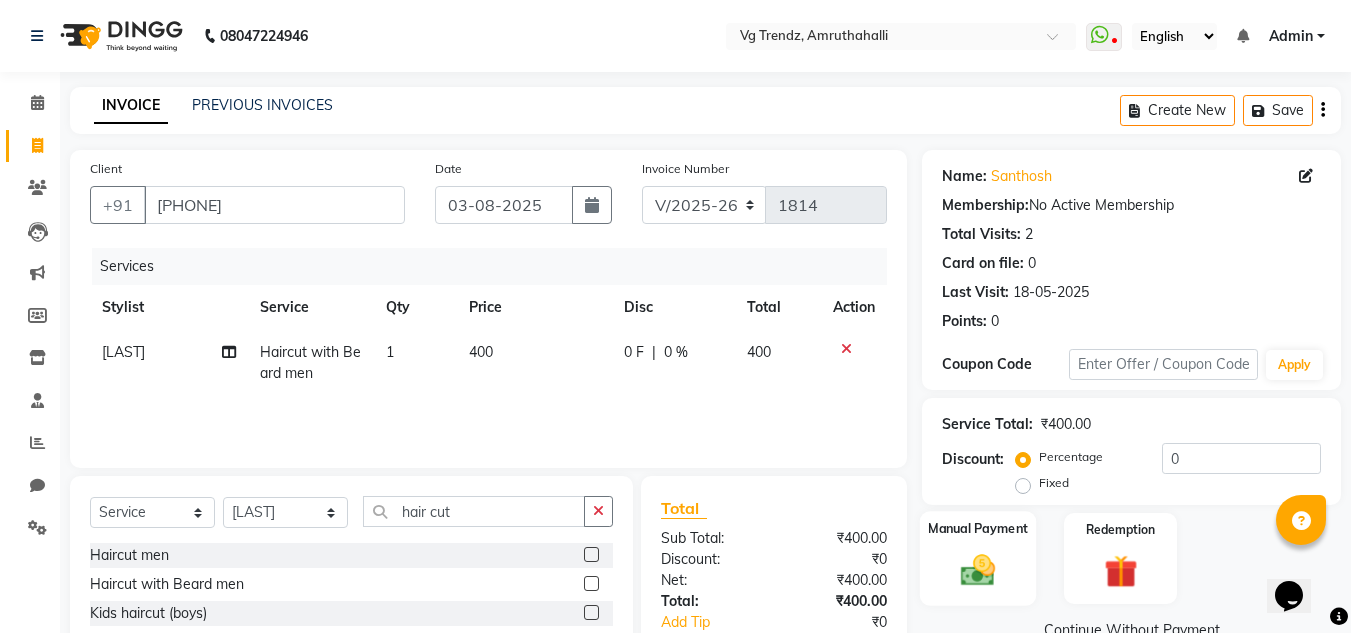 click on "Manual Payment" 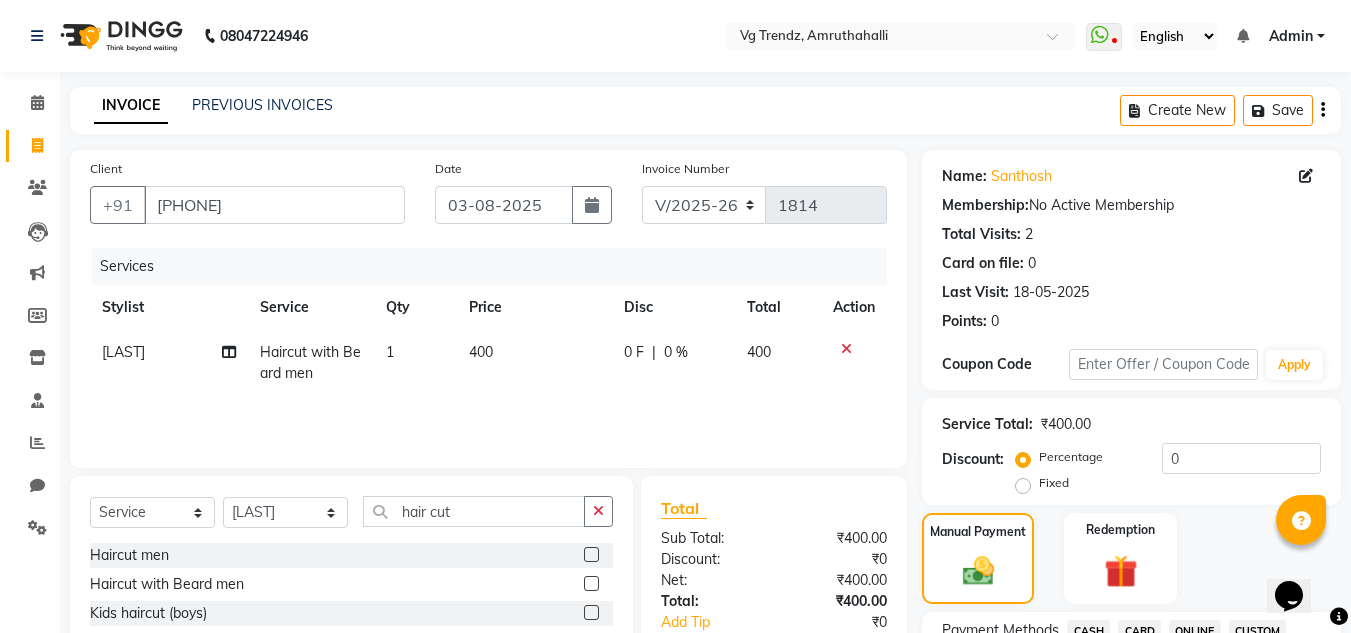 scroll, scrollTop: 553, scrollLeft: 0, axis: vertical 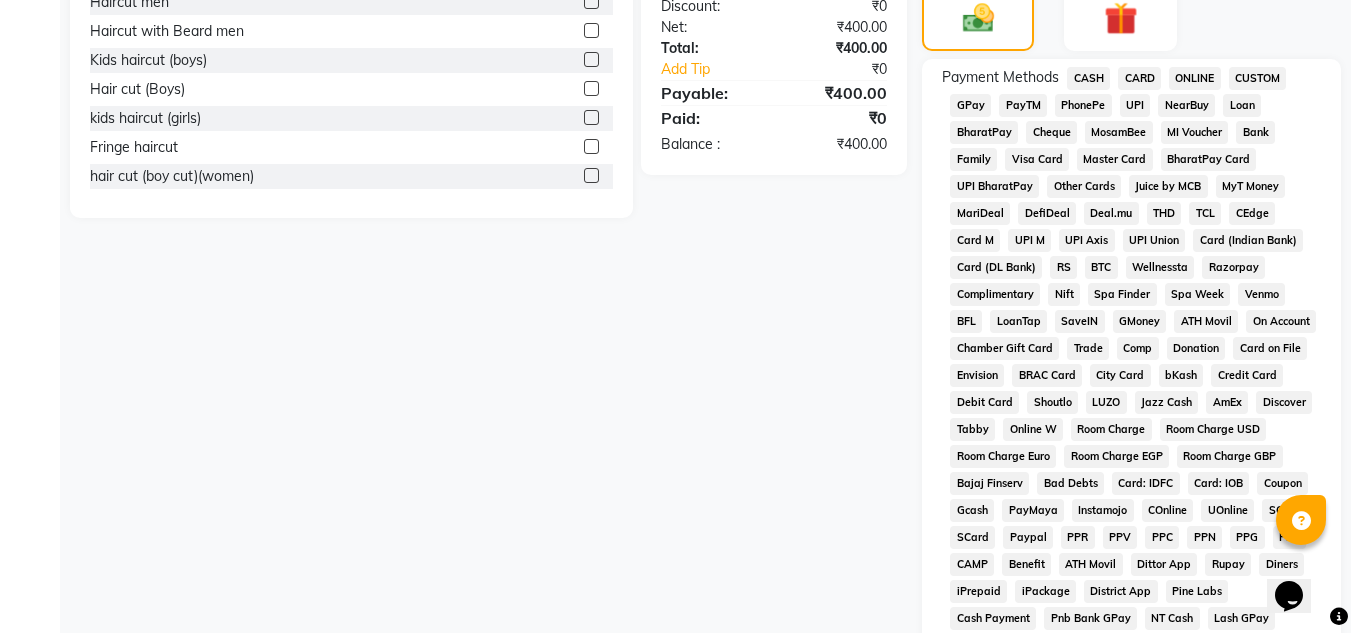 click on "PhonePe" 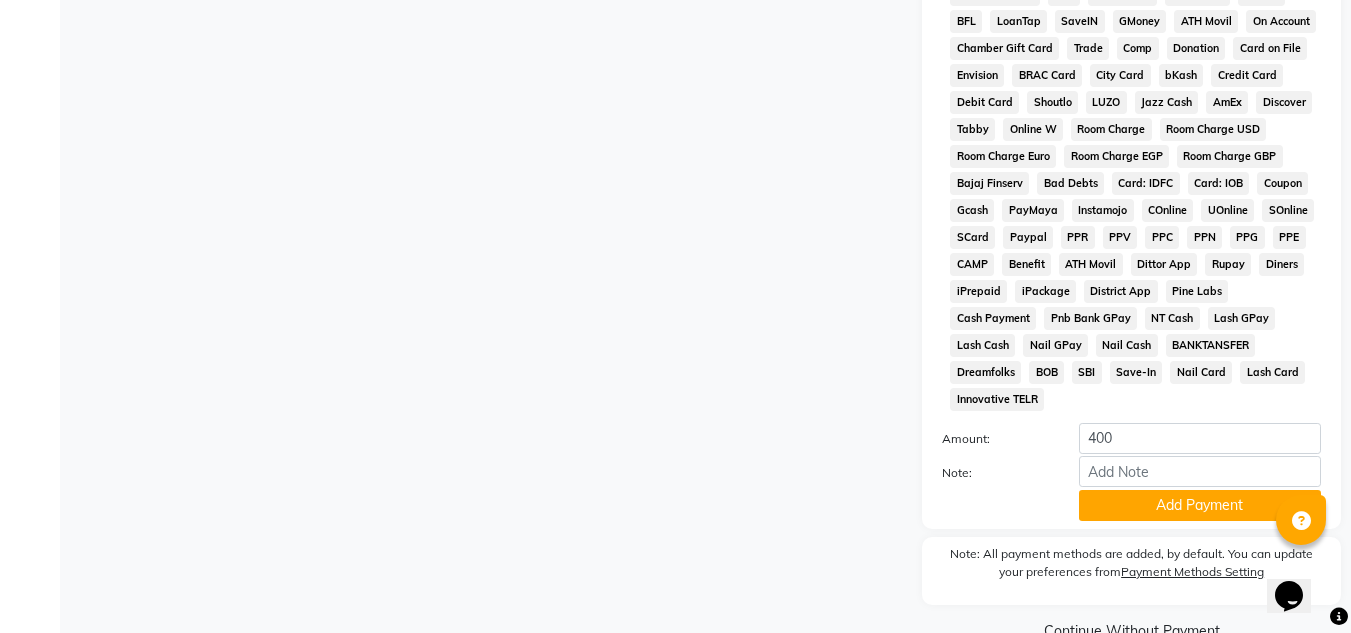 scroll, scrollTop: 869, scrollLeft: 0, axis: vertical 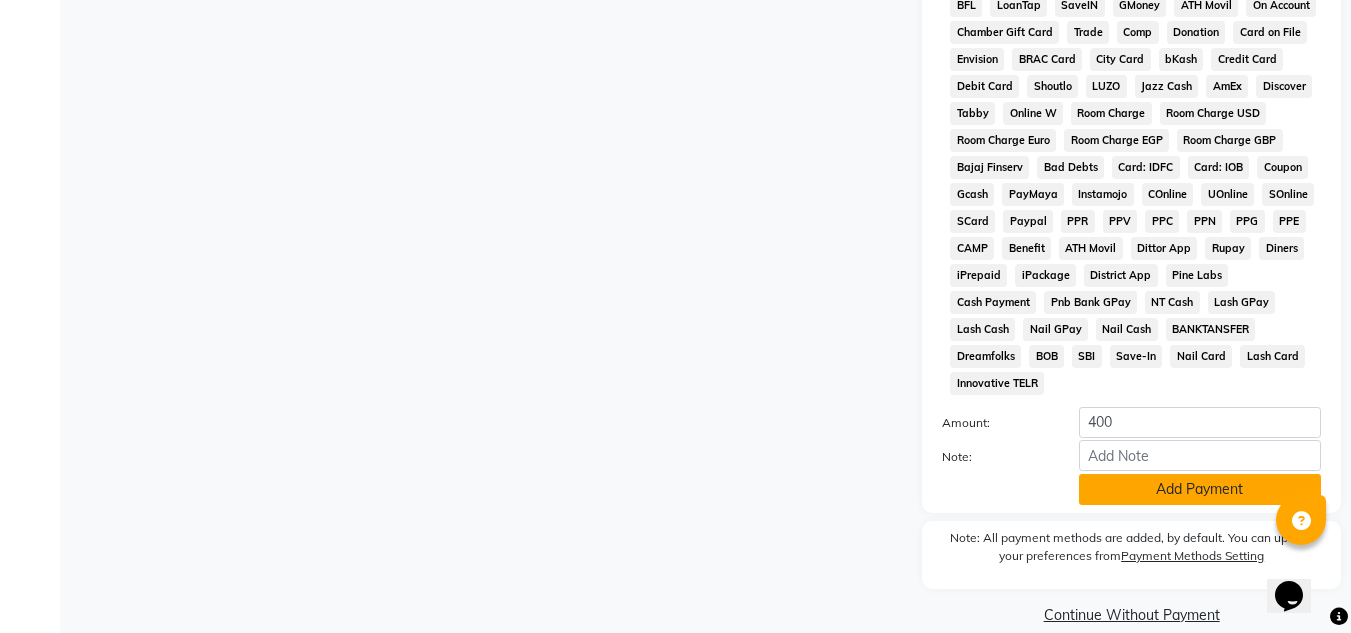click on "Add Payment" 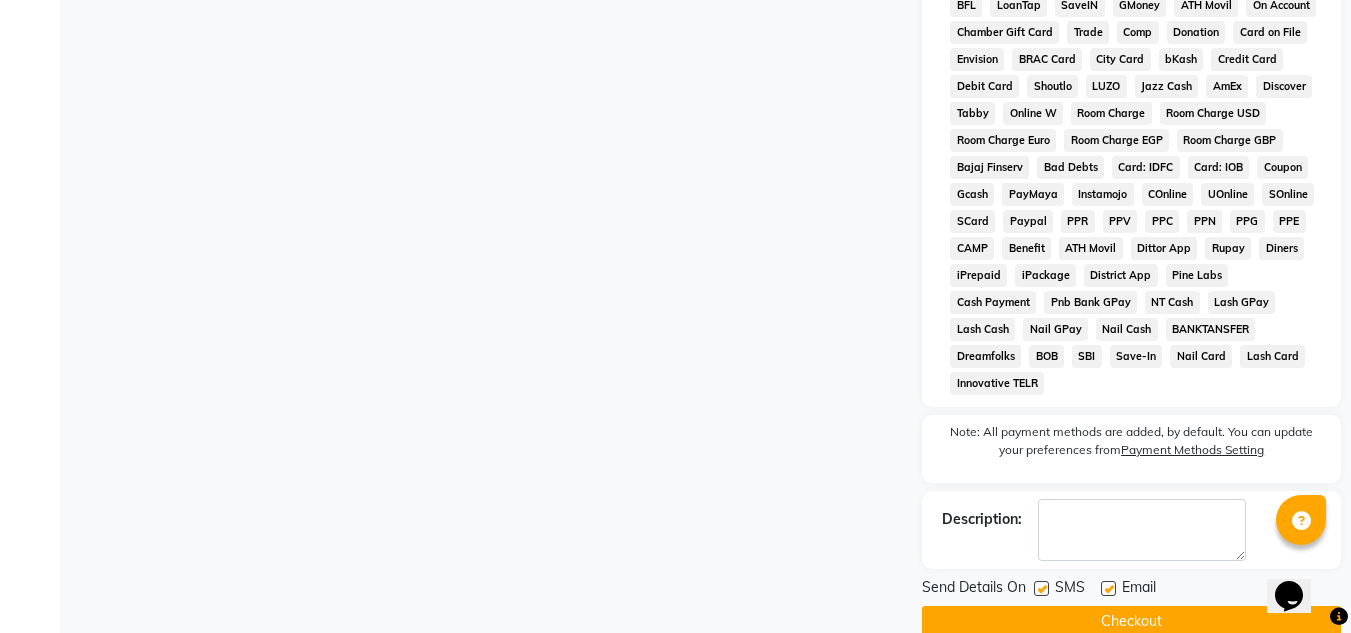 click 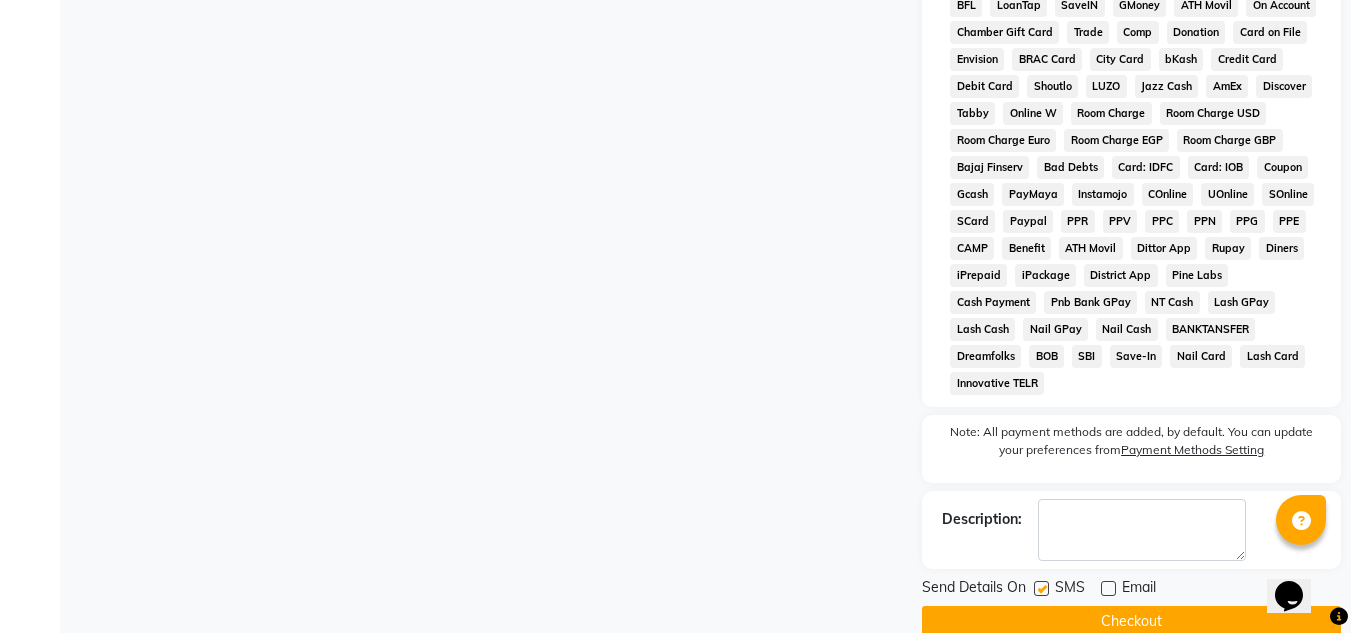 click 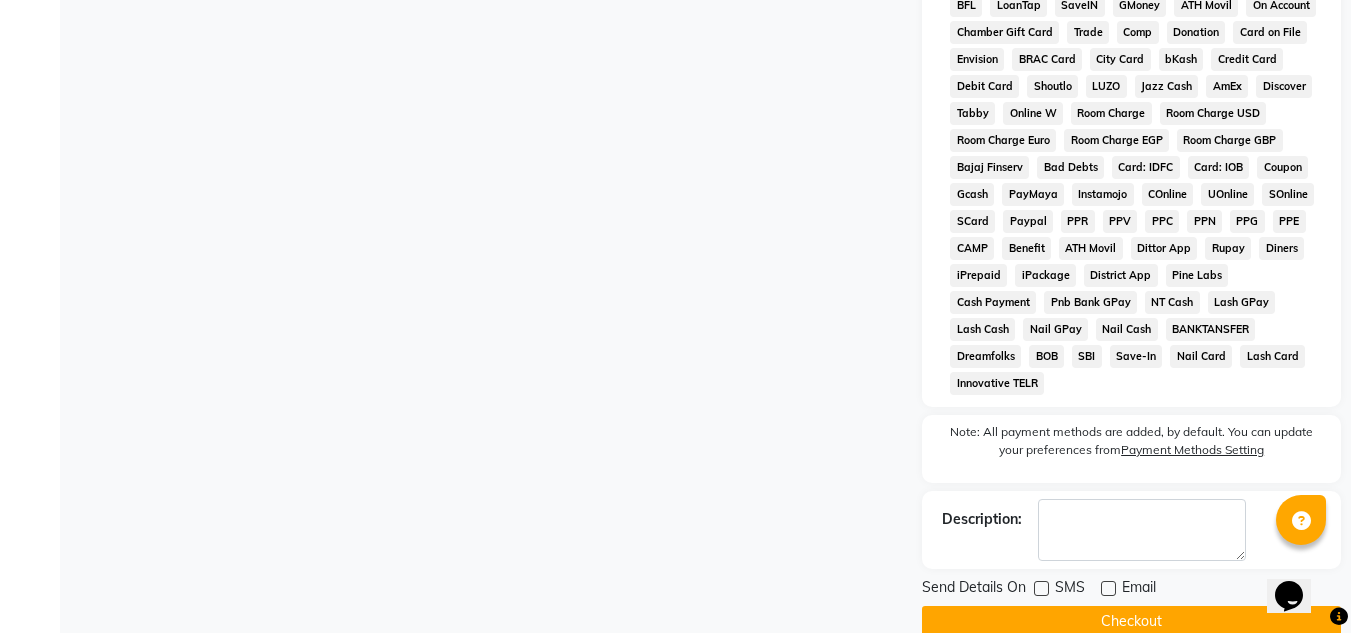 click on "Checkout" 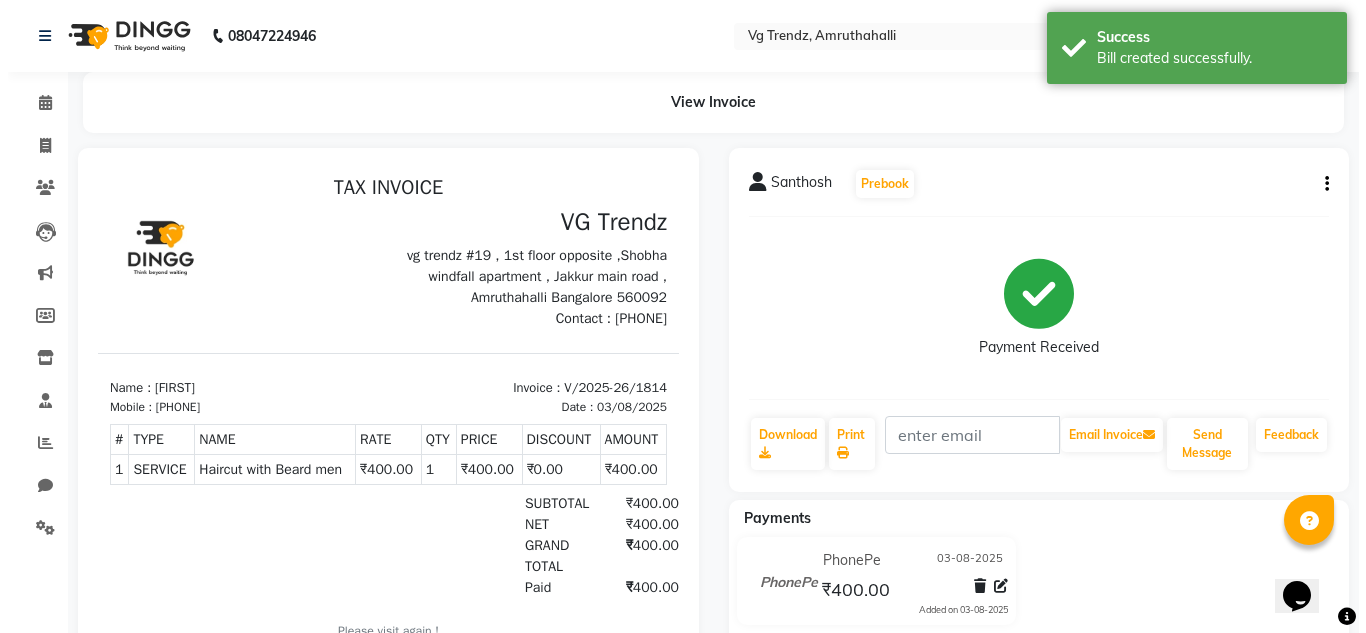 scroll, scrollTop: 0, scrollLeft: 0, axis: both 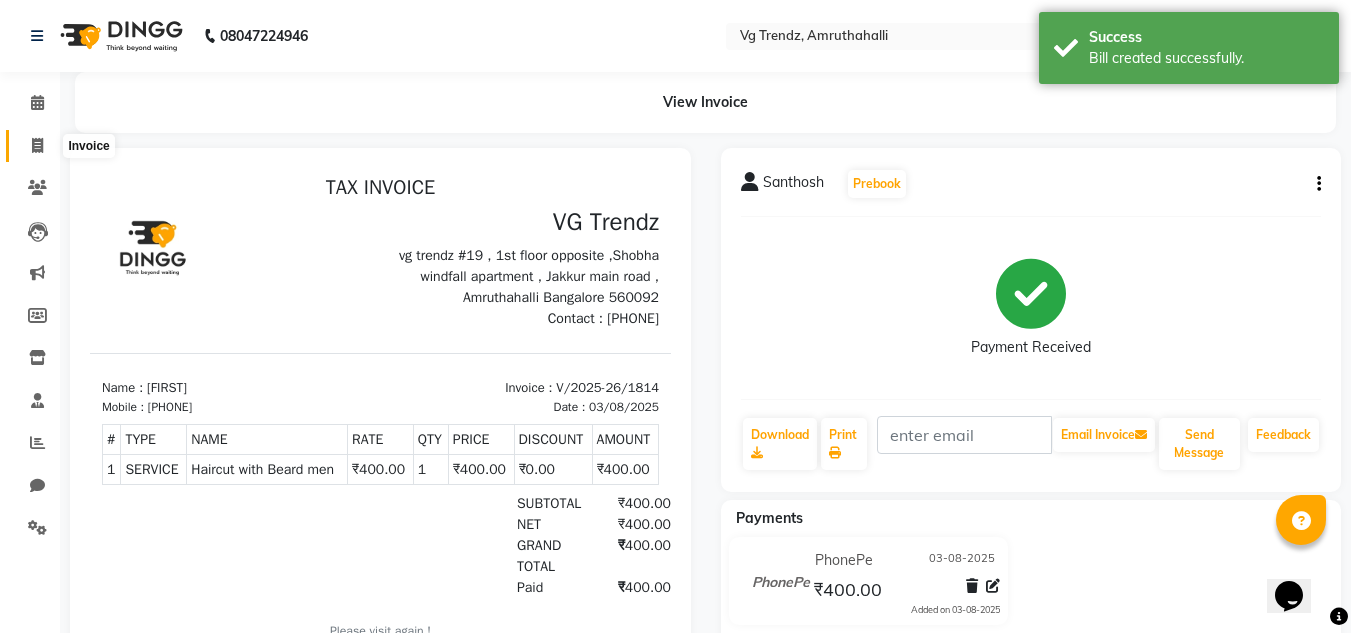 click 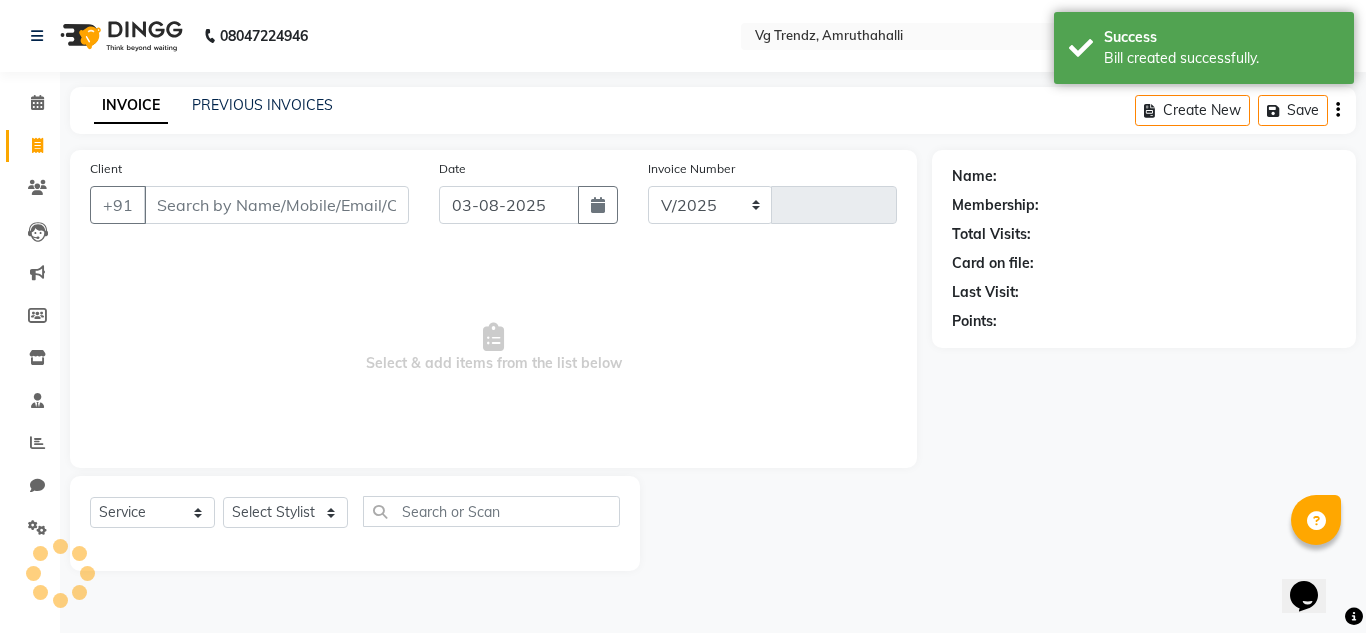 select on "5536" 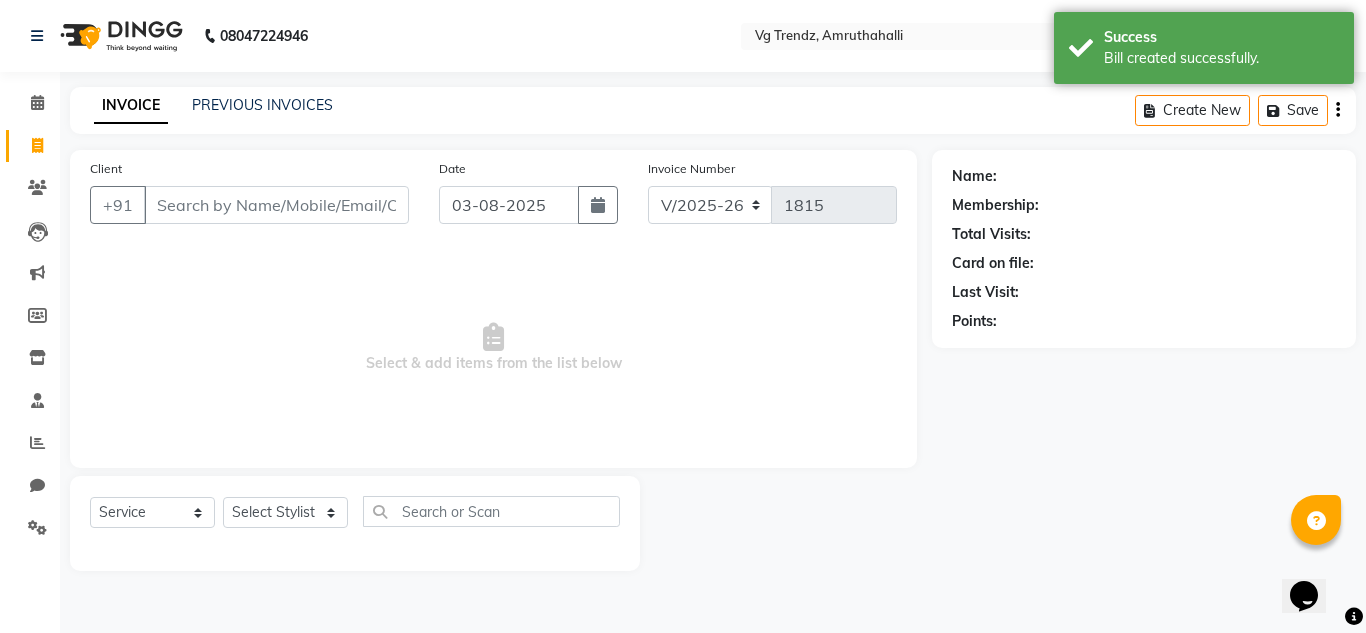 click on "Client" at bounding box center [276, 205] 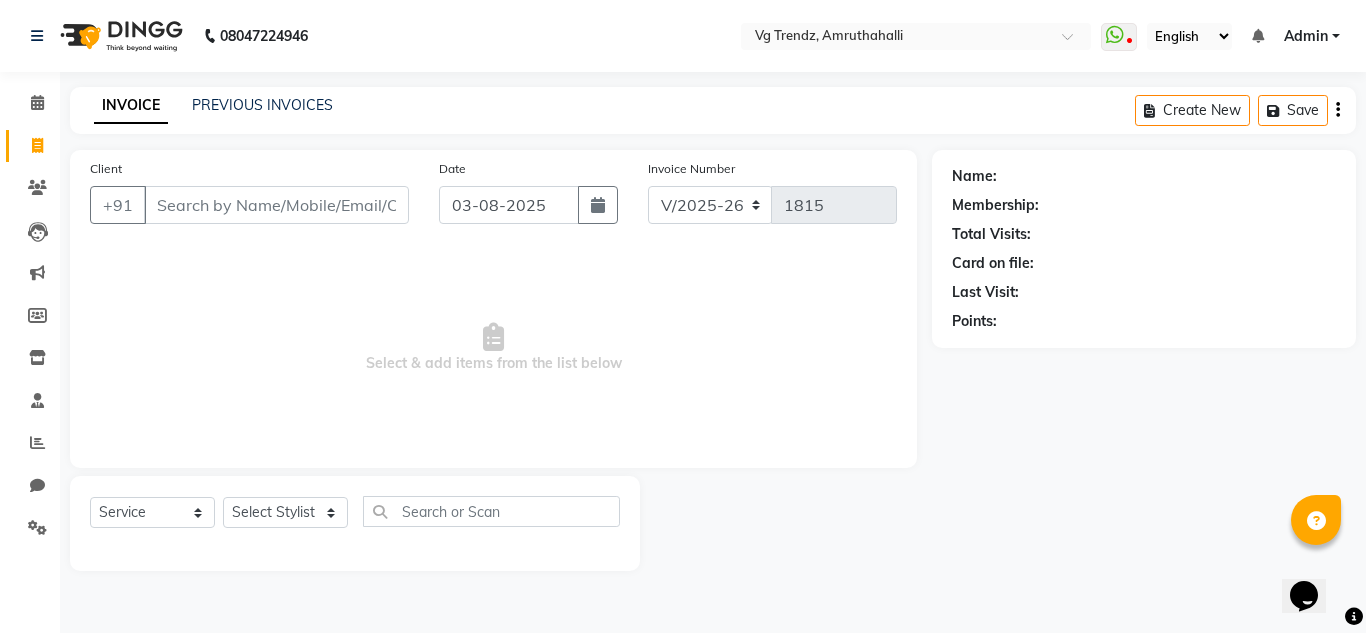 click on "Client" at bounding box center (276, 205) 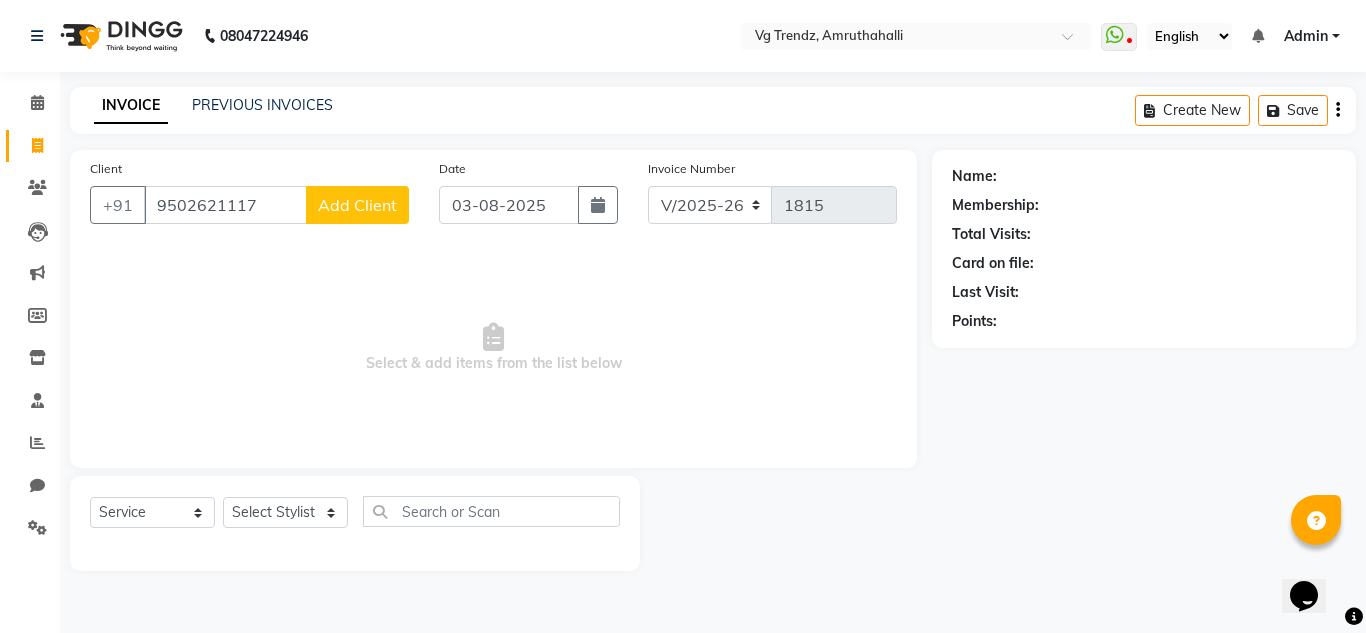 type on "9502621117" 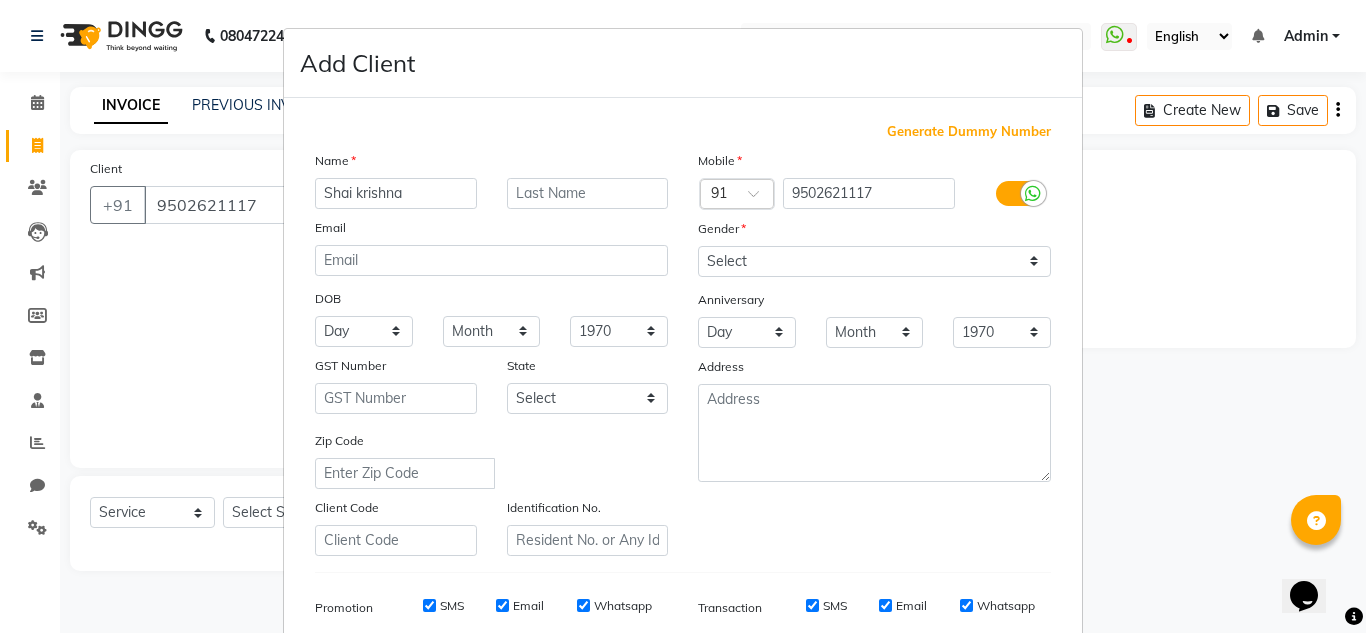 type on "Shai krishna" 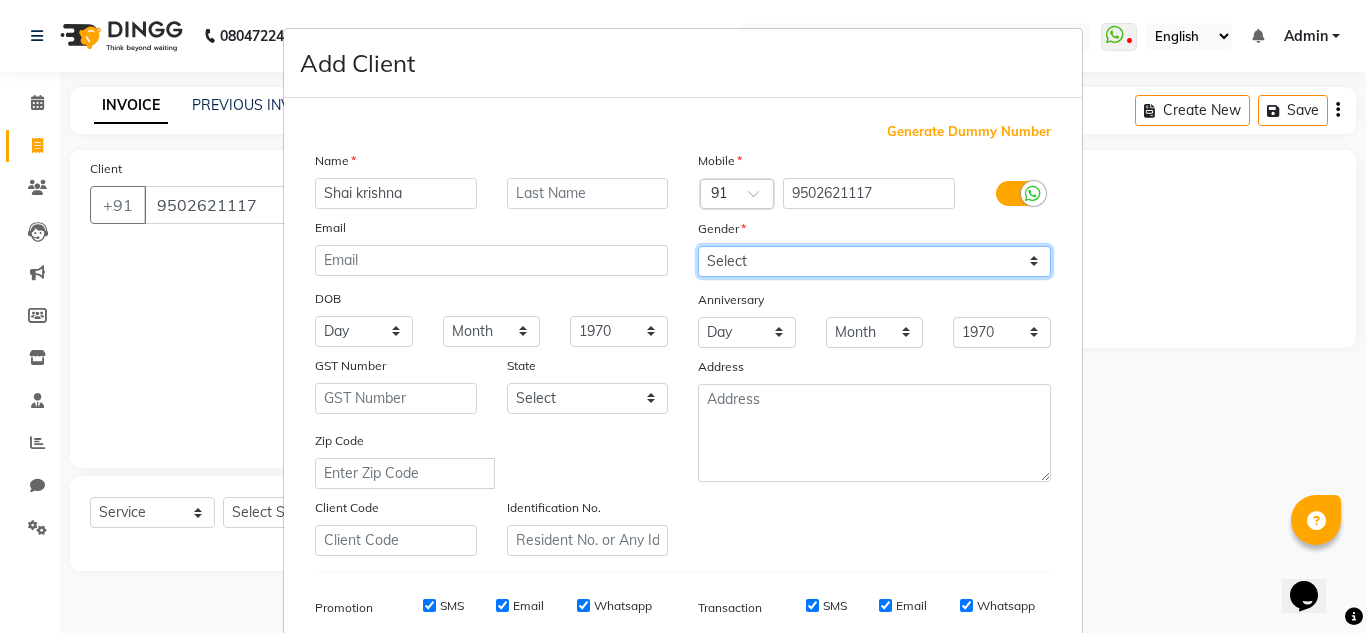click on "Select Male Female Other Prefer Not To Say" at bounding box center [874, 261] 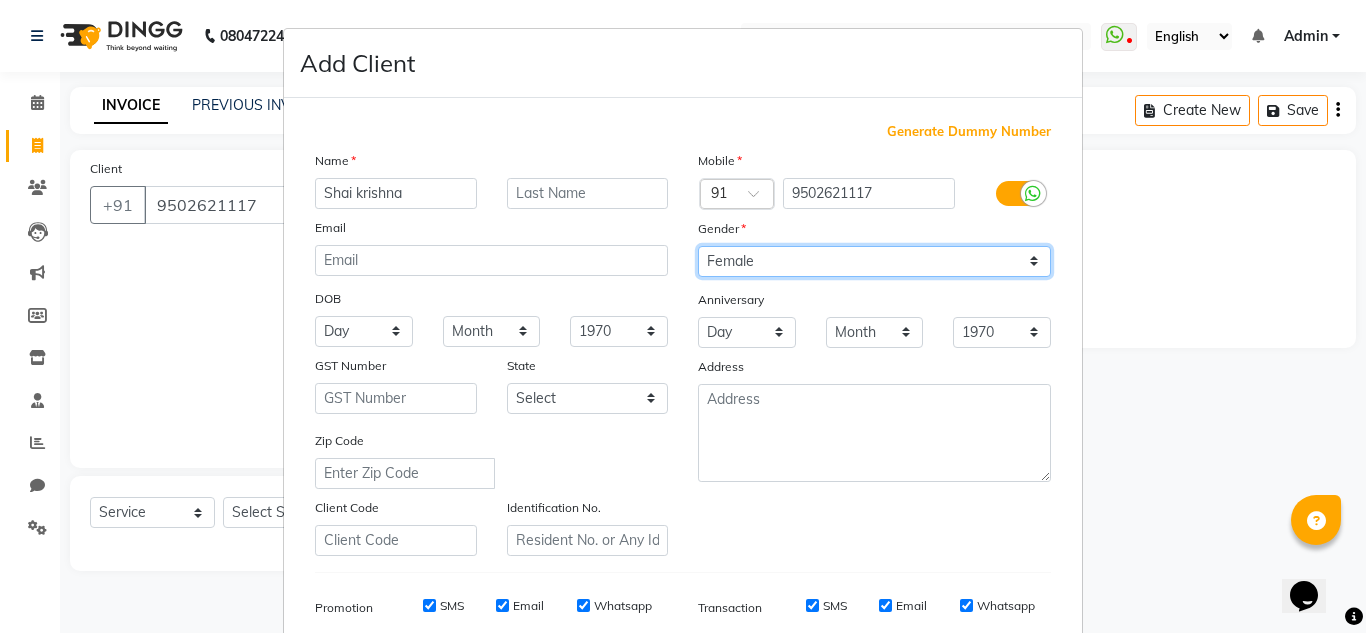 click on "Select Male Female Other Prefer Not To Say" at bounding box center (874, 261) 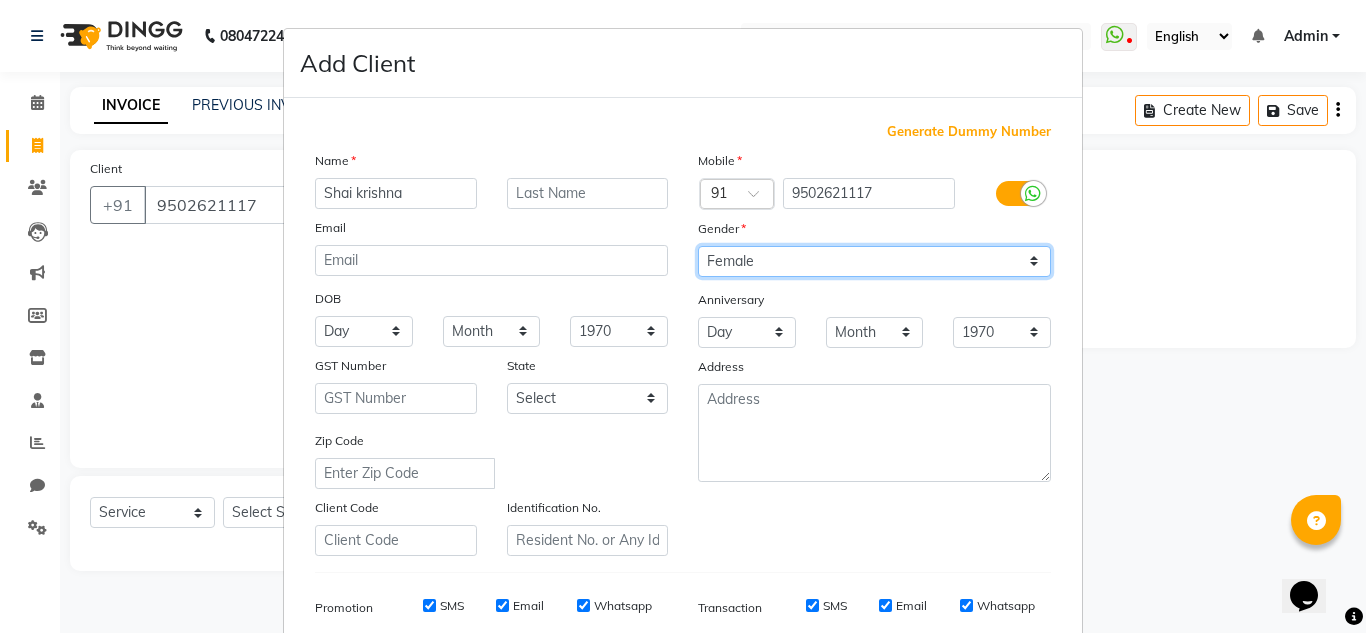 select on "male" 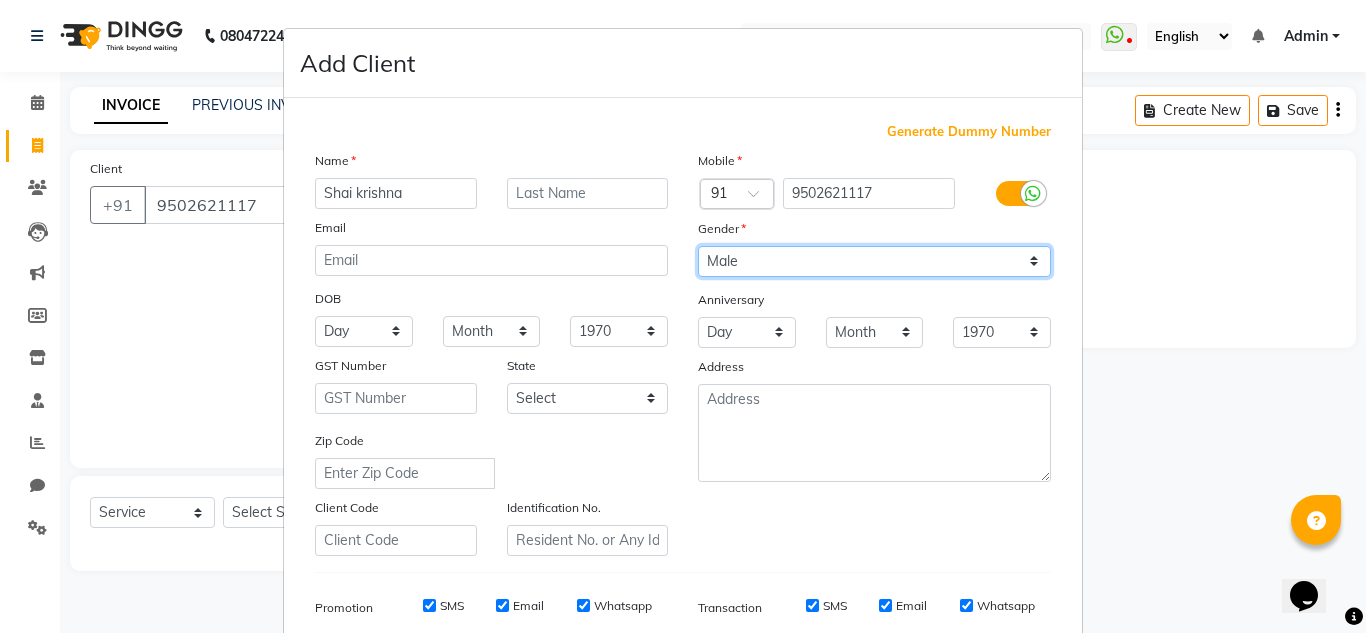 click on "Select Male Female Other Prefer Not To Say" at bounding box center (874, 261) 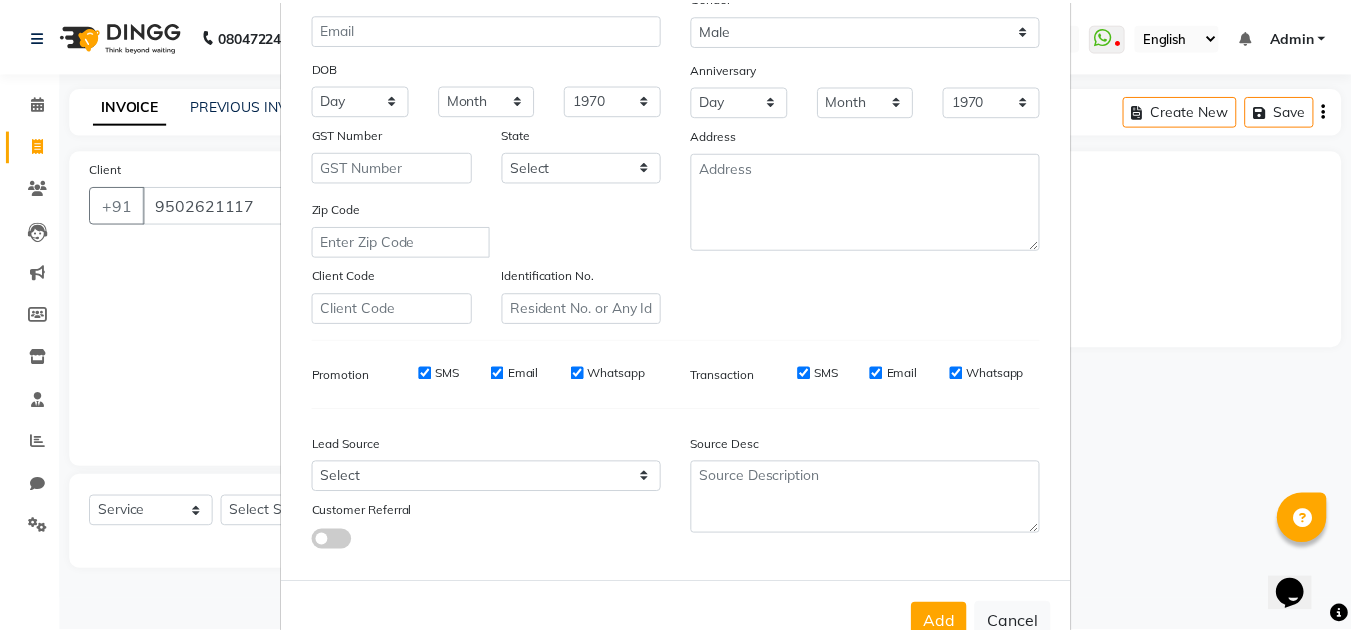 scroll, scrollTop: 290, scrollLeft: 0, axis: vertical 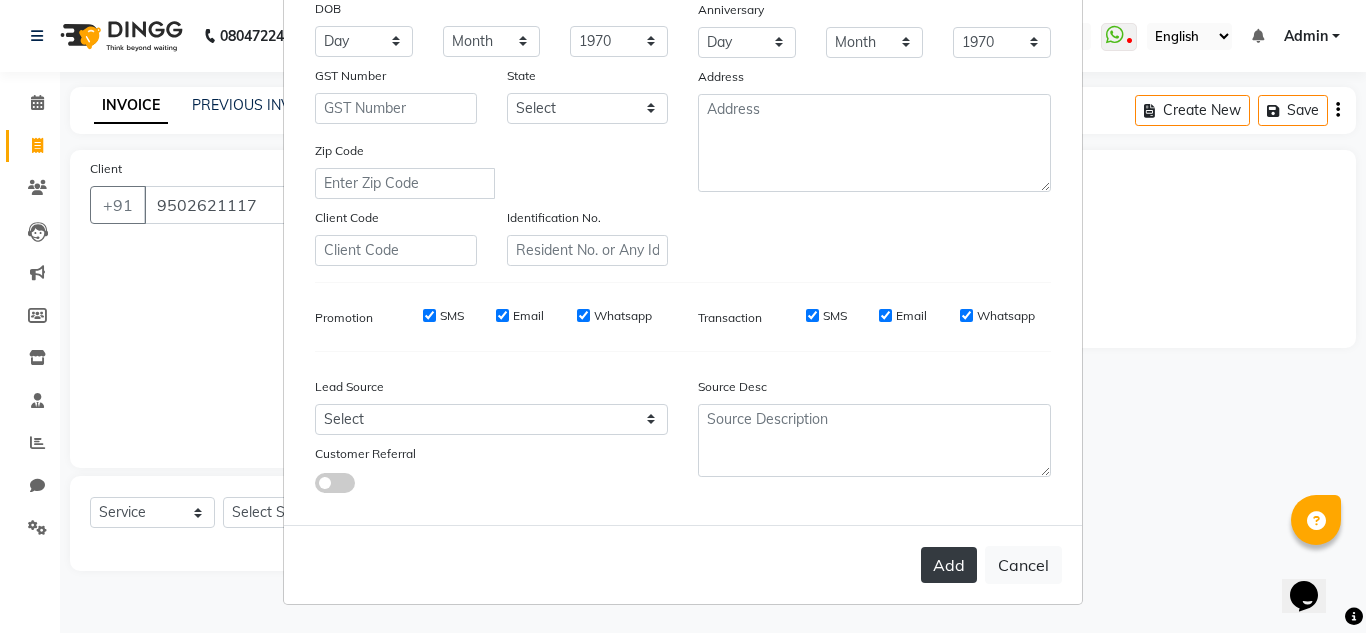 click on "Add" at bounding box center [949, 565] 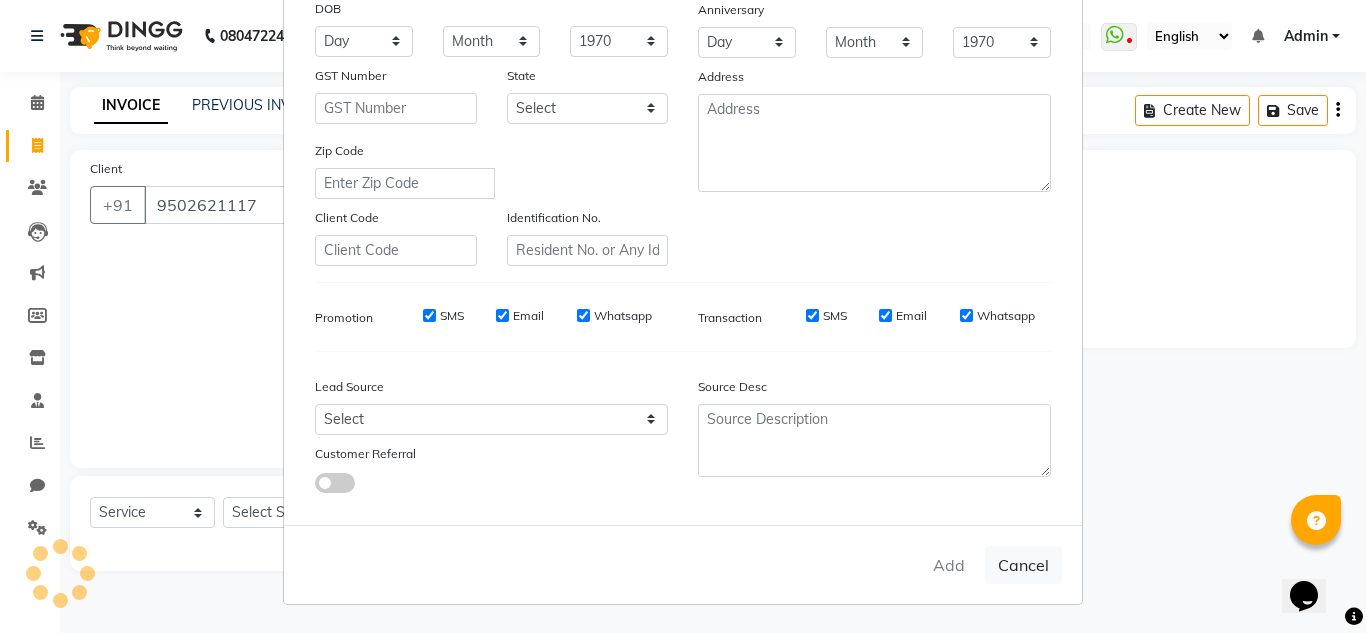 click on "Add   Cancel" at bounding box center [683, 564] 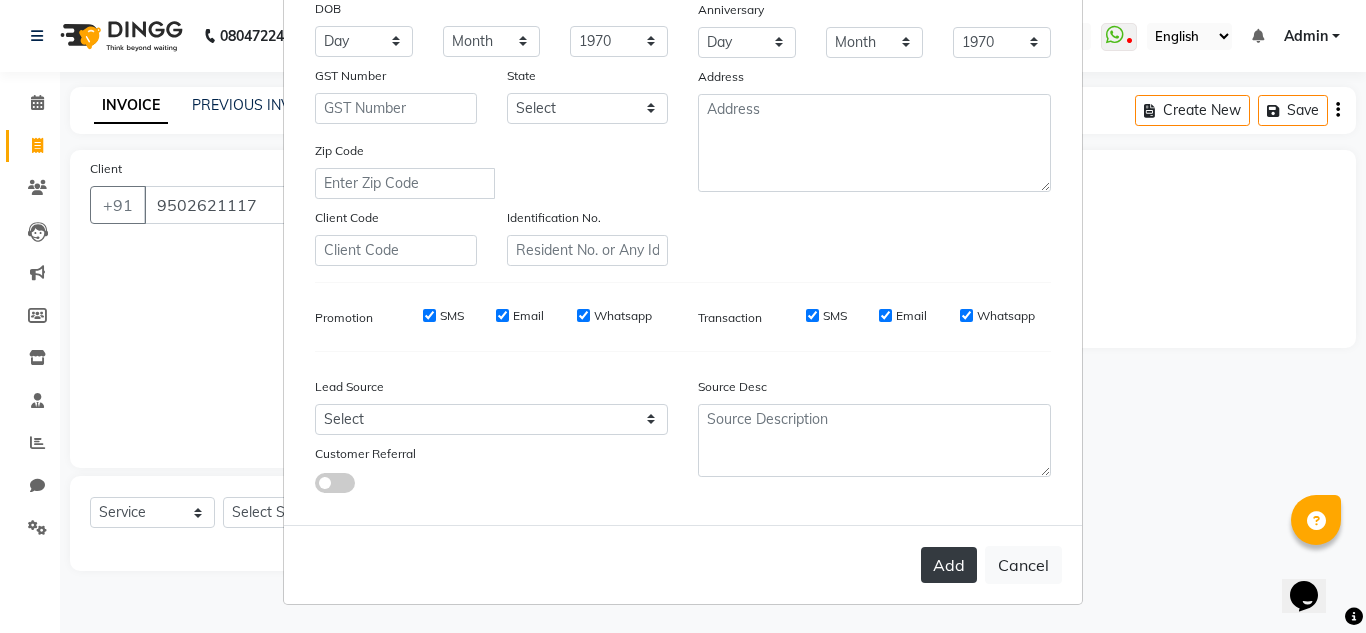click on "Add" at bounding box center (949, 565) 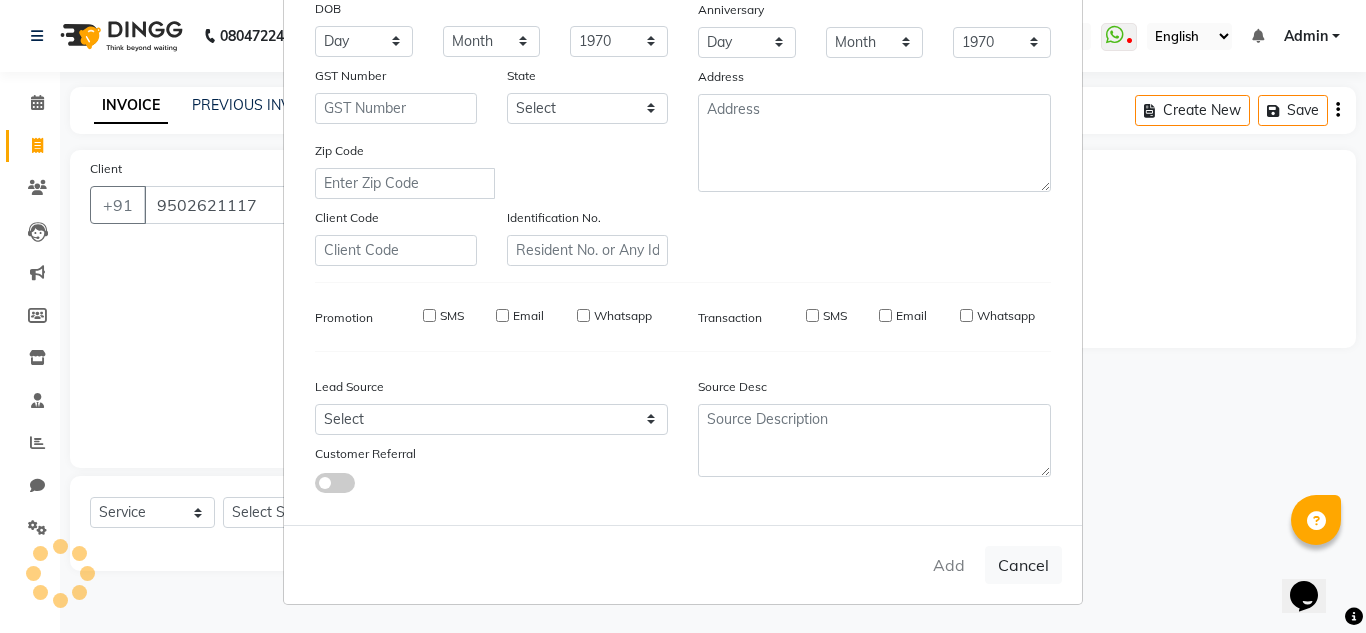 type 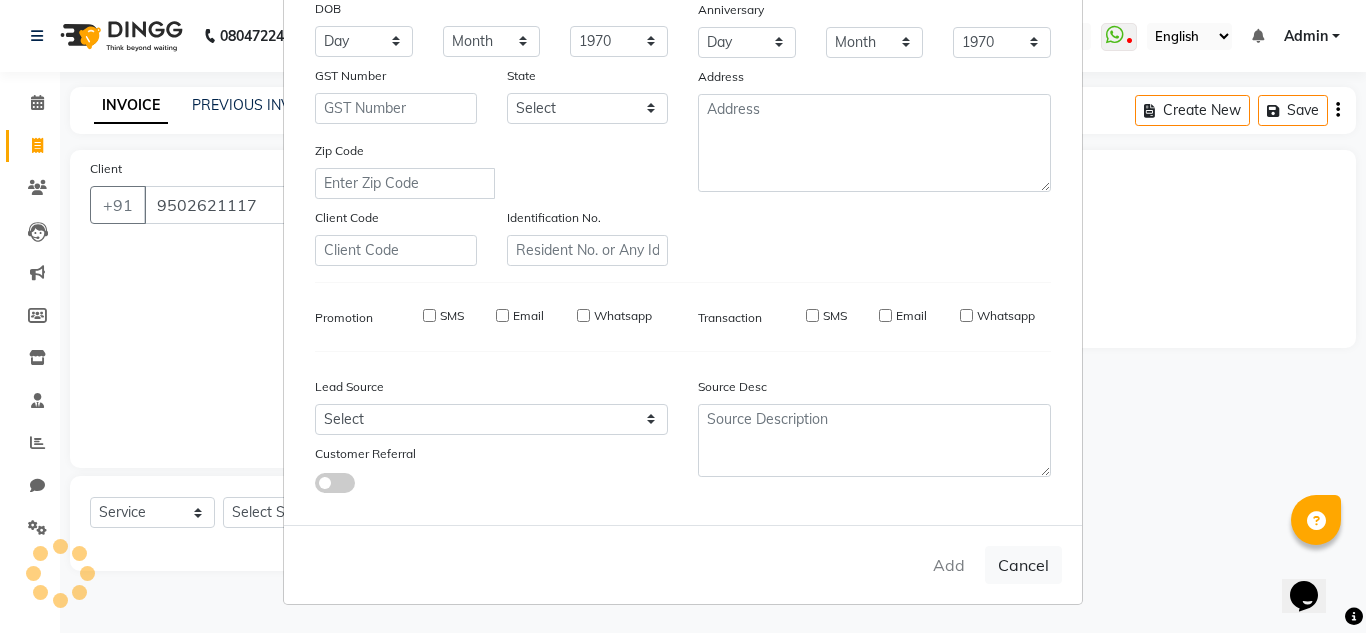 select 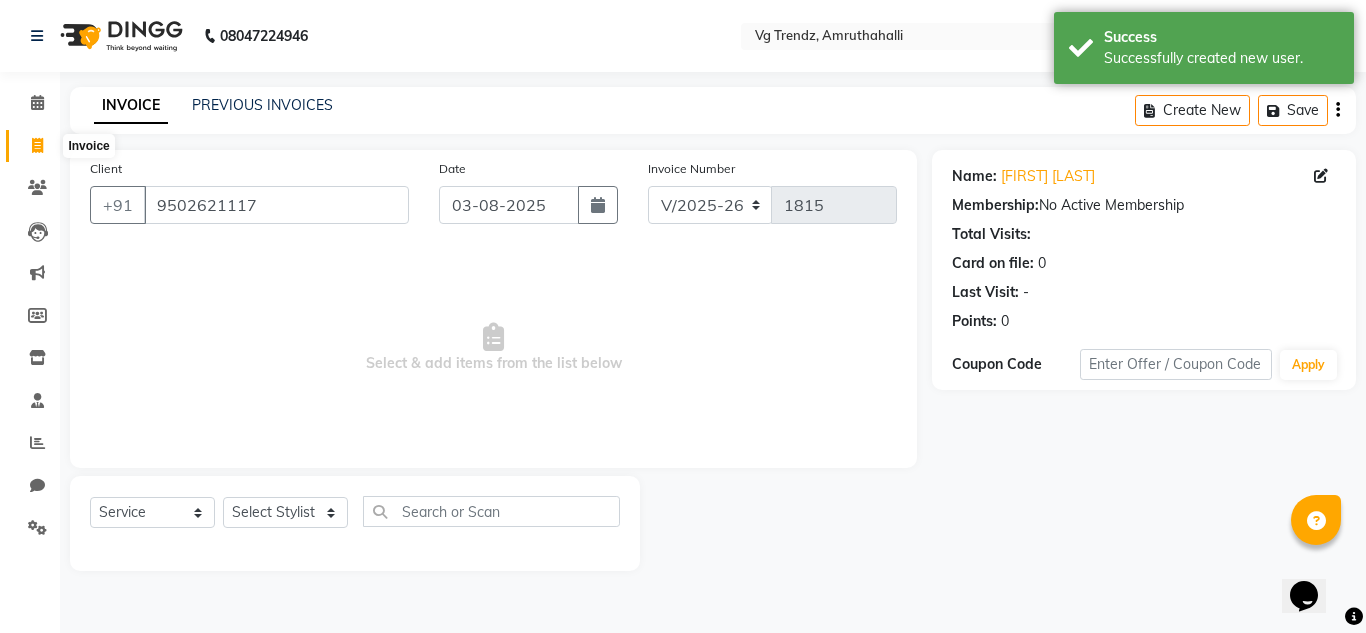 click 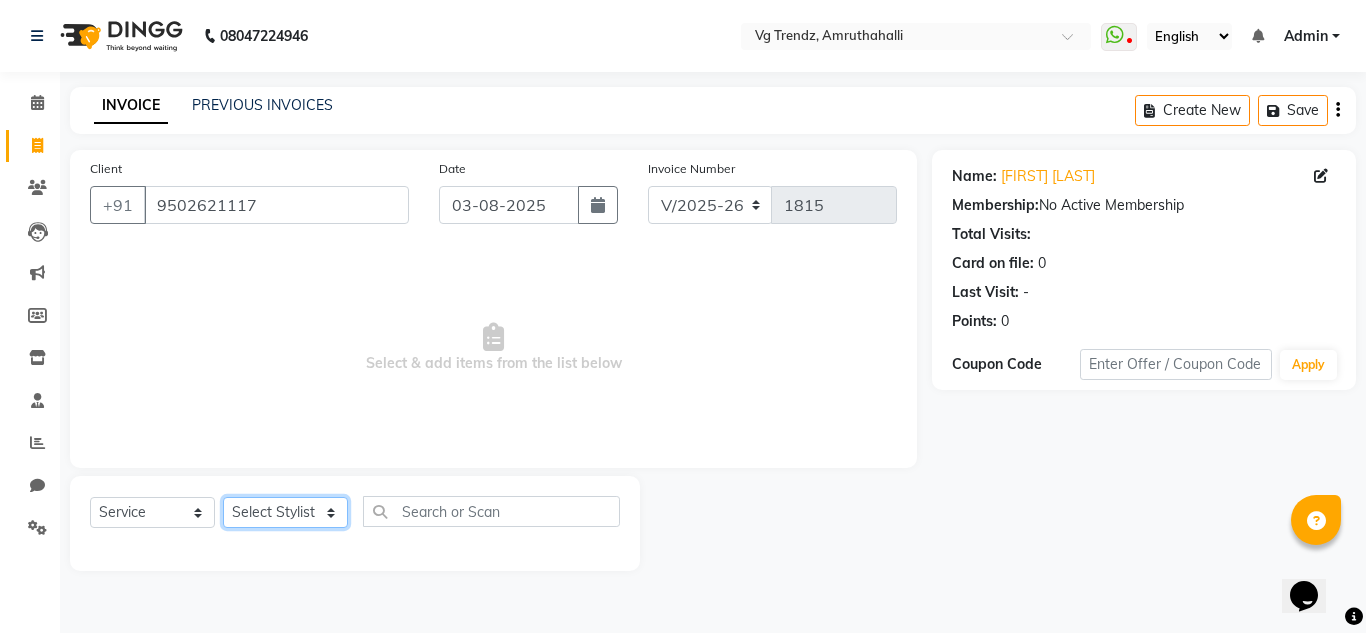 click on "Select Stylist Ashiwini N P Manjitha Chhetri Manjula S Mun Khan Naveen Kumar Rangashamaiah salon number Sandeep Sharma Shannu Sridevi Vanitha v" 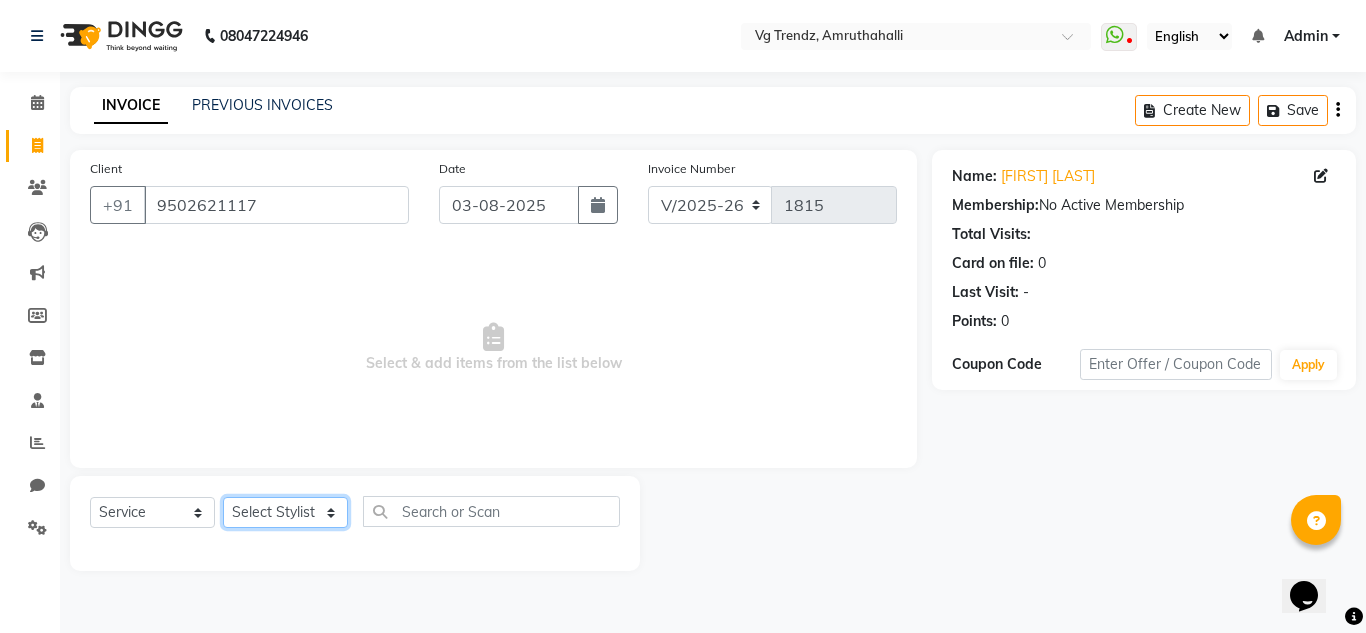 select on "85009" 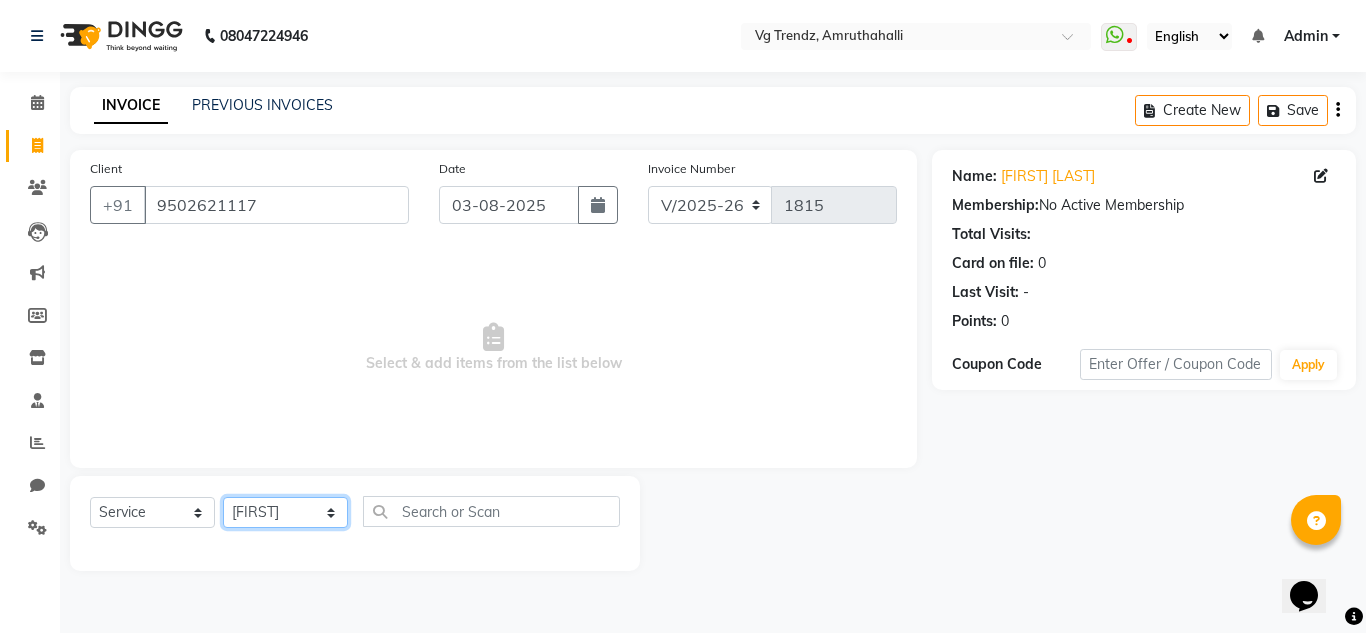 click on "Select Stylist Ashiwini N P Manjitha Chhetri Manjula S Mun Khan Naveen Kumar Rangashamaiah salon number Sandeep Sharma Shannu Sridevi Vanitha v" 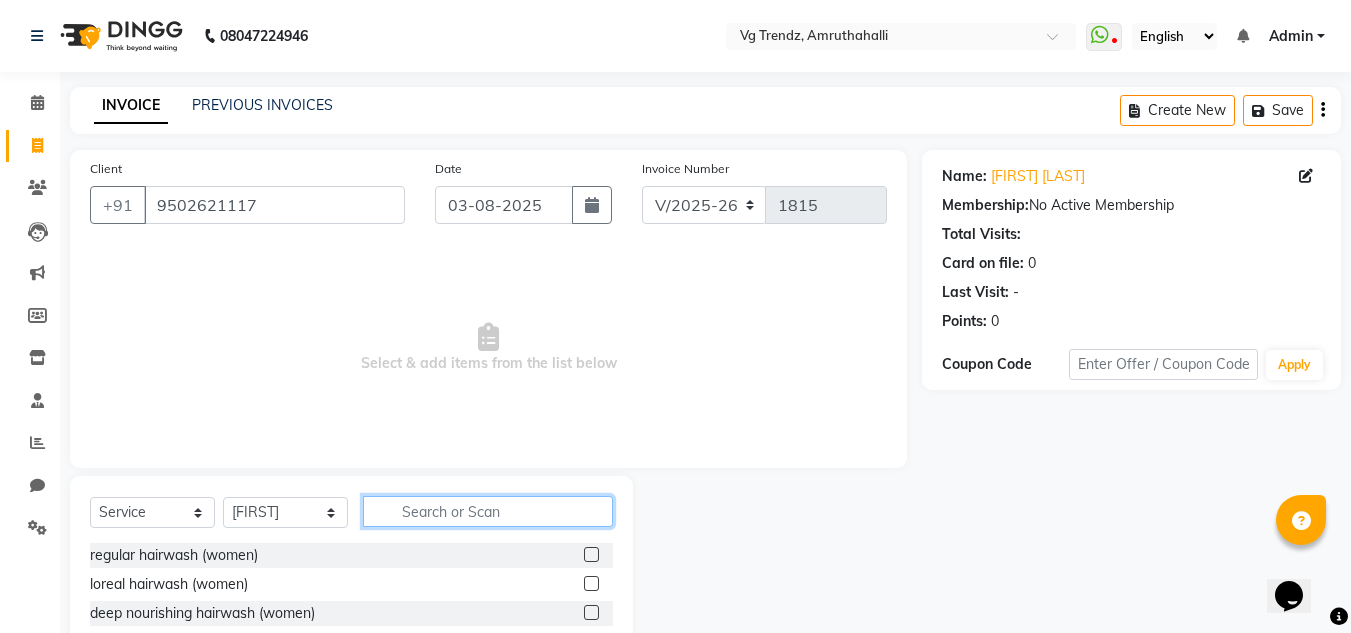 click 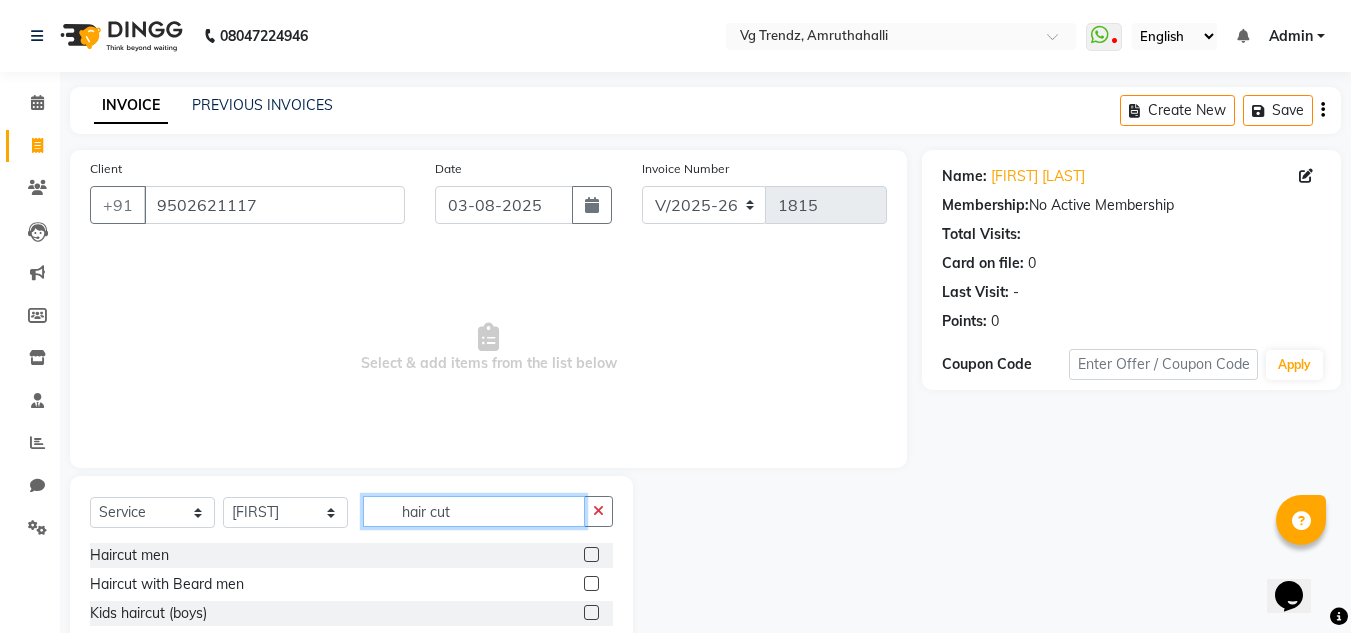 type on "hair cut" 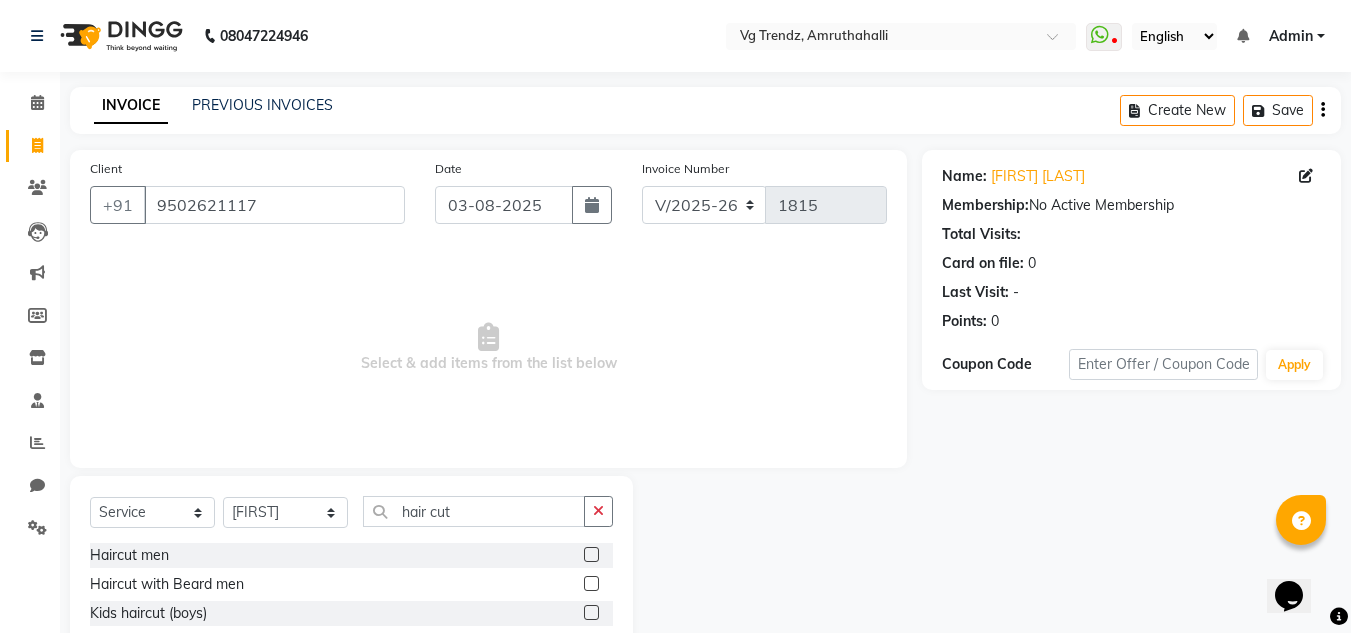 click 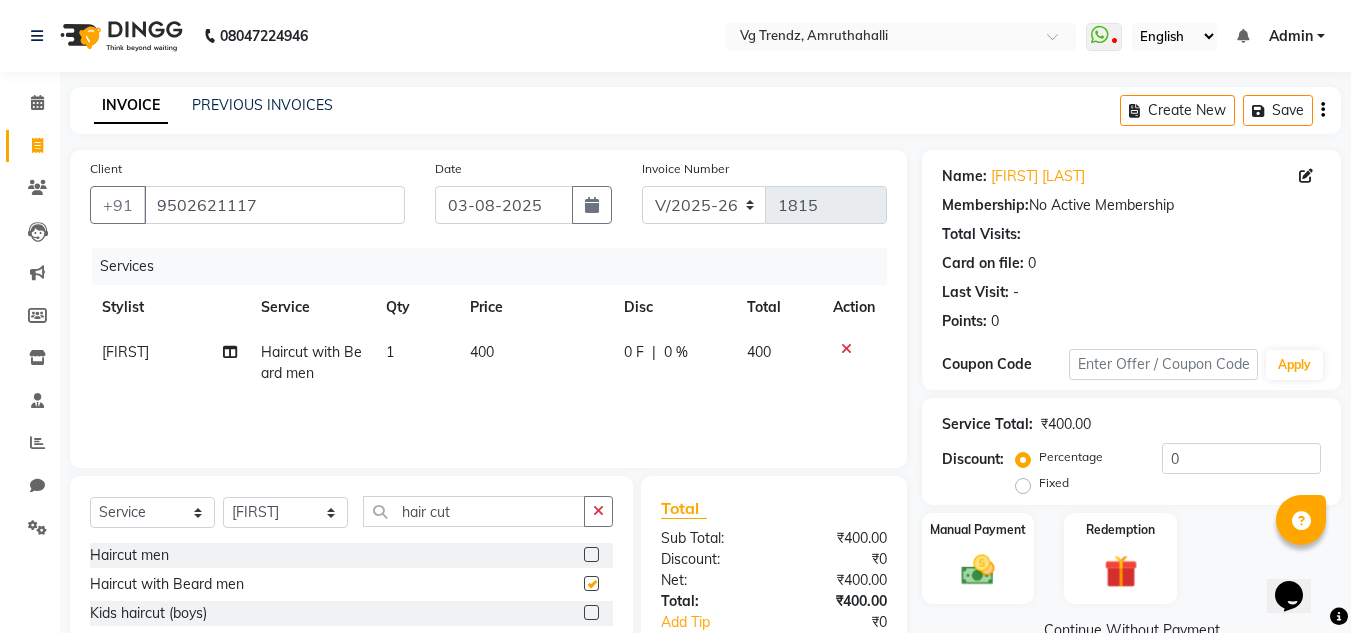checkbox on "false" 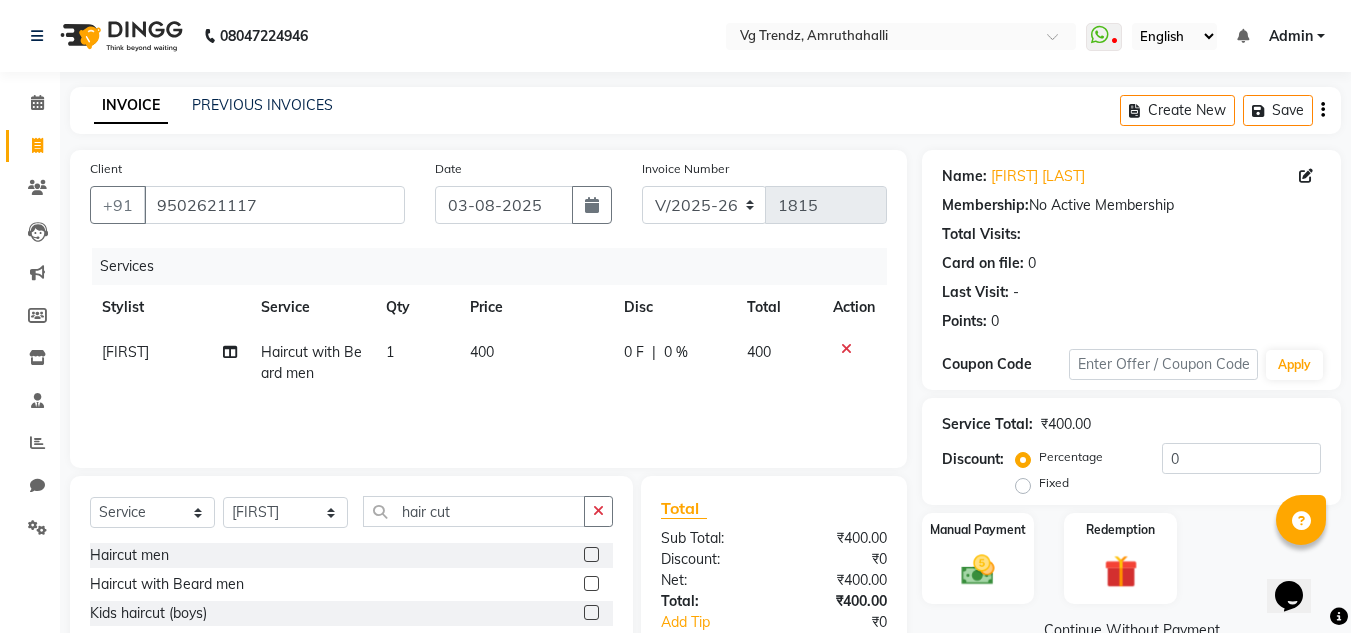 click on "0 F" 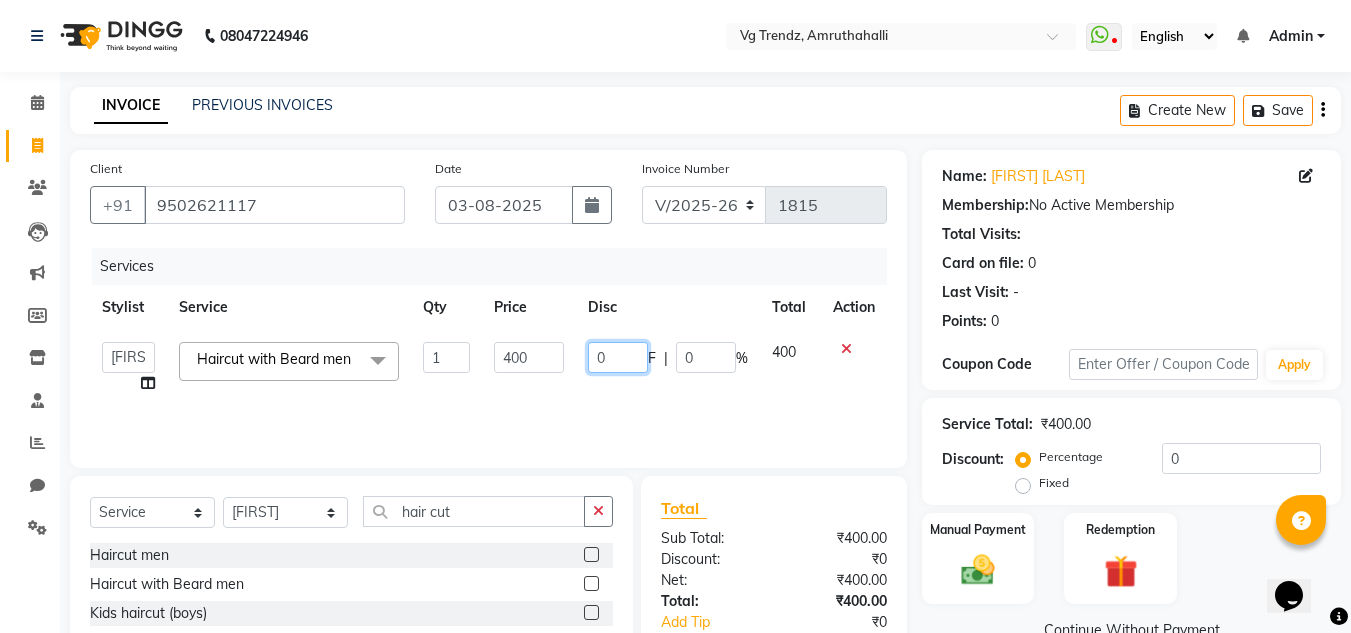 click on "0" 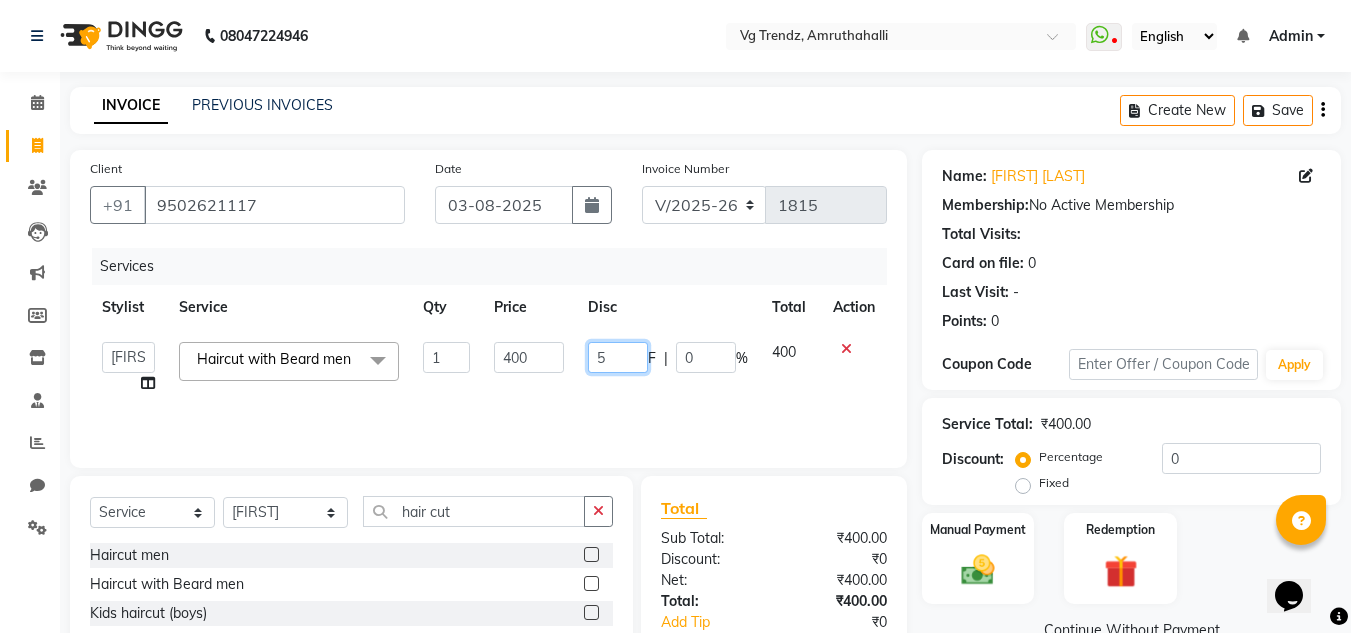 type on "50" 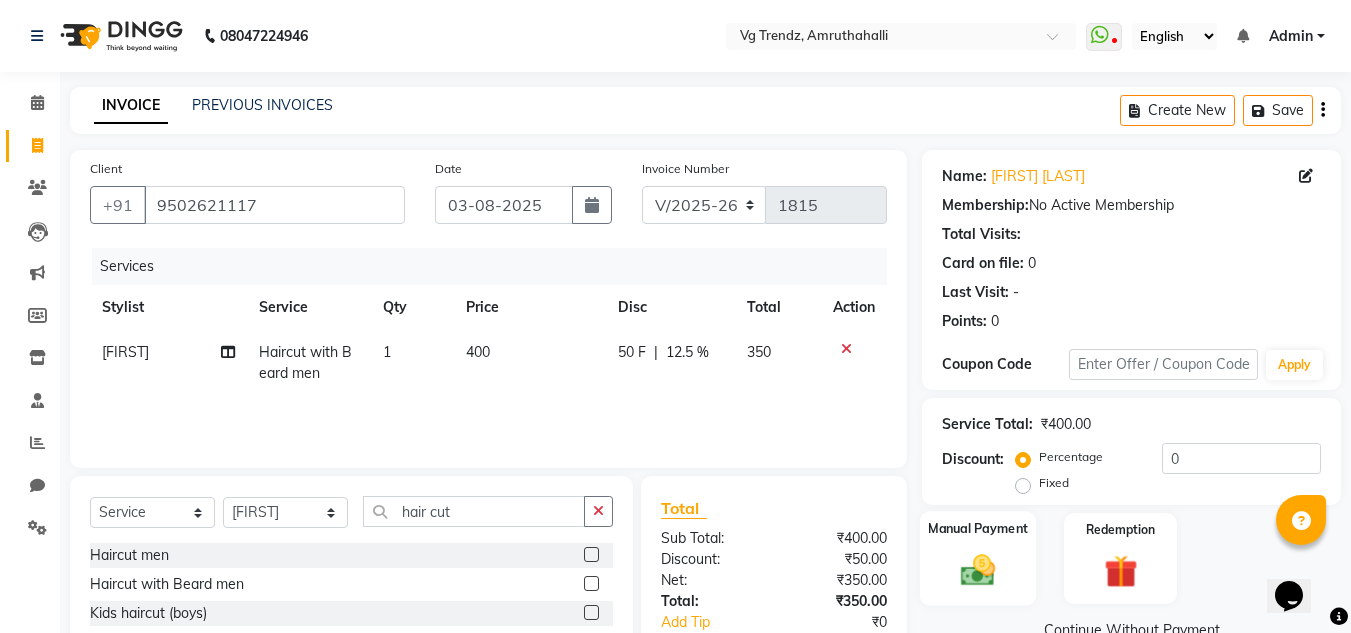 click on "Manual Payment" 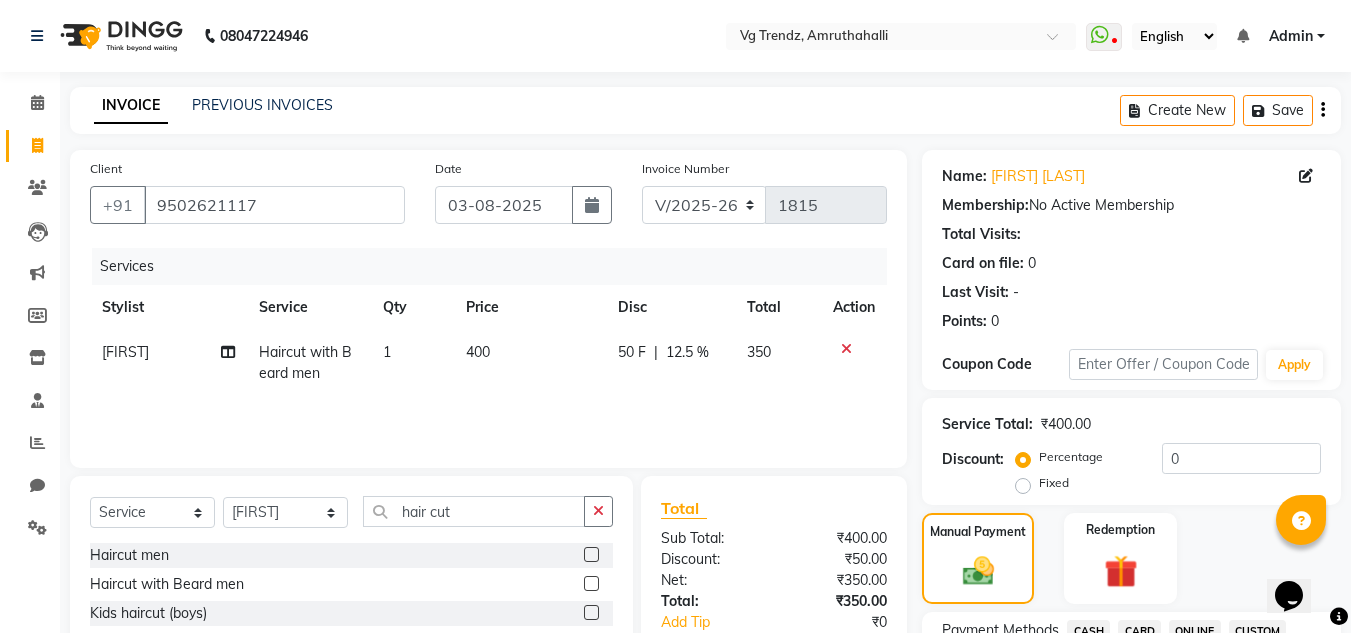 scroll, scrollTop: 553, scrollLeft: 0, axis: vertical 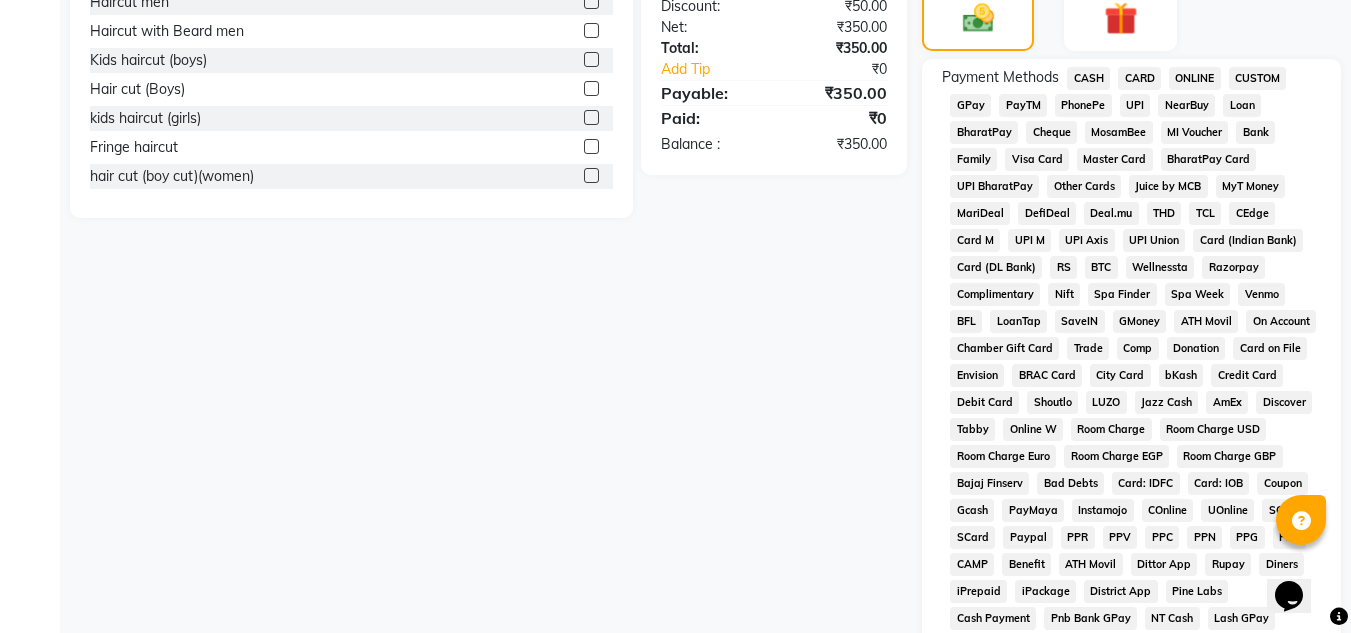 click on "PhonePe" 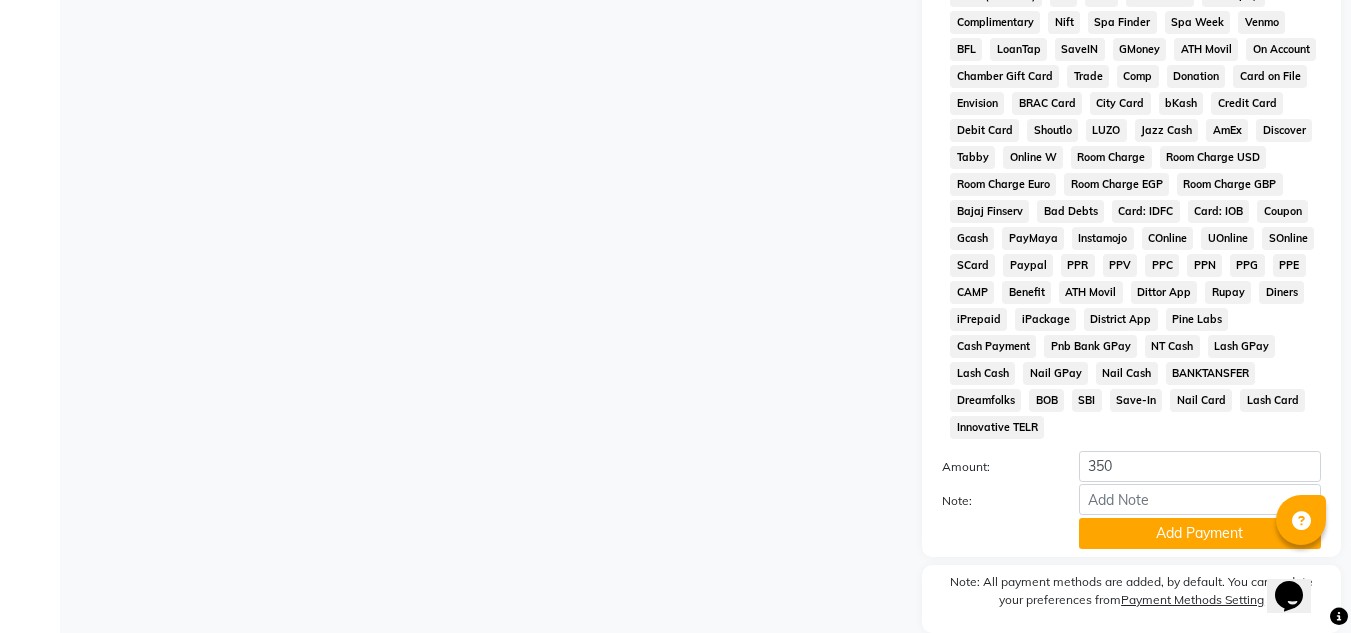 scroll, scrollTop: 869, scrollLeft: 0, axis: vertical 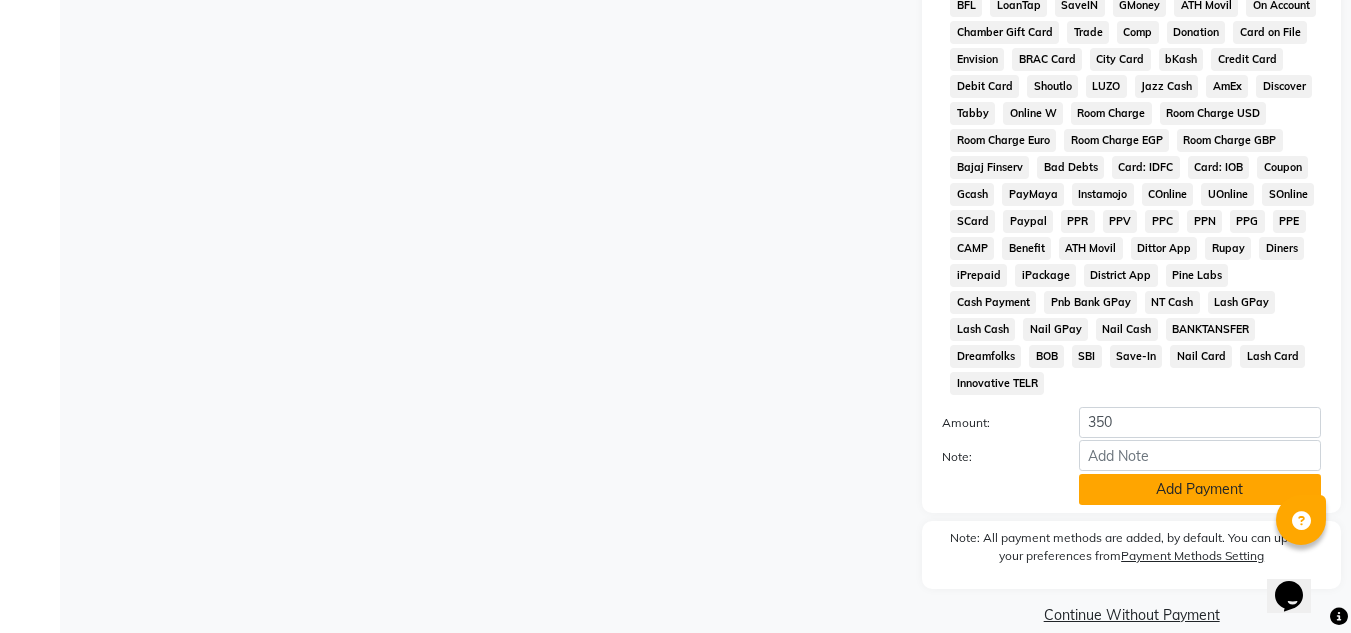 click on "Add Payment" 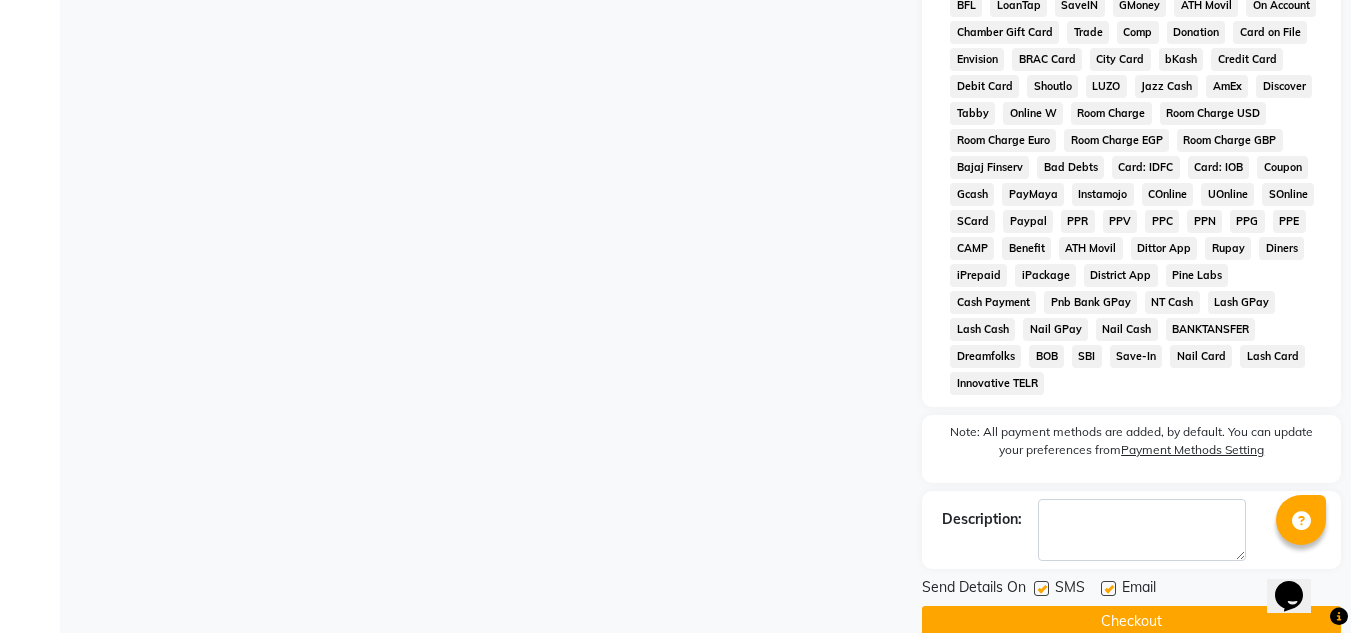 click 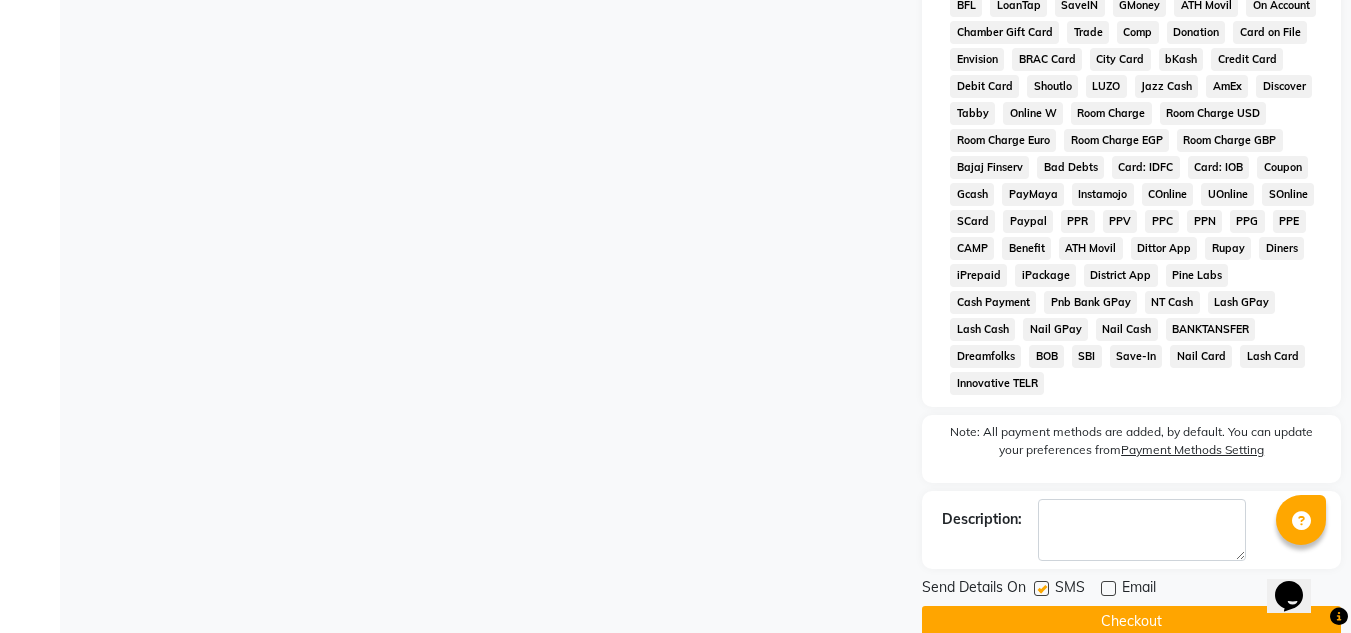 click 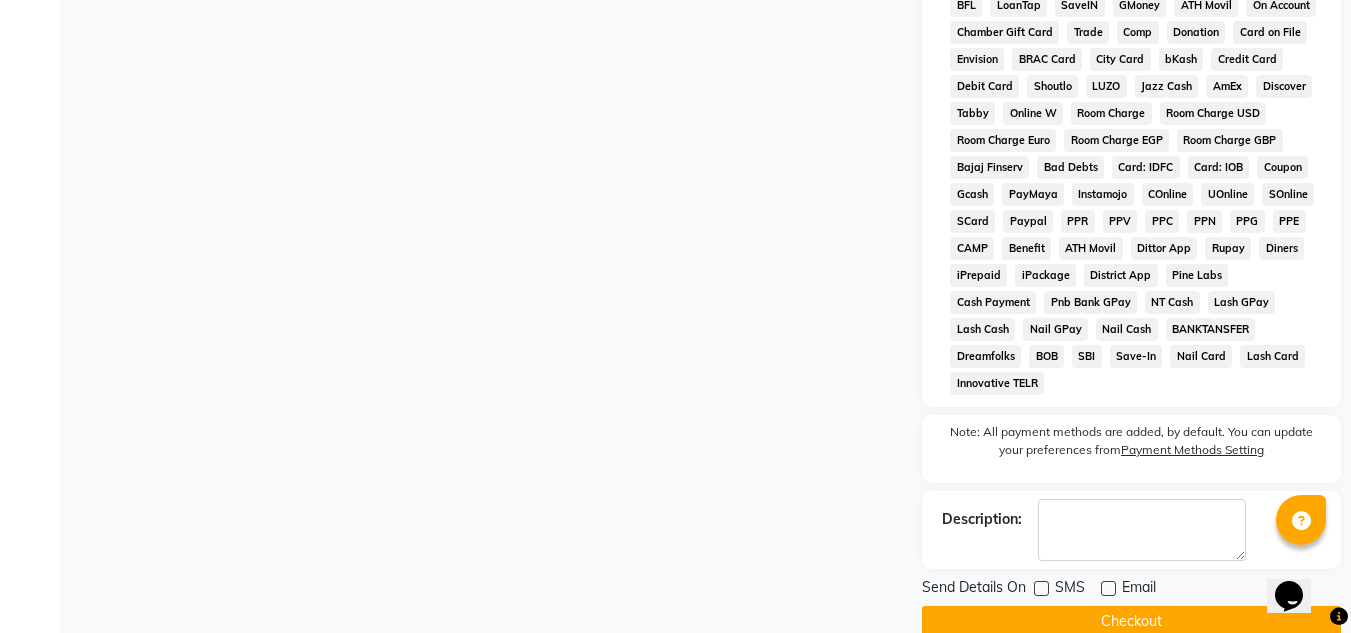 click on "Checkout" 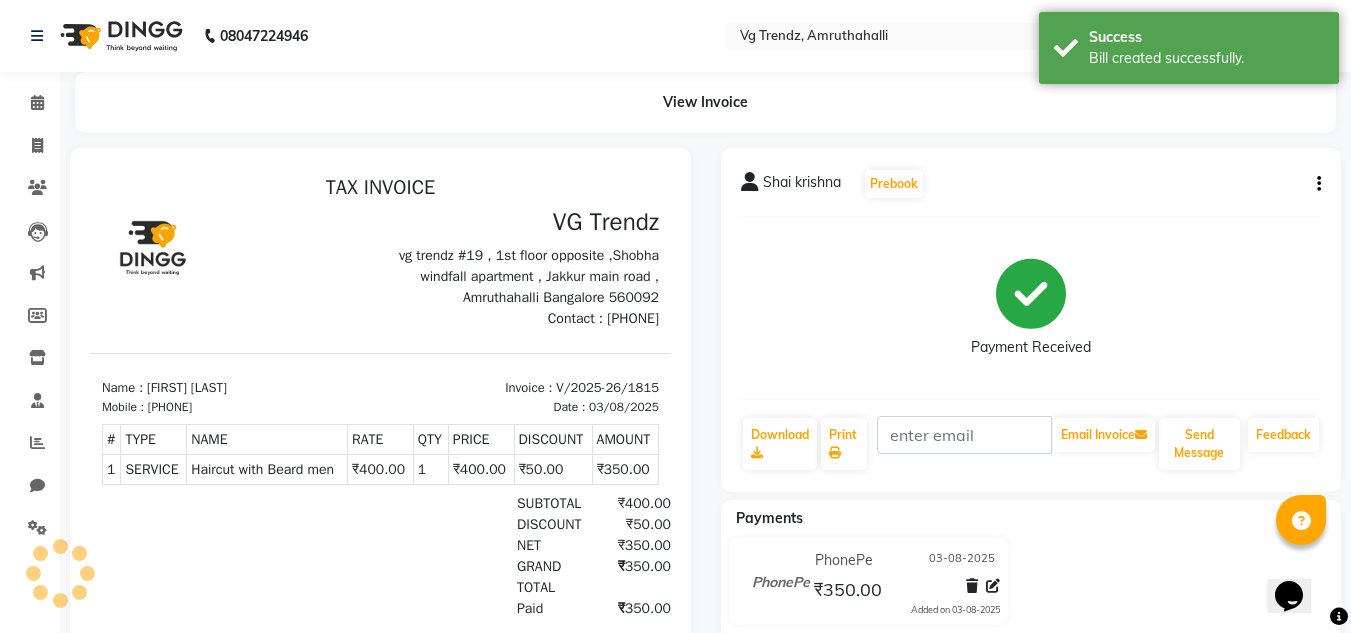 scroll, scrollTop: 0, scrollLeft: 0, axis: both 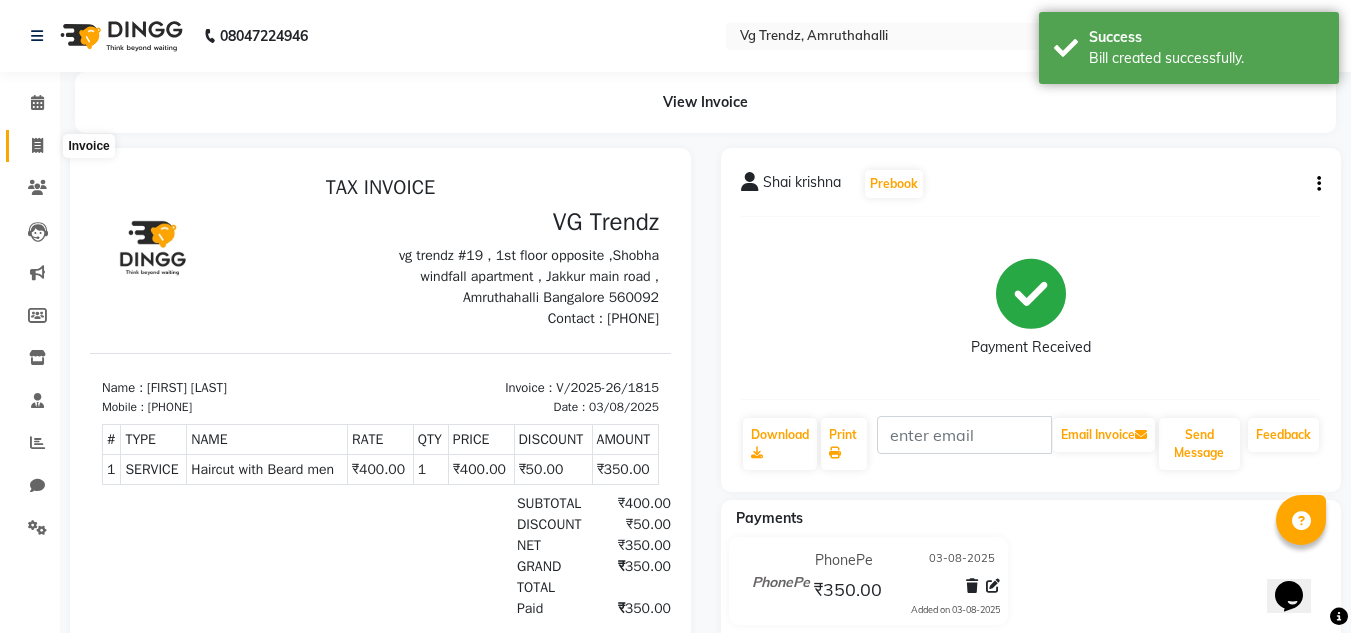 click 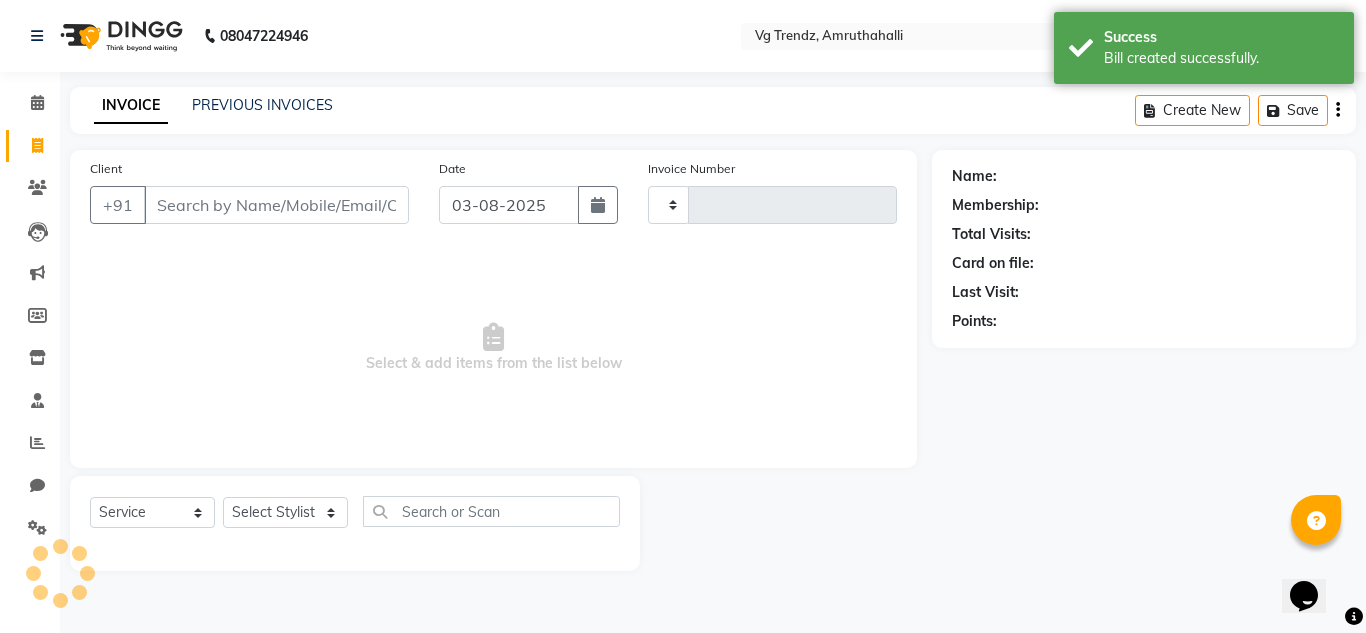 type on "1816" 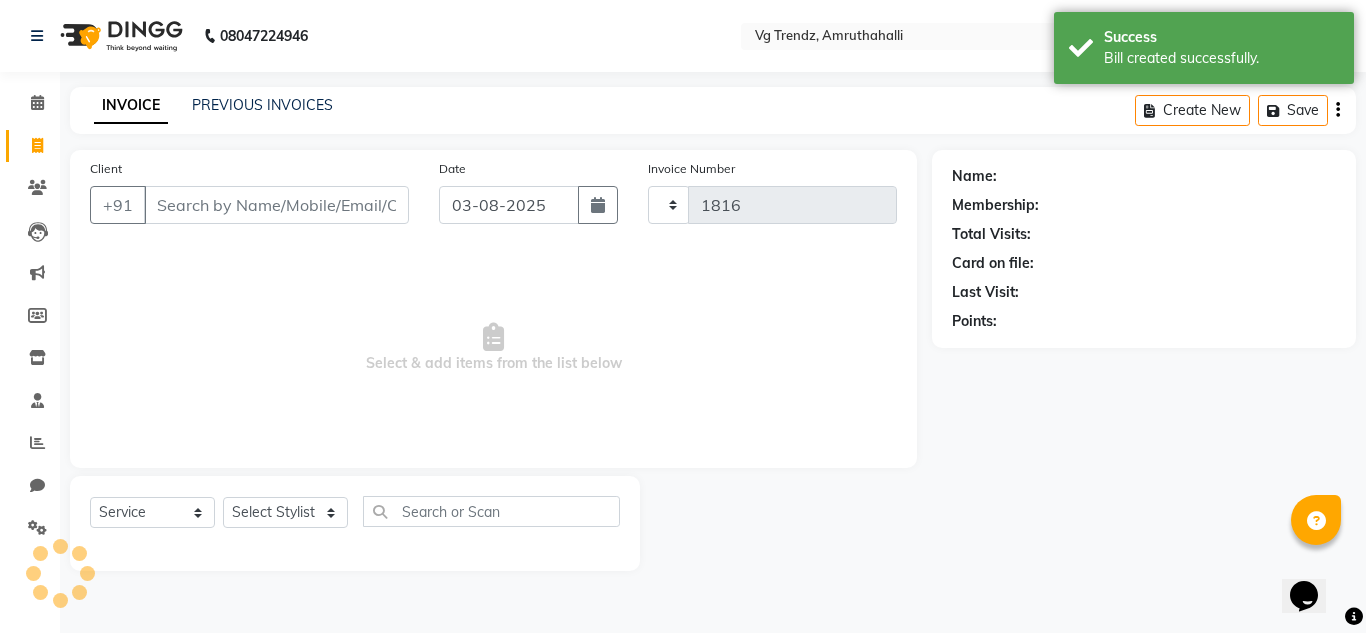 select on "5536" 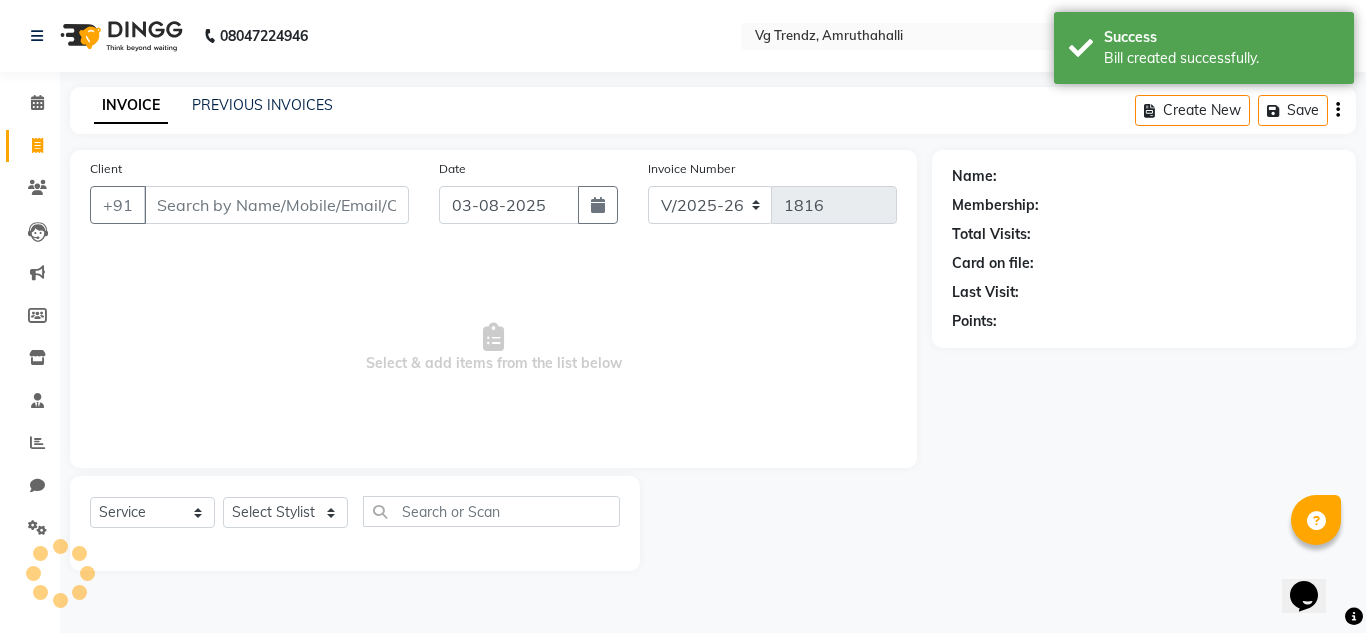 click on "Client" at bounding box center [276, 205] 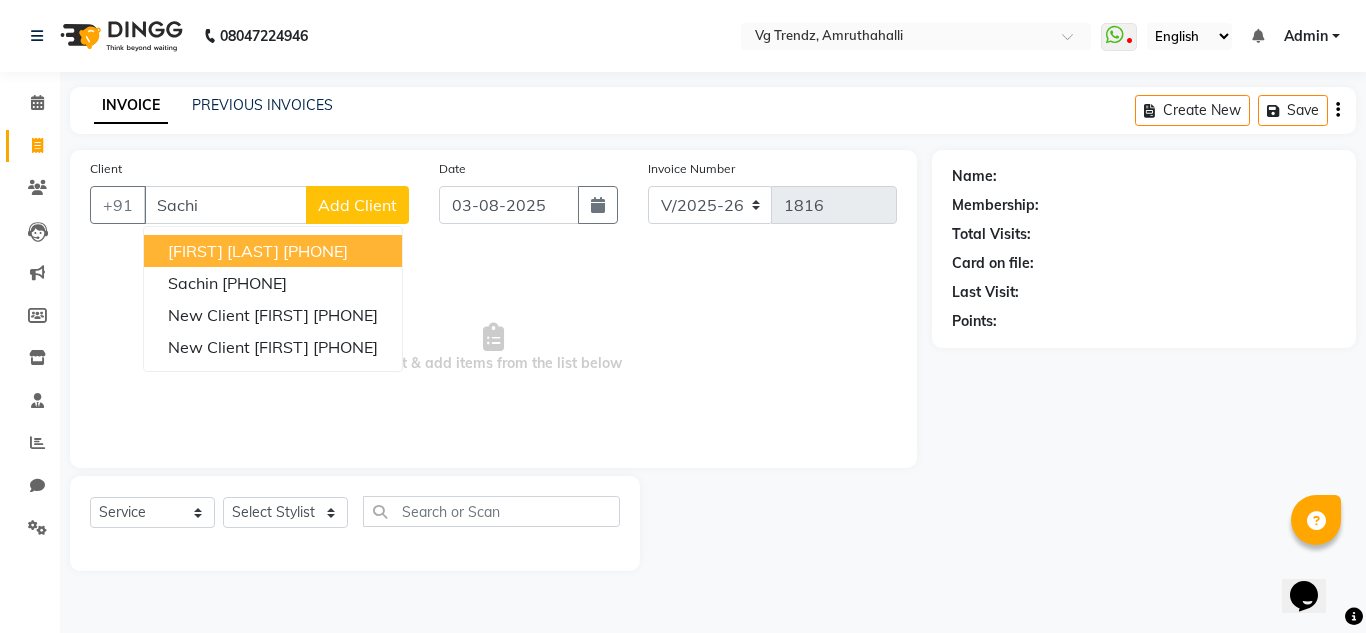 click on "[PHONE]" at bounding box center [315, 251] 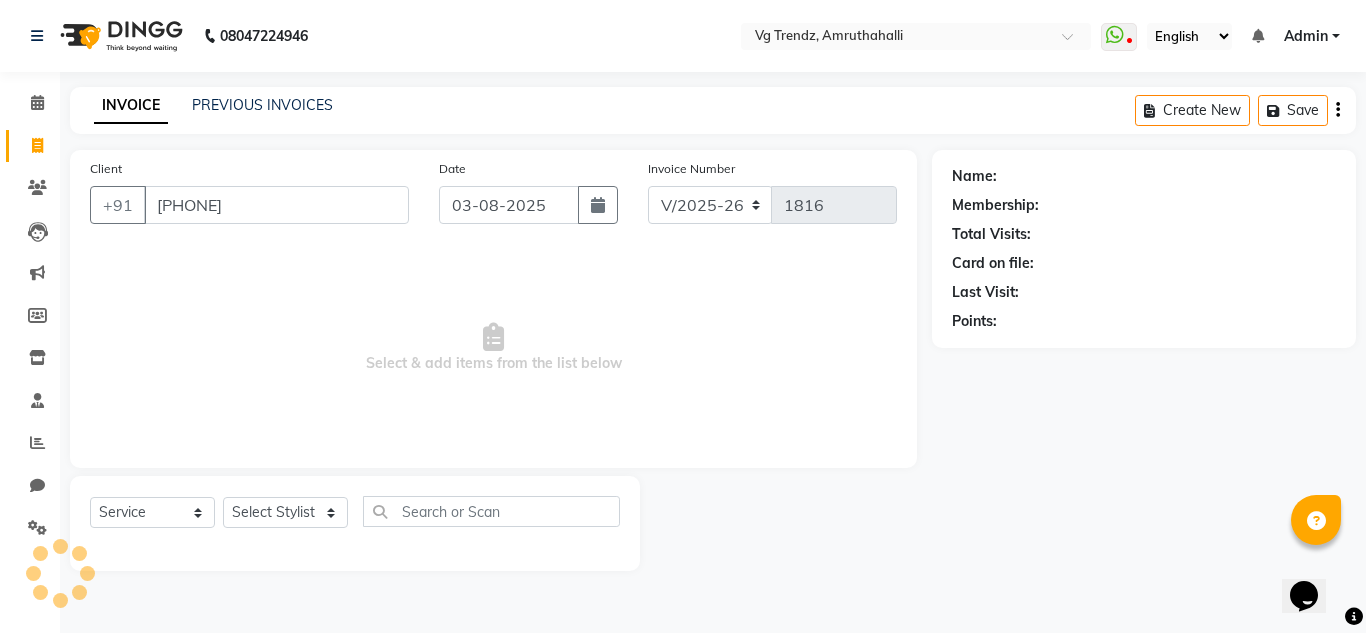type on "[PHONE]" 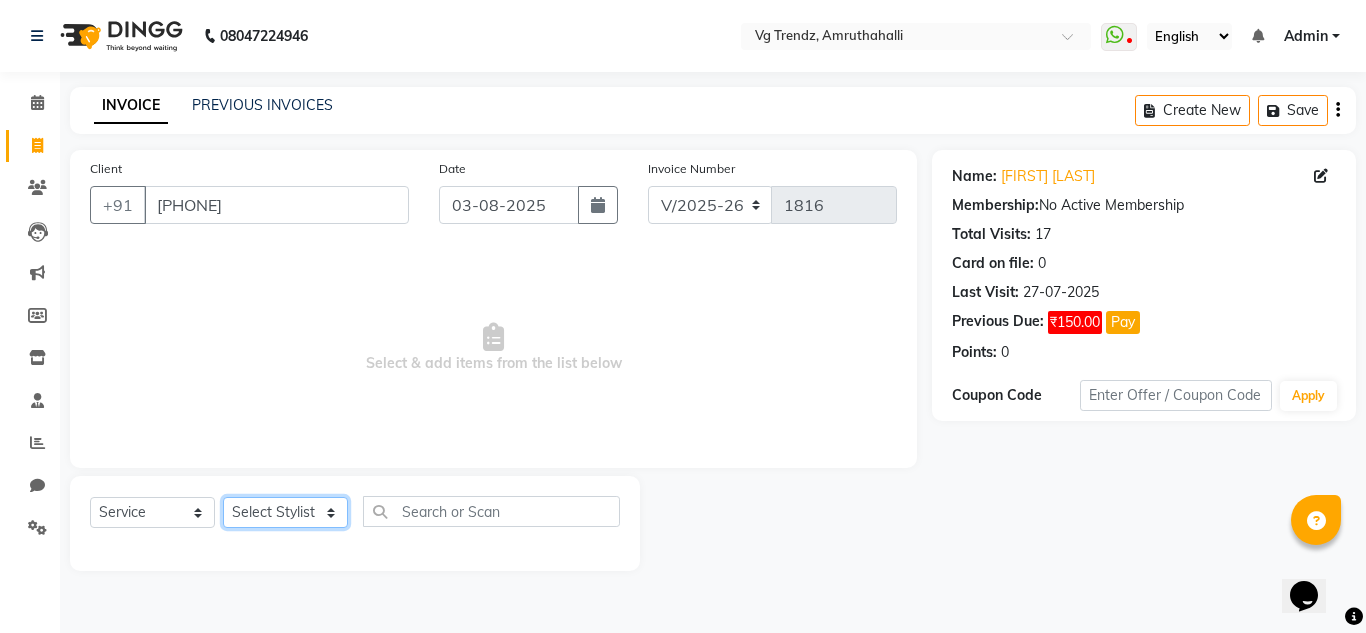 click on "Select Stylist Ashiwini N P Manjitha Chhetri Manjula S Mun Khan Naveen Kumar Rangashamaiah salon number Sandeep Sharma Shannu Sridevi Vanitha v" 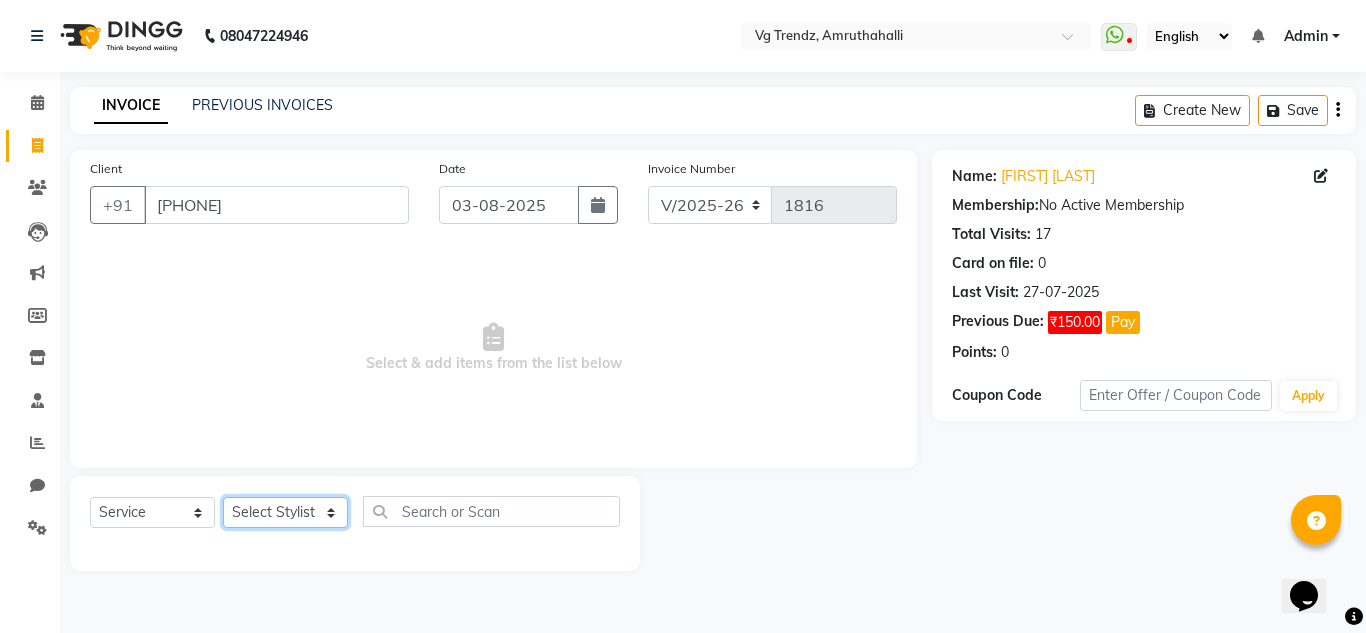 select on "84659" 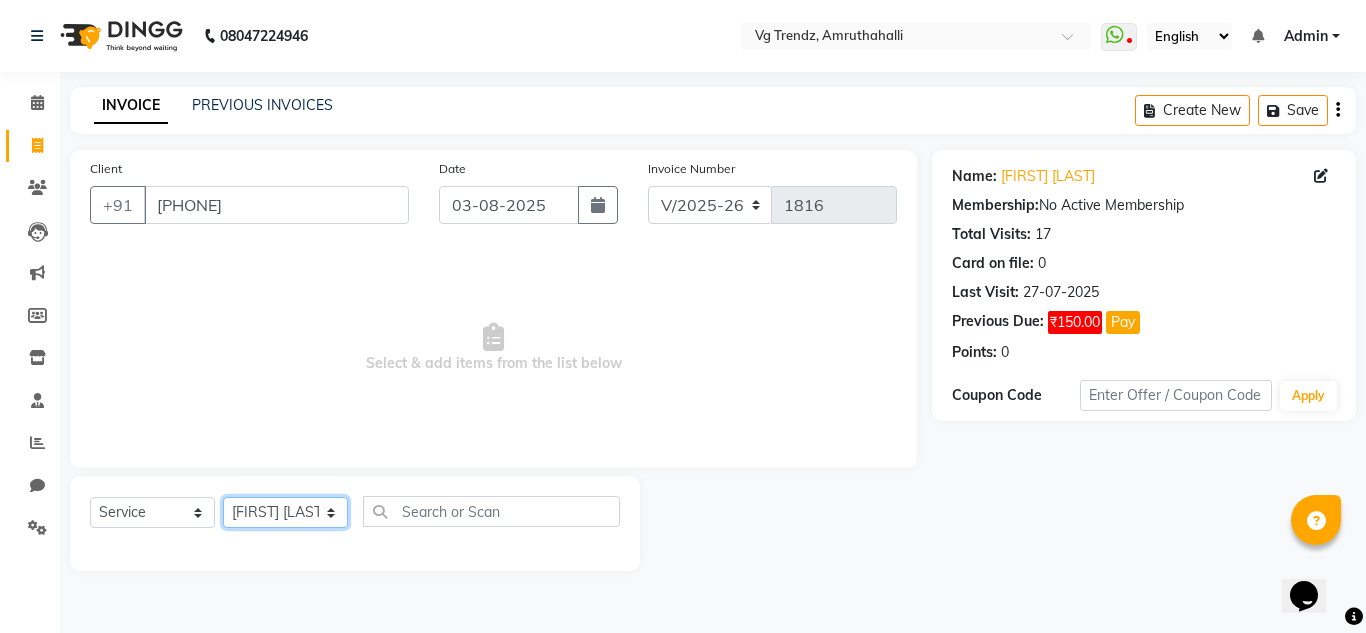 click on "Select Stylist Ashiwini N P Manjitha Chhetri Manjula S Mun Khan Naveen Kumar Rangashamaiah salon number Sandeep Sharma Shannu Sridevi Vanitha v" 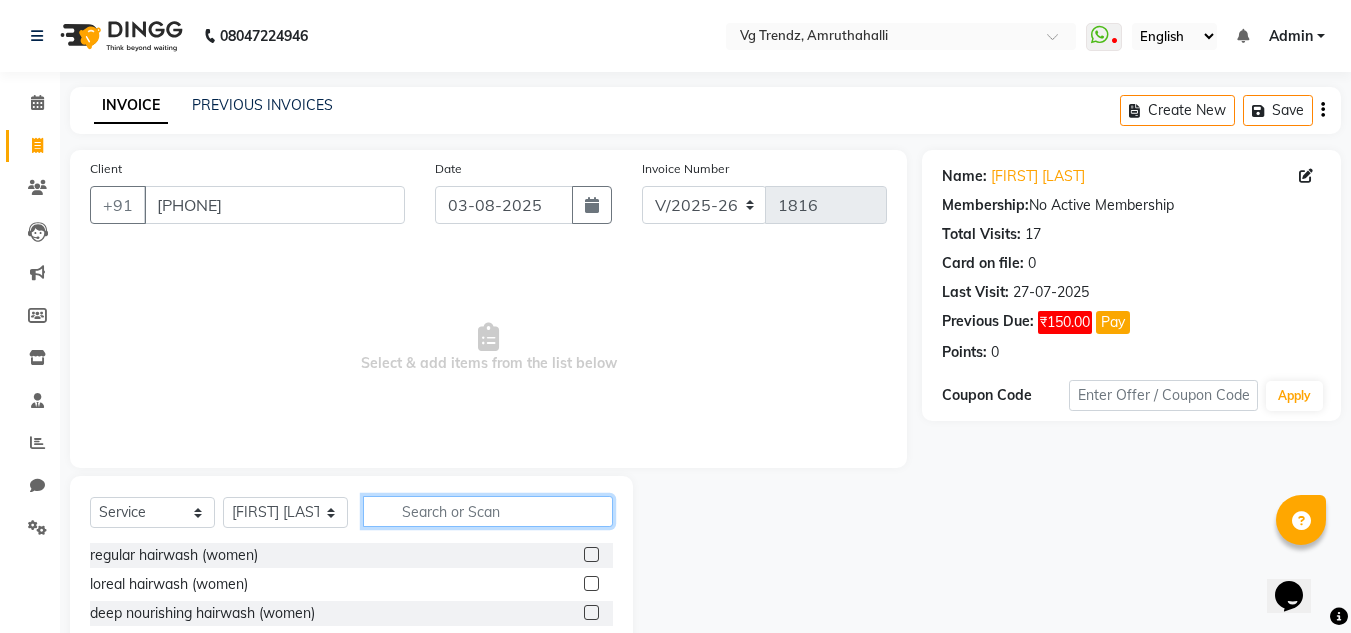 click 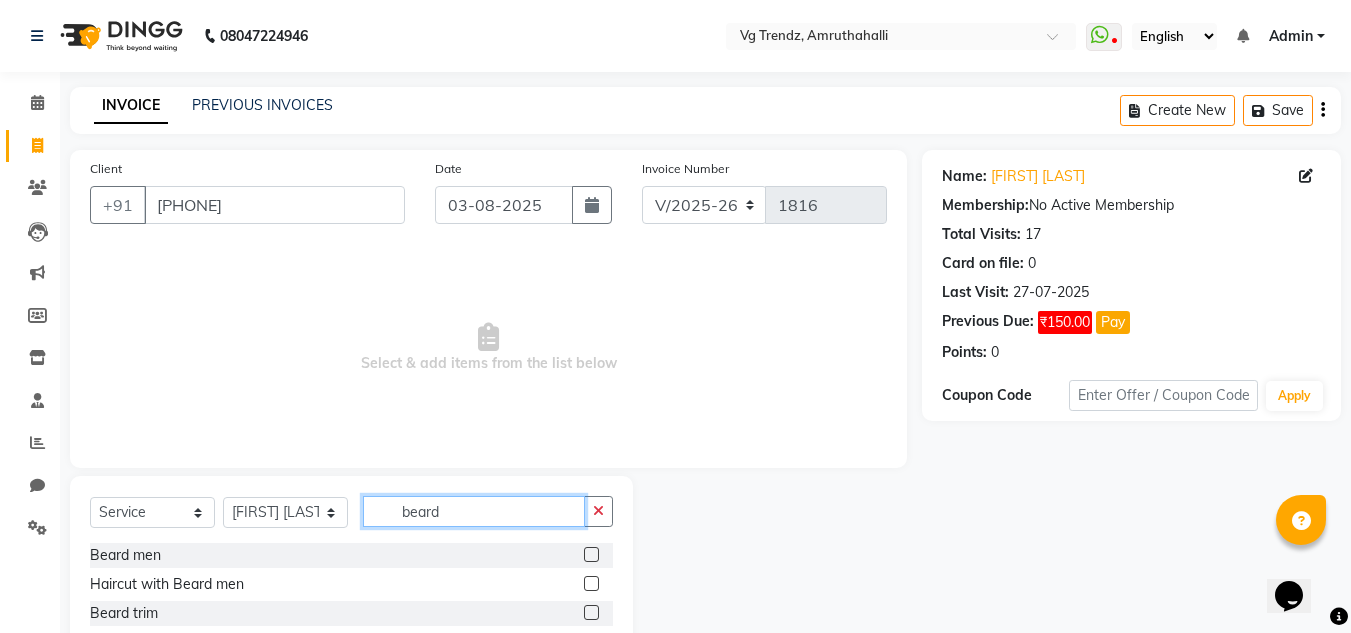 type on "beard" 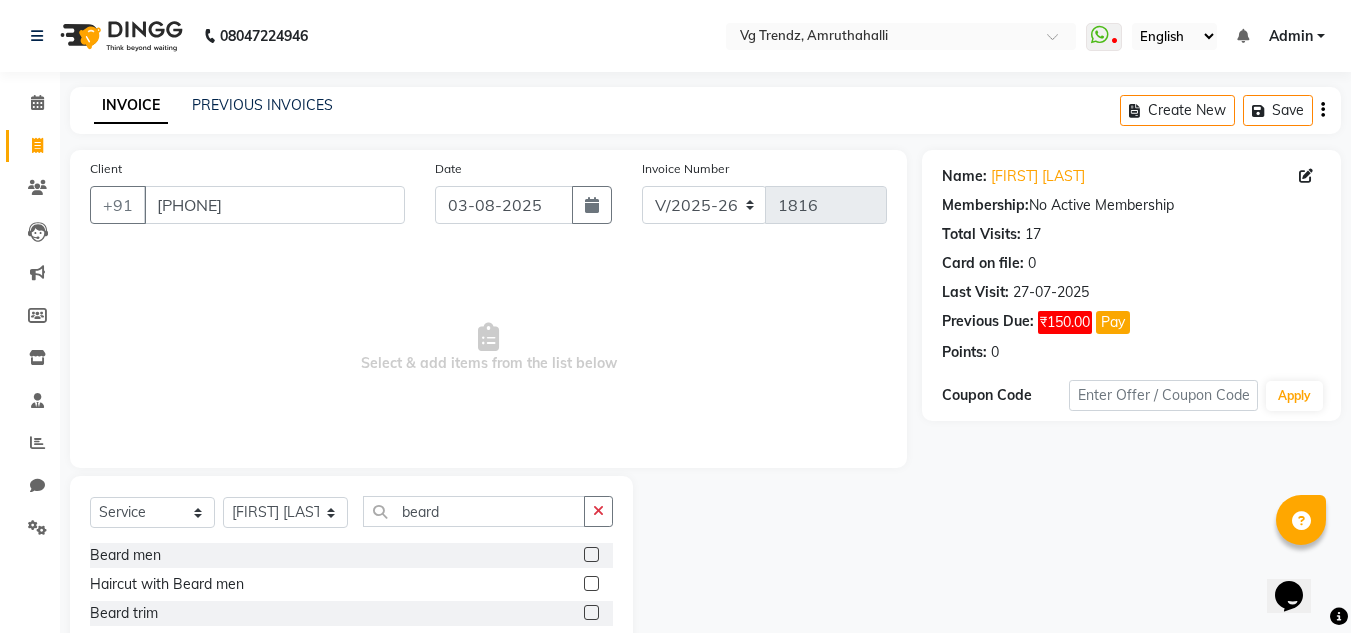 click 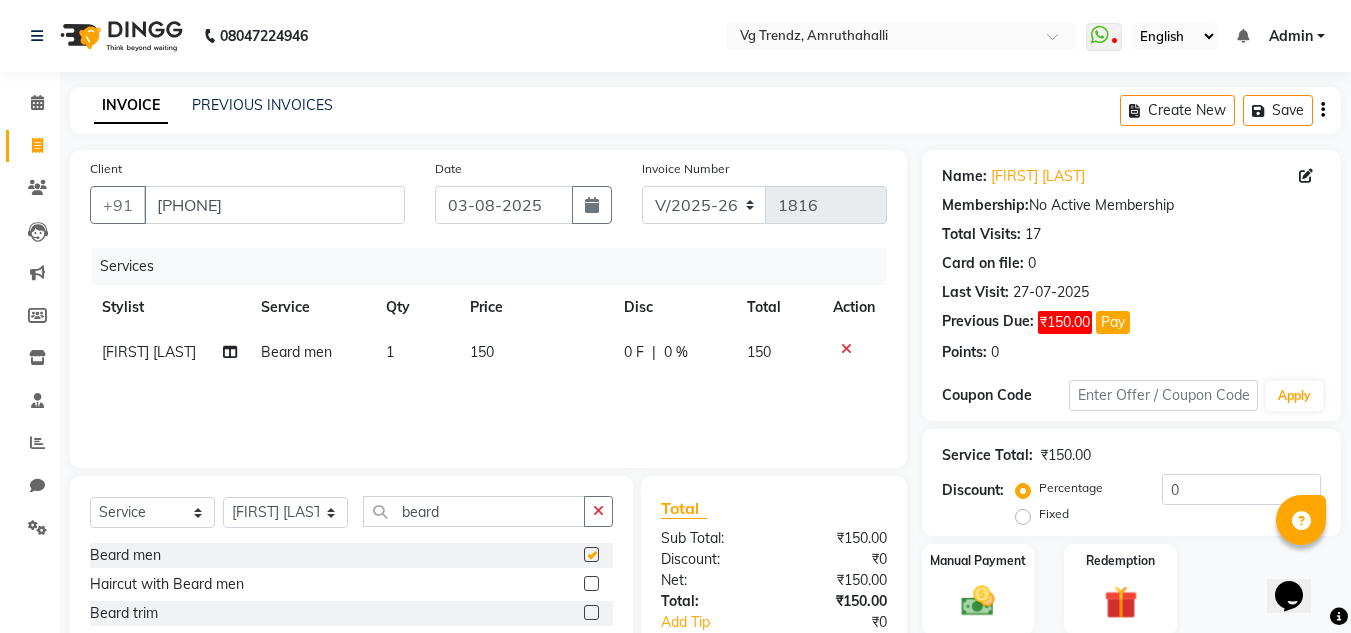 checkbox on "false" 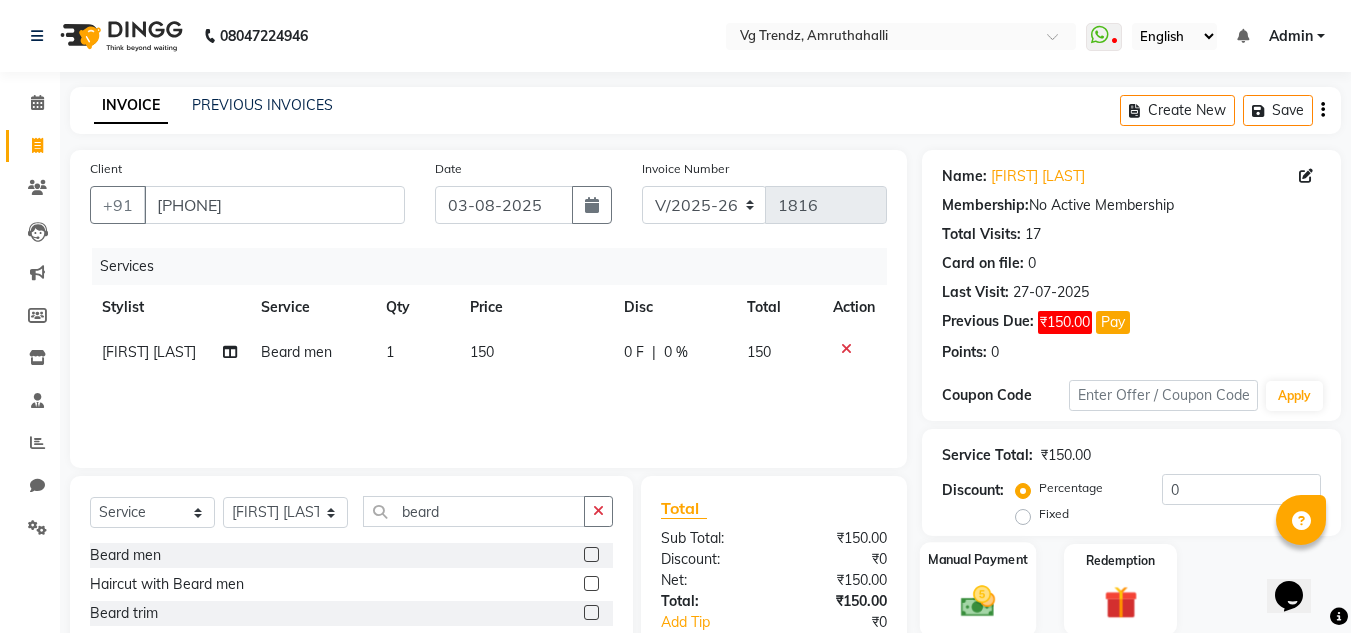 click 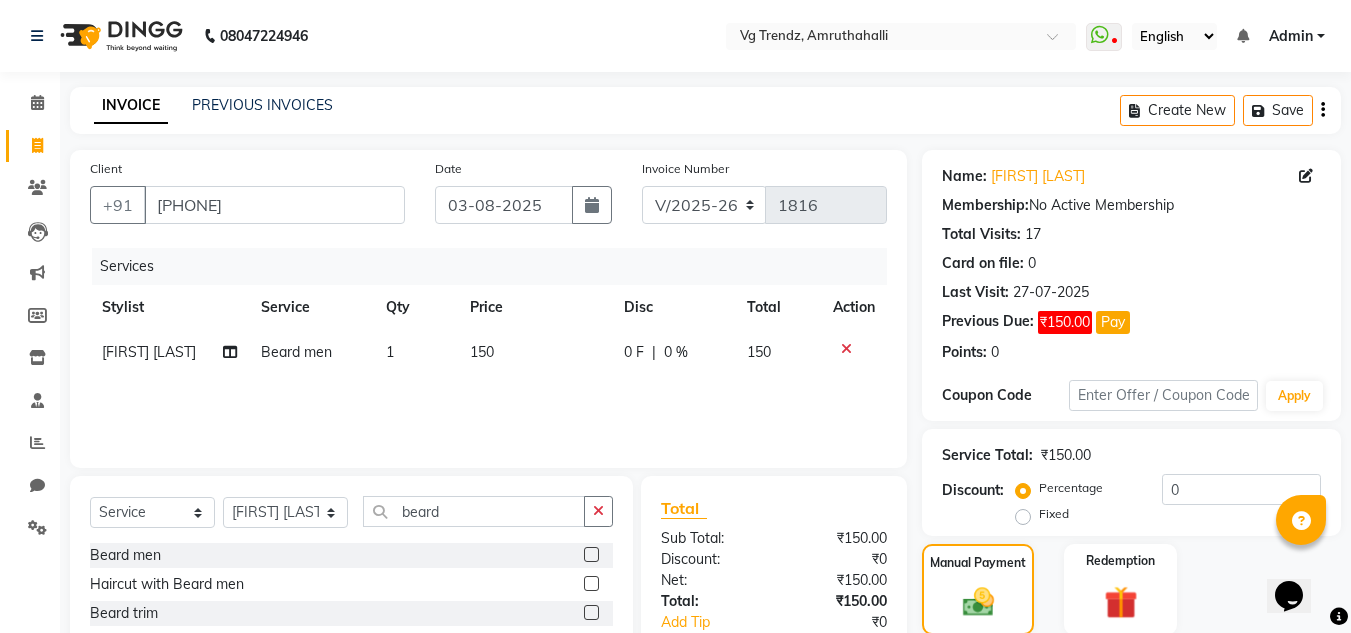 scroll, scrollTop: 553, scrollLeft: 0, axis: vertical 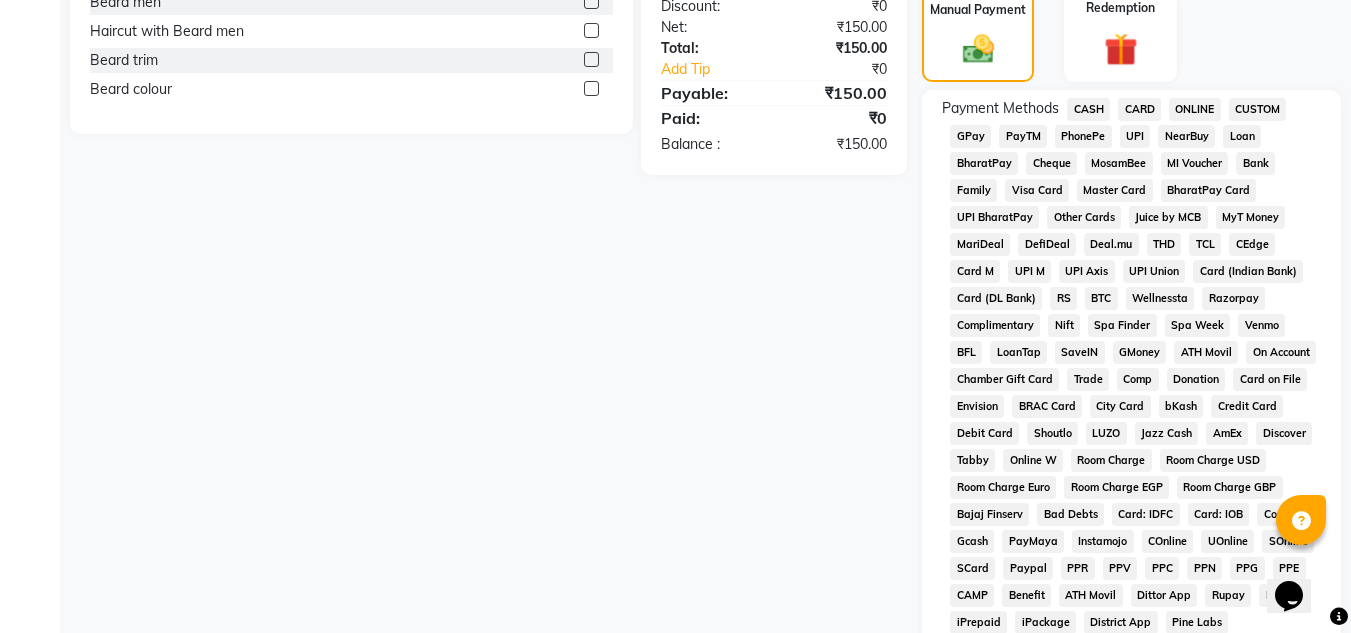 click on "PhonePe" 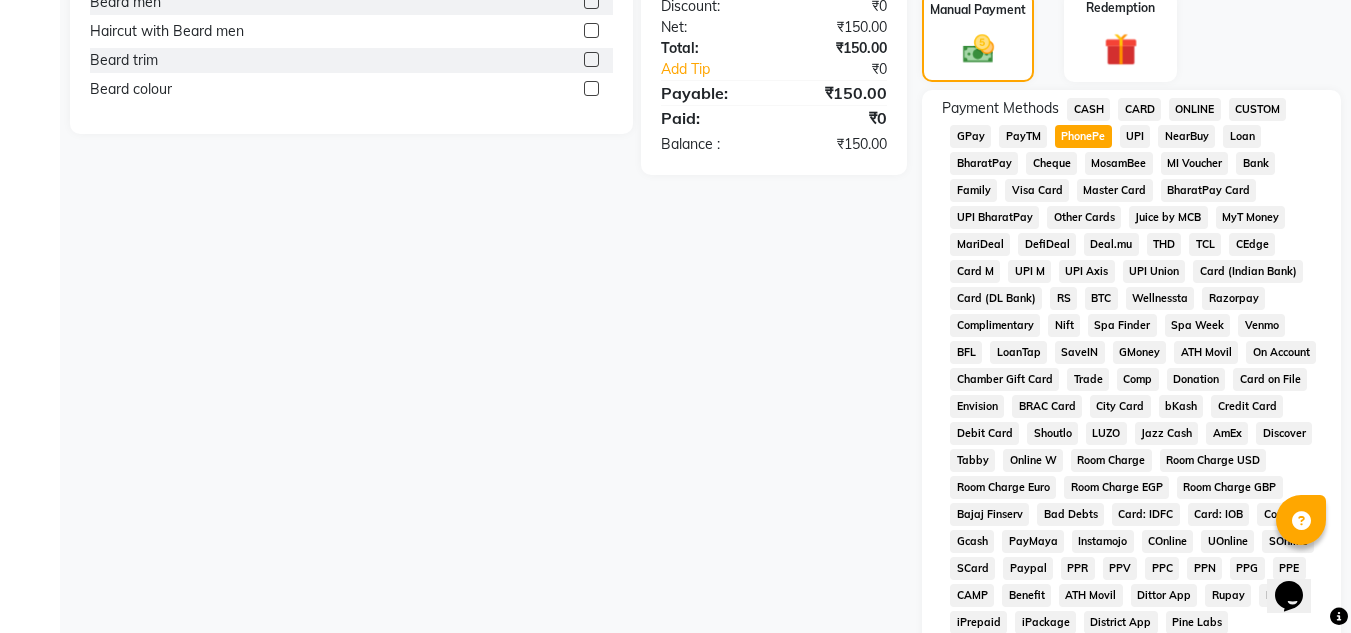 scroll, scrollTop: 900, scrollLeft: 0, axis: vertical 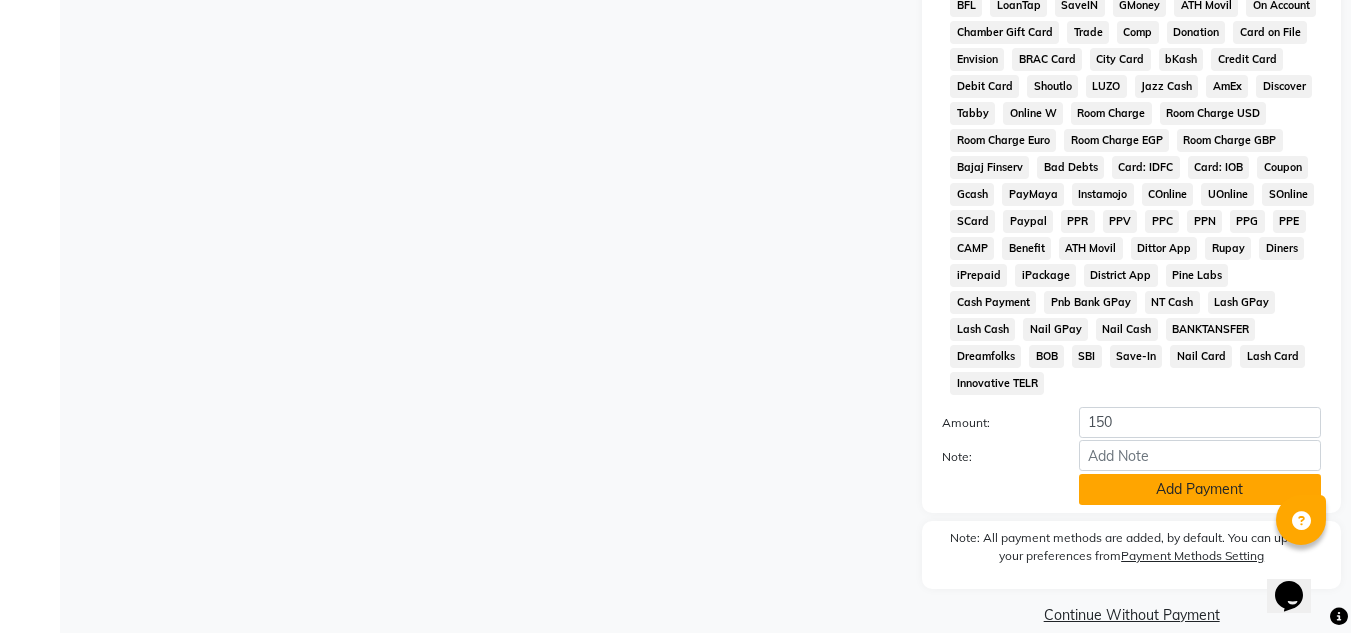 click on "Add Payment" 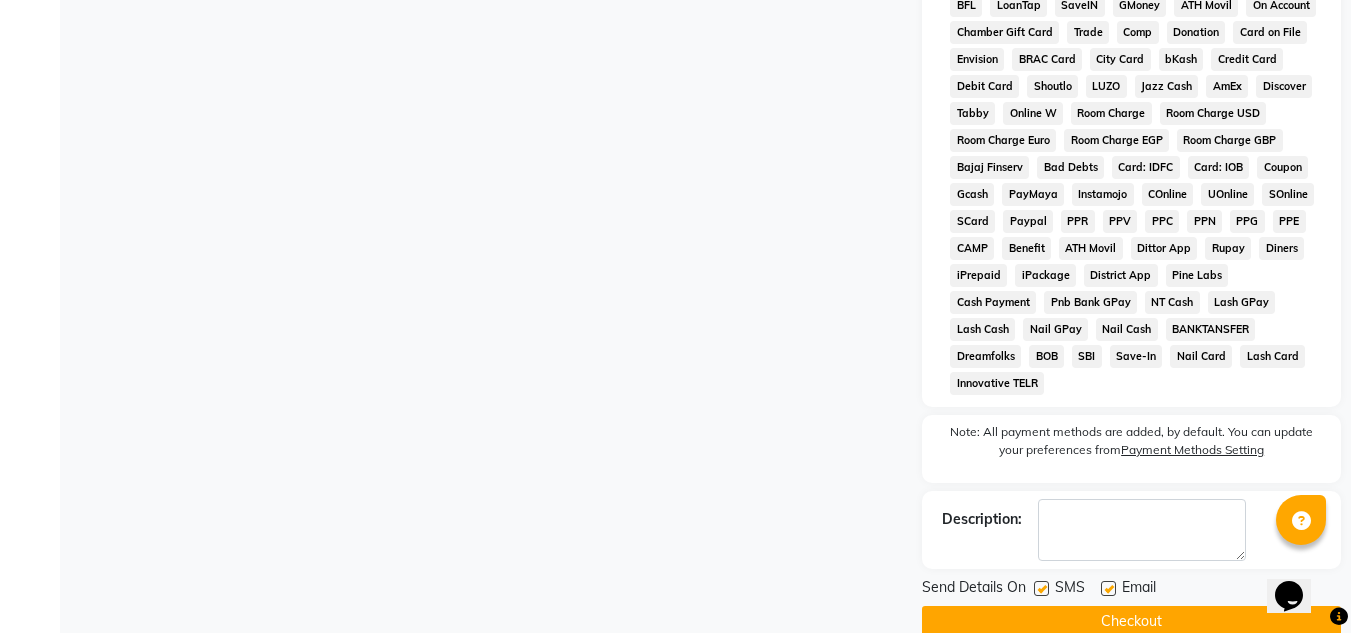click 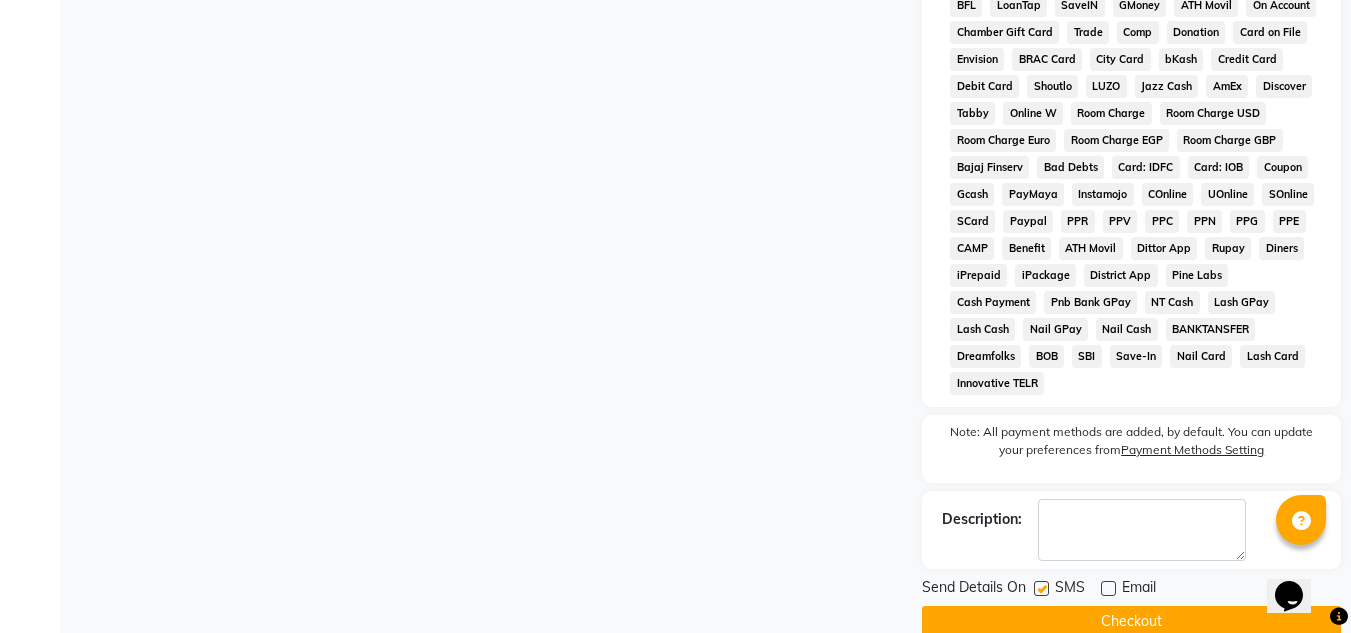 click 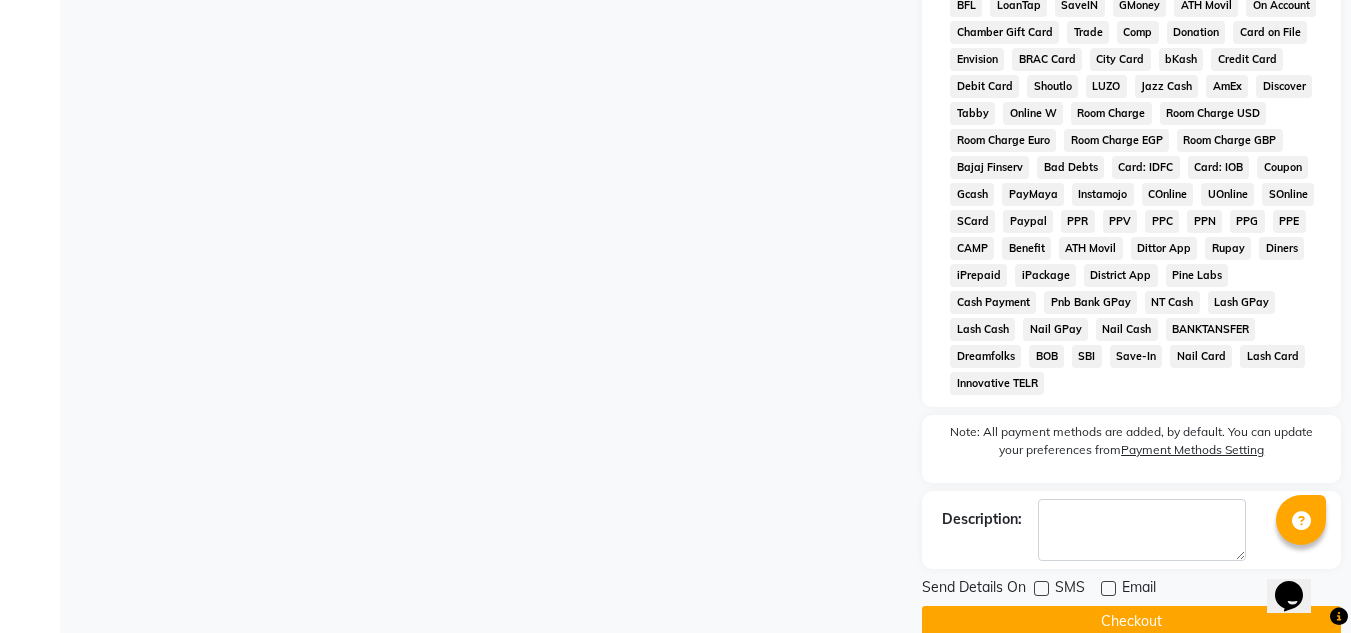 click on "Checkout" 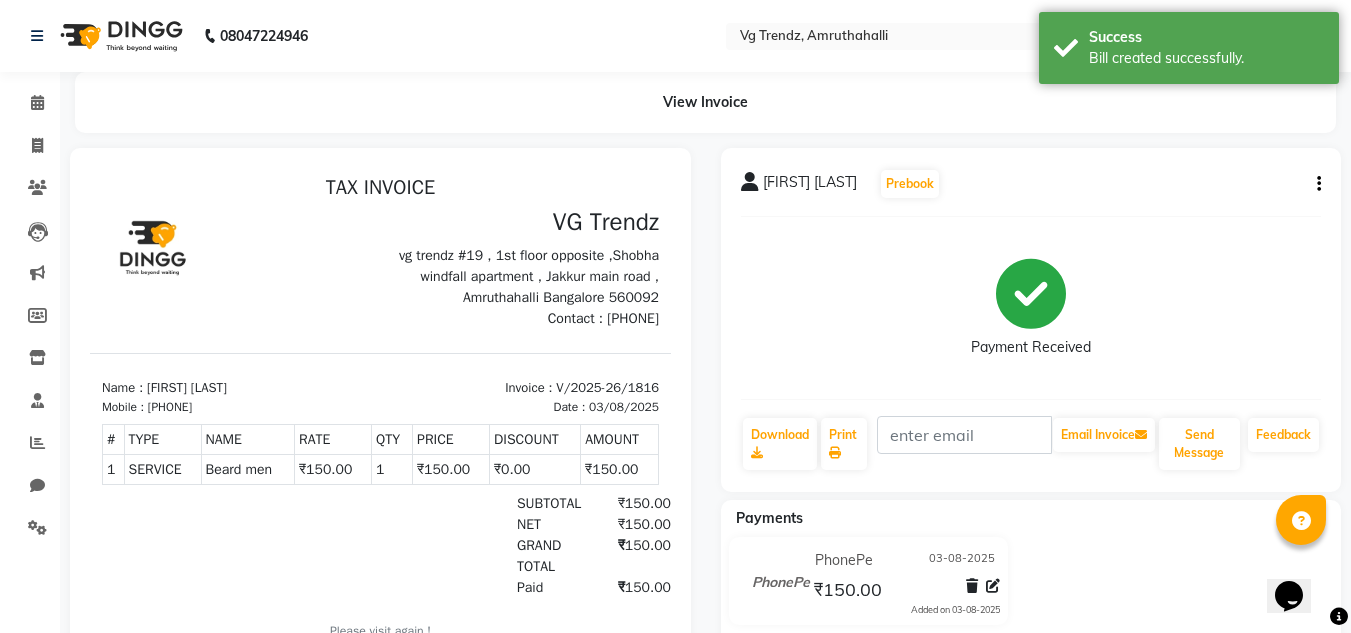 scroll, scrollTop: 0, scrollLeft: 0, axis: both 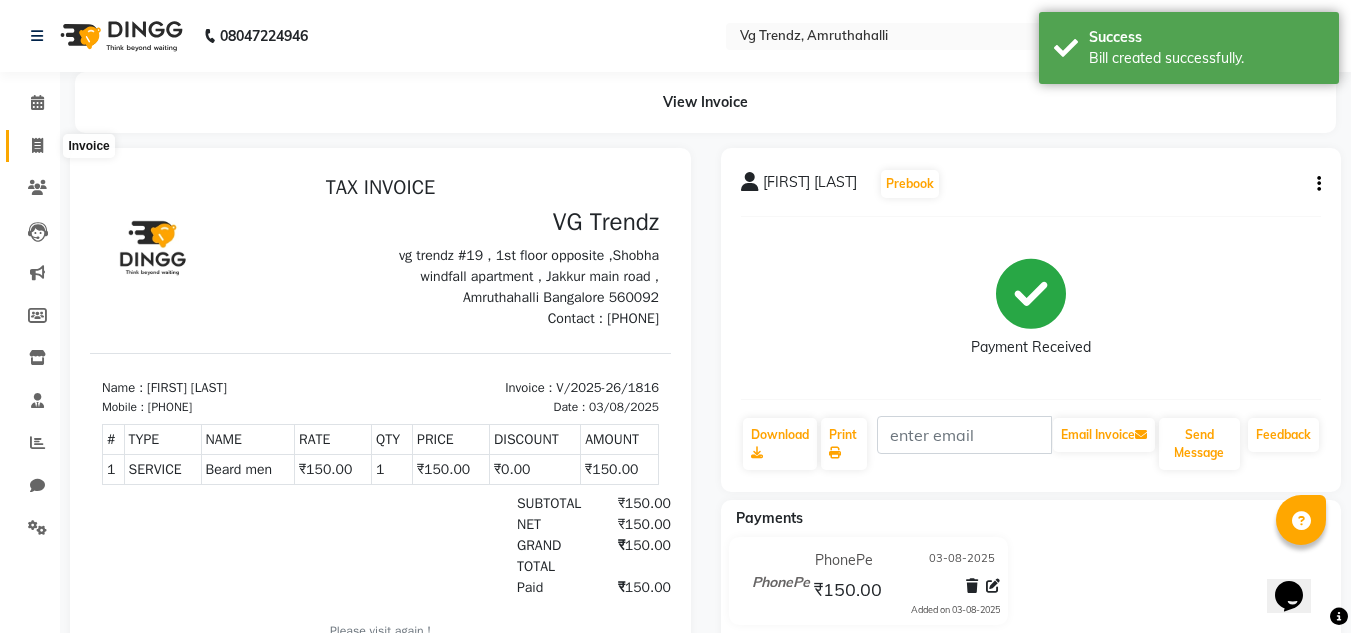 click 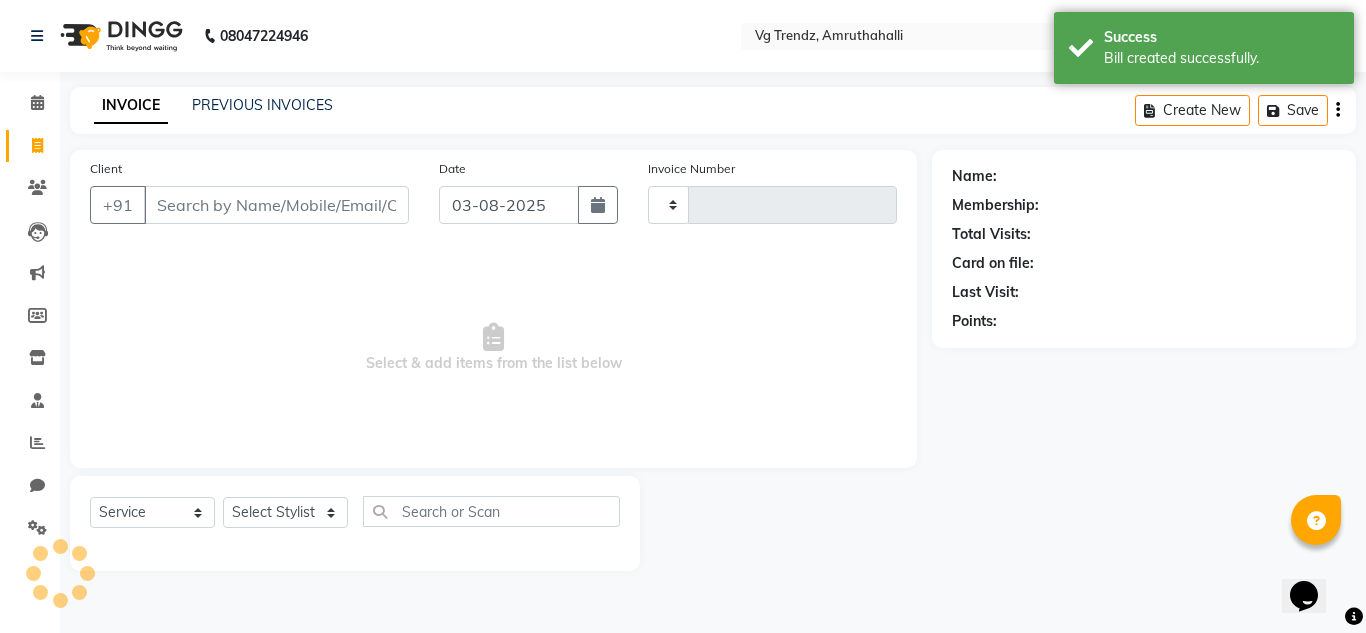 type on "1817" 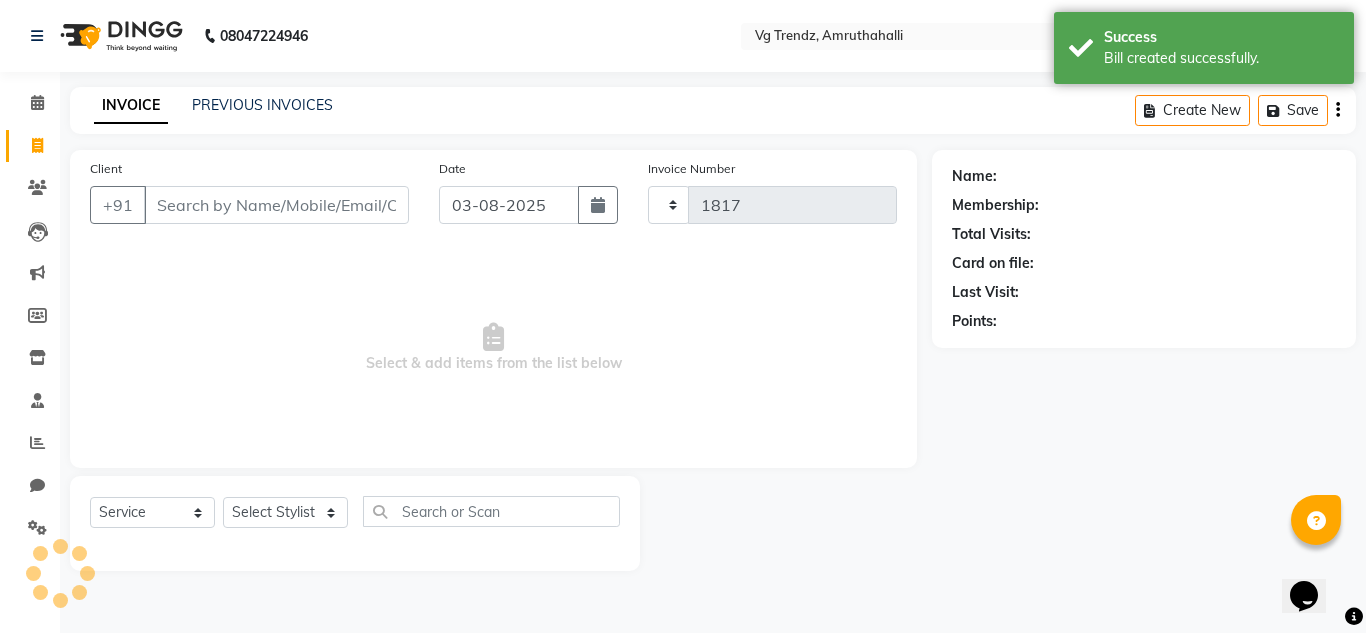select on "5536" 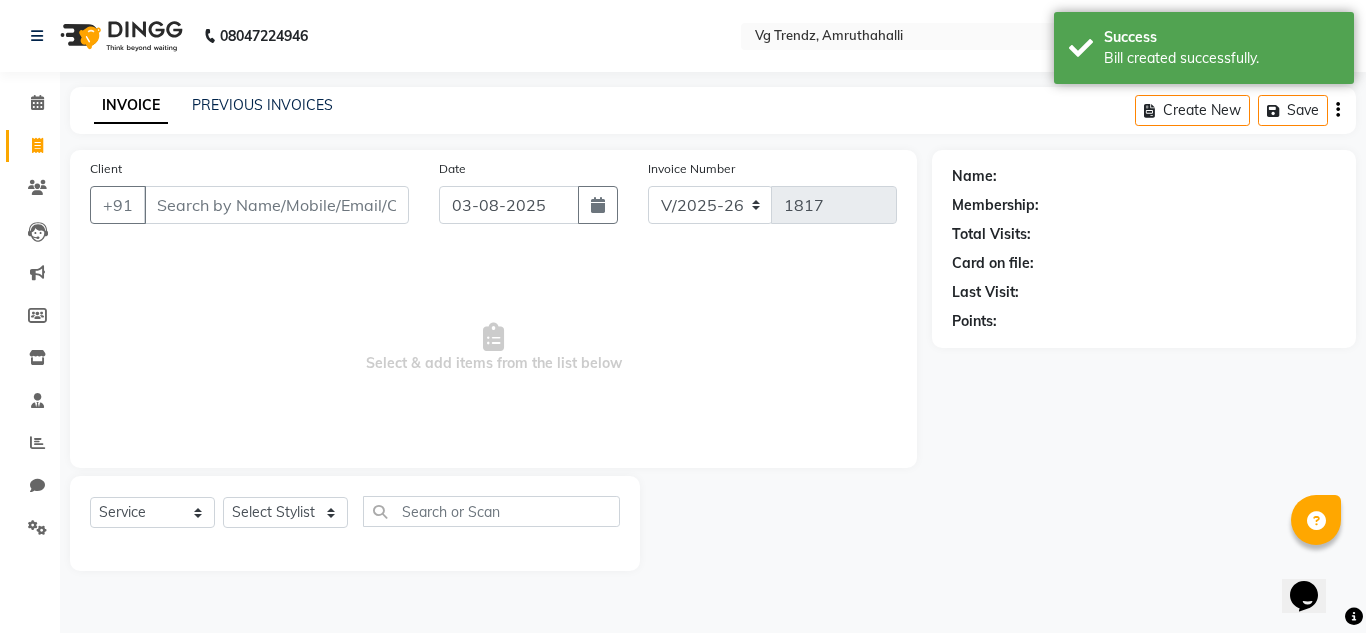 click on "Client" at bounding box center [276, 205] 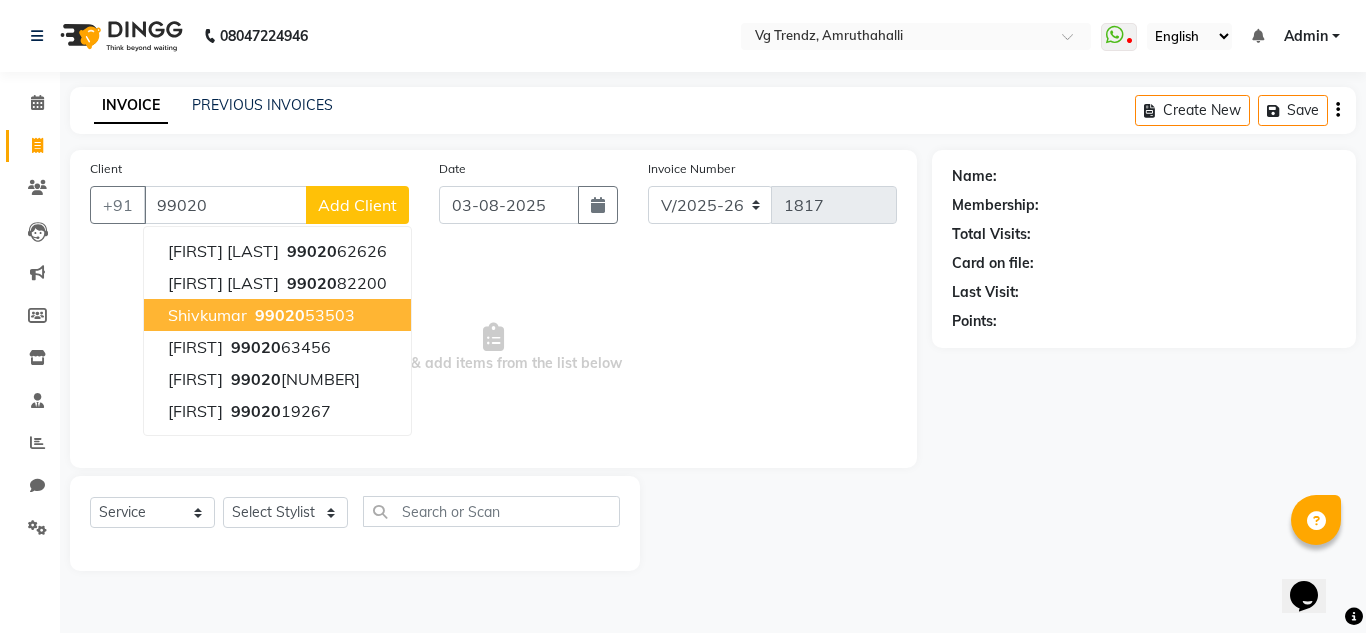 click on "[NUMBER]" at bounding box center [303, 315] 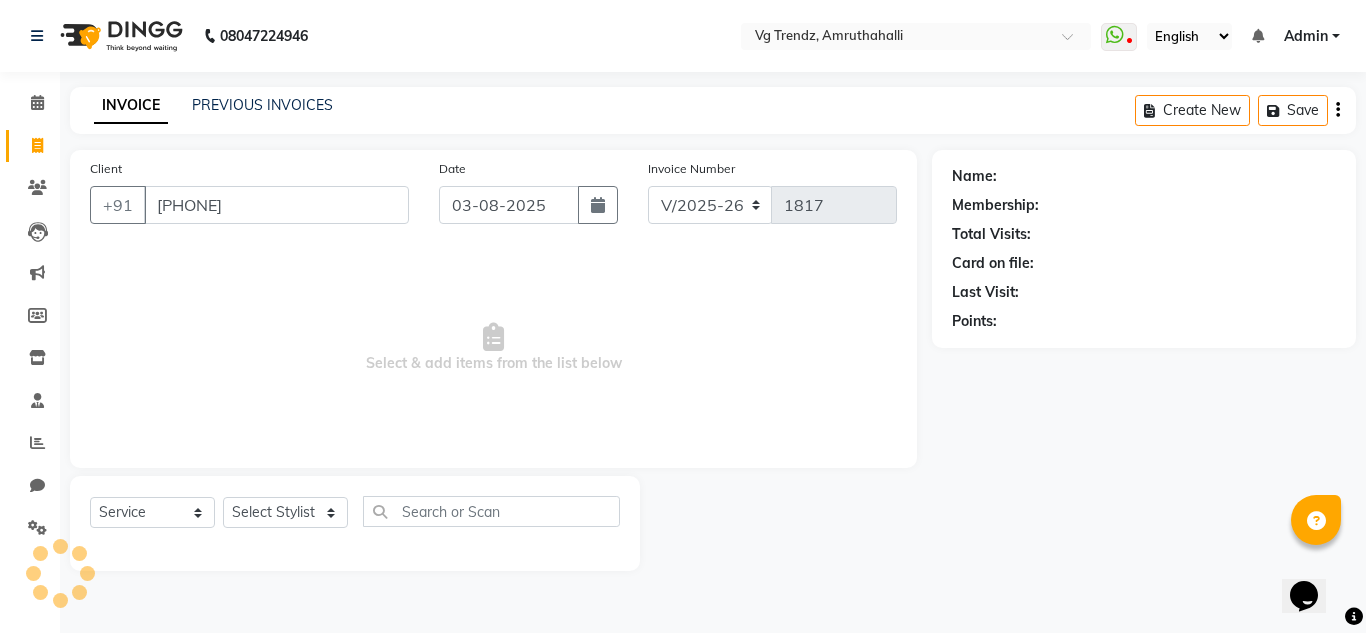type on "[PHONE]" 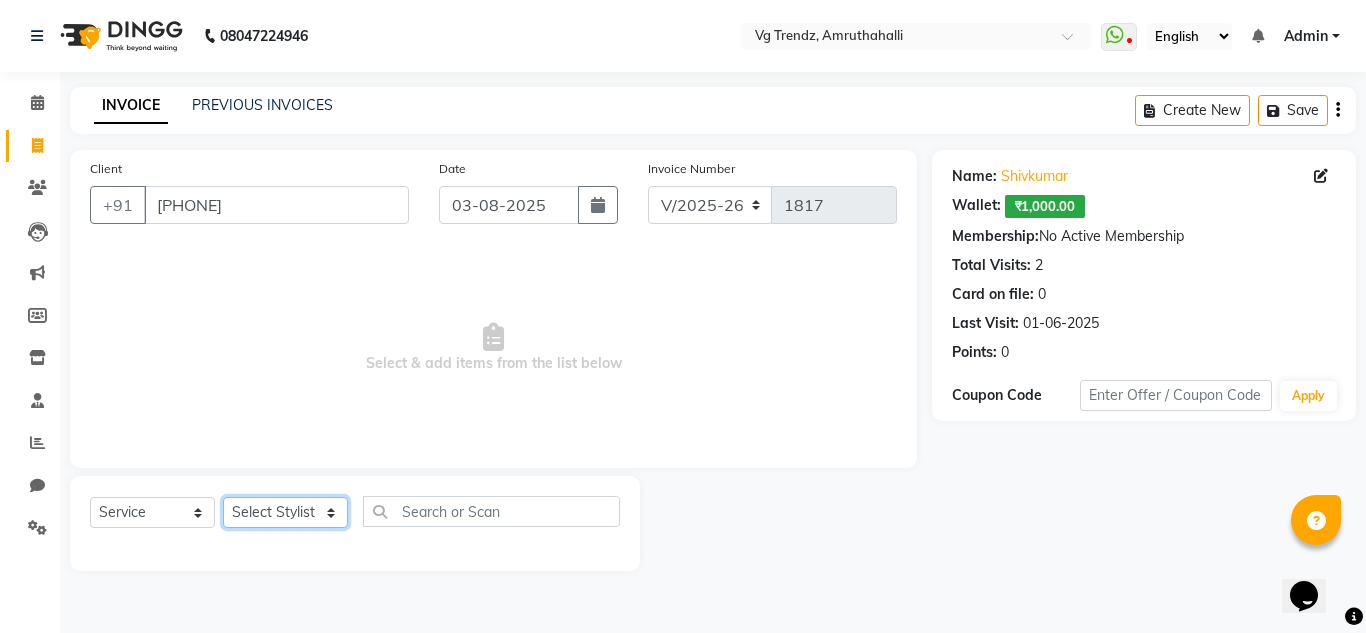 click on "Select Stylist Ashiwini N P Manjitha Chhetri Manjula S Mun Khan Naveen Kumar Rangashamaiah salon number Sandeep Sharma Shannu Sridevi Vanitha v" 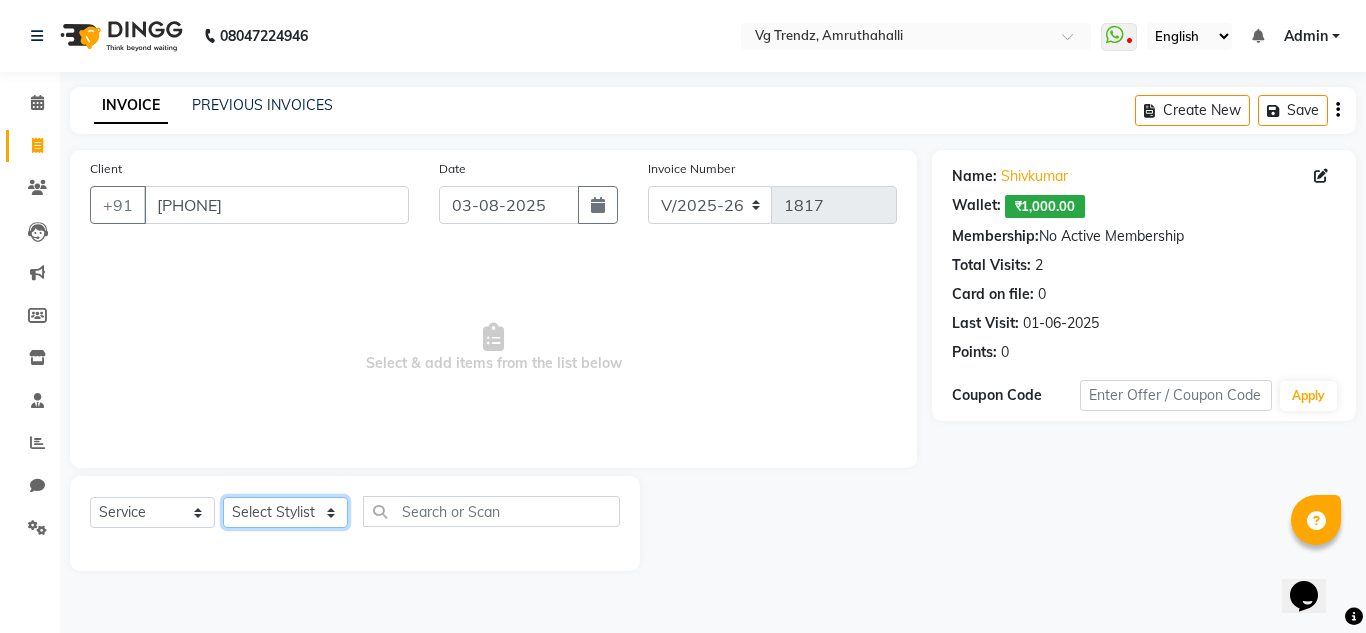 select on "84659" 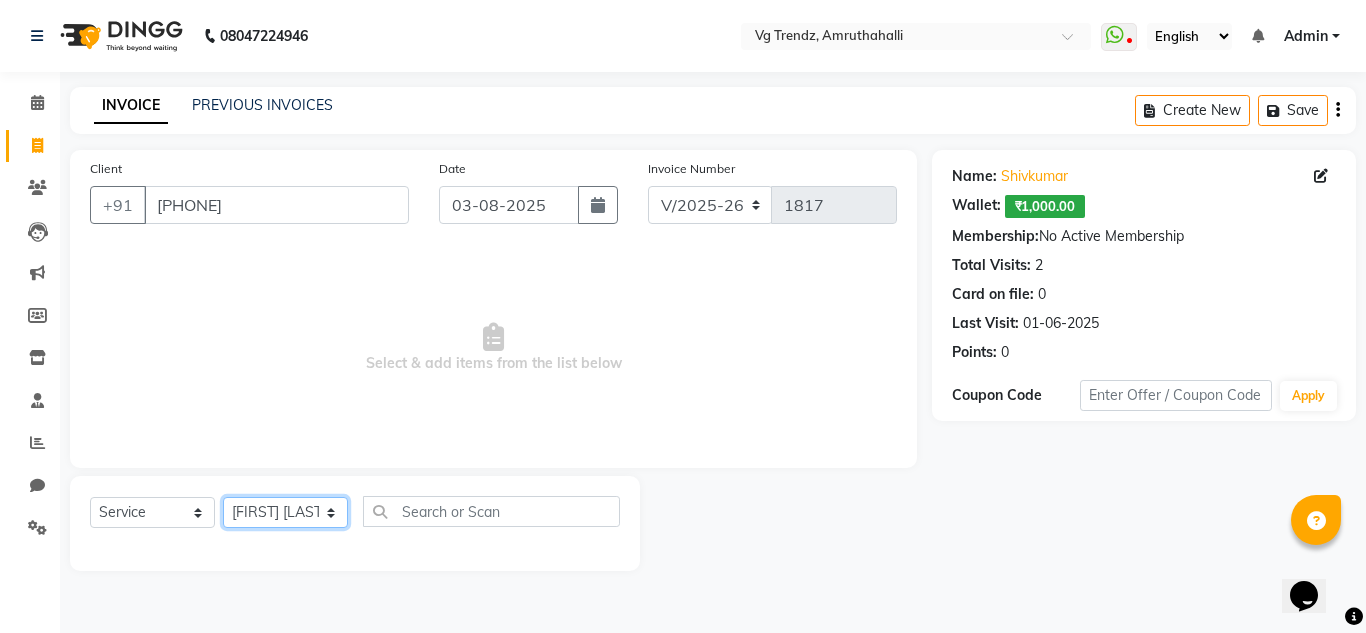 click on "Select Stylist Ashiwini N P Manjitha Chhetri Manjula S Mun Khan Naveen Kumar Rangashamaiah salon number Sandeep Sharma Shannu Sridevi Vanitha v" 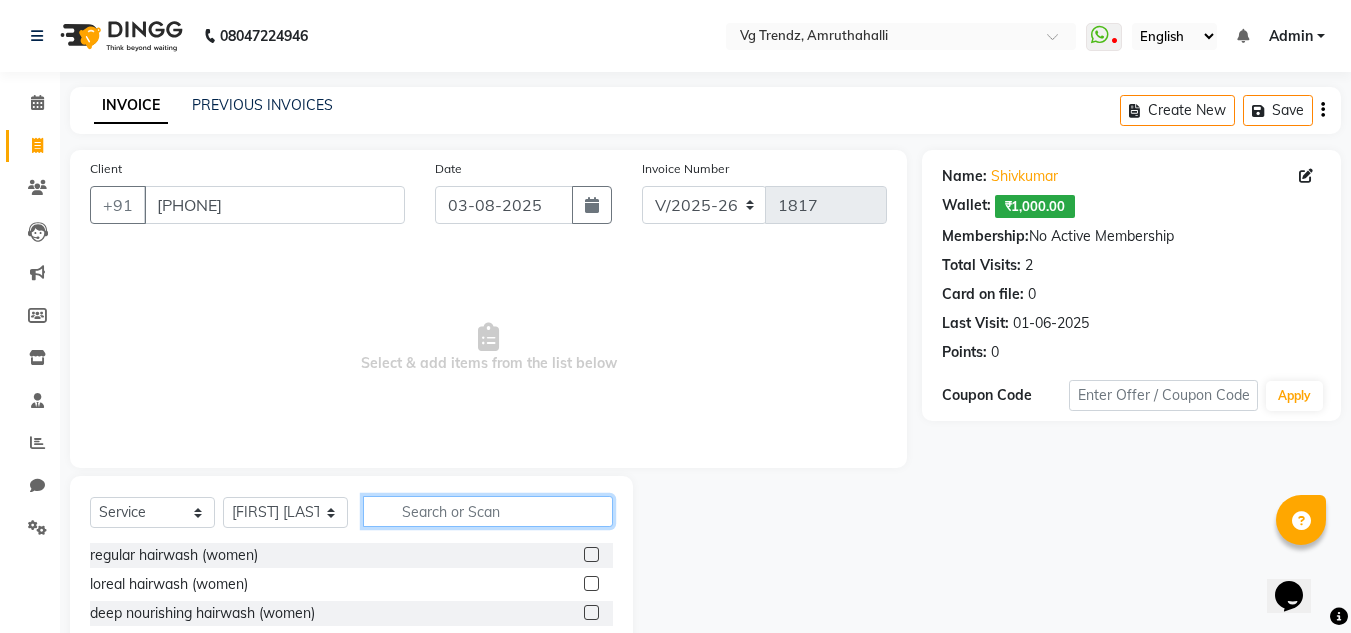 click 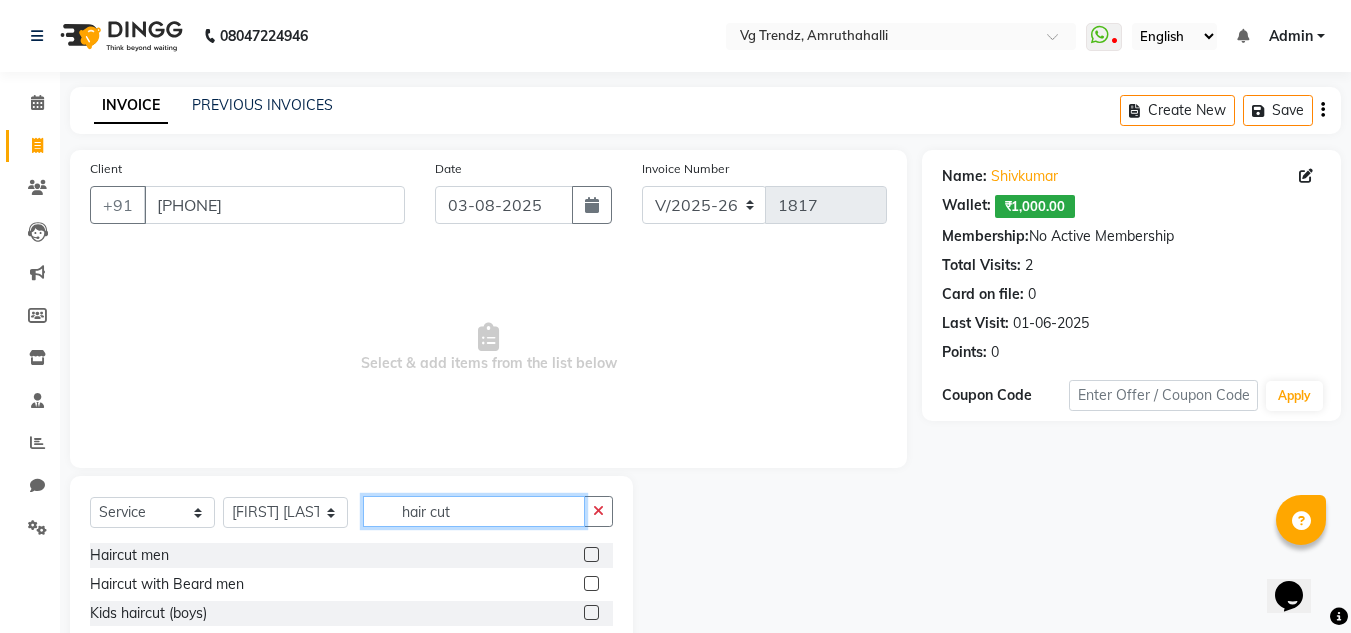 type on "hair cut" 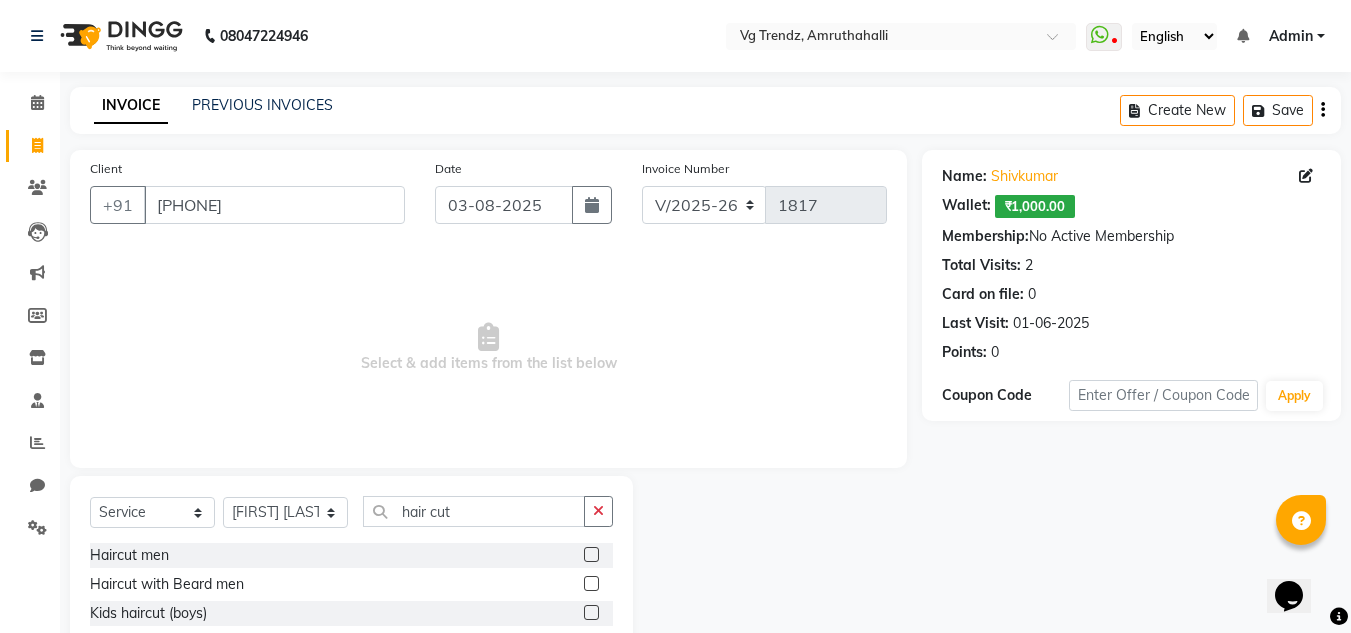 click 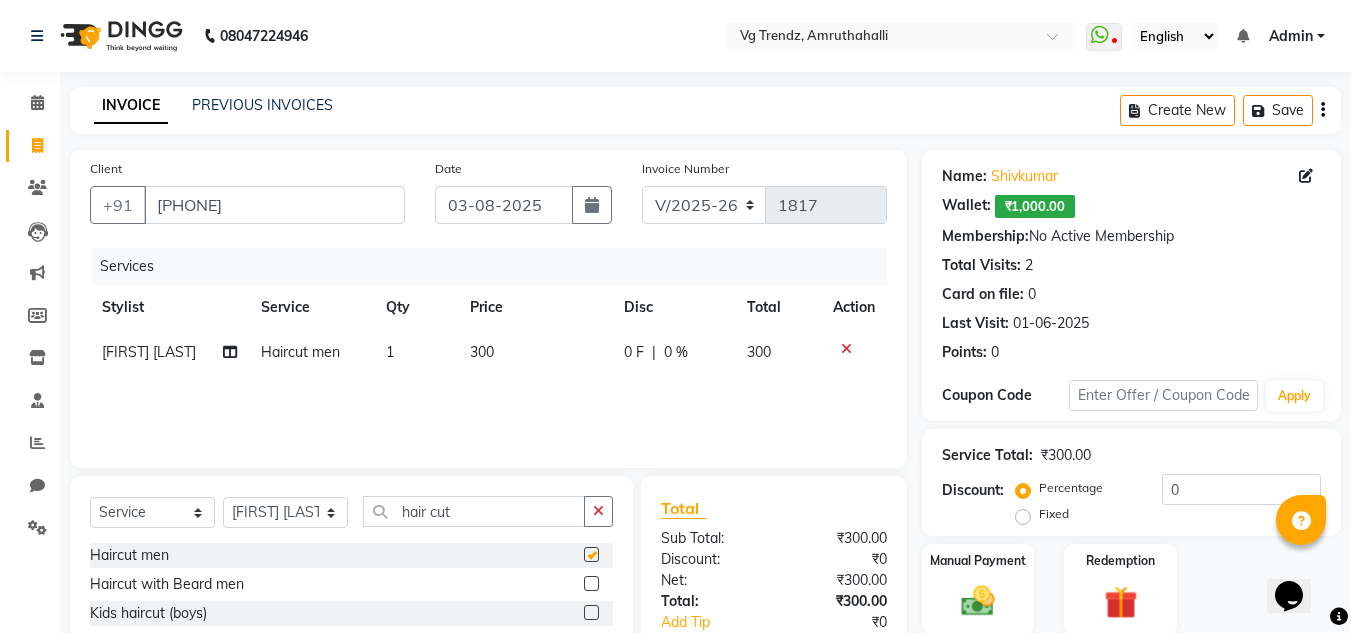 checkbox on "false" 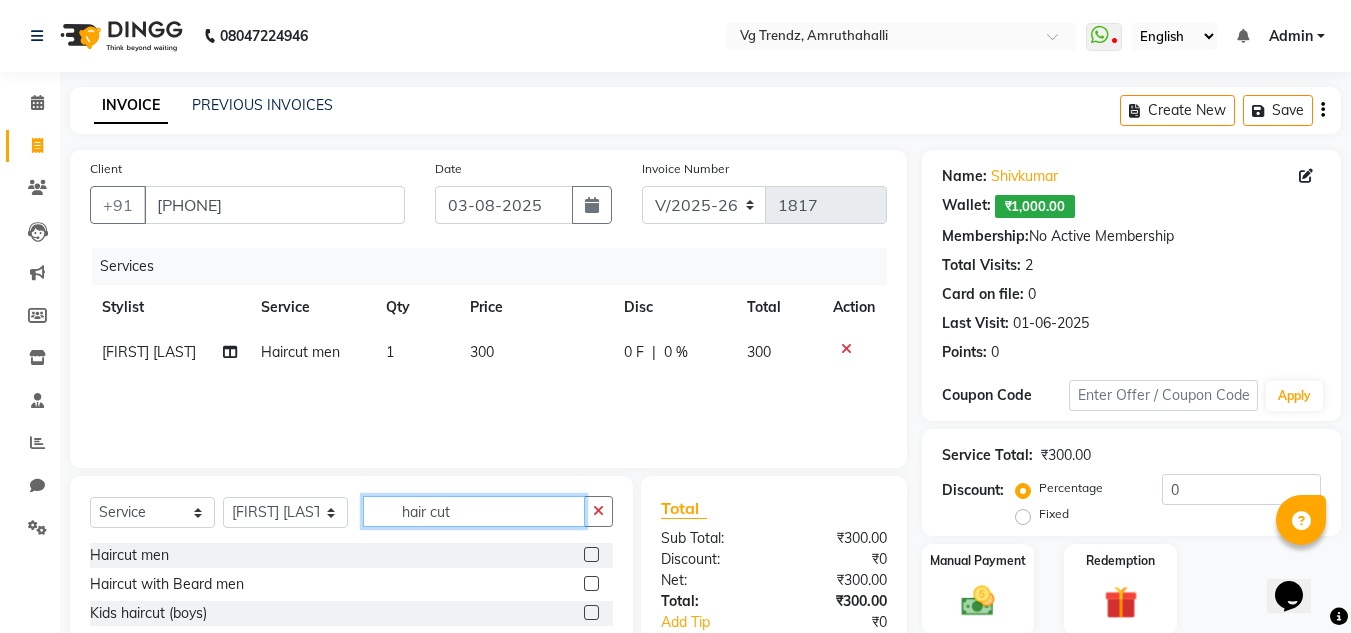 click on "hair cut" 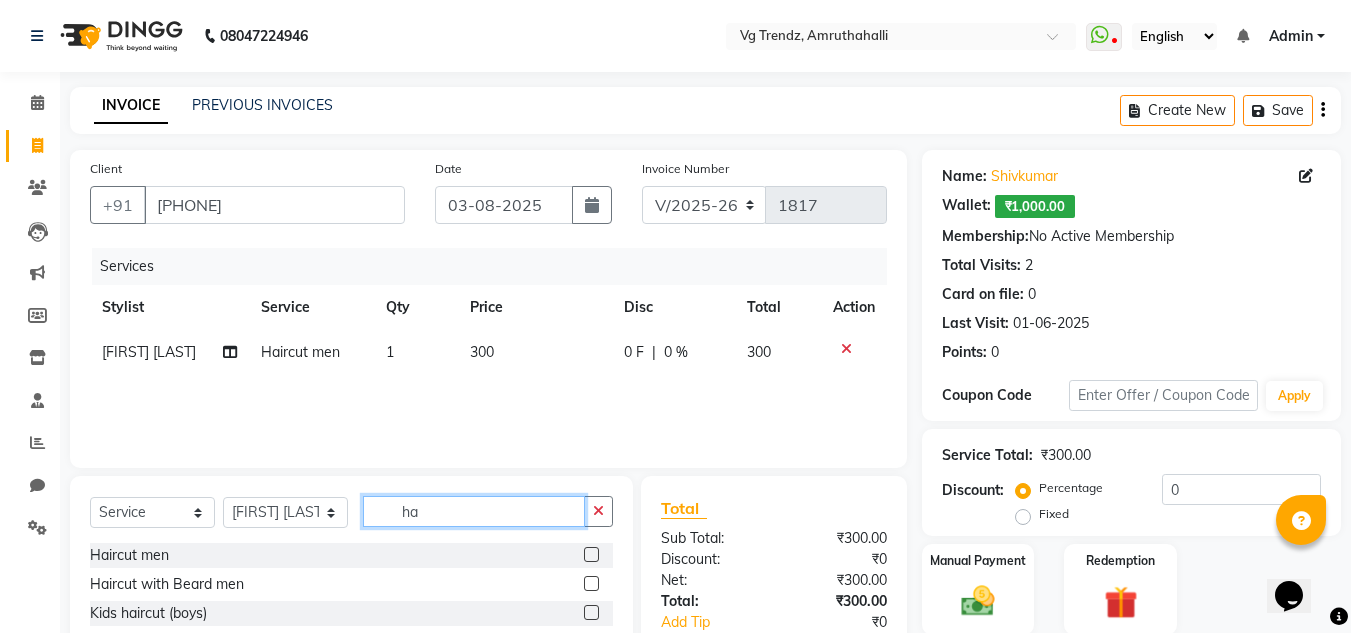 type on "h" 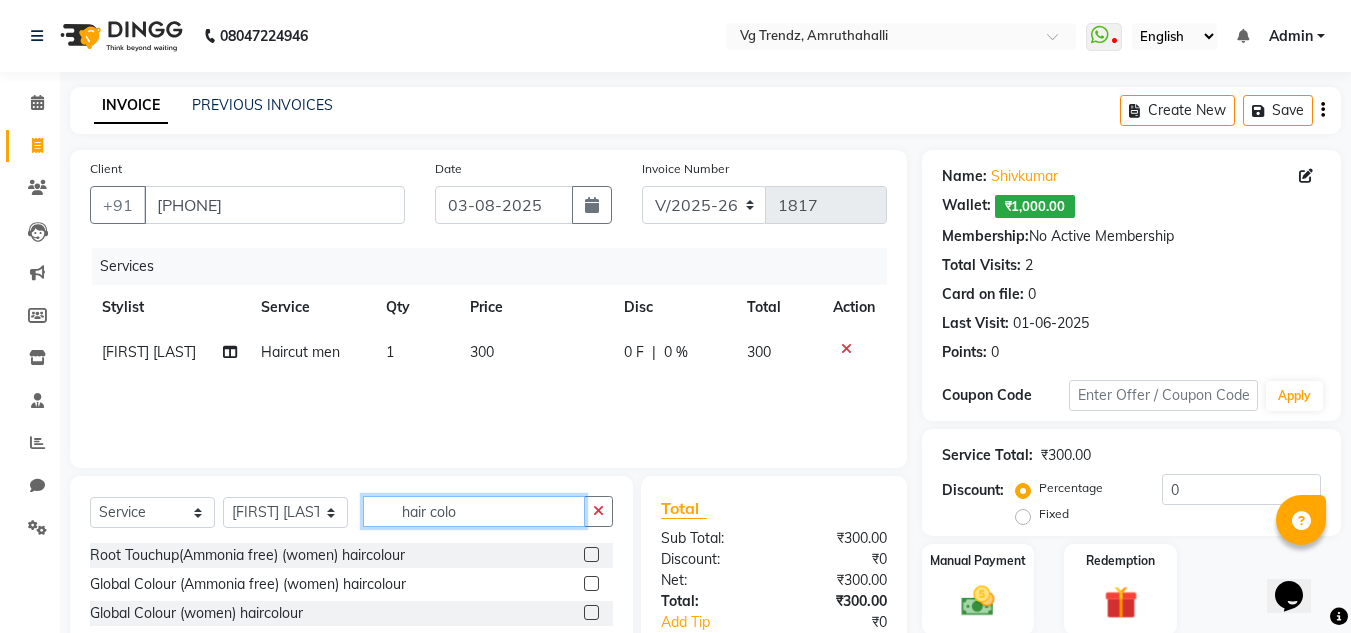 scroll, scrollTop: 168, scrollLeft: 0, axis: vertical 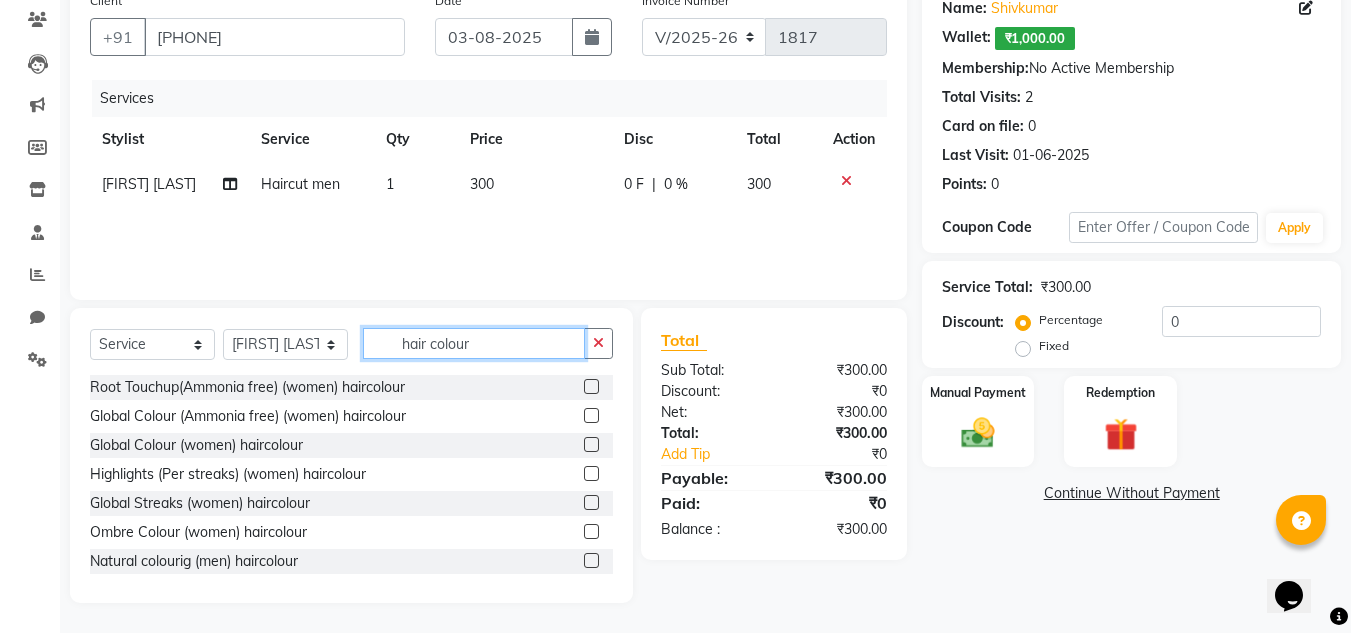 type on "hair colour" 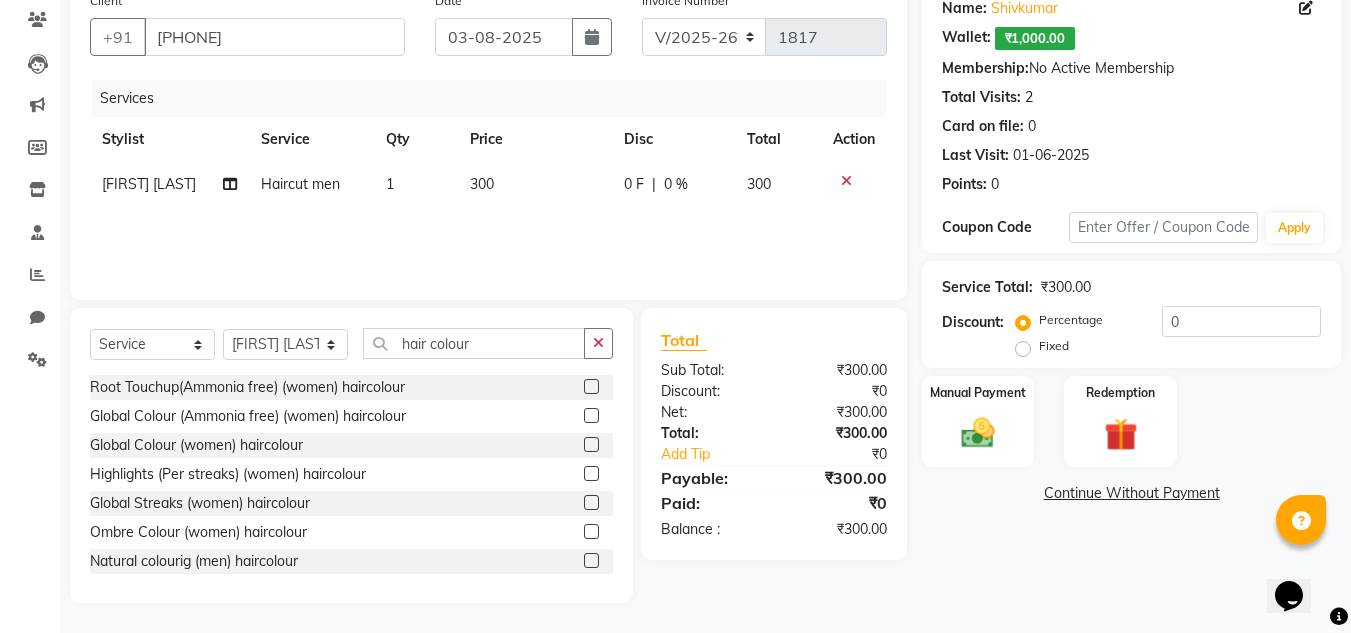 click 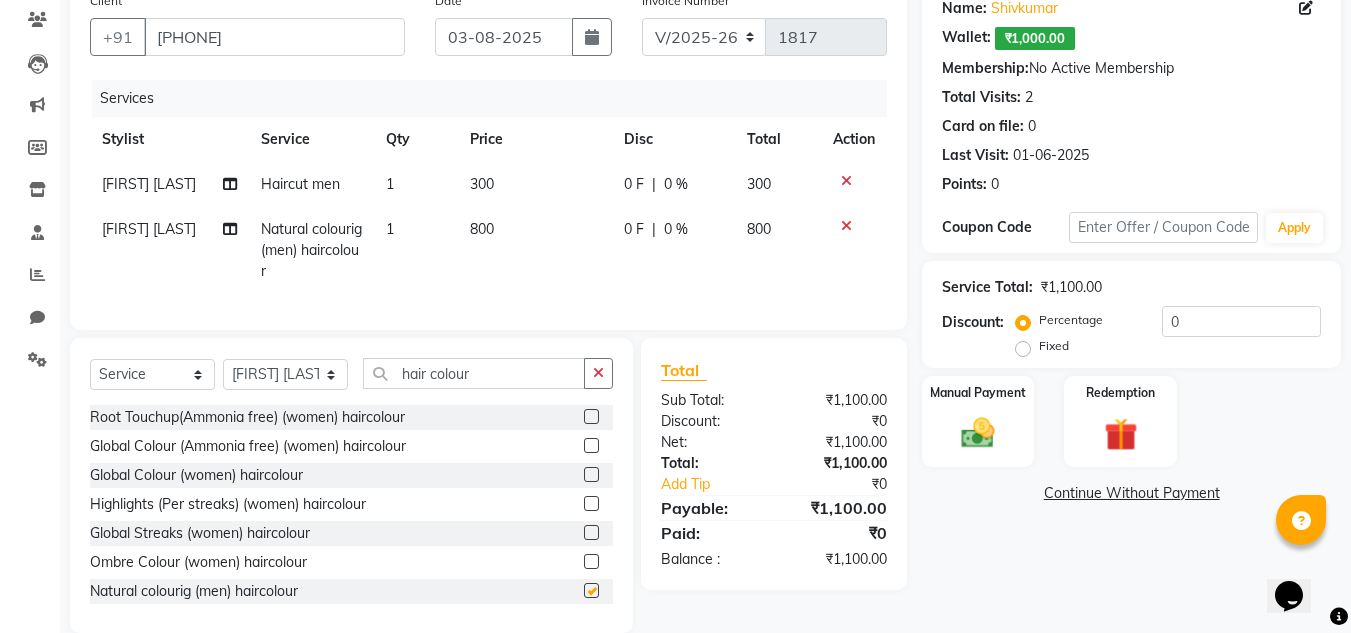 checkbox on "false" 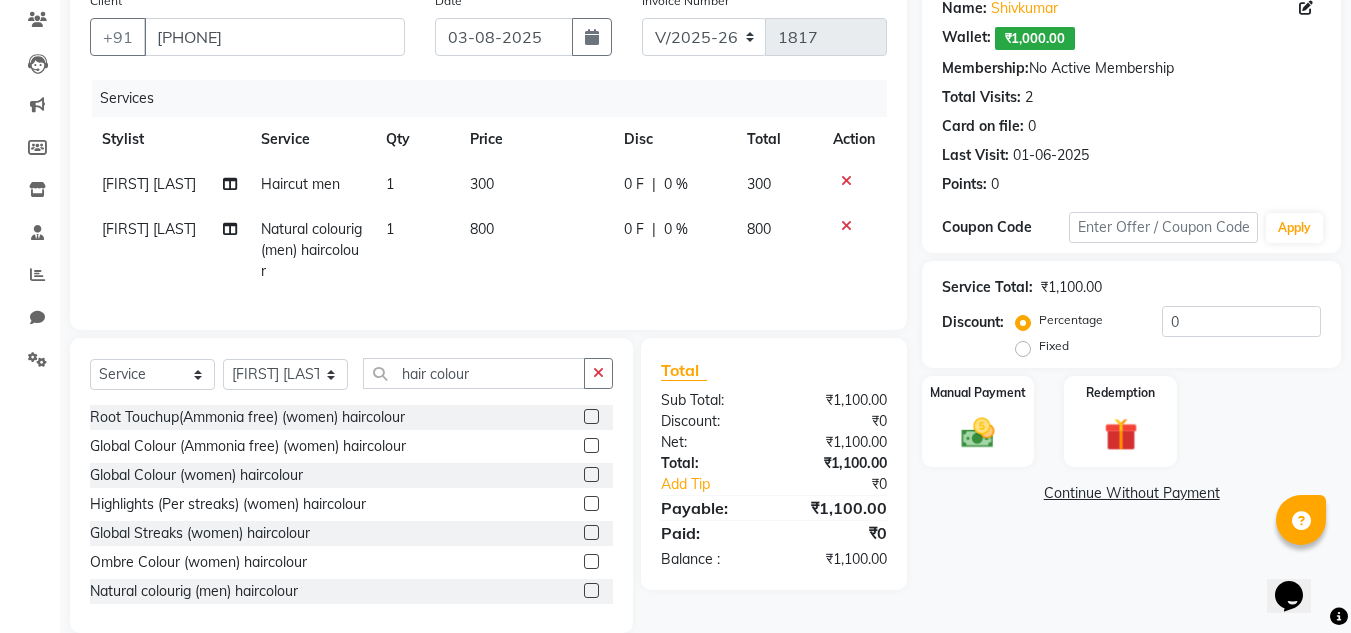 click on "0 F | 0 %" 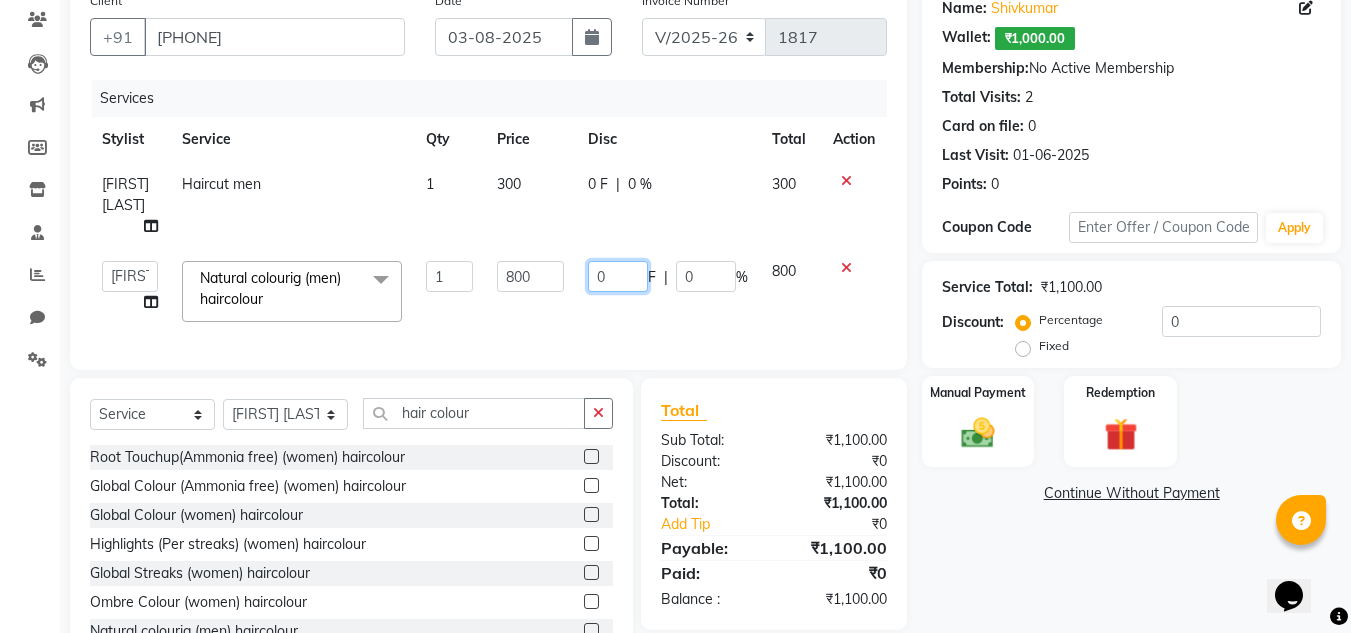 click on "0" 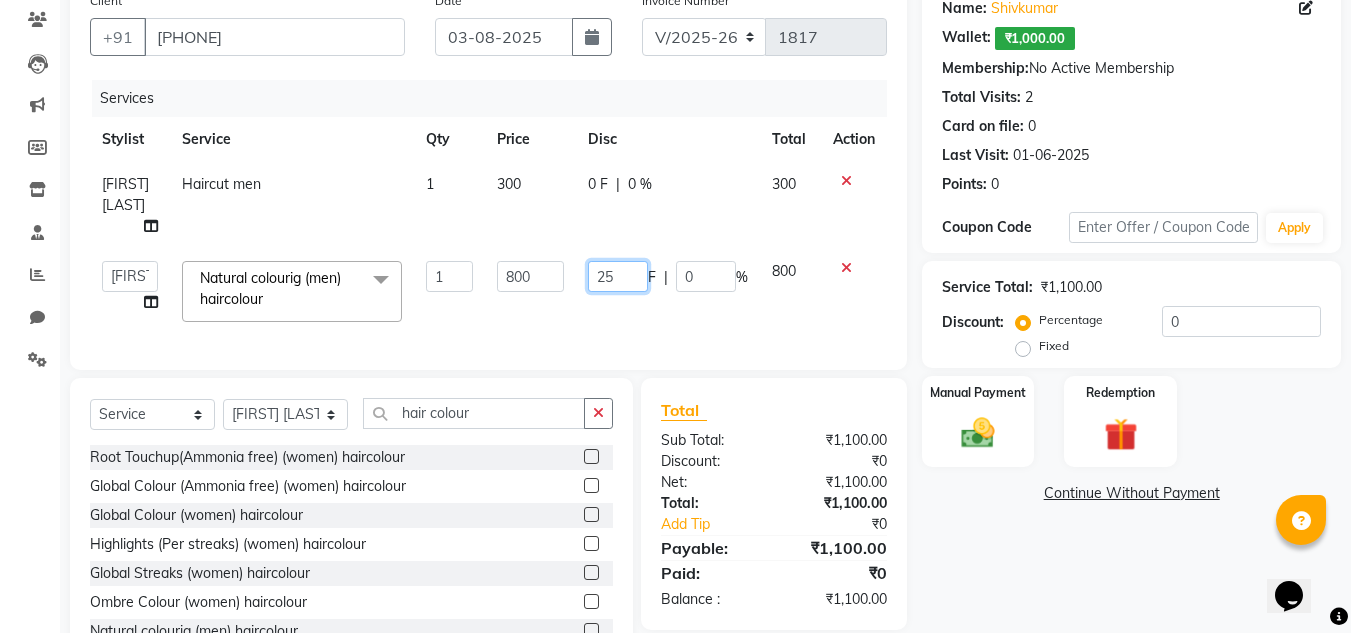 type on "250" 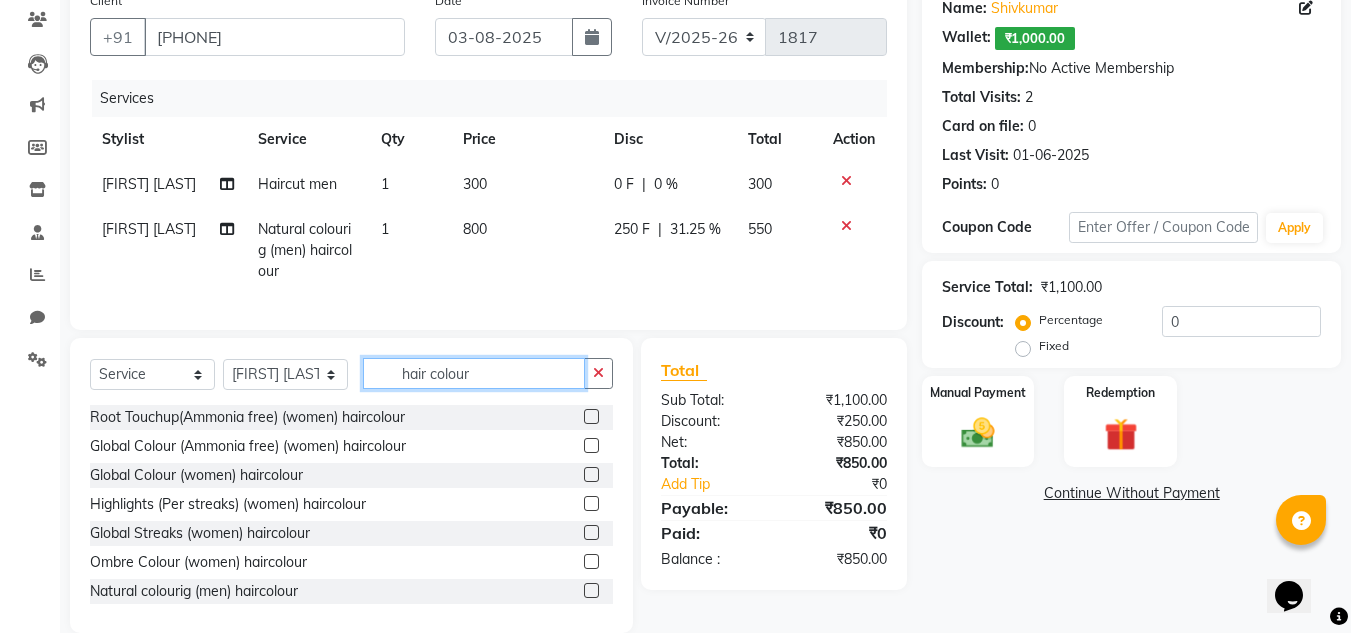 click on "Select Service Product Membership Package Voucher Prepaid Gift Card Select Stylist Ashiwini N P Manjitha Chhetri Manjula S Mun Khan Naveen Kumar Rangashamaiah salon number Sandeep Sharma Shannu Sridevi Vanitha v hair colour Root Touchup(Ammonia free) (women) haircolour Global Colour (Ammonia free) (women) haircolour Global Colour (women) haircolour Highlights (Per streaks) (women) haircolour Global Streaks (women) haircolour Ombre Colour (women) haircolour Natural colourig (men) haircolour Fashion colouring (men) haircolour Highlight (men) haircolour" 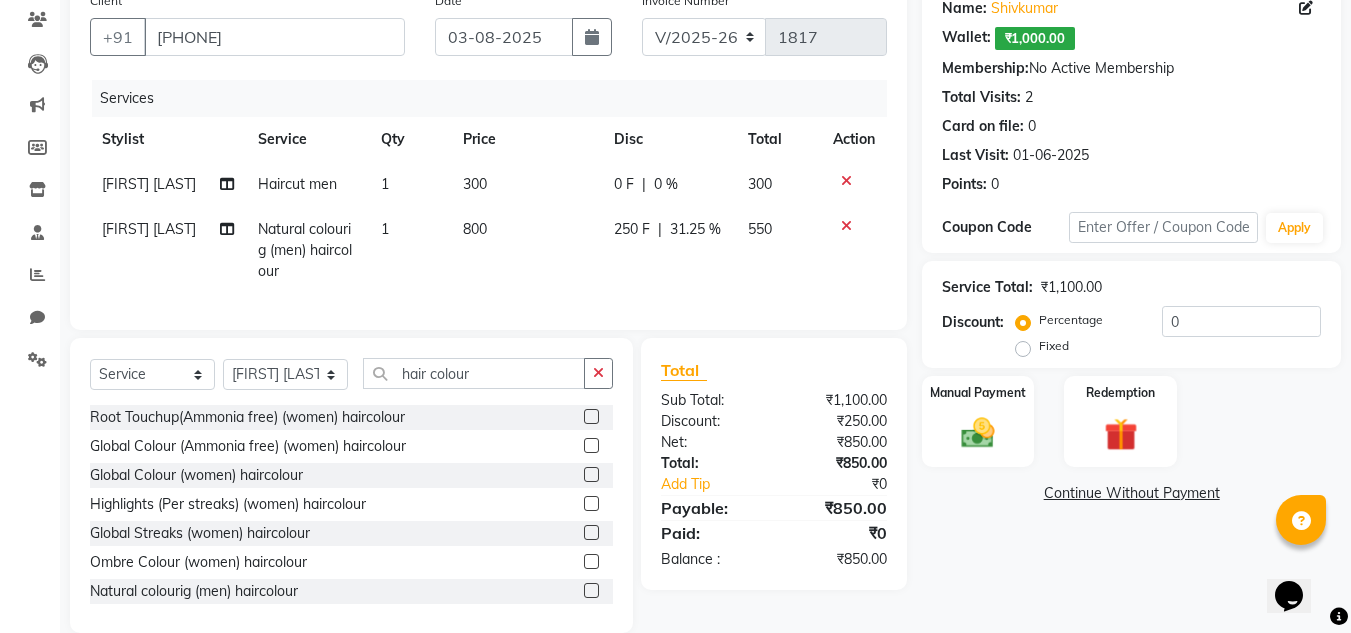 click on "250 F" 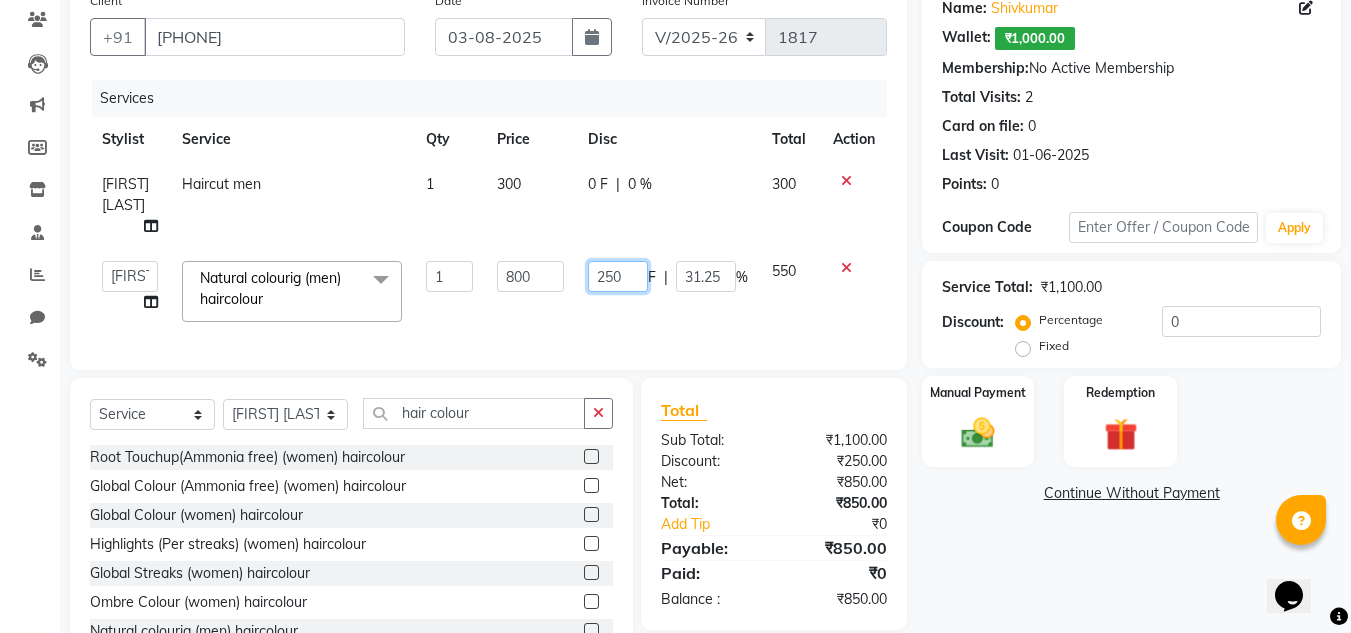 click on "250" 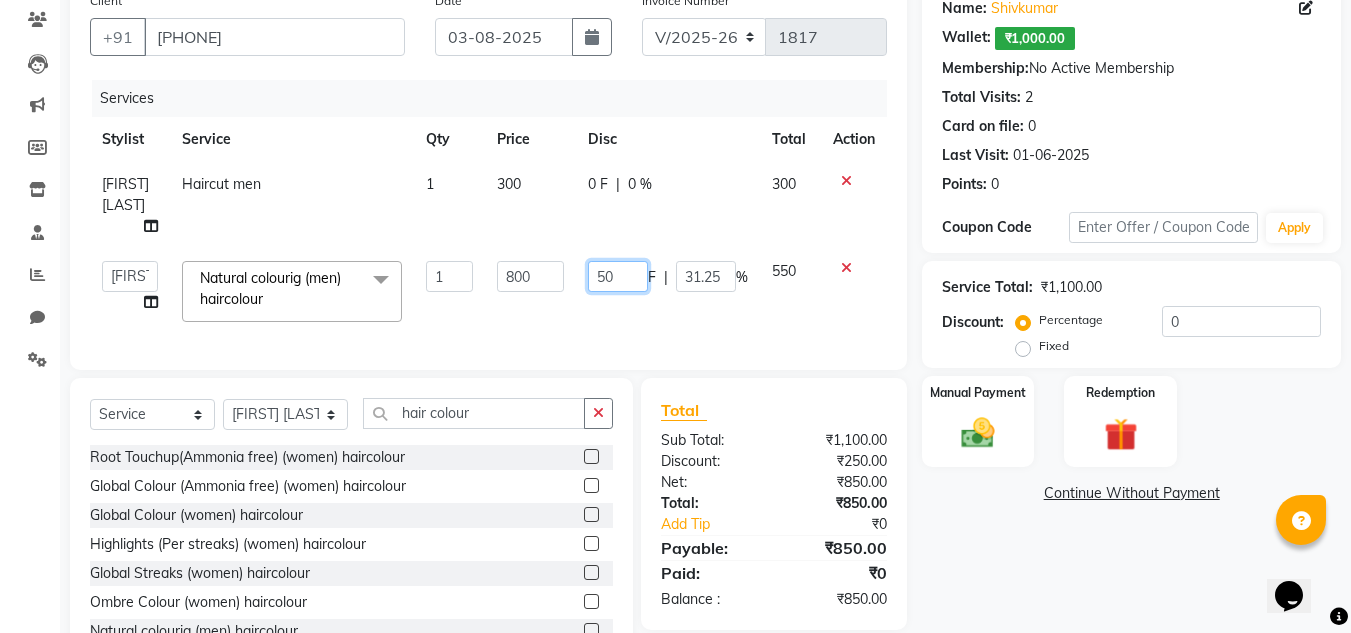 type on "150" 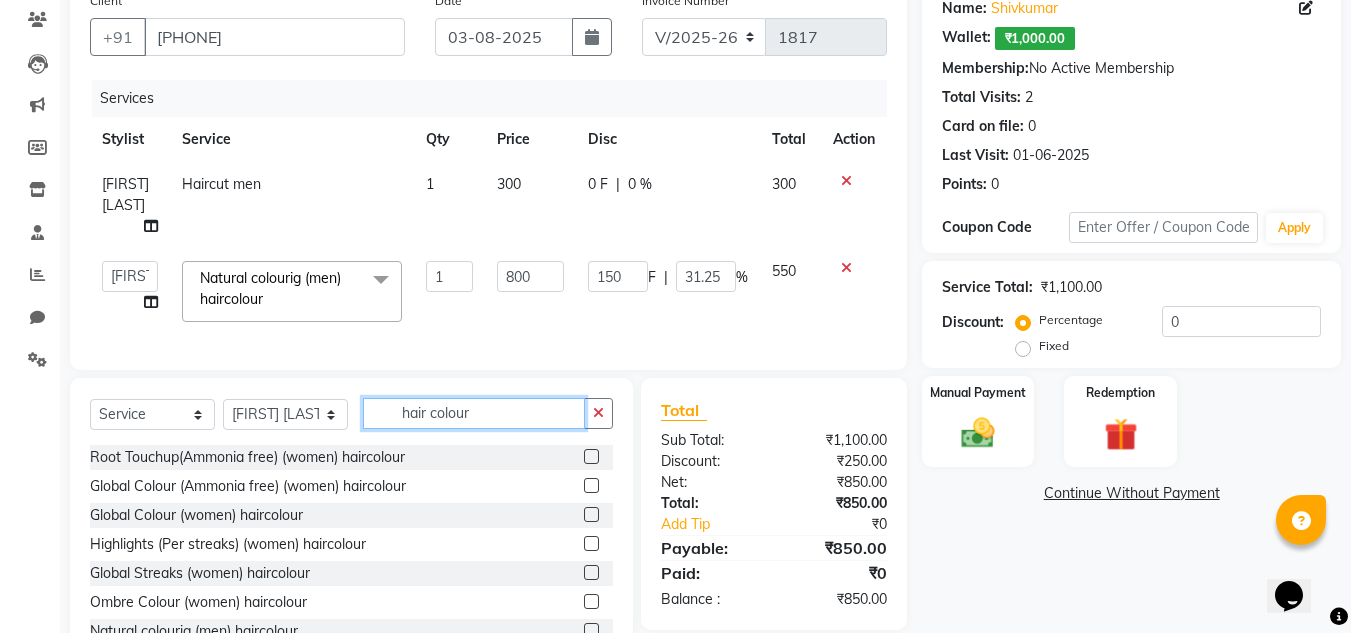 click on "Select Service Product Membership Package Voucher Prepaid Gift Card Select Stylist Ashiwini N P Manjitha Chhetri Manjula S Mun Khan Naveen Kumar Rangashamaiah salon number Sandeep Sharma Shannu Sridevi Vanitha v hair colour Root Touchup(Ammonia free) (women) haircolour Global Colour (Ammonia free) (women) haircolour Global Colour (women) haircolour Highlights (Per streaks) (women) haircolour Global Streaks (women) haircolour Ombre Colour (women) haircolour Natural colourig (men) haircolour Fashion colouring (men) haircolour Highlight (men) haircolour" 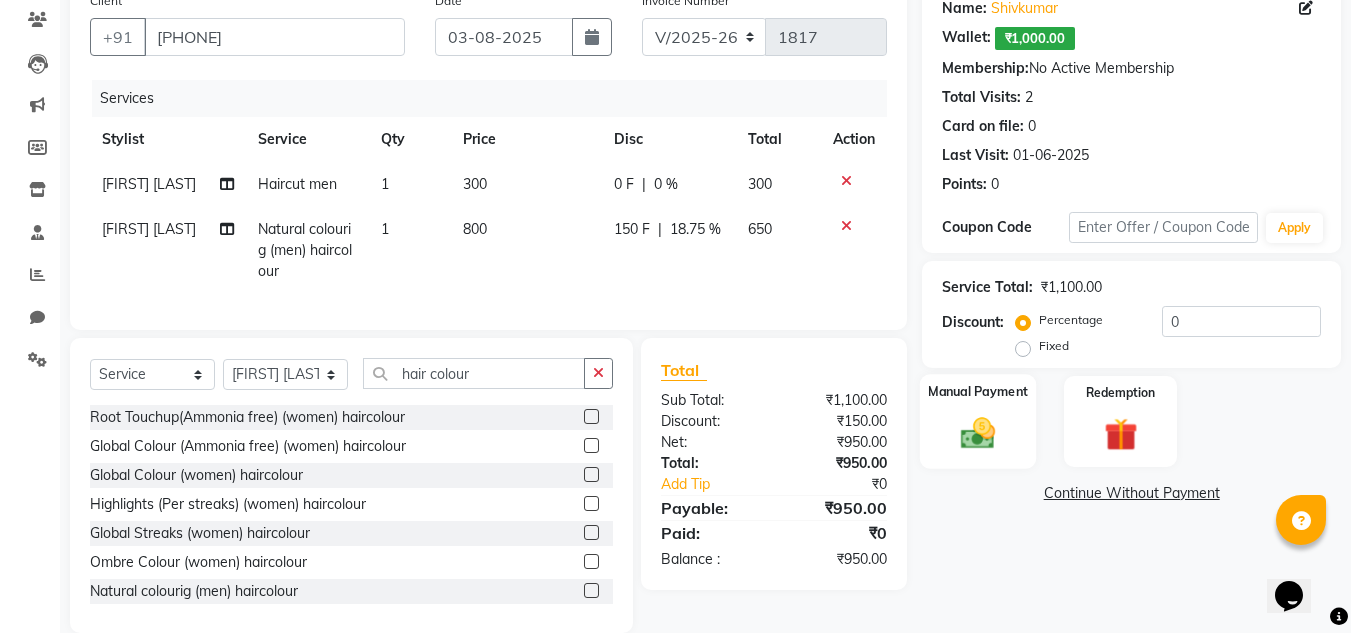 click 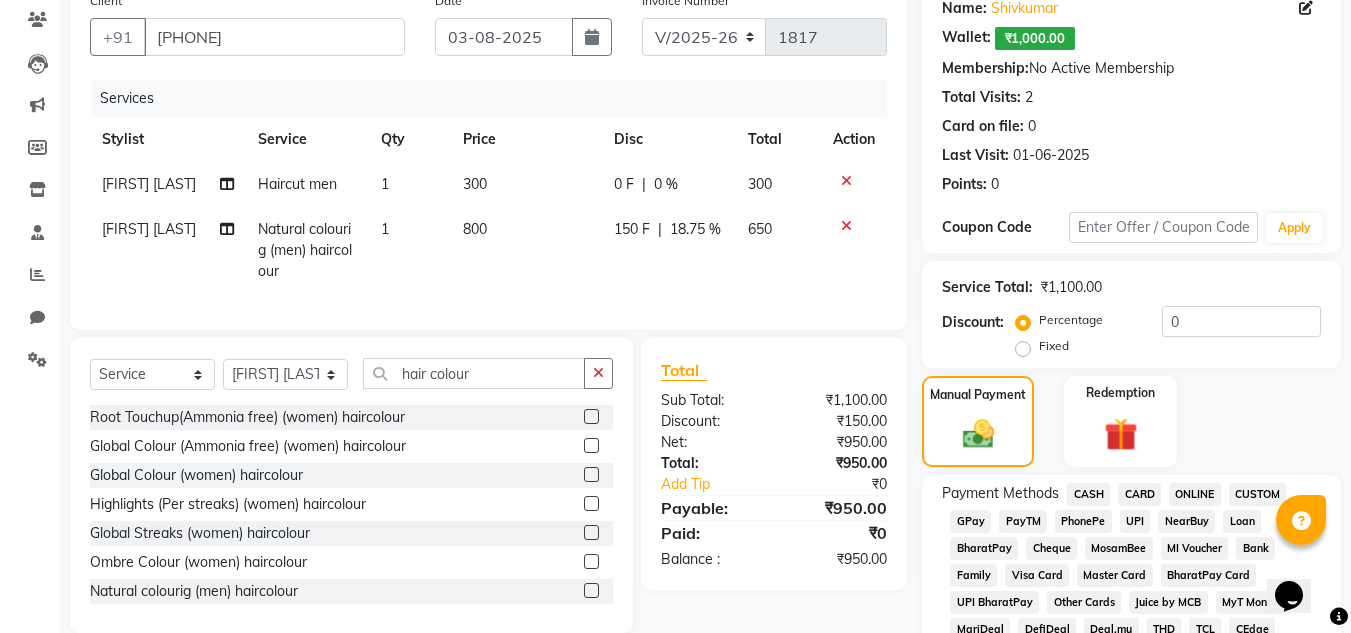 click on "PhonePe" 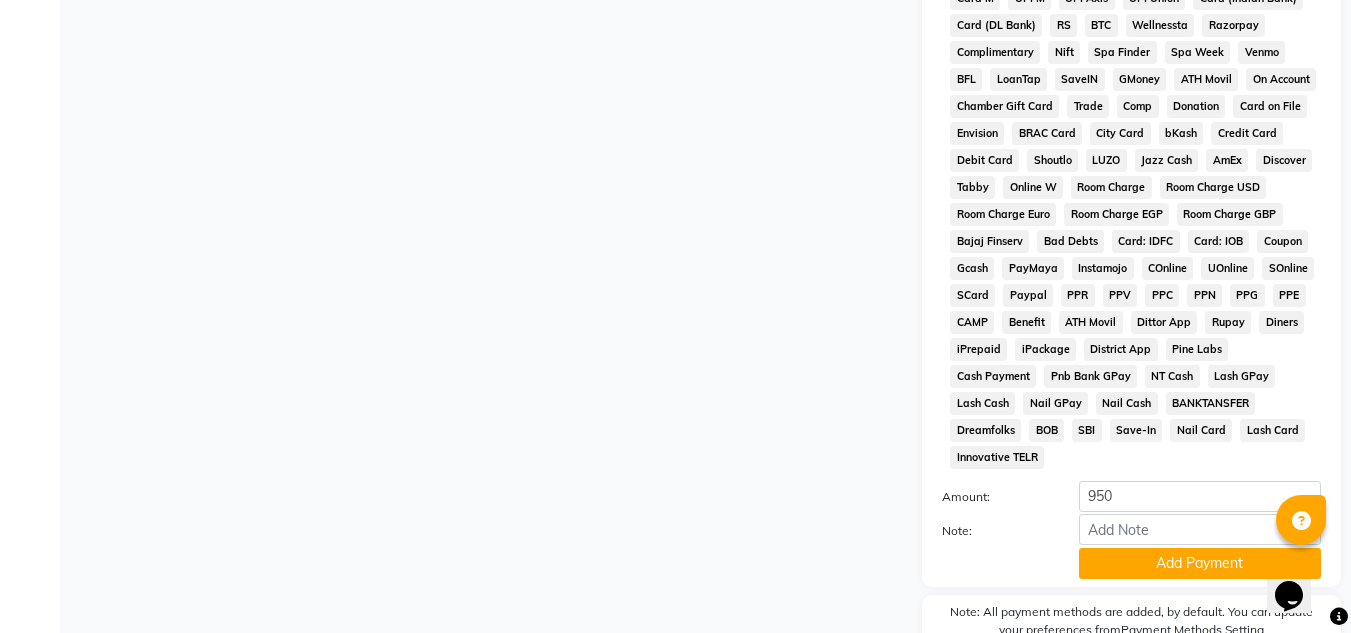 scroll, scrollTop: 900, scrollLeft: 0, axis: vertical 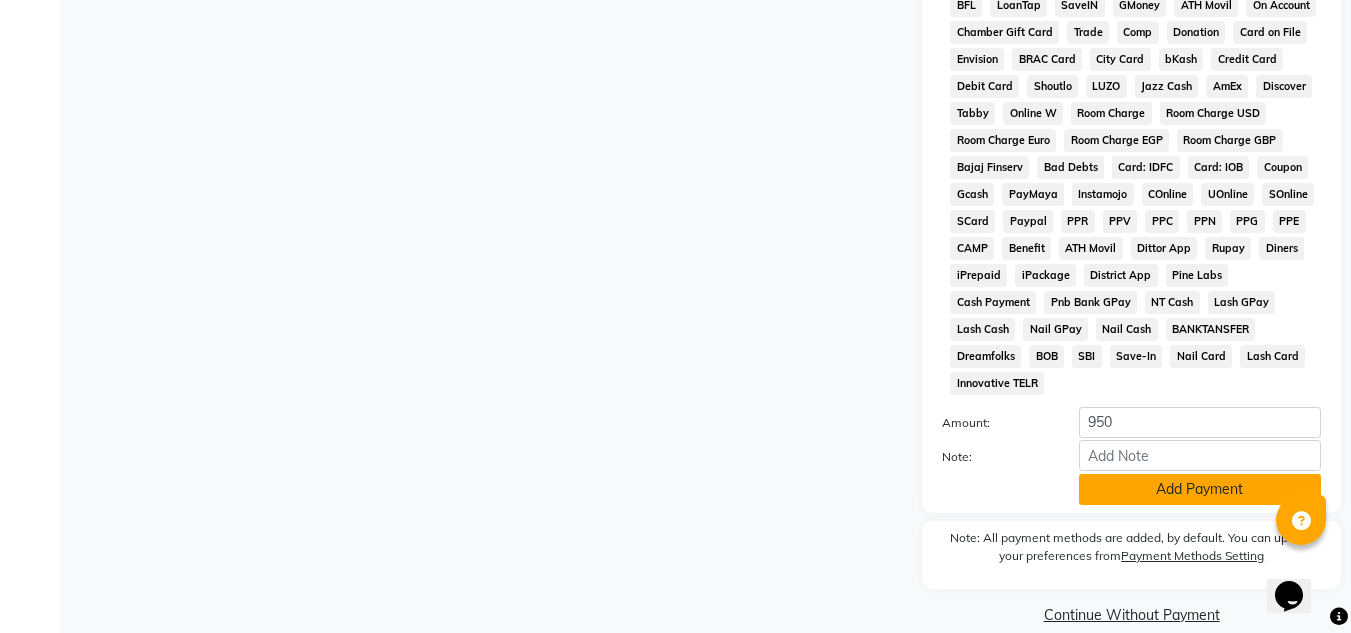 click on "Add Payment" 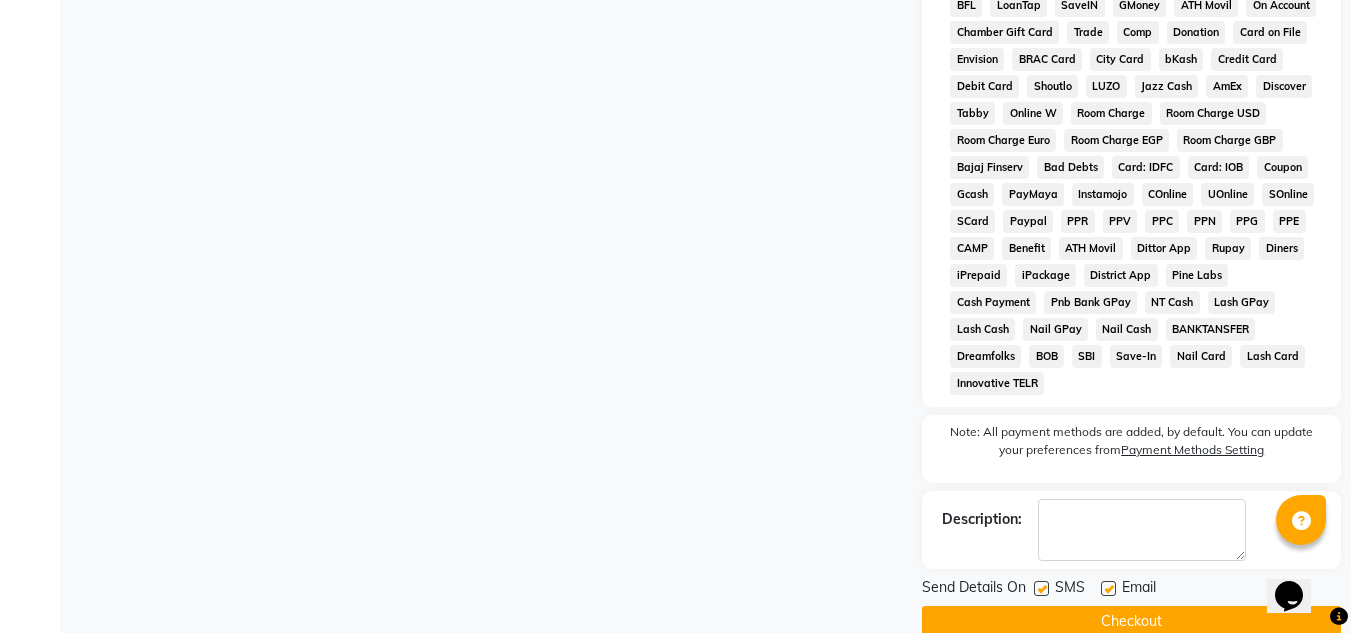 click 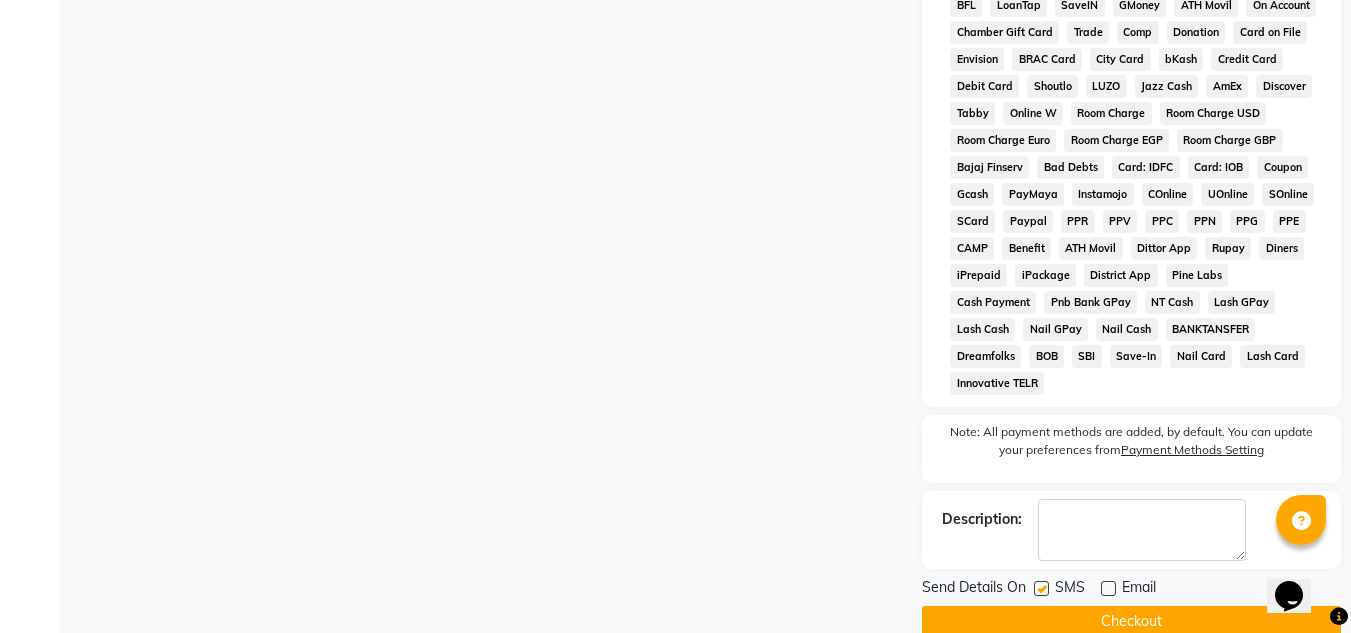 click 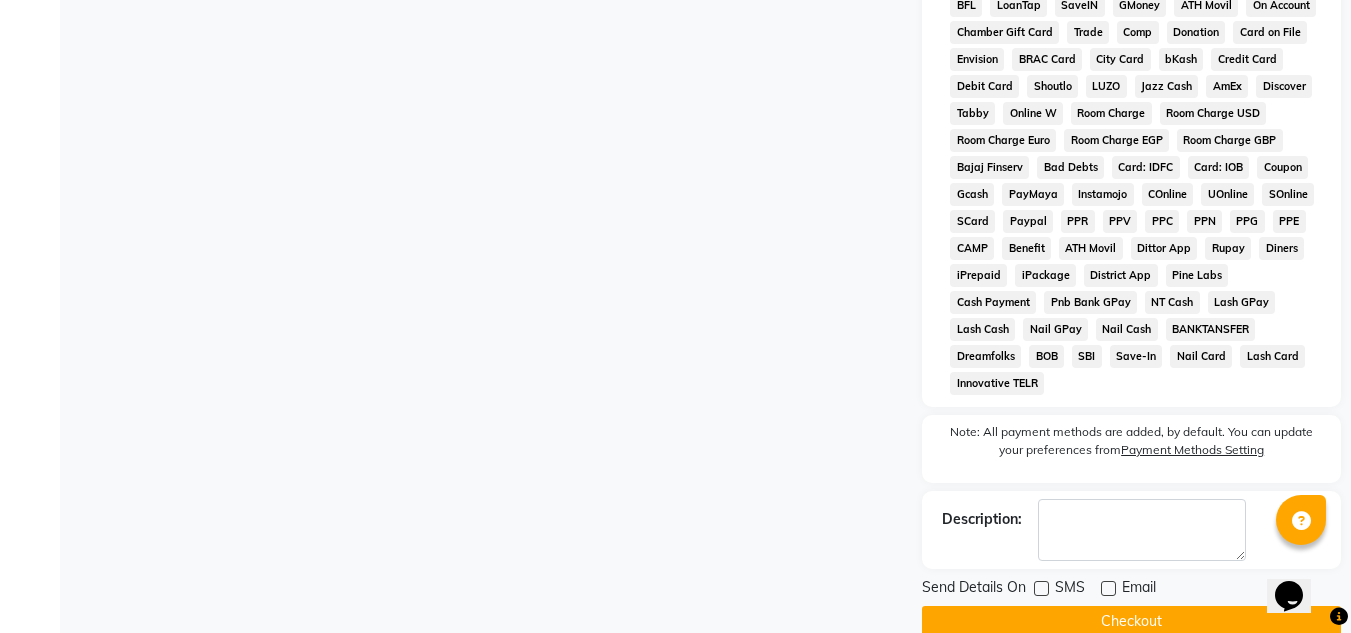 click on "Checkout" 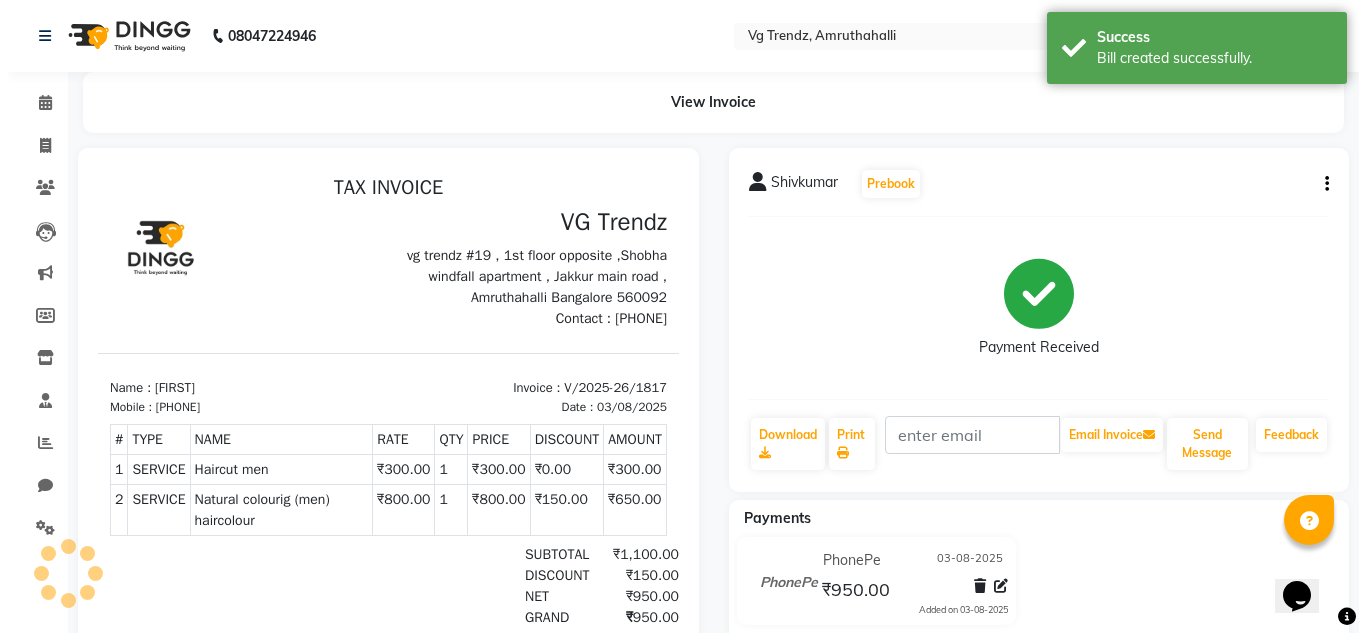 scroll, scrollTop: 0, scrollLeft: 0, axis: both 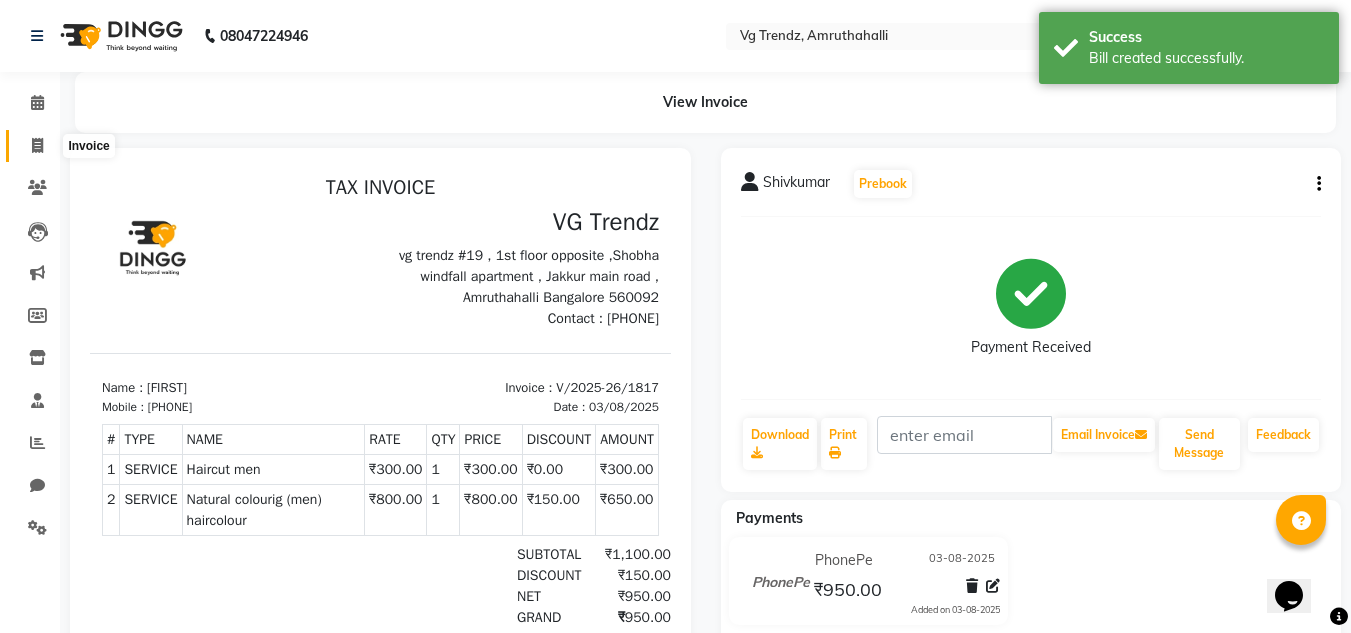 click 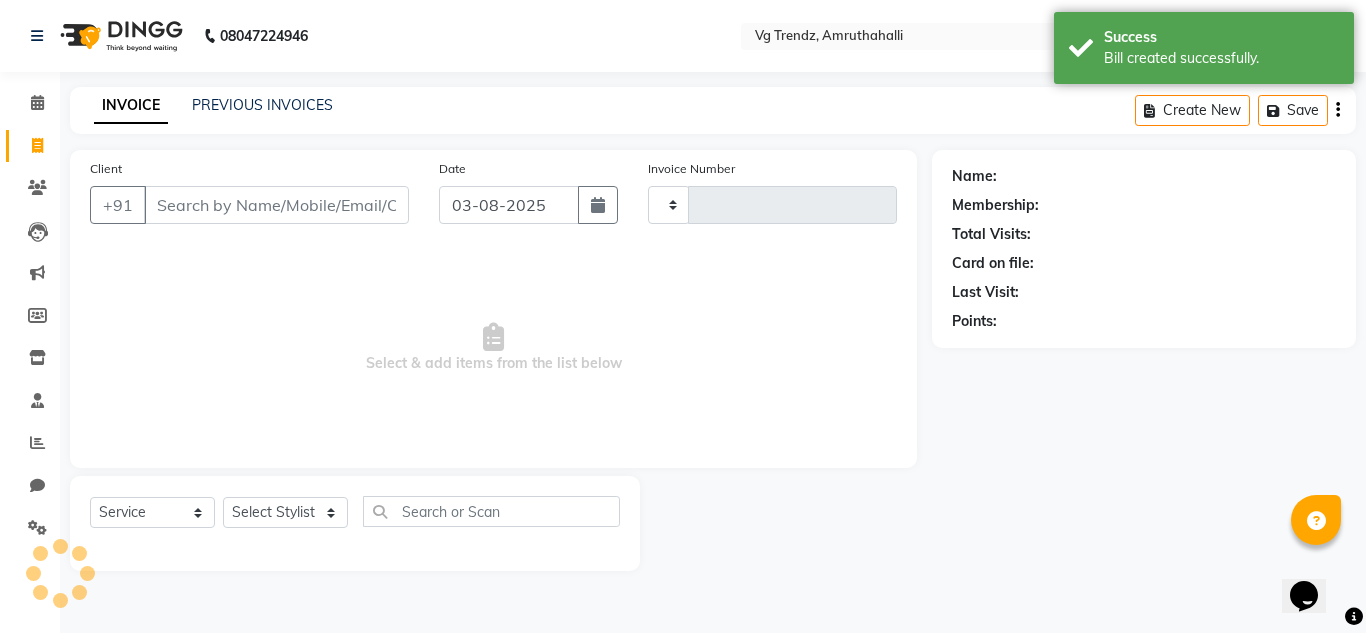 type on "1818" 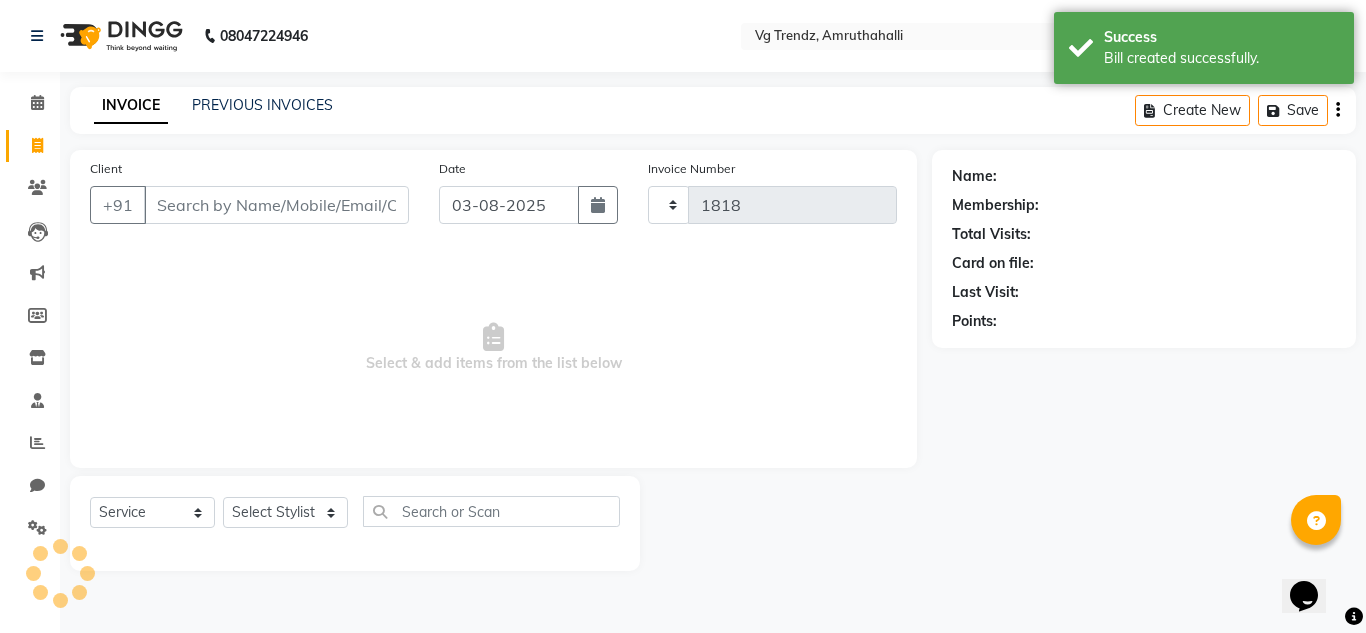 select on "5536" 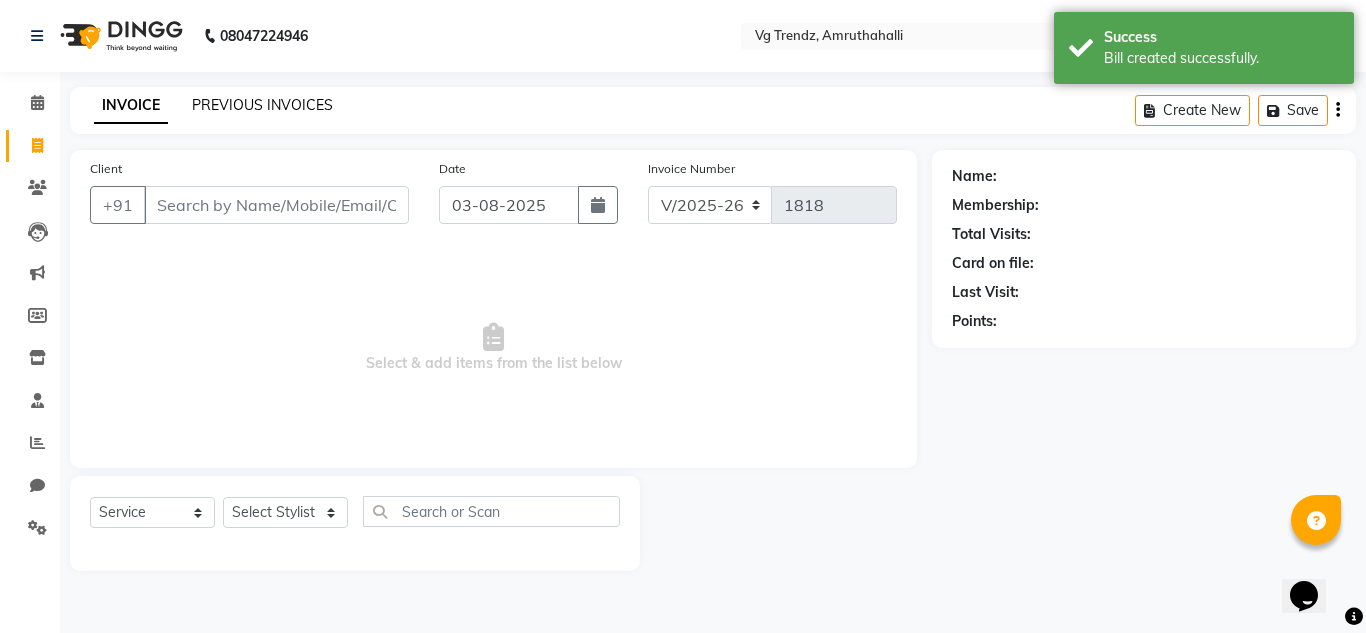 click on "PREVIOUS INVOICES" 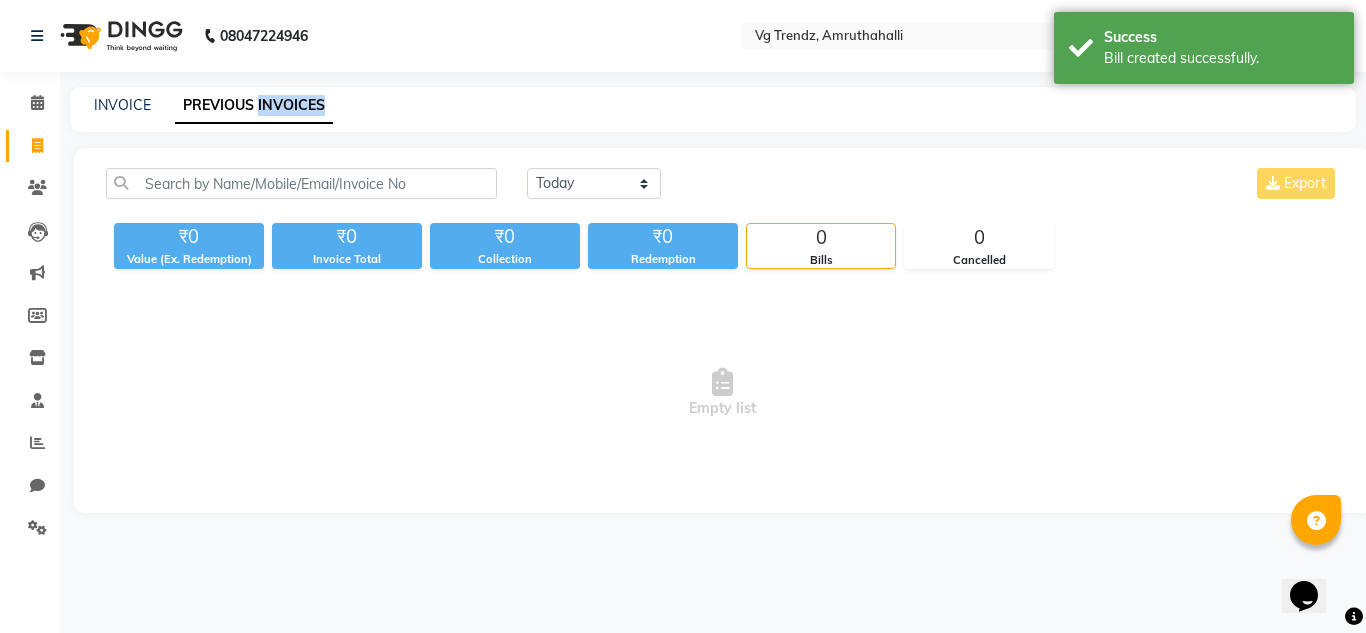 click on "PREVIOUS INVOICES" 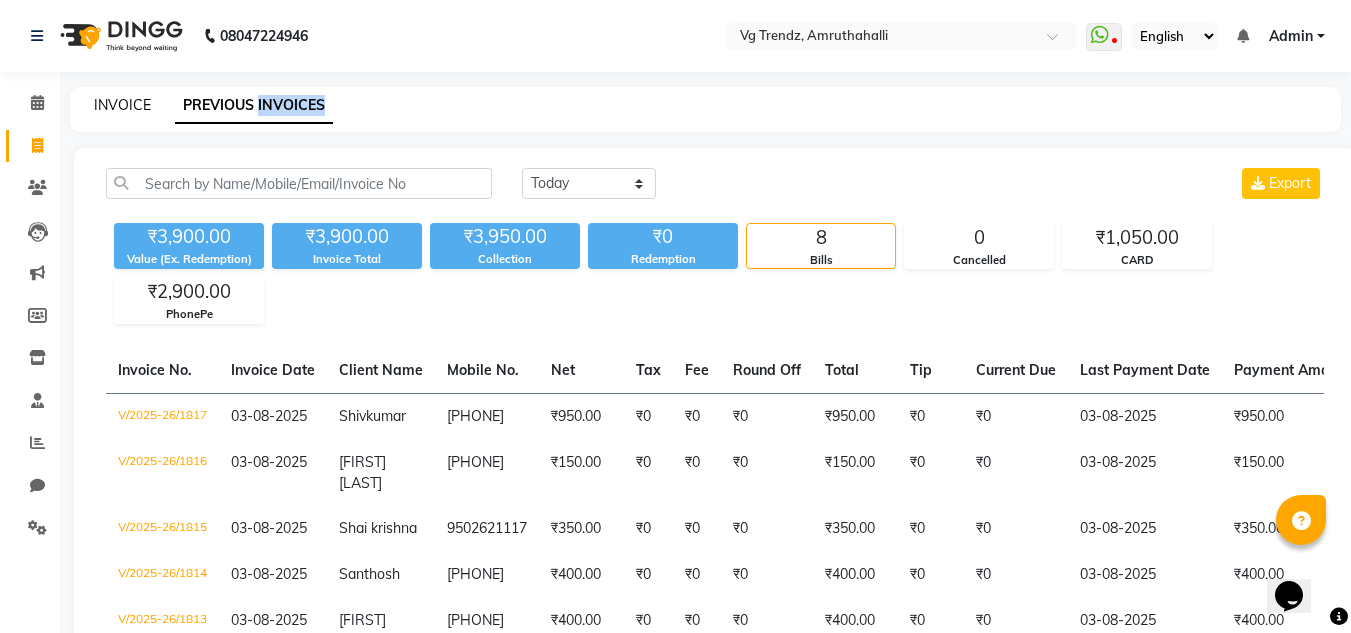 click on "INVOICE" 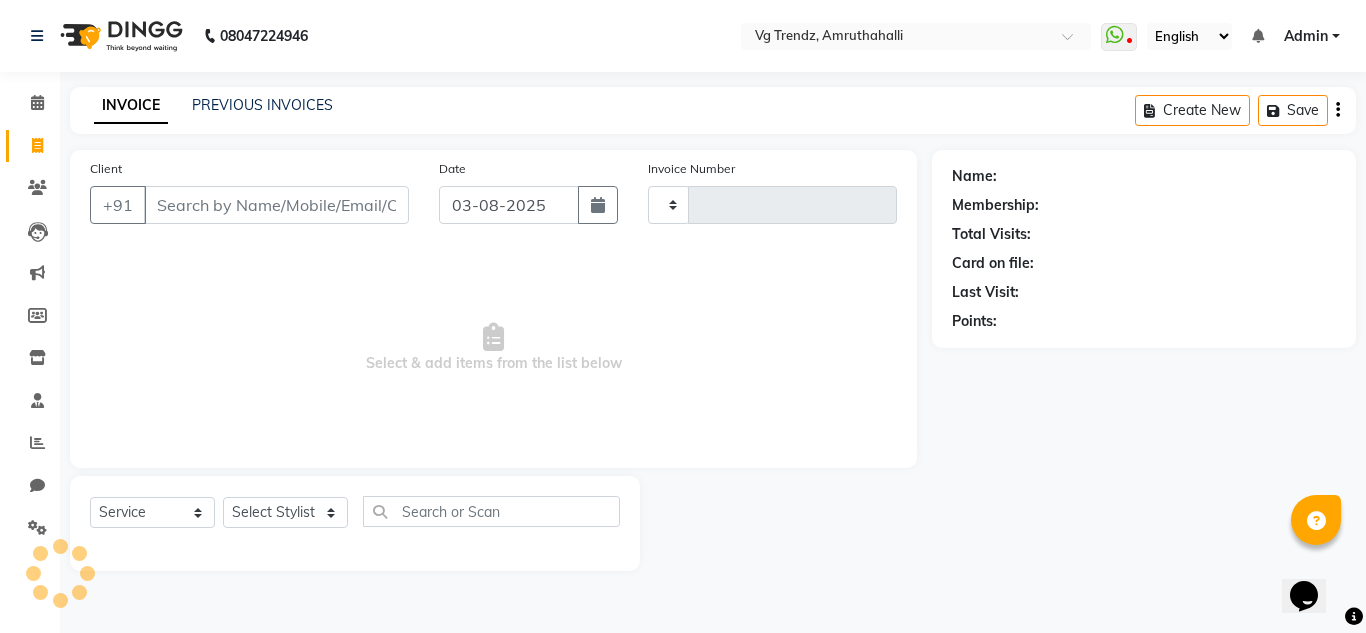 type on "1818" 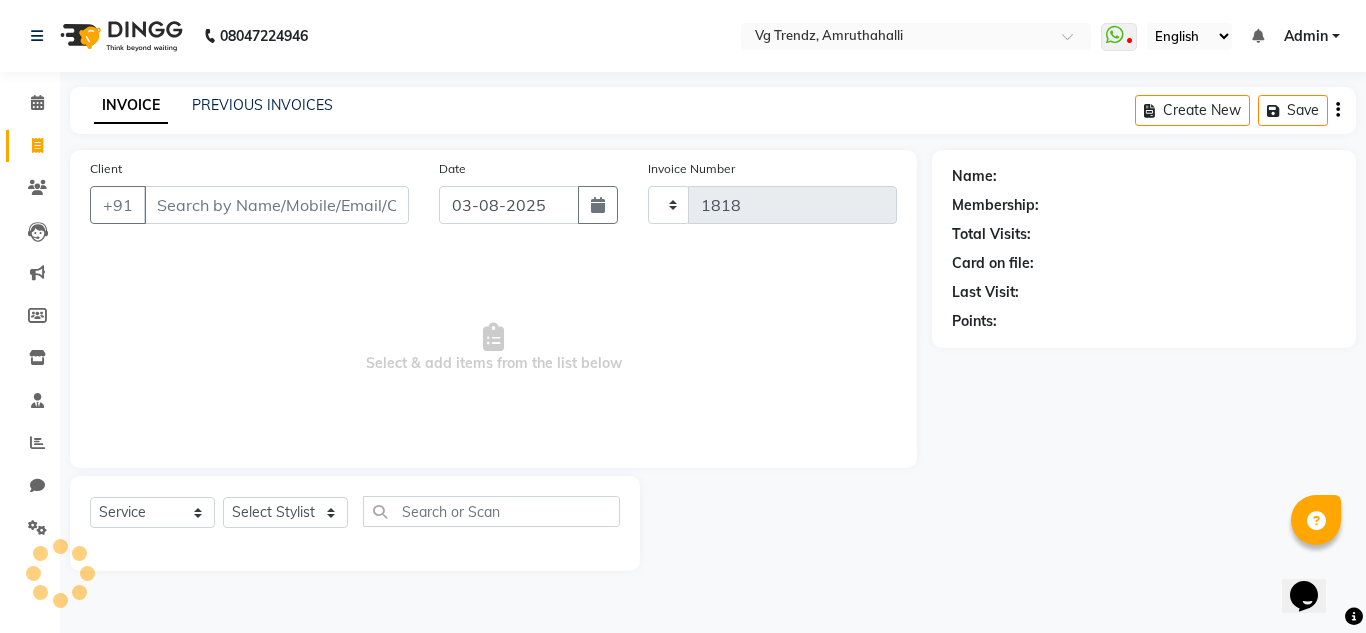 select on "5536" 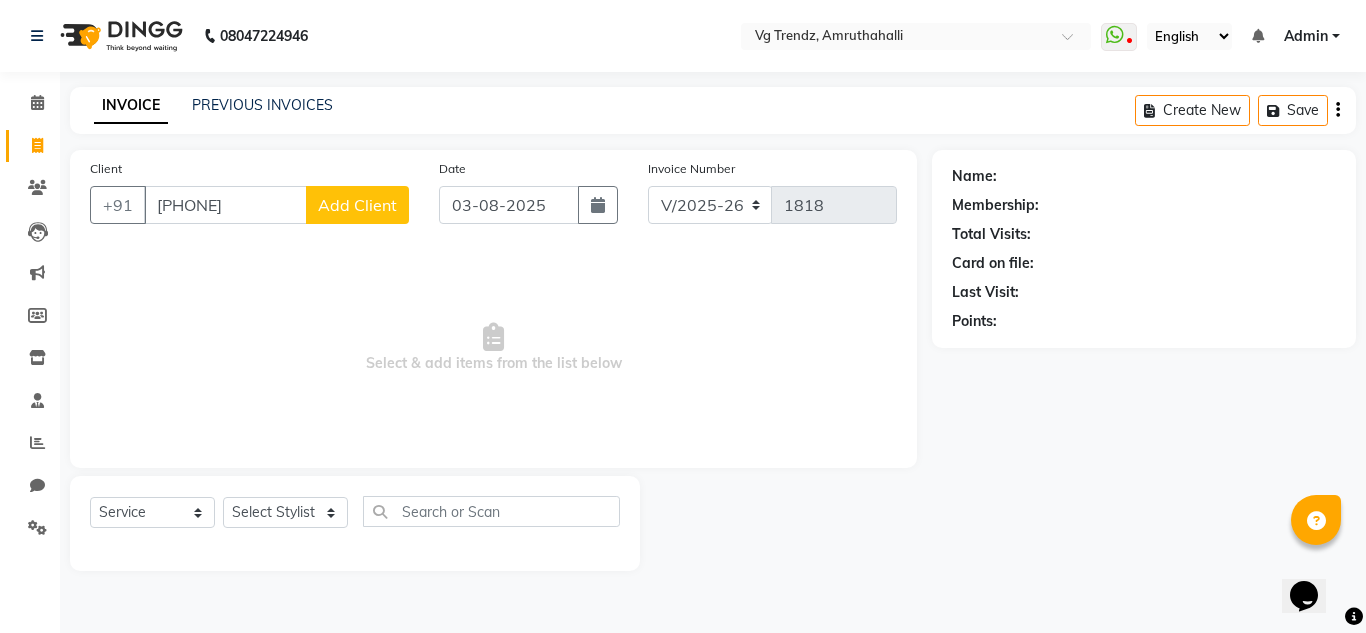 type on "[PHONE]" 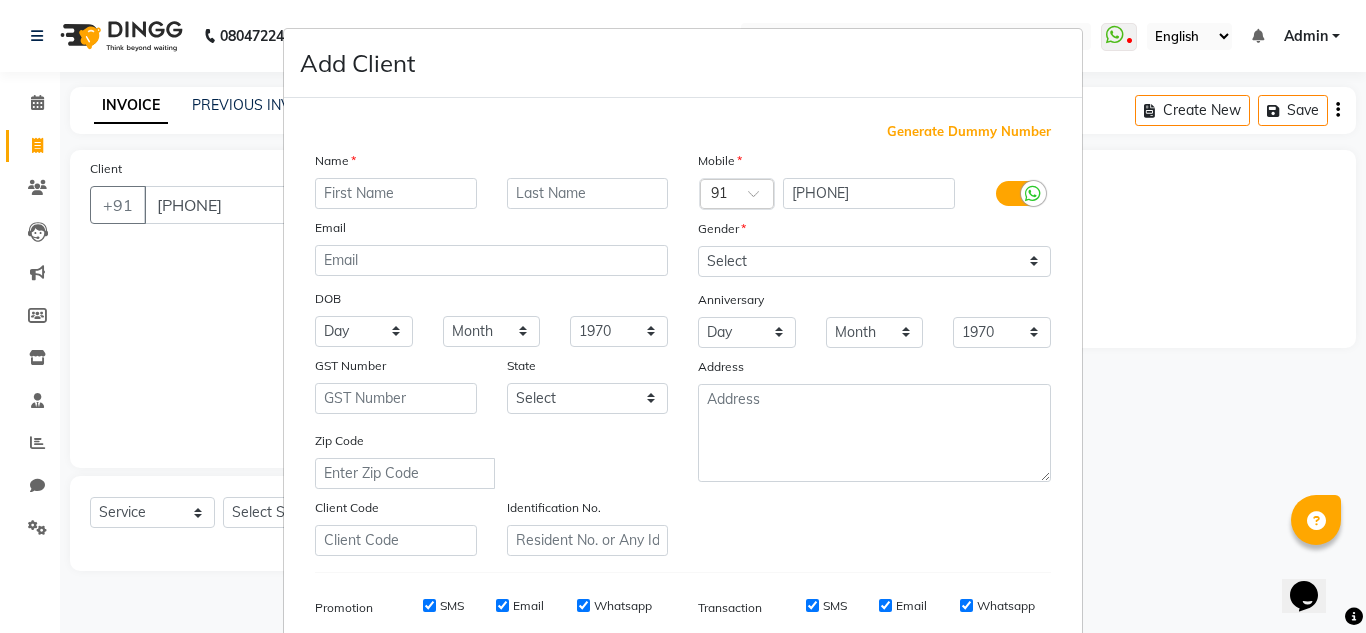 click at bounding box center [396, 193] 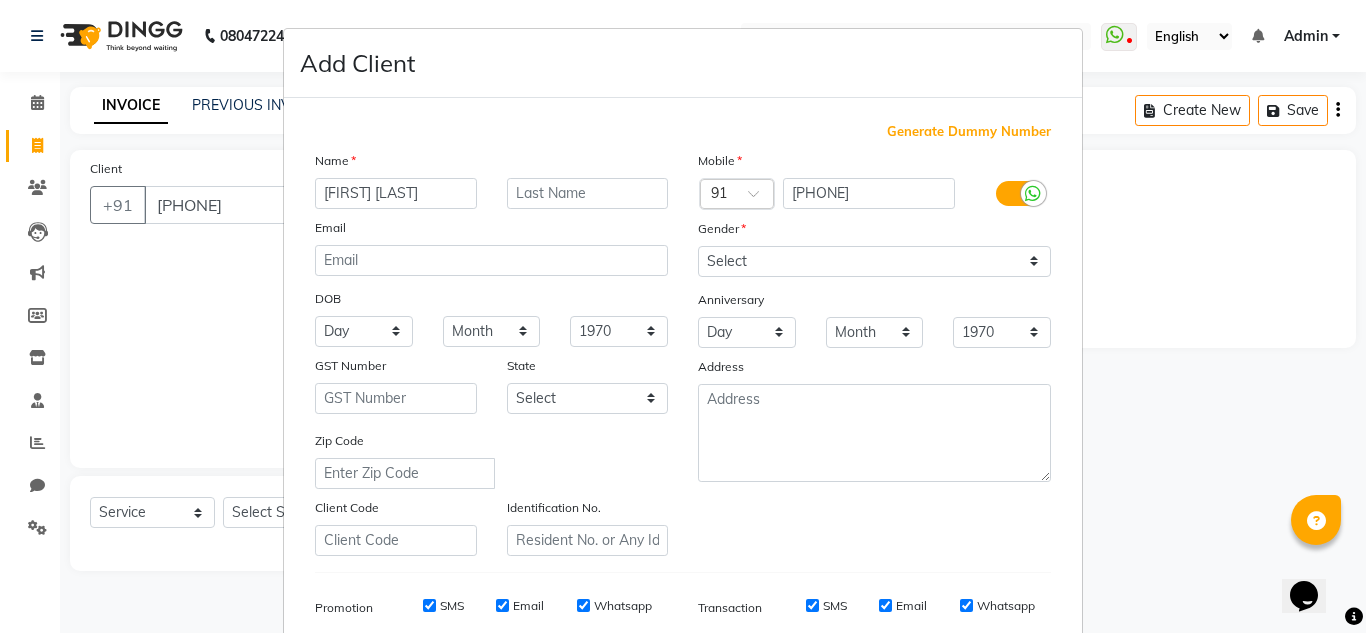 type on "[FIRST] [LAST]" 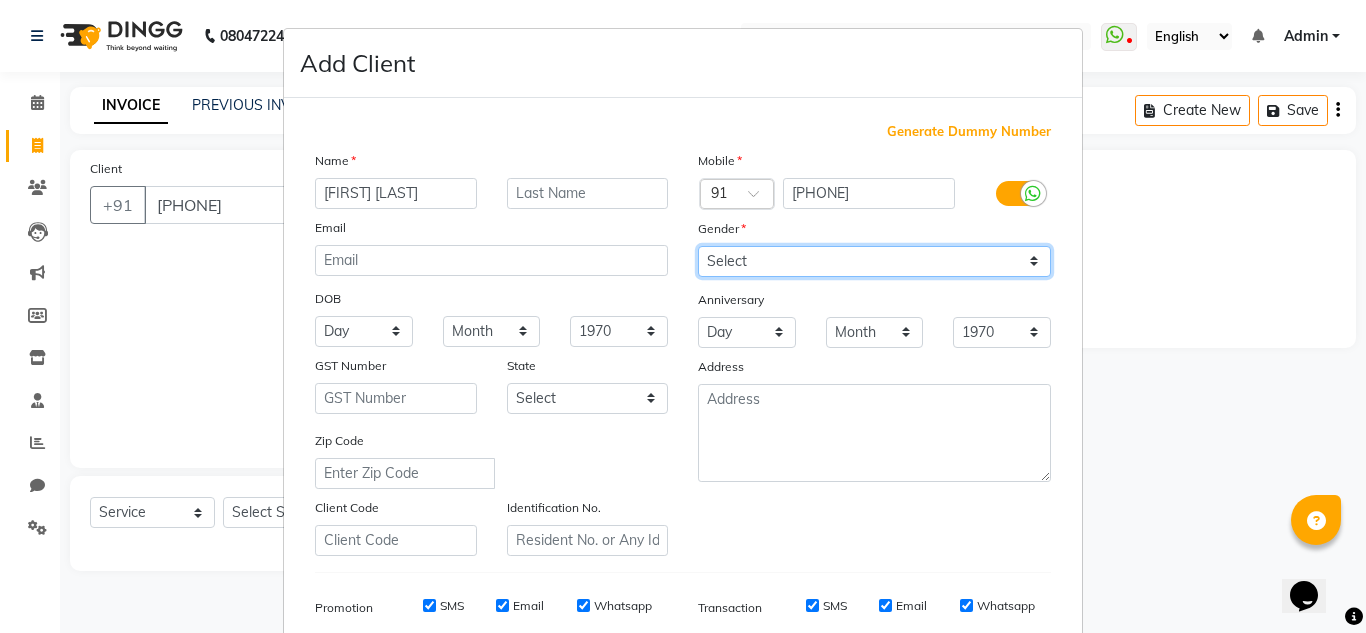 click on "Select Male Female Other Prefer Not To Say" at bounding box center [874, 261] 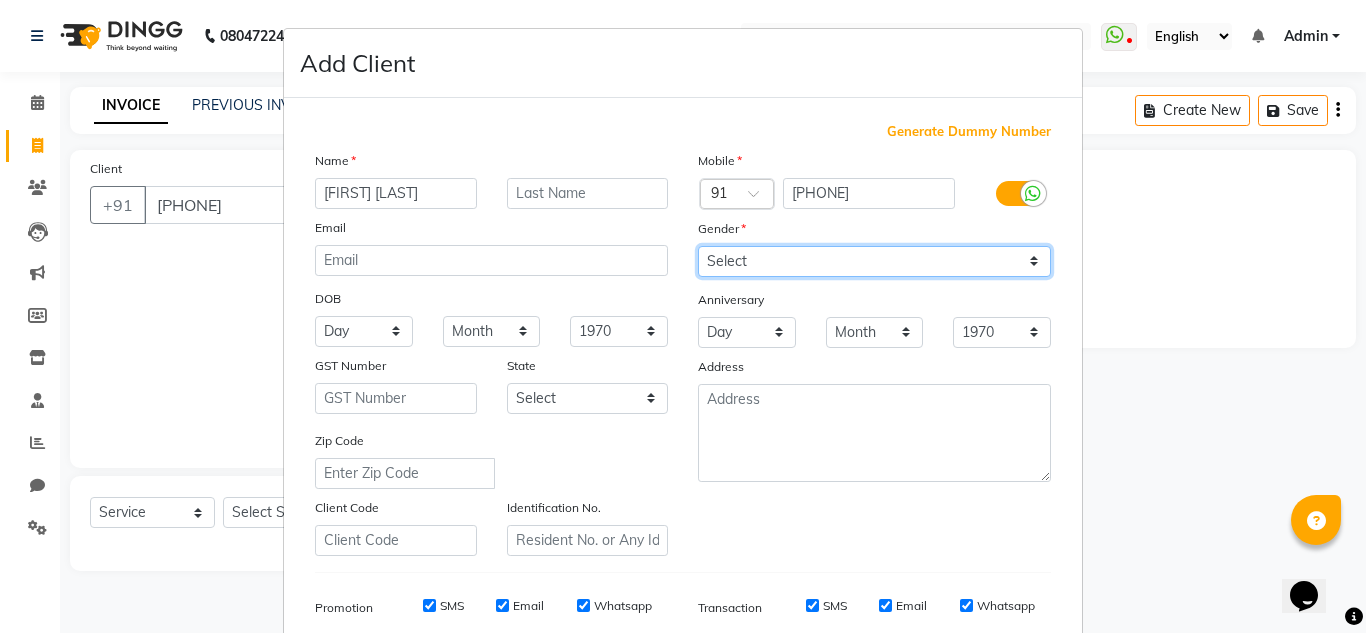 select on "female" 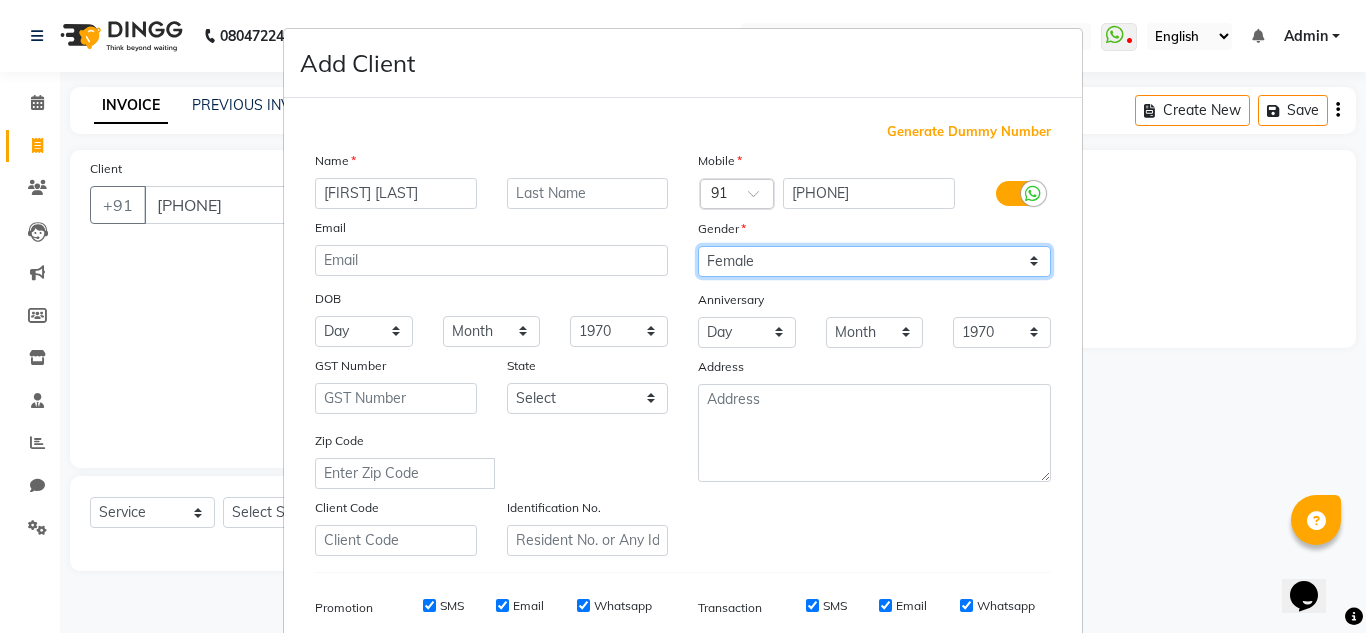 click on "Select Male Female Other Prefer Not To Say" at bounding box center [874, 261] 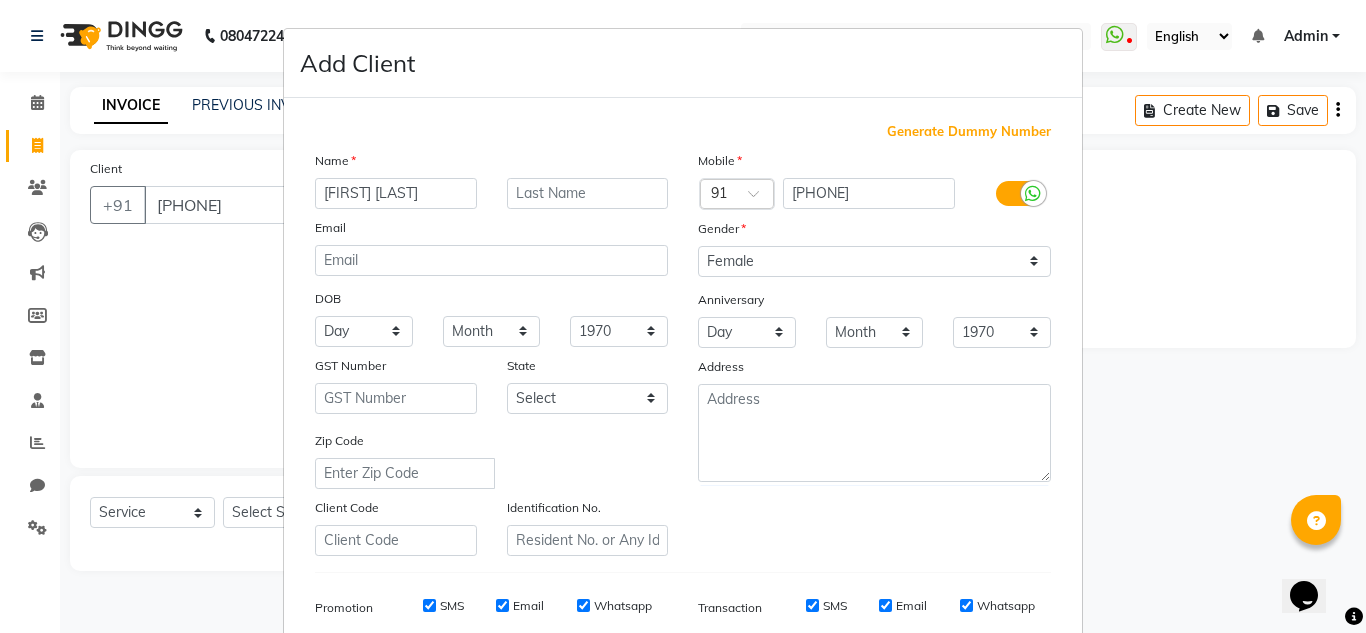 drag, startPoint x: 853, startPoint y: 405, endPoint x: 1245, endPoint y: 374, distance: 393.22385 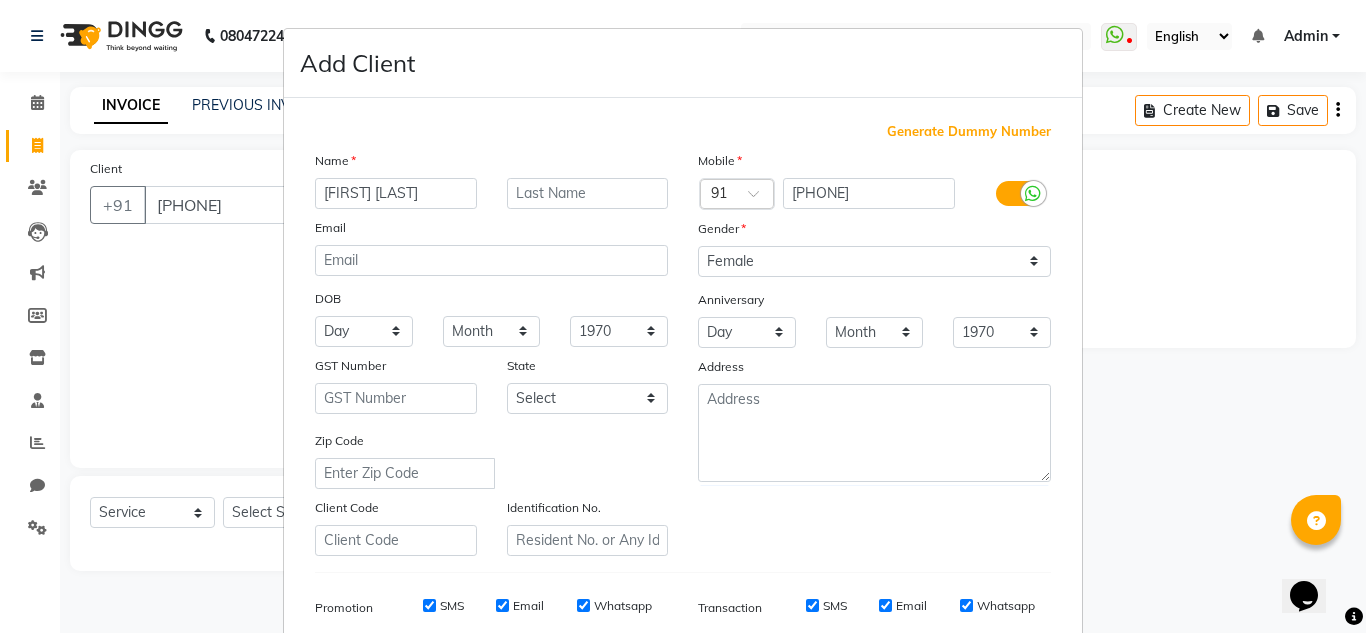 click on "Add Client Generate Dummy Number Name [FIRST] mam Email DOB Day 01 02 03 04 05 06 07 08 09 10 11 12 13 14 15 16 17 18 19 20 21 22 23 24 25 26 27 28 29 30 31 Month January February March April May June July August September October November December 1940 1941 1942 1943 1944 1945 1946 1947 1948 1949 1950 1951 1952 1953 1954 1955 1956 1957 1958 1959 1960 1961 1962 1963 1964 1965 1966 1967 1968 1969 1970 1971 1972 1973 1974 1975 1976 1977 1978 1979 1980 1981 1982 1983 1984 1985 1986 1987 1988 1989 1990 1991 1992 1993 1994 1995 1996 1997 1998 1999 2000 2001 2002 2003 2004 2005 2006 2007 2008 2009 2010 2011 2012 2013 2014 2015 2016 2017 2018 2019 2020 2021 2022 2023 2024 GST Number State Select Andaman and Nicobar Islands Andhra Pradesh Arunachal Pradesh Assam Bihar Chandigarh Chhattisgarh Dadra and Nagar Haveli Daman and Diu Delhi Goa Gujarat Haryana Himachal Pradesh Jammu and Kashmir Jharkhand Karnataka Kerala Lakshadweep Madhya Pradesh Maharashtra Manipur Meghalaya Mizoram Nagaland Odisha Pondicherry Punjab × [PHONE]" at bounding box center [683, 316] 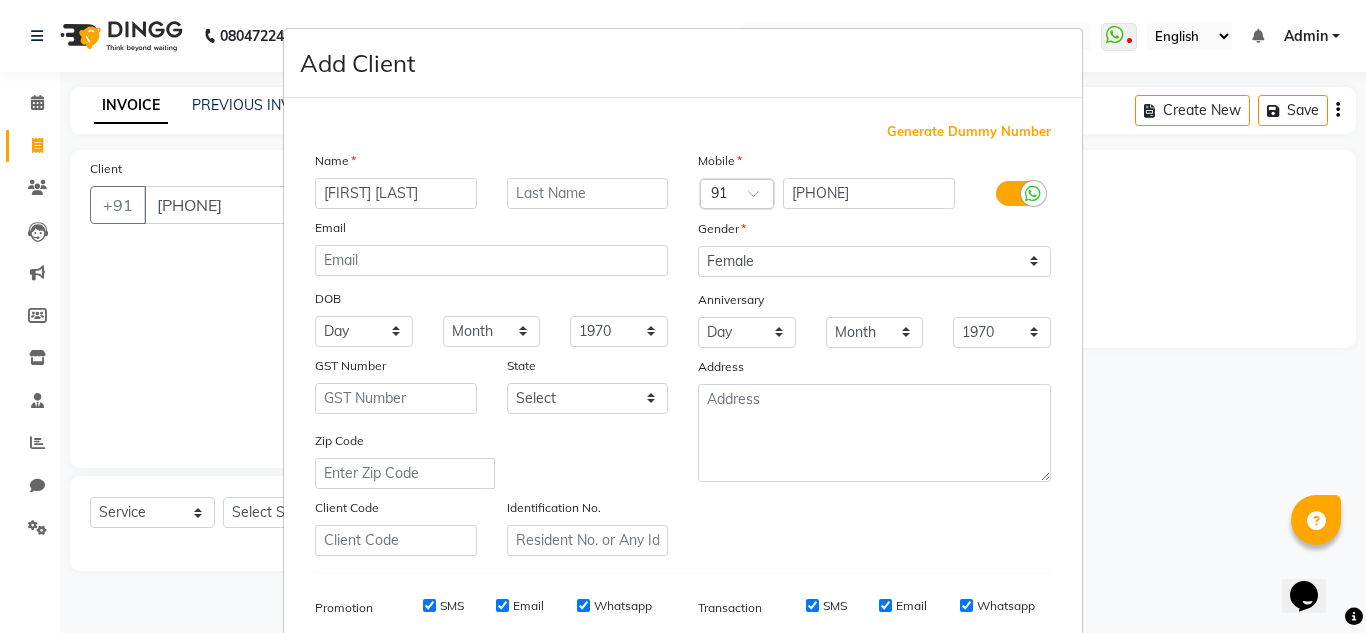 click on "Add Client Generate Dummy Number Name [FIRST] mam Email DOB Day 01 02 03 04 05 06 07 08 09 10 11 12 13 14 15 16 17 18 19 20 21 22 23 24 25 26 27 28 29 30 31 Month January February March April May June July August September October November December 1940 1941 1942 1943 1944 1945 1946 1947 1948 1949 1950 1951 1952 1953 1954 1955 1956 1957 1958 1959 1960 1961 1962 1963 1964 1965 1966 1967 1968 1969 1970 1971 1972 1973 1974 1975 1976 1977 1978 1979 1980 1981 1982 1983 1984 1985 1986 1987 1988 1989 1990 1991 1992 1993 1994 1995 1996 1997 1998 1999 2000 2001 2002 2003 2004 2005 2006 2007 2008 2009 2010 2011 2012 2013 2014 2015 2016 2017 2018 2019 2020 2021 2022 2023 2024 GST Number State Select Andaman and Nicobar Islands Andhra Pradesh Arunachal Pradesh Assam Bihar Chandigarh Chhattisgarh Dadra and Nagar Haveli Daman and Diu Delhi Goa Gujarat Haryana Himachal Pradesh Jammu and Kashmir Jharkhand Karnataka Kerala Lakshadweep Madhya Pradesh Maharashtra Manipur Meghalaya Mizoram Nagaland Odisha Pondicherry Punjab × [PHONE]" at bounding box center (683, 316) 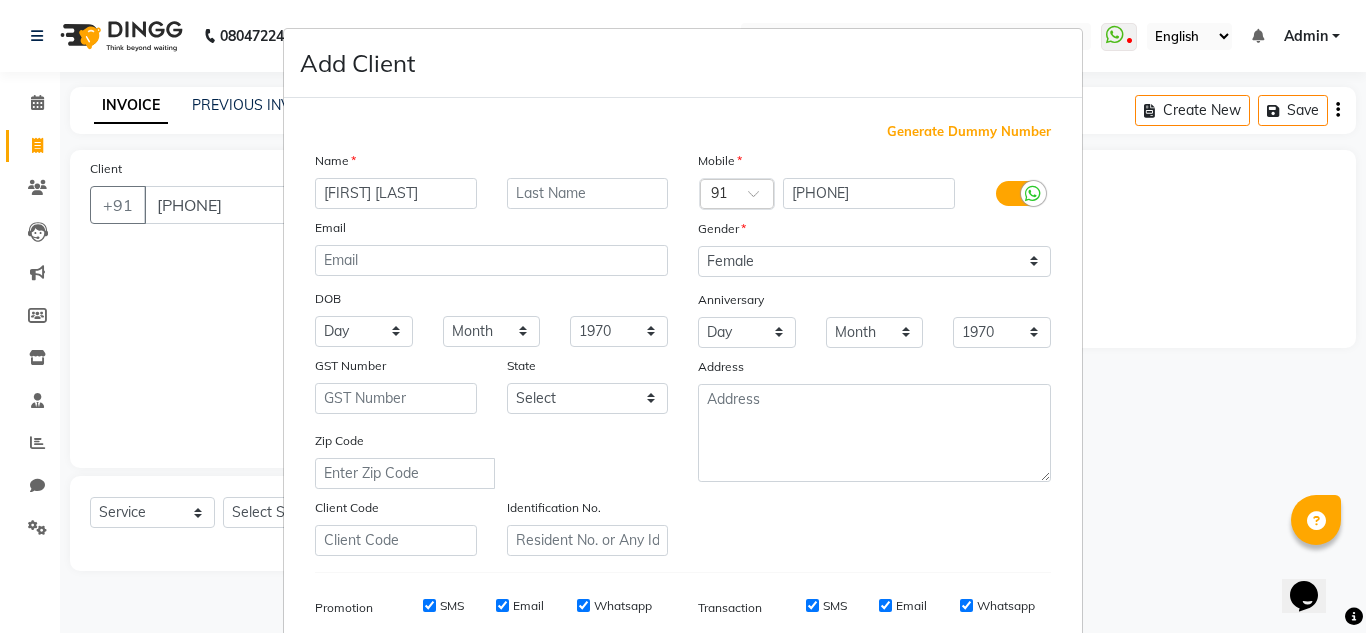 click on "Add Client Generate Dummy Number Name [FIRST] mam Email DOB Day 01 02 03 04 05 06 07 08 09 10 11 12 13 14 15 16 17 18 19 20 21 22 23 24 25 26 27 28 29 30 31 Month January February March April May June July August September October November December 1940 1941 1942 1943 1944 1945 1946 1947 1948 1949 1950 1951 1952 1953 1954 1955 1956 1957 1958 1959 1960 1961 1962 1963 1964 1965 1966 1967 1968 1969 1970 1971 1972 1973 1974 1975 1976 1977 1978 1979 1980 1981 1982 1983 1984 1985 1986 1987 1988 1989 1990 1991 1992 1993 1994 1995 1996 1997 1998 1999 2000 2001 2002 2003 2004 2005 2006 2007 2008 2009 2010 2011 2012 2013 2014 2015 2016 2017 2018 2019 2020 2021 2022 2023 2024 GST Number State Select Andaman and Nicobar Islands Andhra Pradesh Arunachal Pradesh Assam Bihar Chandigarh Chhattisgarh Dadra and Nagar Haveli Daman and Diu Delhi Goa Gujarat Haryana Himachal Pradesh Jammu and Kashmir Jharkhand Karnataka Kerala Lakshadweep Madhya Pradesh Maharashtra Manipur Meghalaya Mizoram Nagaland Odisha Pondicherry Punjab × [PHONE]" at bounding box center [683, 316] 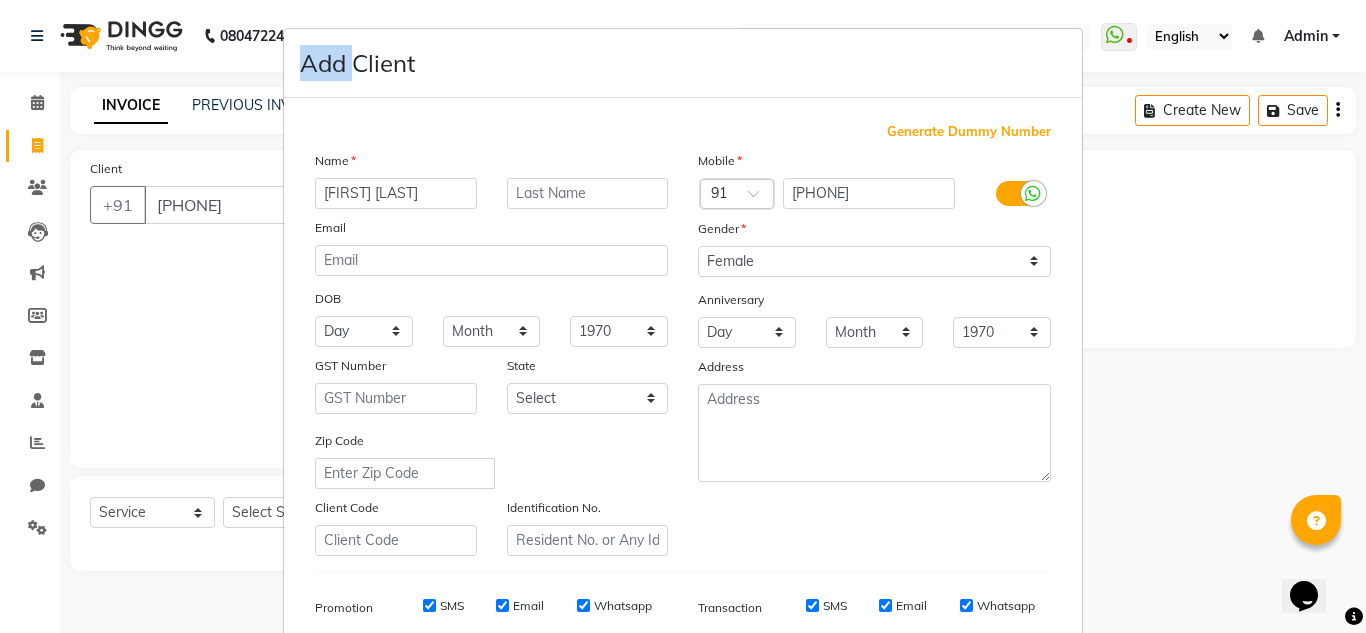 click on "Add Client Generate Dummy Number Name [FIRST] mam Email DOB Day 01 02 03 04 05 06 07 08 09 10 11 12 13 14 15 16 17 18 19 20 21 22 23 24 25 26 27 28 29 30 31 Month January February March April May June July August September October November December 1940 1941 1942 1943 1944 1945 1946 1947 1948 1949 1950 1951 1952 1953 1954 1955 1956 1957 1958 1959 1960 1961 1962 1963 1964 1965 1966 1967 1968 1969 1970 1971 1972 1973 1974 1975 1976 1977 1978 1979 1980 1981 1982 1983 1984 1985 1986 1987 1988 1989 1990 1991 1992 1993 1994 1995 1996 1997 1998 1999 2000 2001 2002 2003 2004 2005 2006 2007 2008 2009 2010 2011 2012 2013 2014 2015 2016 2017 2018 2019 2020 2021 2022 2023 2024 GST Number State Select Andaman and Nicobar Islands Andhra Pradesh Arunachal Pradesh Assam Bihar Chandigarh Chhattisgarh Dadra and Nagar Haveli Daman and Diu Delhi Goa Gujarat Haryana Himachal Pradesh Jammu and Kashmir Jharkhand Karnataka Kerala Lakshadweep Madhya Pradesh Maharashtra Manipur Meghalaya Mizoram Nagaland Odisha Pondicherry Punjab × [PHONE]" at bounding box center (683, 316) 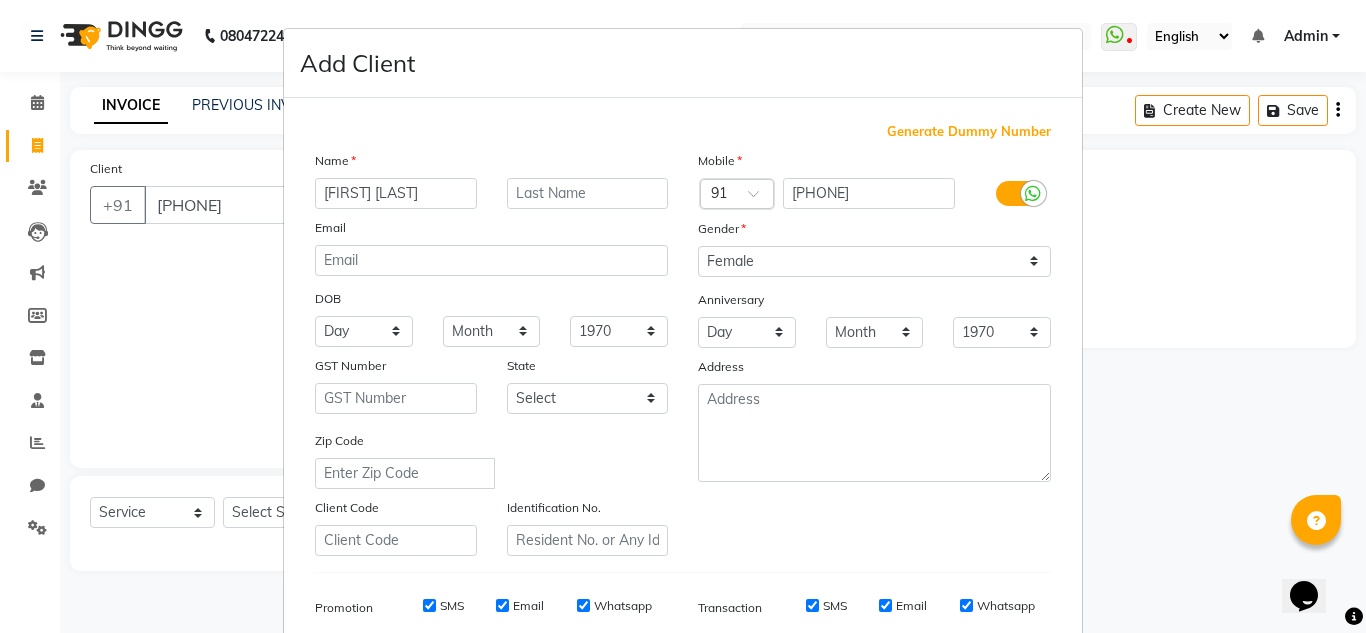 click on "Add Client Generate Dummy Number Name [FIRST] mam Email DOB Day 01 02 03 04 05 06 07 08 09 10 11 12 13 14 15 16 17 18 19 20 21 22 23 24 25 26 27 28 29 30 31 Month January February March April May June July August September October November December 1940 1941 1942 1943 1944 1945 1946 1947 1948 1949 1950 1951 1952 1953 1954 1955 1956 1957 1958 1959 1960 1961 1962 1963 1964 1965 1966 1967 1968 1969 1970 1971 1972 1973 1974 1975 1976 1977 1978 1979 1980 1981 1982 1983 1984 1985 1986 1987 1988 1989 1990 1991 1992 1993 1994 1995 1996 1997 1998 1999 2000 2001 2002 2003 2004 2005 2006 2007 2008 2009 2010 2011 2012 2013 2014 2015 2016 2017 2018 2019 2020 2021 2022 2023 2024 GST Number State Select Andaman and Nicobar Islands Andhra Pradesh Arunachal Pradesh Assam Bihar Chandigarh Chhattisgarh Dadra and Nagar Haveli Daman and Diu Delhi Goa Gujarat Haryana Himachal Pradesh Jammu and Kashmir Jharkhand Karnataka Kerala Lakshadweep Madhya Pradesh Maharashtra Manipur Meghalaya Mizoram Nagaland Odisha Pondicherry Punjab × [PHONE]" at bounding box center (683, 316) 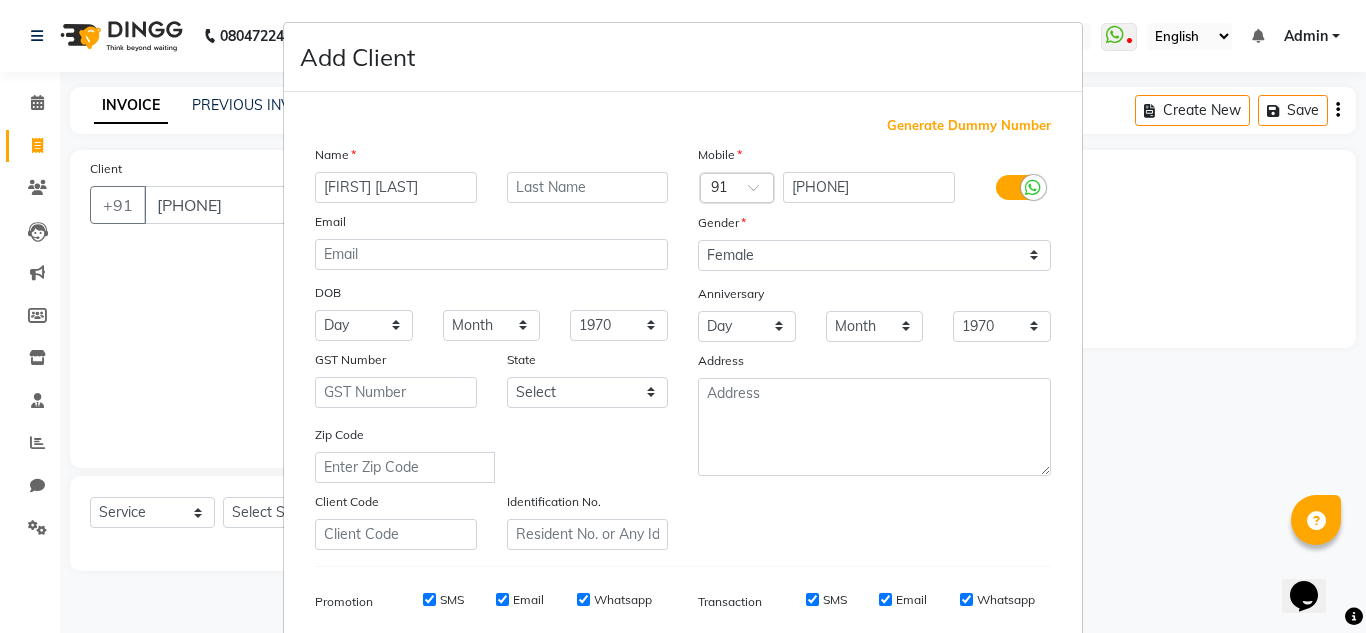 scroll, scrollTop: 0, scrollLeft: 0, axis: both 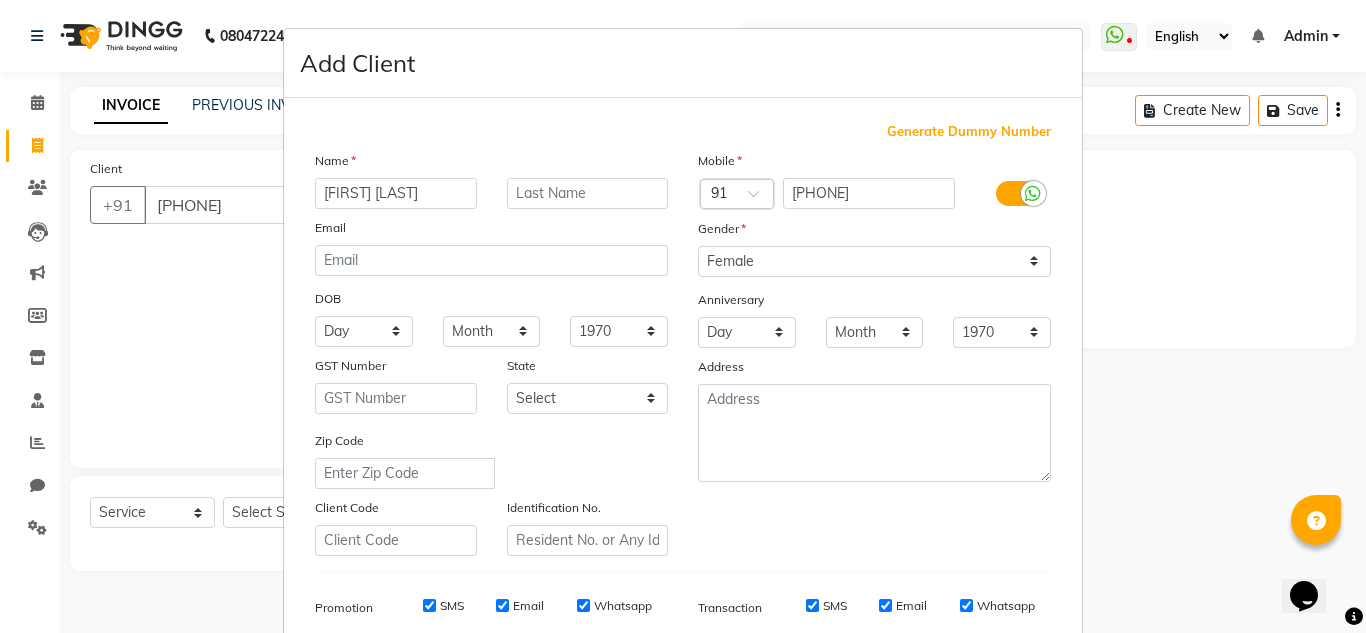 click on "Add Client Generate Dummy Number Name [FIRST] mam Email DOB Day 01 02 03 04 05 06 07 08 09 10 11 12 13 14 15 16 17 18 19 20 21 22 23 24 25 26 27 28 29 30 31 Month January February March April May June July August September October November December 1940 1941 1942 1943 1944 1945 1946 1947 1948 1949 1950 1951 1952 1953 1954 1955 1956 1957 1958 1959 1960 1961 1962 1963 1964 1965 1966 1967 1968 1969 1970 1971 1972 1973 1974 1975 1976 1977 1978 1979 1980 1981 1982 1983 1984 1985 1986 1987 1988 1989 1990 1991 1992 1993 1994 1995 1996 1997 1998 1999 2000 2001 2002 2003 2004 2005 2006 2007 2008 2009 2010 2011 2012 2013 2014 2015 2016 2017 2018 2019 2020 2021 2022 2023 2024 GST Number State Select Andaman and Nicobar Islands Andhra Pradesh Arunachal Pradesh Assam Bihar Chandigarh Chhattisgarh Dadra and Nagar Haveli Daman and Diu Delhi Goa Gujarat Haryana Himachal Pradesh Jammu and Kashmir Jharkhand Karnataka Kerala Lakshadweep Madhya Pradesh Maharashtra Manipur Meghalaya Mizoram Nagaland Odisha Pondicherry Punjab × [PHONE]" at bounding box center [683, 316] 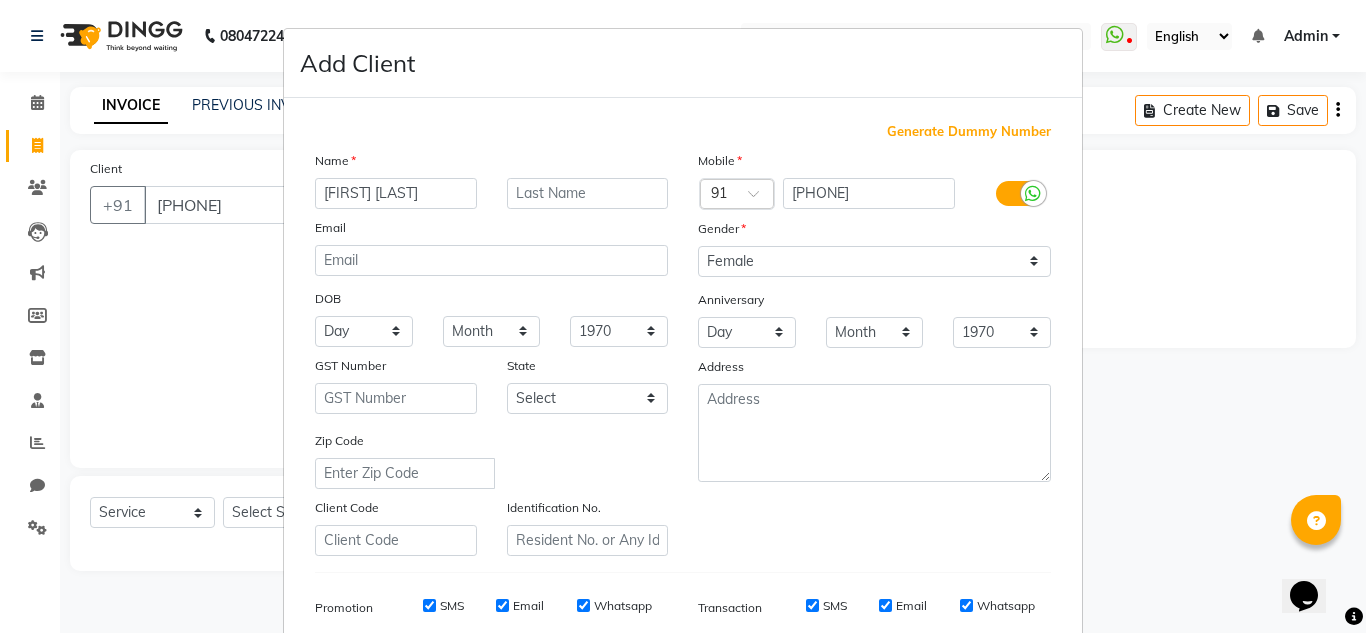 drag, startPoint x: 1064, startPoint y: 613, endPoint x: 1124, endPoint y: 590, distance: 64.25729 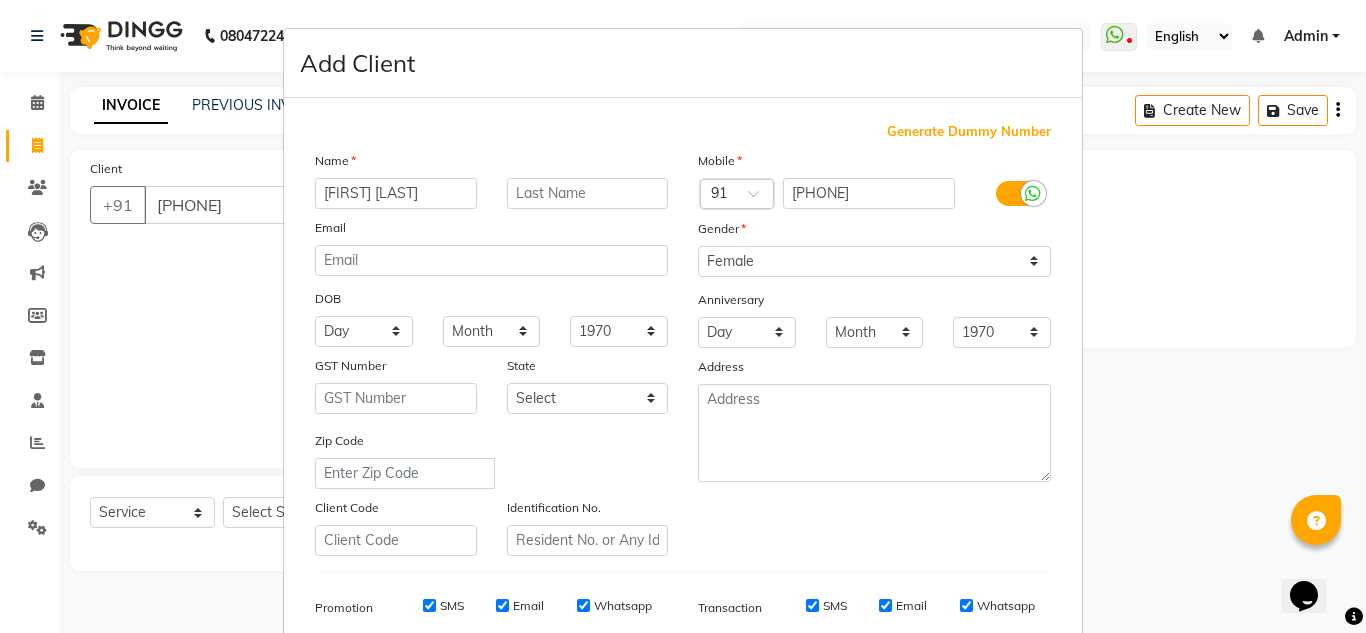 click on "Add Client Generate Dummy Number Name [FIRST] mam Email DOB Day 01 02 03 04 05 06 07 08 09 10 11 12 13 14 15 16 17 18 19 20 21 22 23 24 25 26 27 28 29 30 31 Month January February March April May June July August September October November December 1940 1941 1942 1943 1944 1945 1946 1947 1948 1949 1950 1951 1952 1953 1954 1955 1956 1957 1958 1959 1960 1961 1962 1963 1964 1965 1966 1967 1968 1969 1970 1971 1972 1973 1974 1975 1976 1977 1978 1979 1980 1981 1982 1983 1984 1985 1986 1987 1988 1989 1990 1991 1992 1993 1994 1995 1996 1997 1998 1999 2000 2001 2002 2003 2004 2005 2006 2007 2008 2009 2010 2011 2012 2013 2014 2015 2016 2017 2018 2019 2020 2021 2022 2023 2024 GST Number State Select Andaman and Nicobar Islands Andhra Pradesh Arunachal Pradesh Assam Bihar Chandigarh Chhattisgarh Dadra and Nagar Haveli Daman and Diu Delhi Goa Gujarat Haryana Himachal Pradesh Jammu and Kashmir Jharkhand Karnataka Kerala Lakshadweep Madhya Pradesh Maharashtra Manipur Meghalaya Mizoram Nagaland Odisha Pondicherry Punjab × [PHONE]" at bounding box center [683, 316] 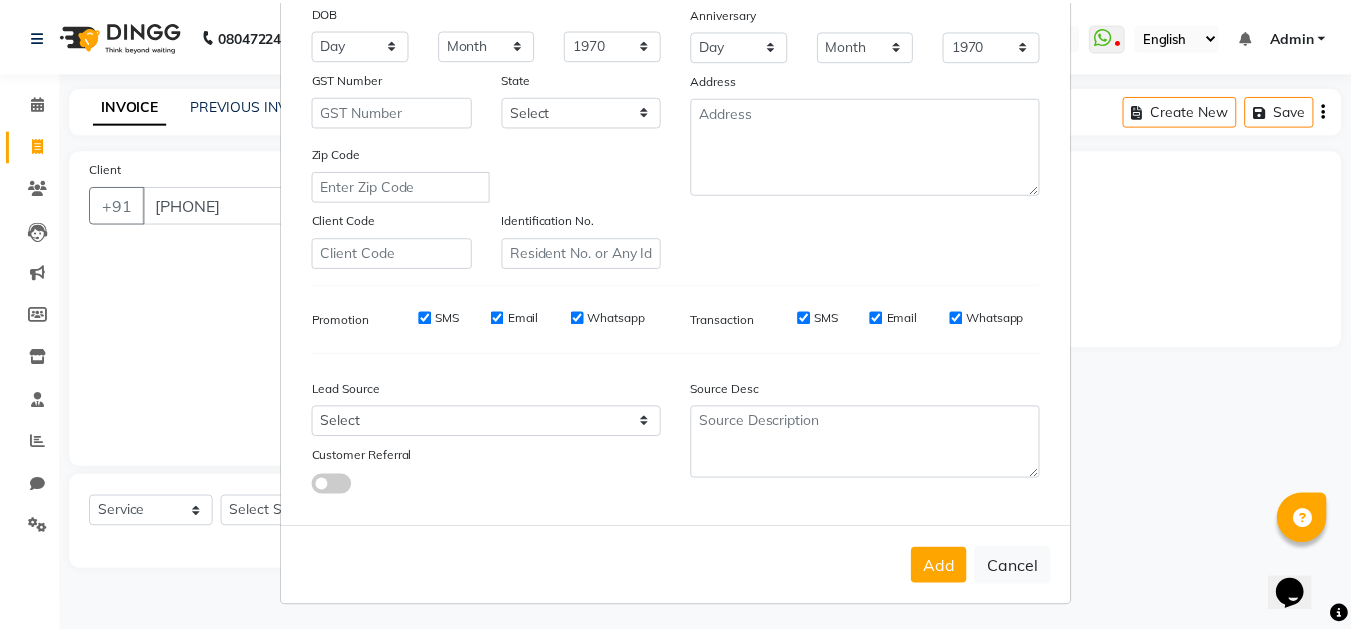 scroll, scrollTop: 290, scrollLeft: 0, axis: vertical 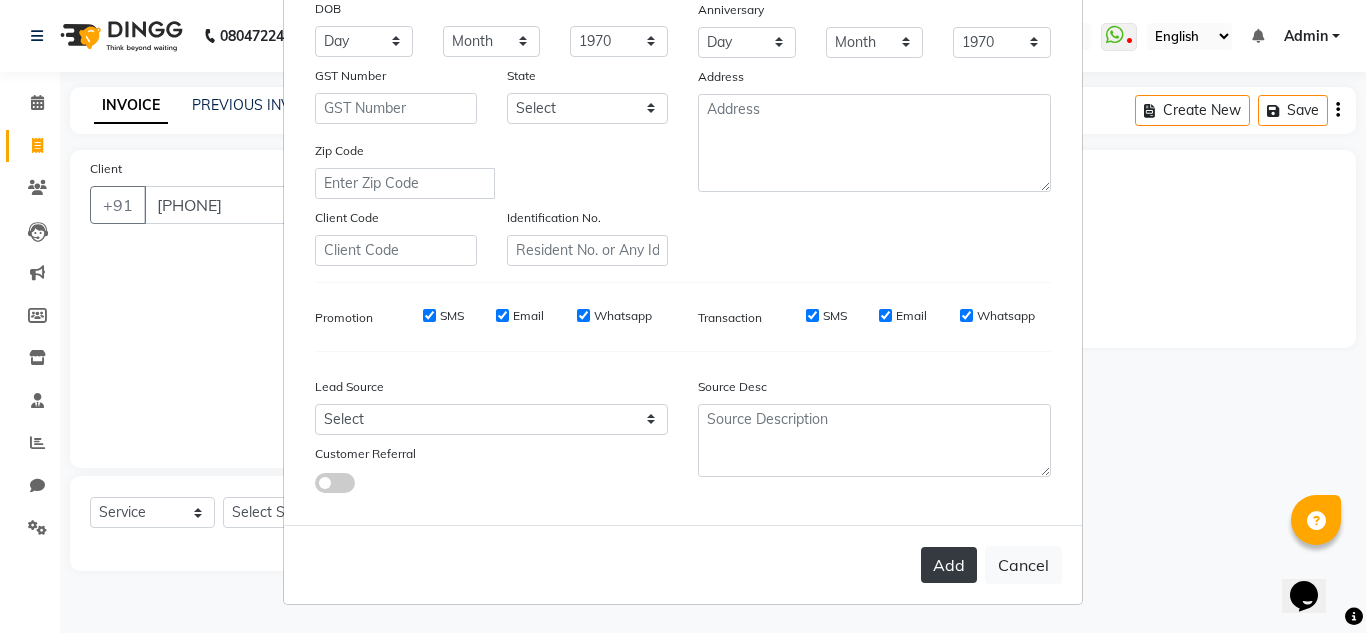 click on "Add" at bounding box center [949, 565] 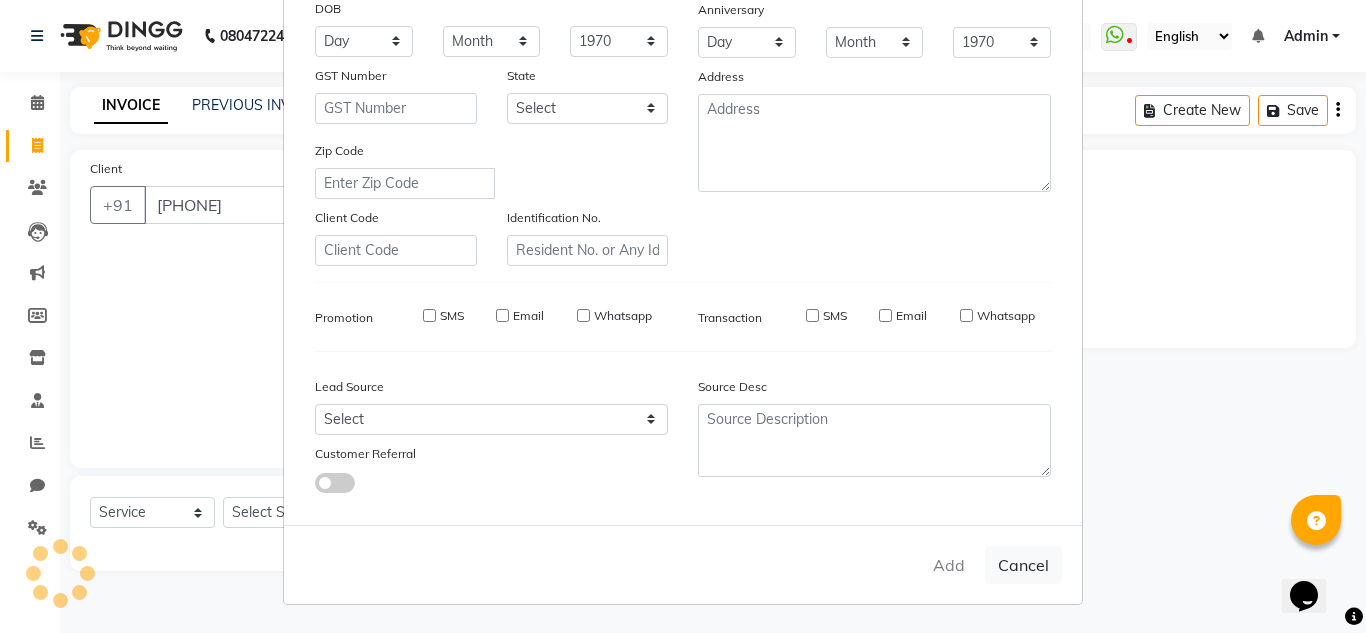 type 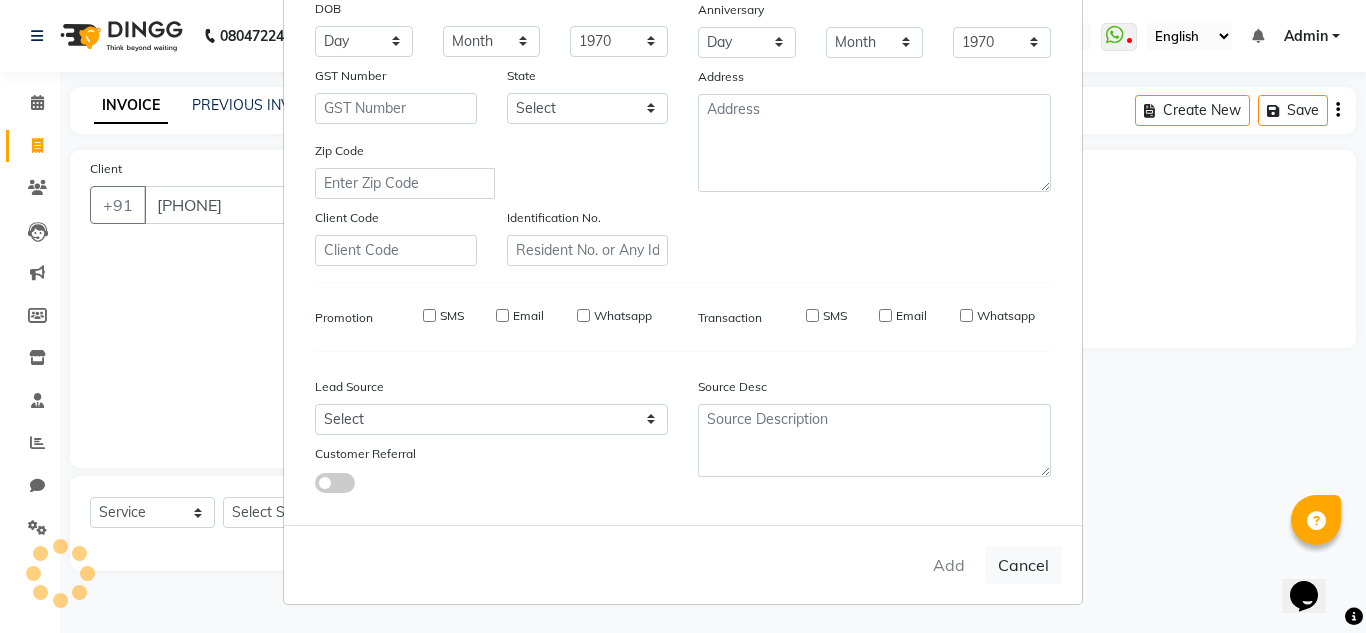 select 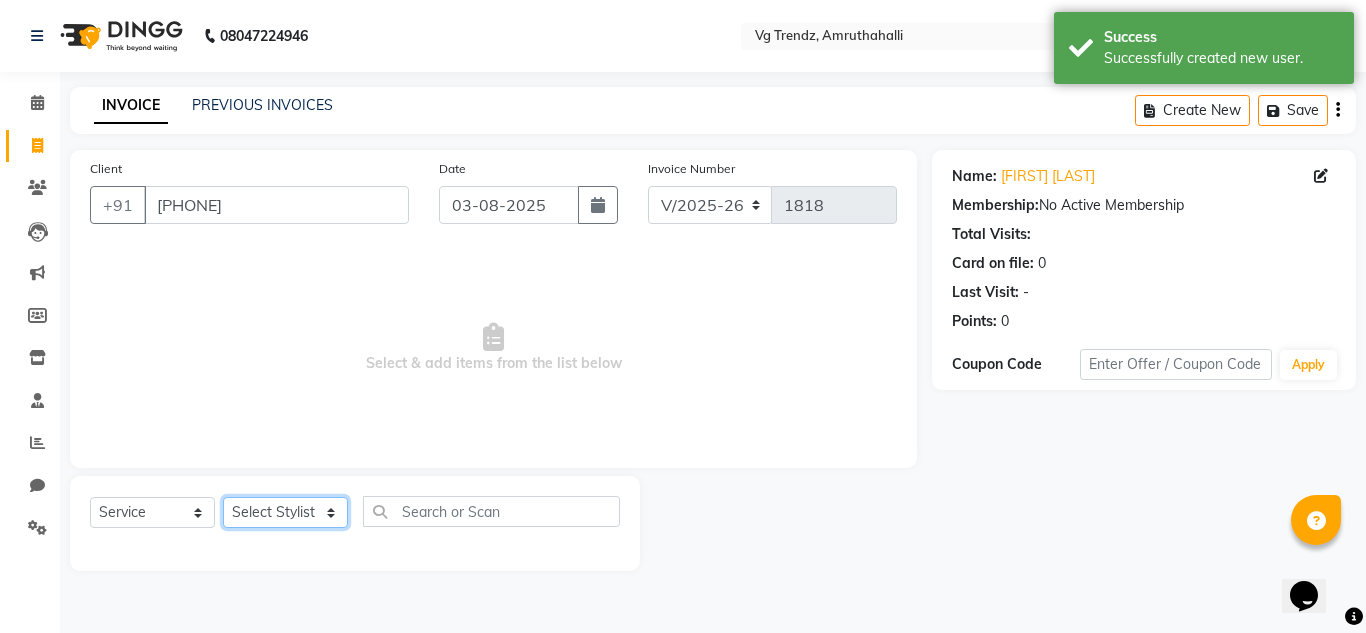 click on "Select Stylist Ashiwini N P Manjitha Chhetri Manjula S Mun Khan Naveen Kumar Rangashamaiah salon number Sandeep Sharma Shannu Sridevi Vanitha v" 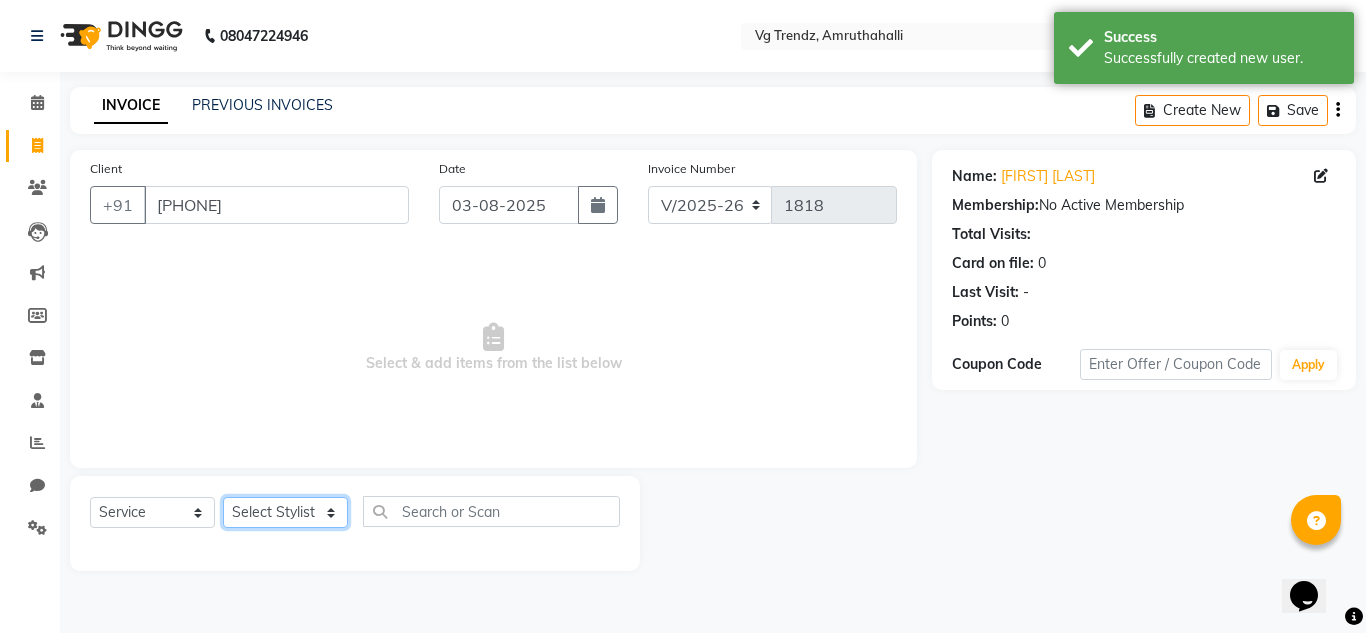 select on "85009" 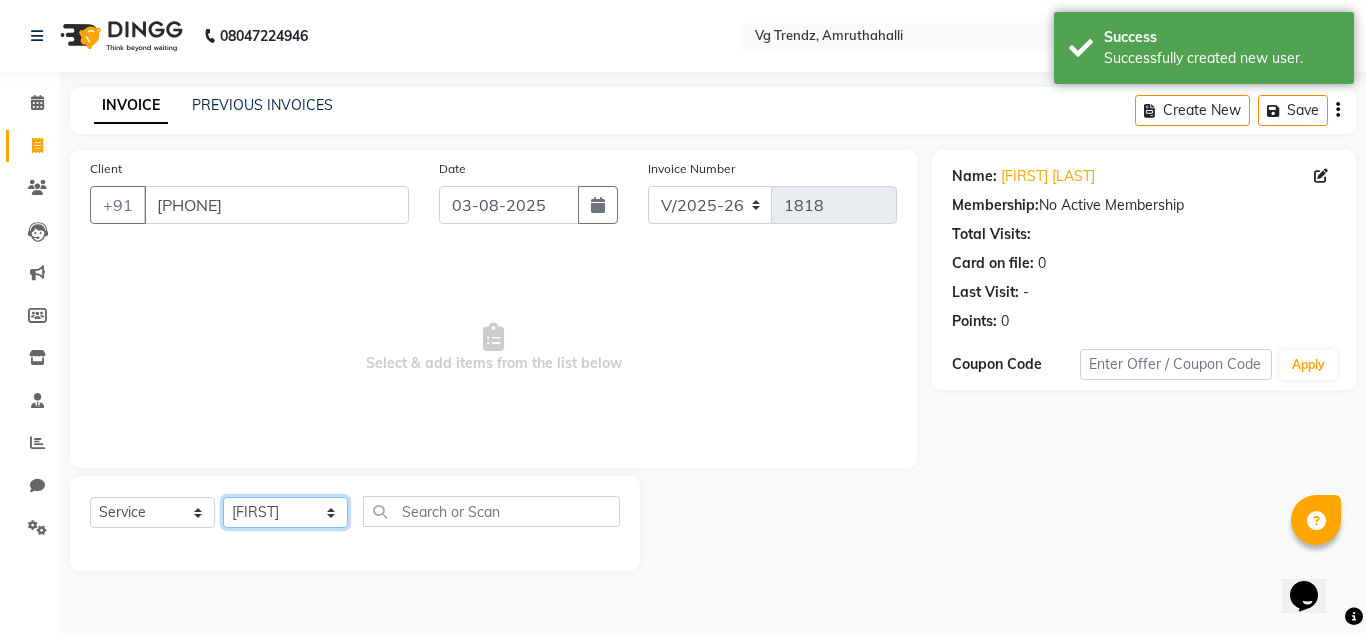 click on "Select Stylist Ashiwini N P Manjitha Chhetri Manjula S Mun Khan Naveen Kumar Rangashamaiah salon number Sandeep Sharma Shannu Sridevi Vanitha v" 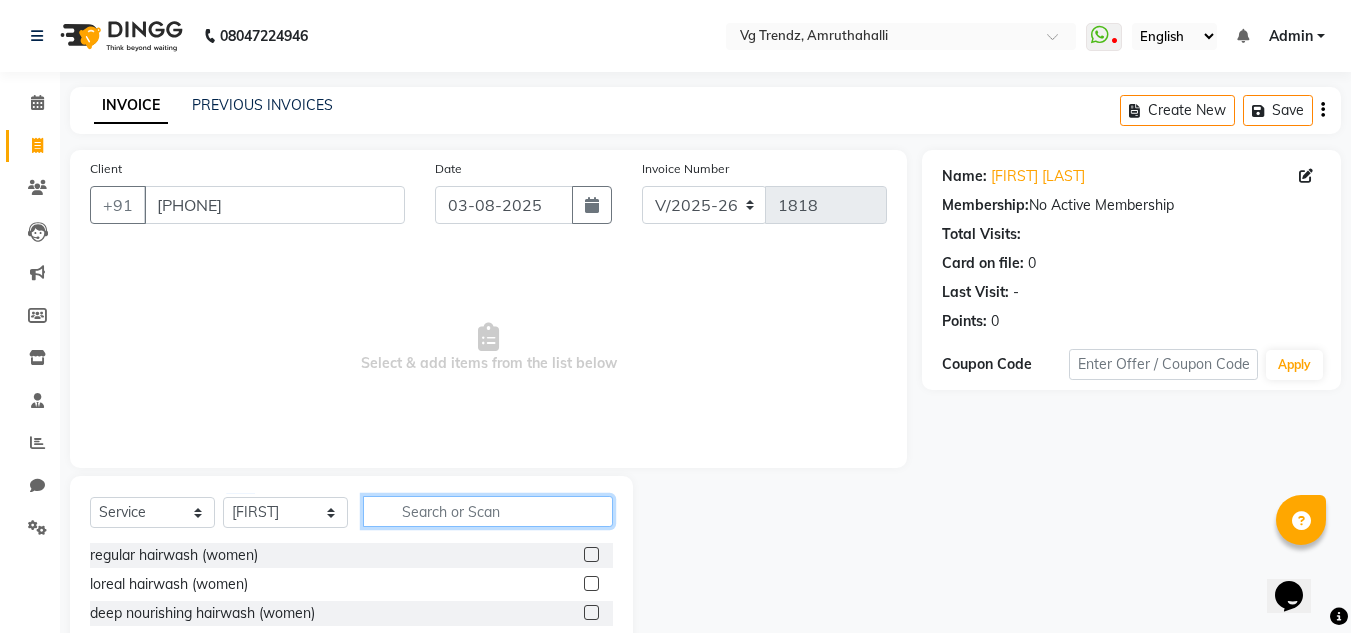 click 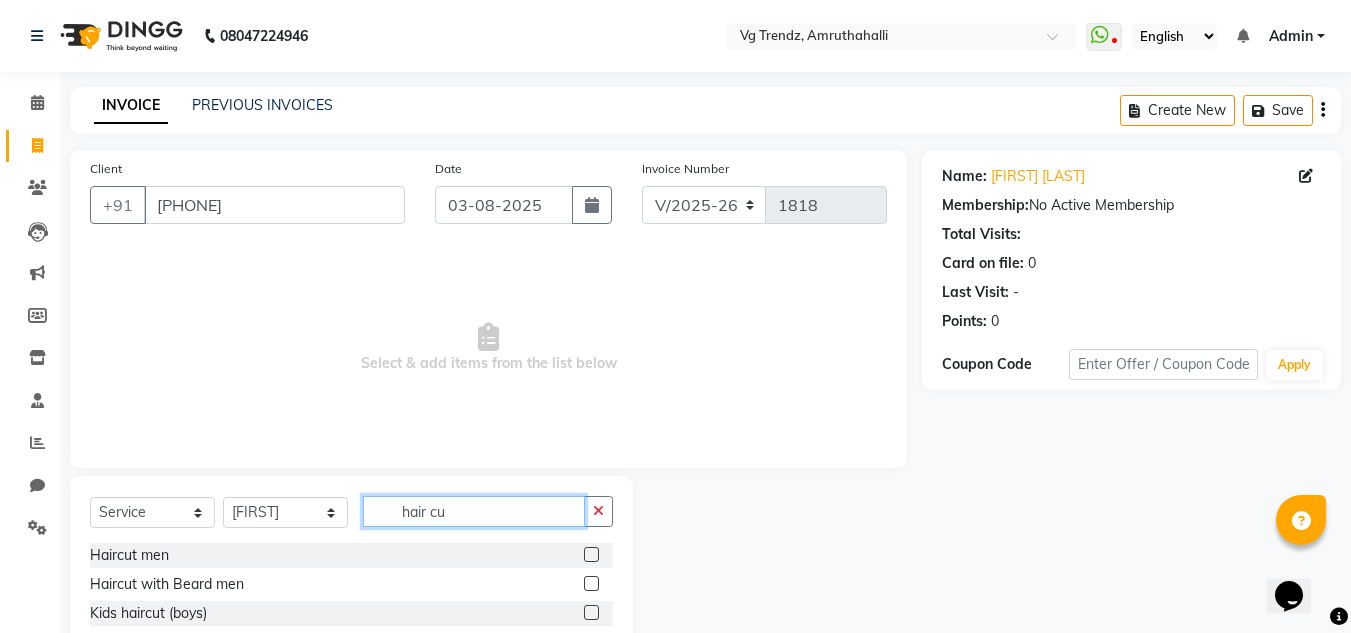 type on "hair cu" 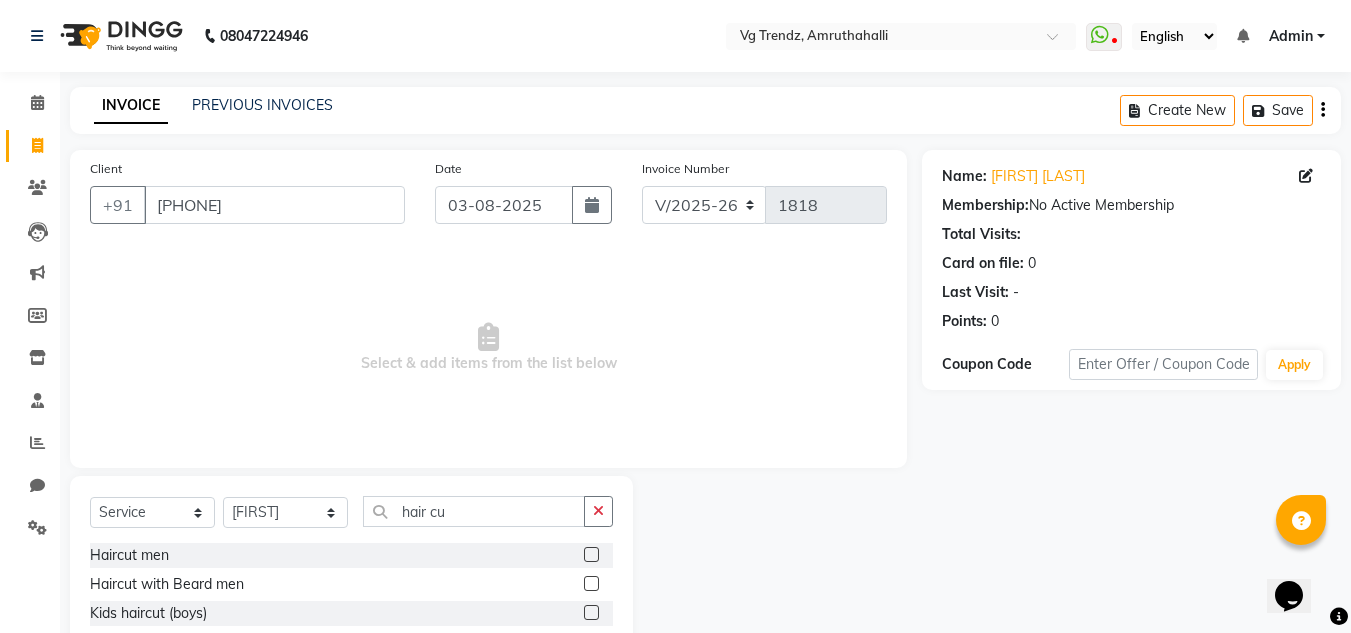 click 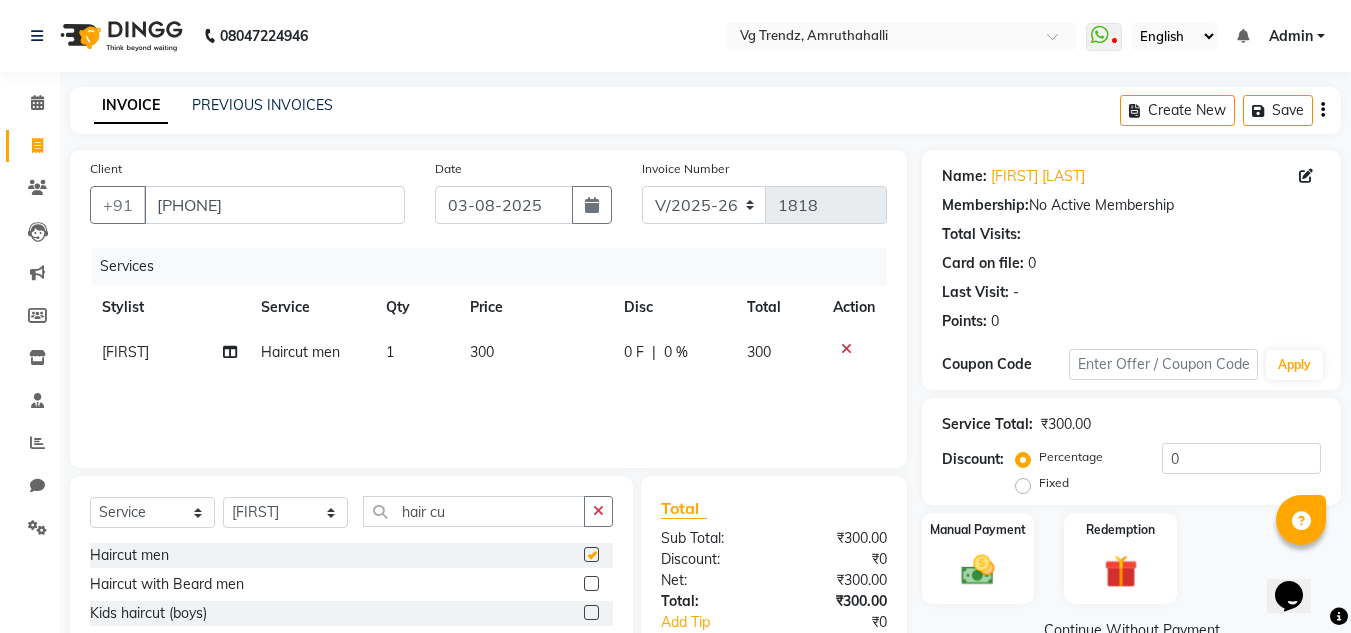 checkbox on "false" 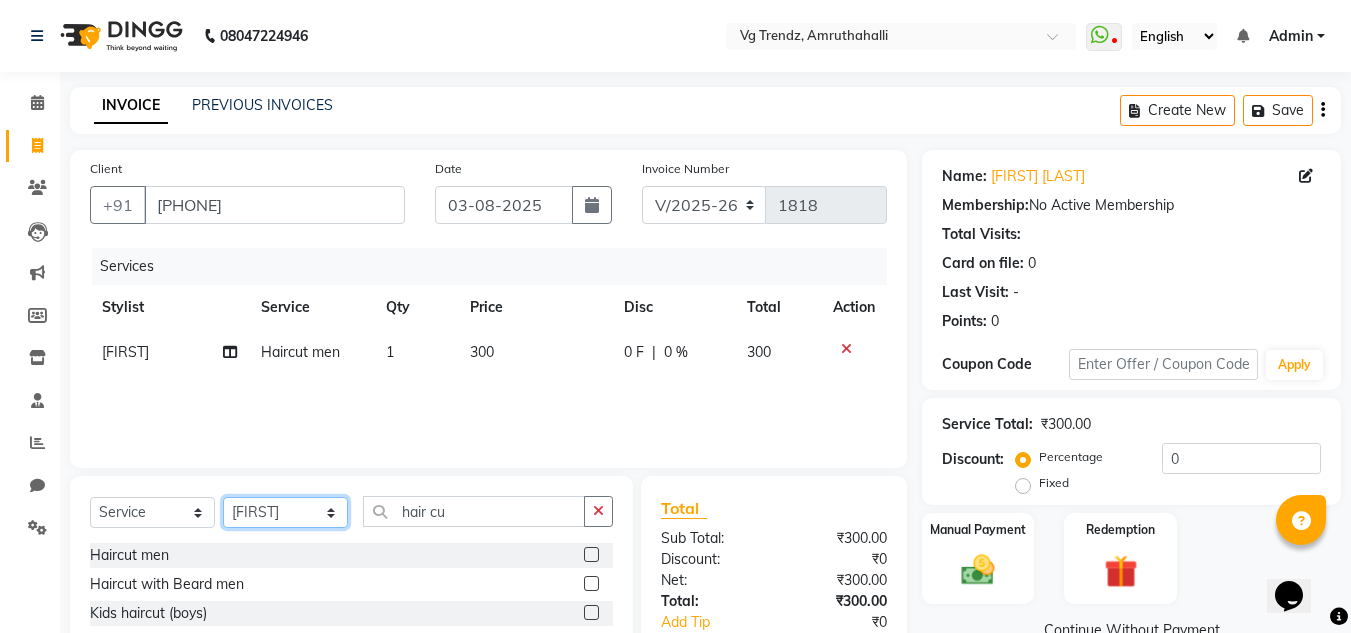 click on "Select Stylist Ashiwini N P Manjitha Chhetri Manjula S Mun Khan Naveen Kumar Rangashamaiah salon number Sandeep Sharma Shannu Sridevi Vanitha v" 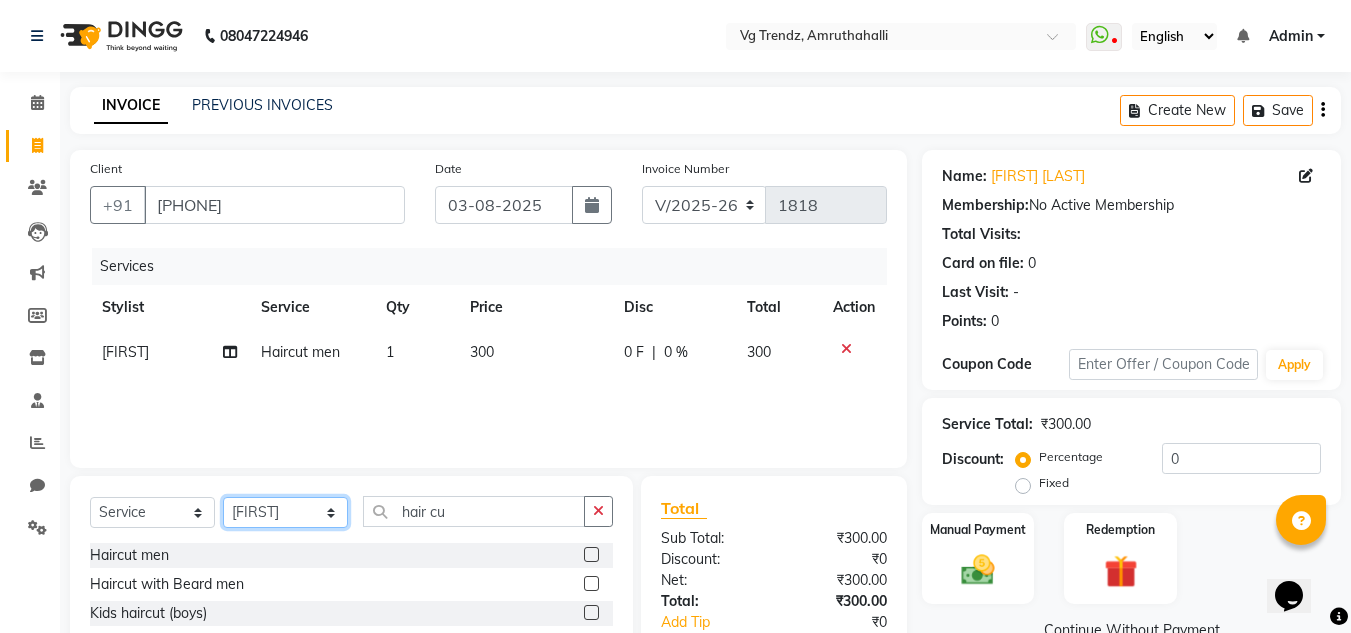 select on "[NUMBER]" 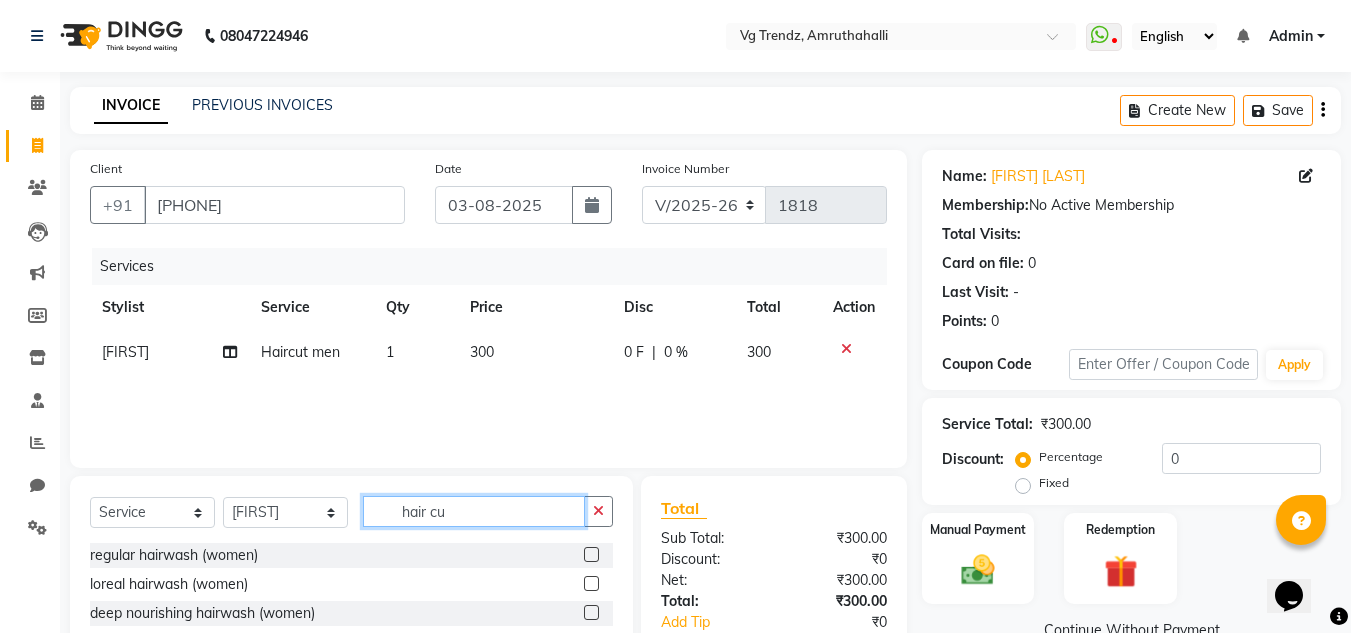 click on "hair cu" 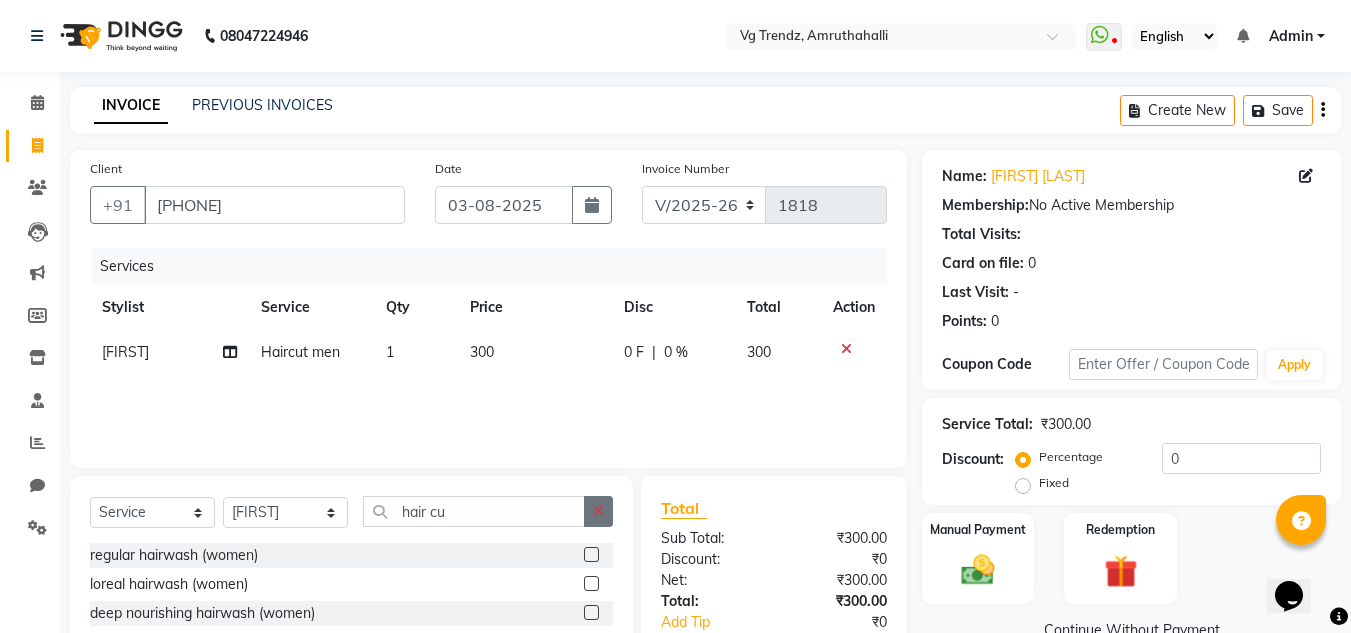 click 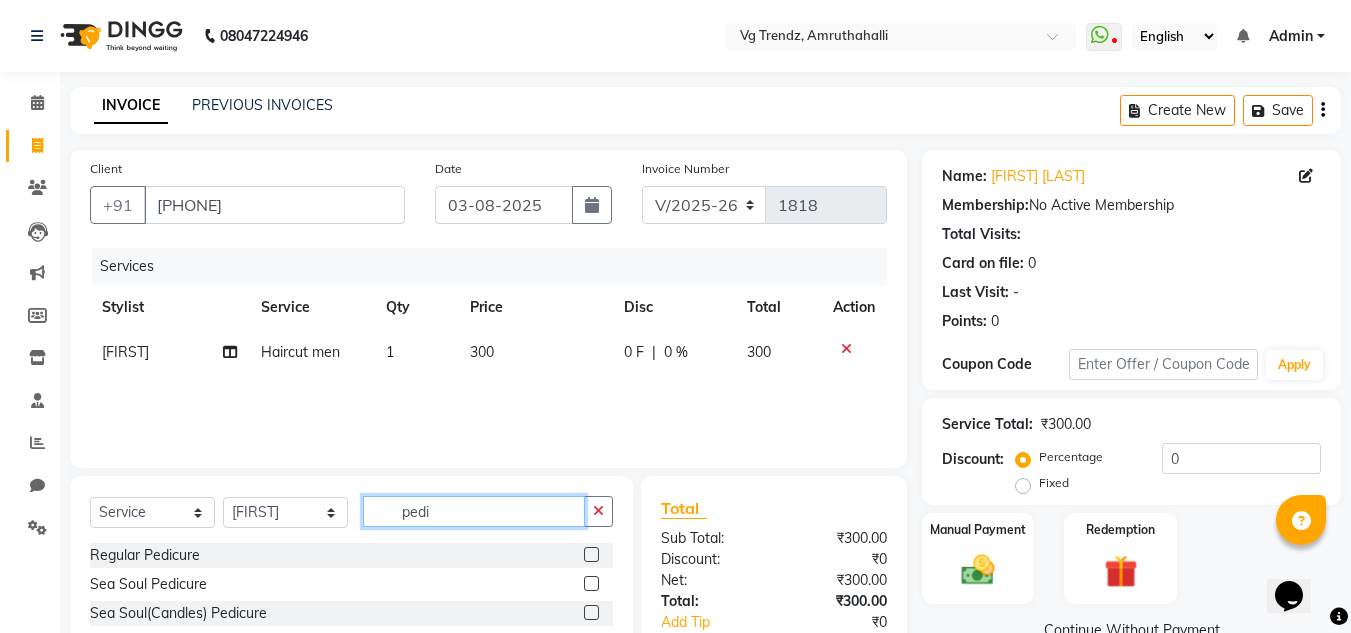 type on "pedi" 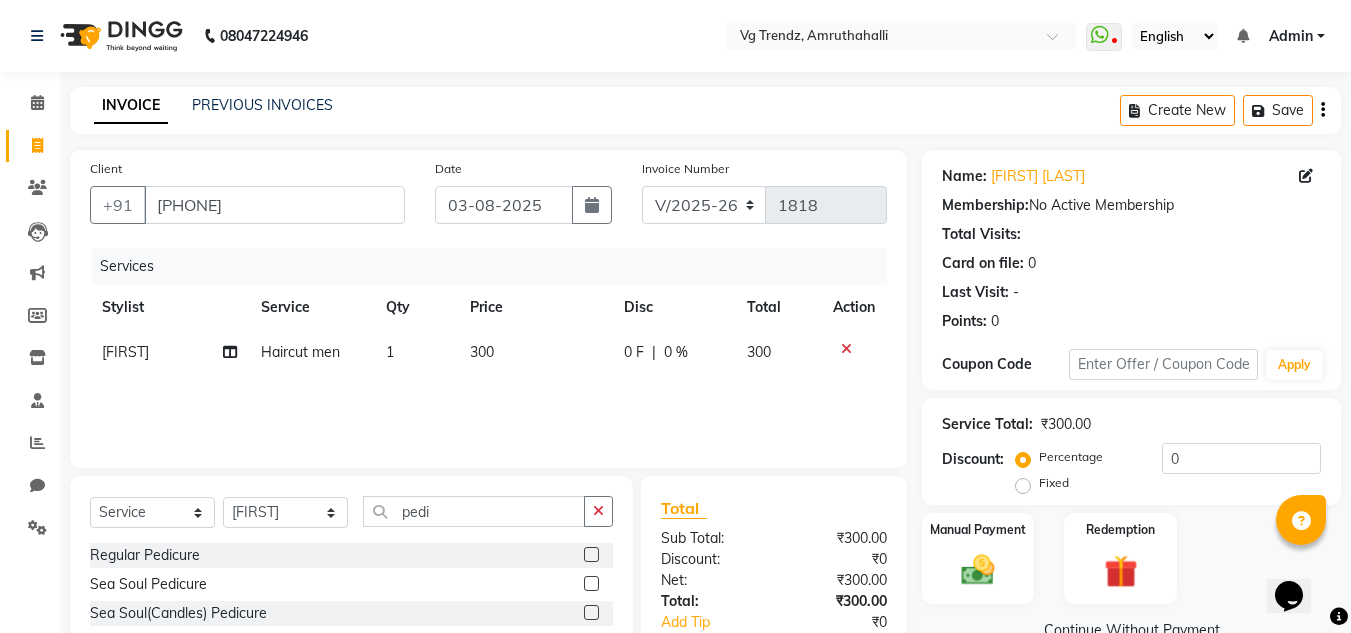 click 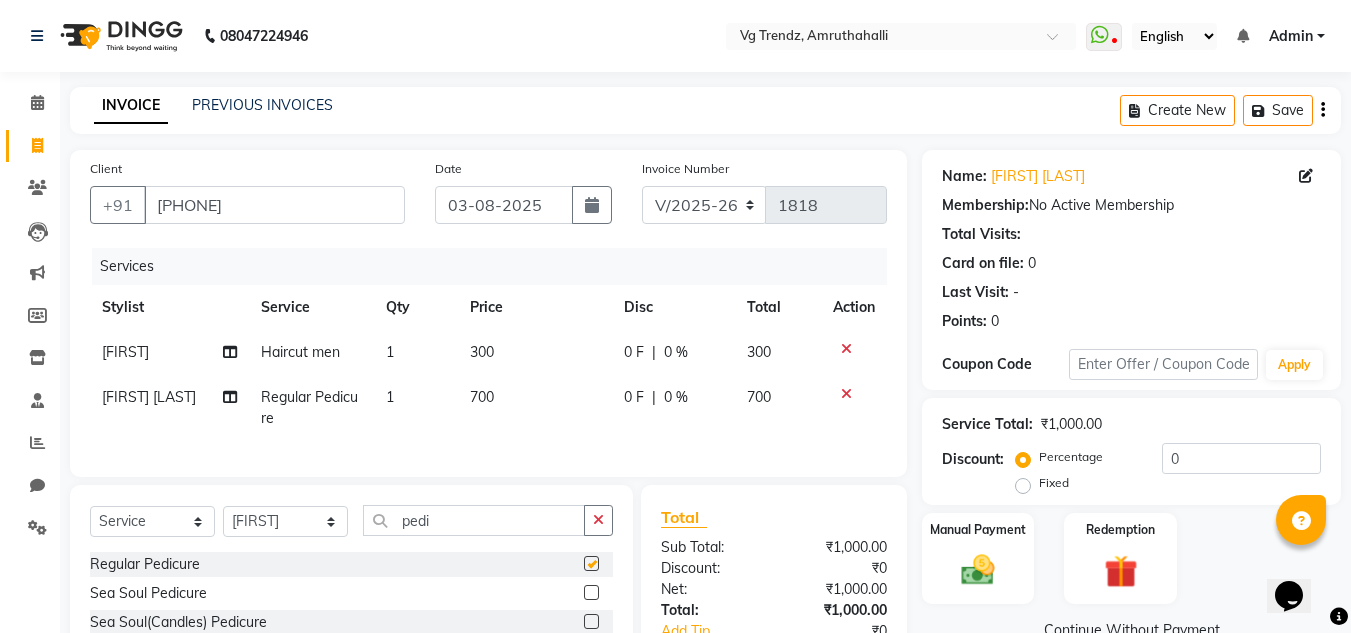 checkbox on "false" 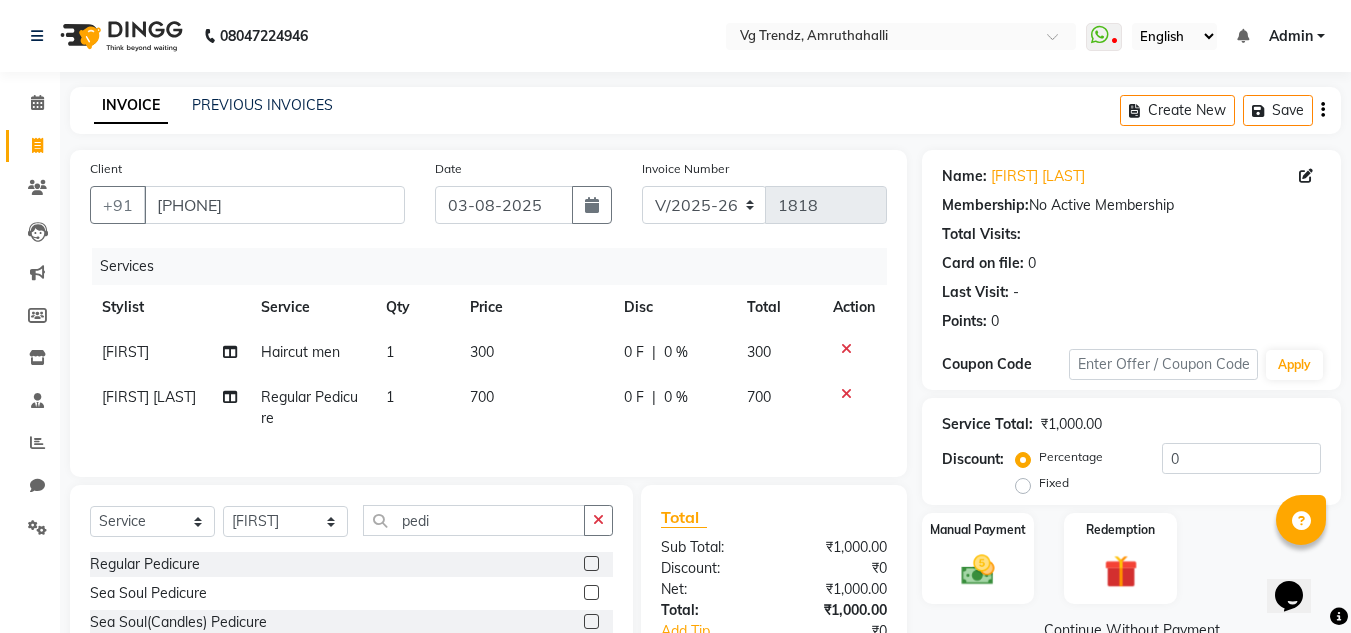 click on "700" 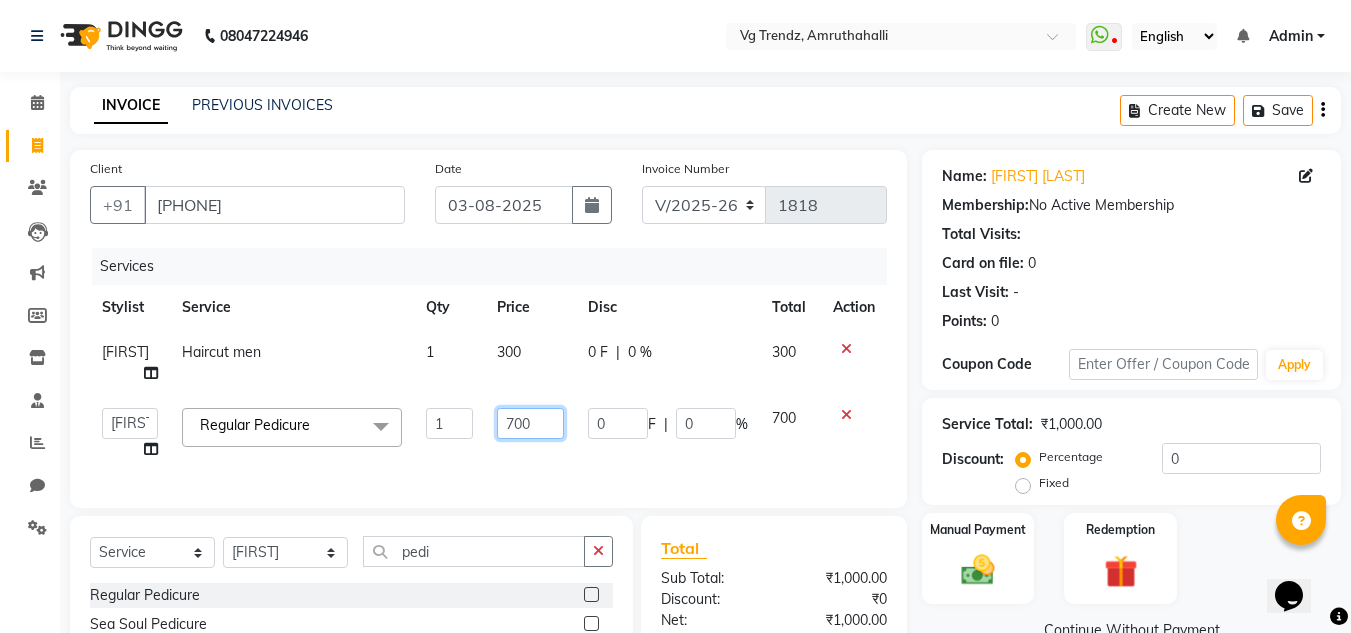 click on "700" 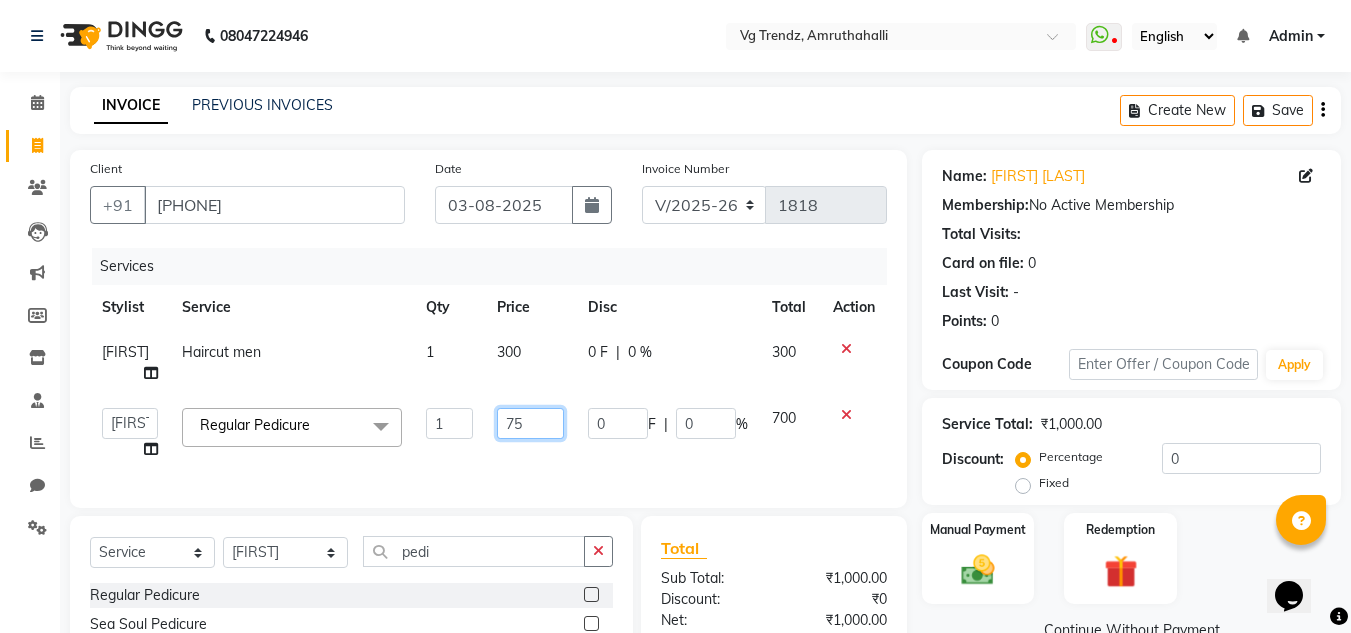 type on "750" 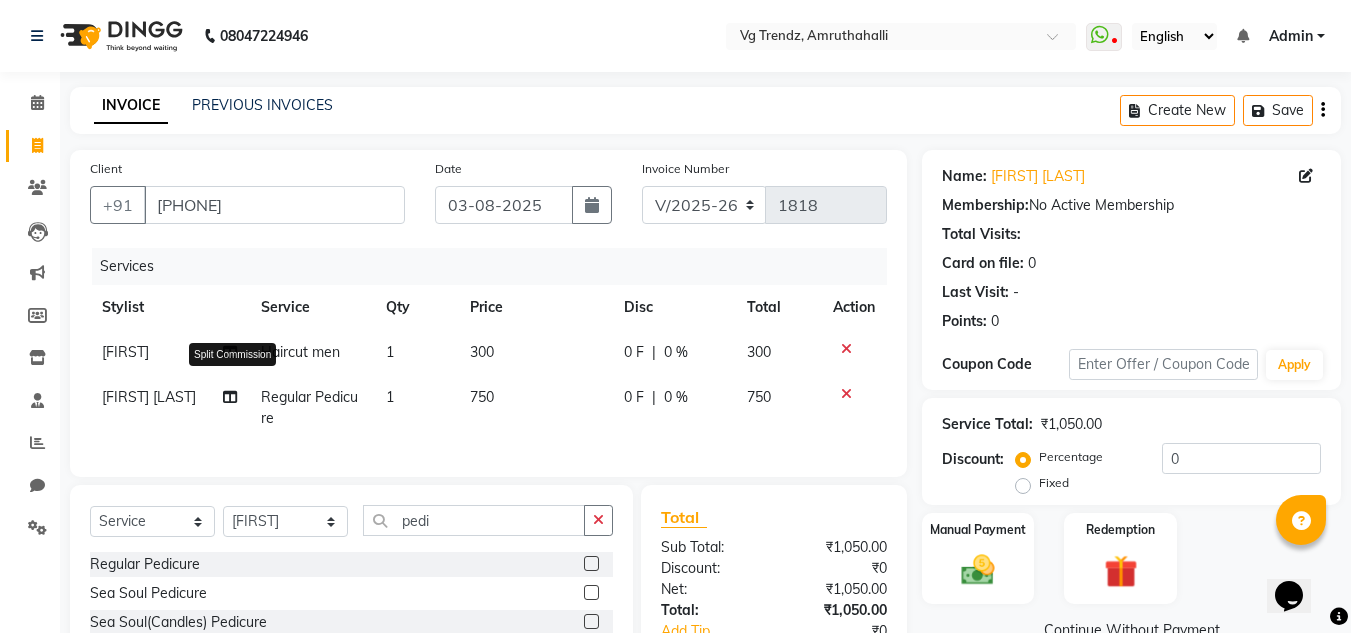 click 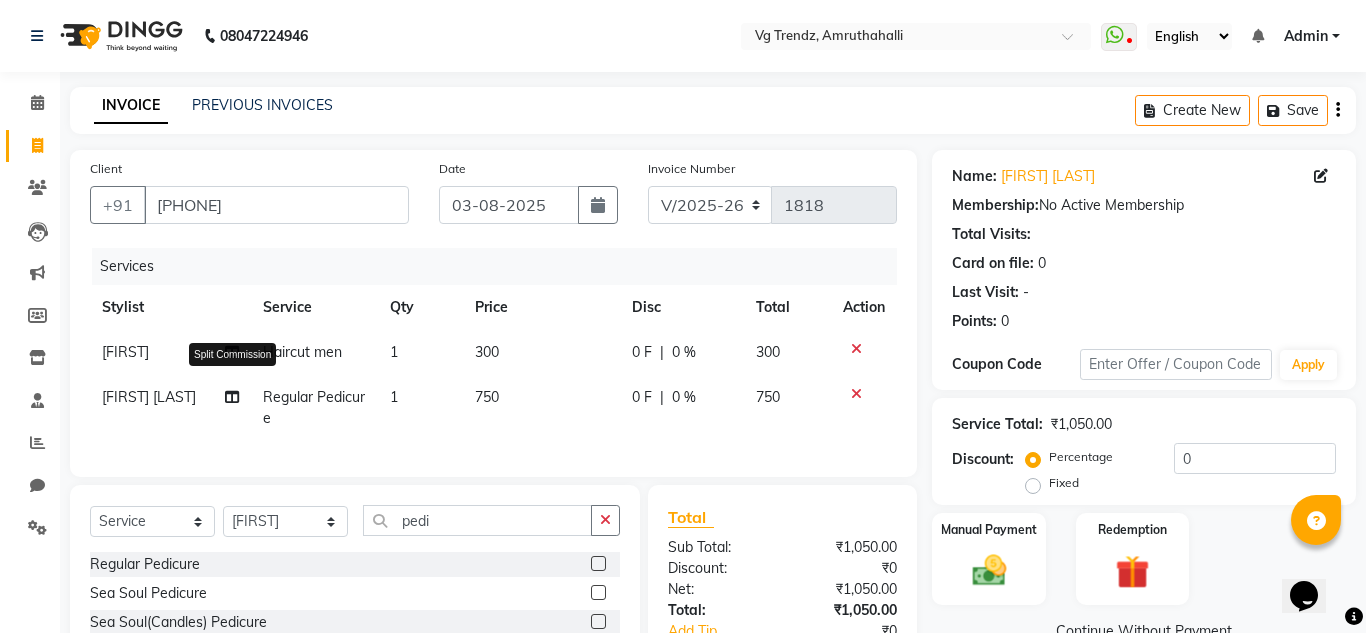 select on "[NUMBER]" 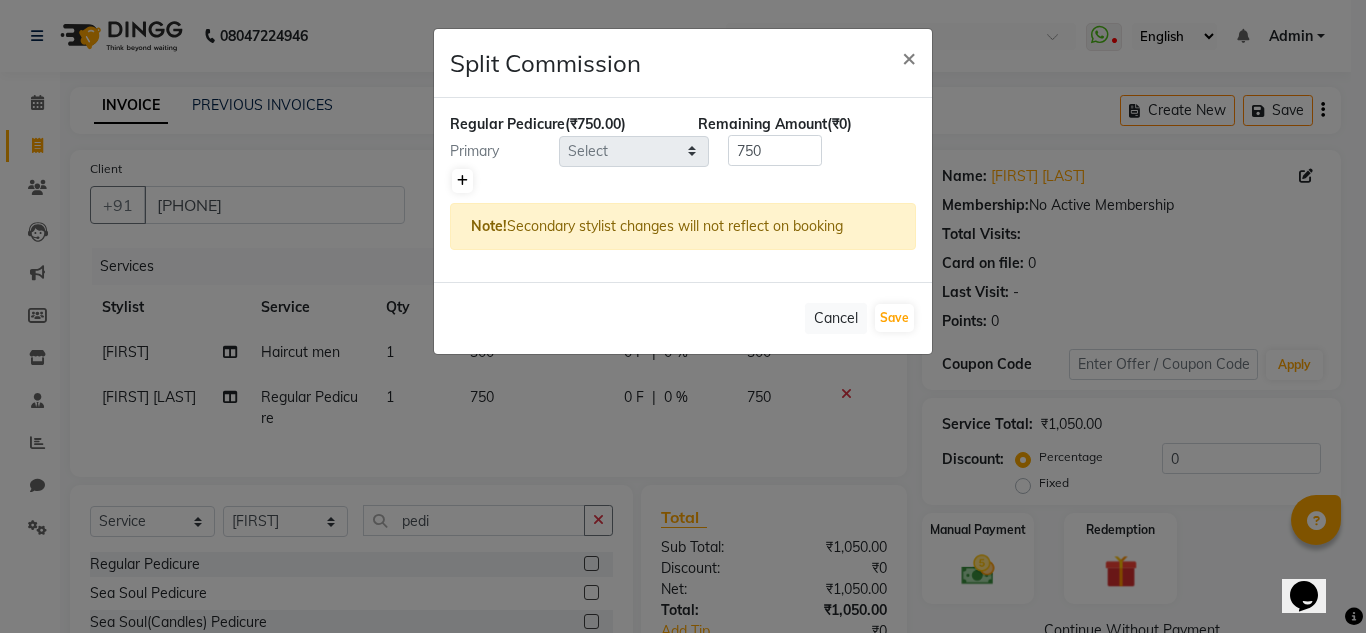 click 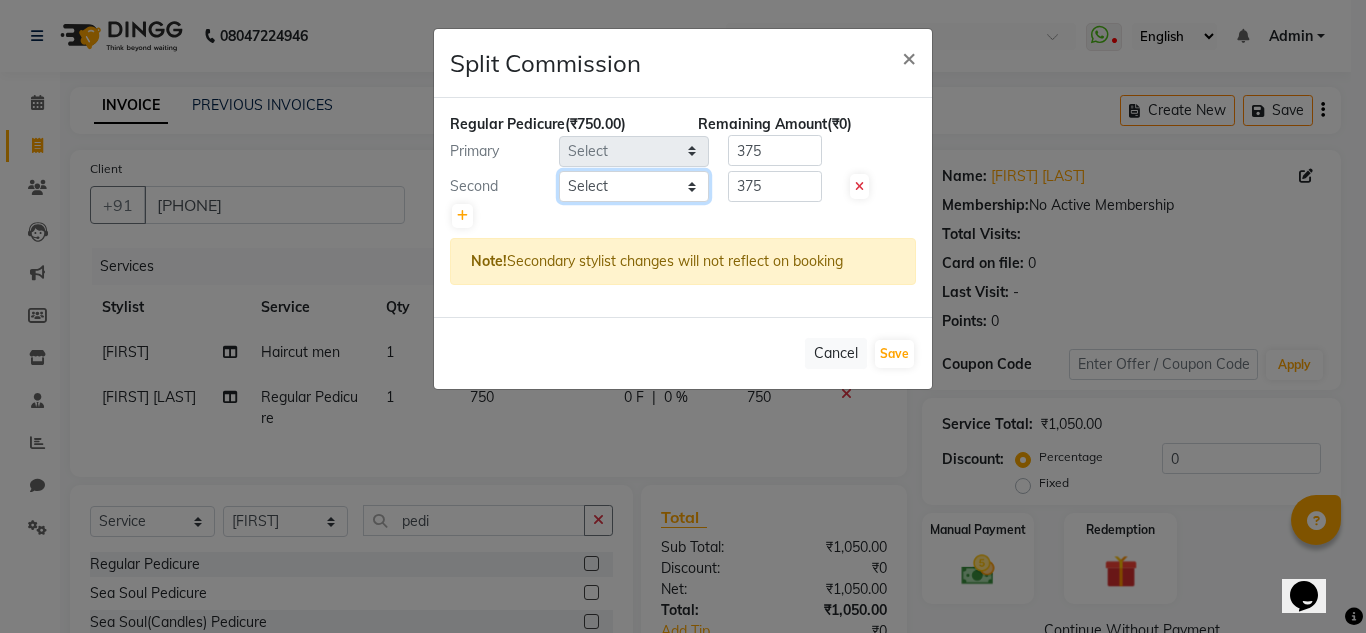 click on "Select Ashiwini N P Manjitha Chhetri Manjula S Mun Khan Naveen Kumar Rangashamaiah salon number Sandeep Sharma Shannu Sridevi Vanitha v" 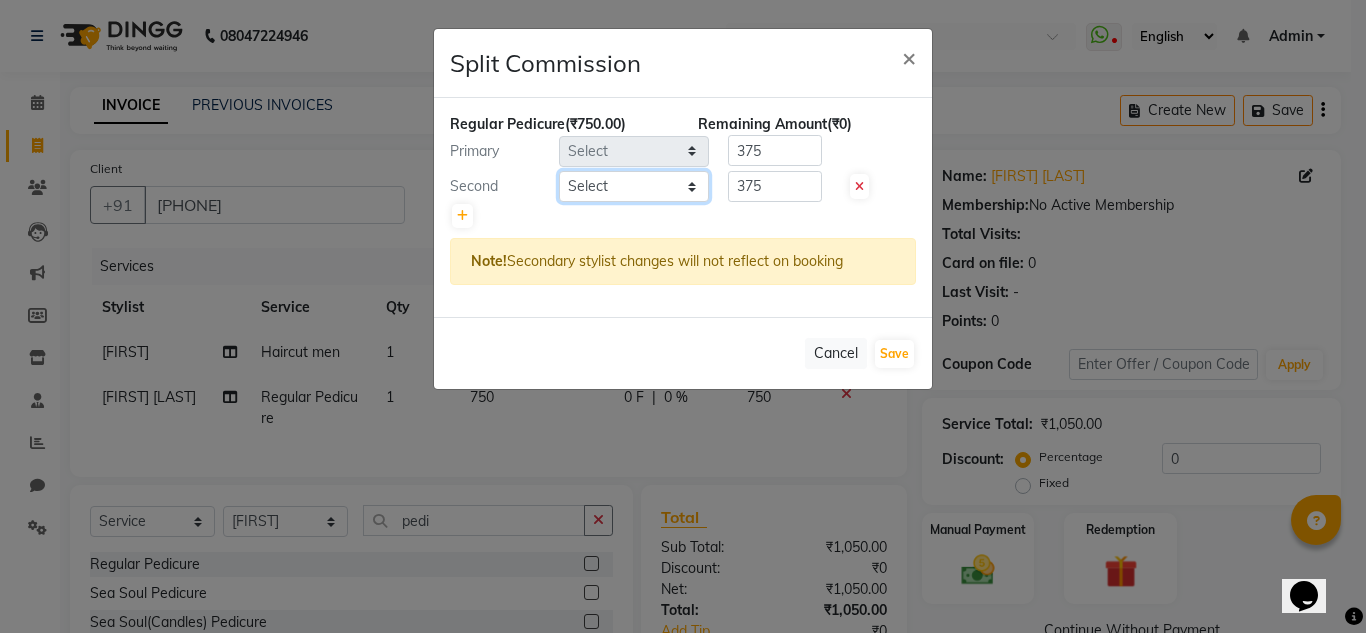 select on "86015" 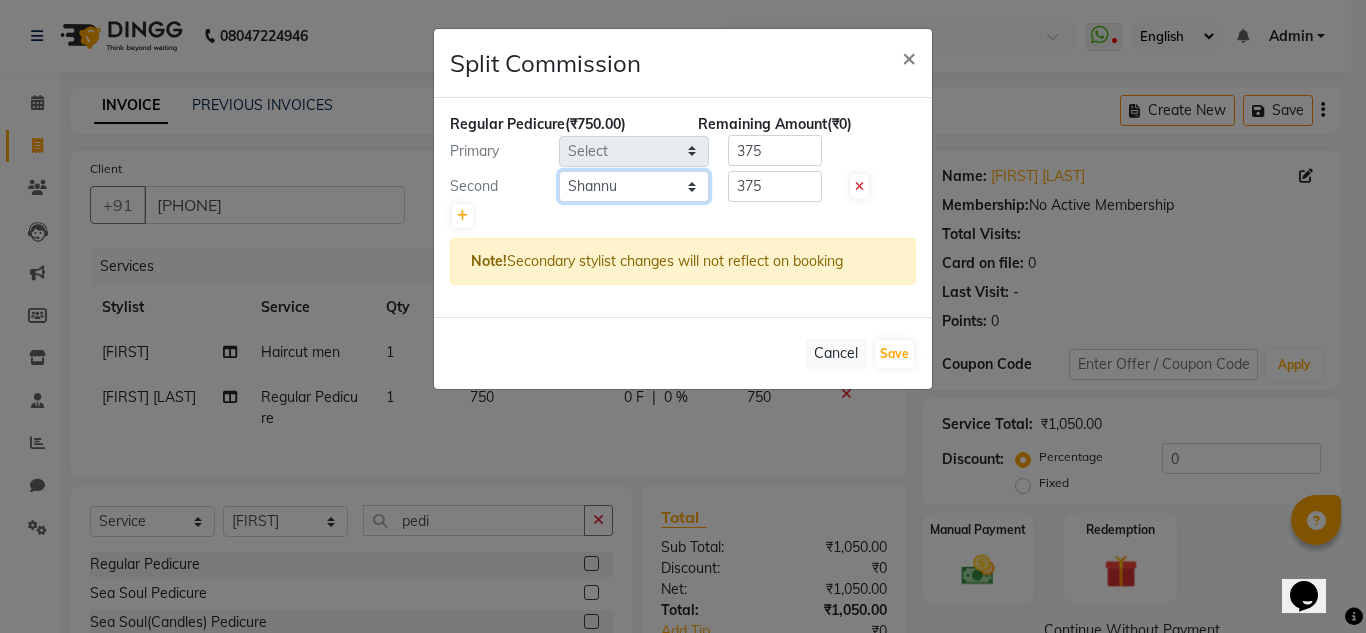 click on "Select Ashiwini N P Manjitha Chhetri Manjula S Mun Khan Naveen Kumar Rangashamaiah salon number Sandeep Sharma Shannu Sridevi Vanitha v" 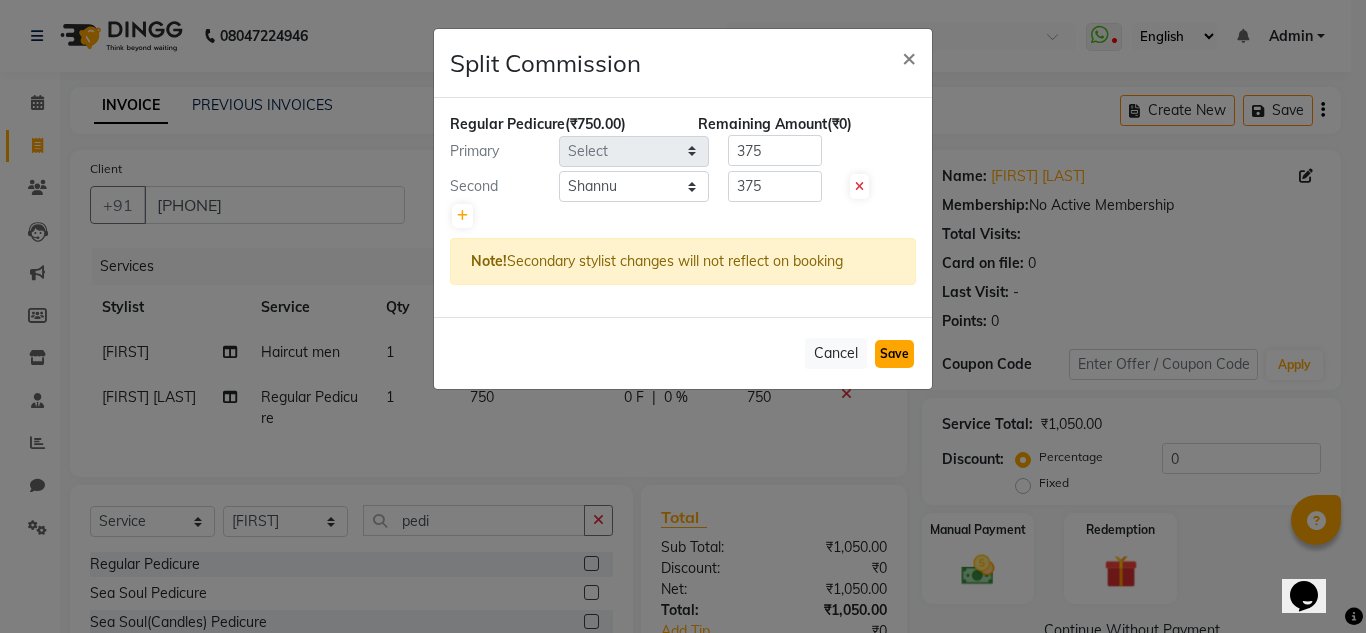 click on "Save" 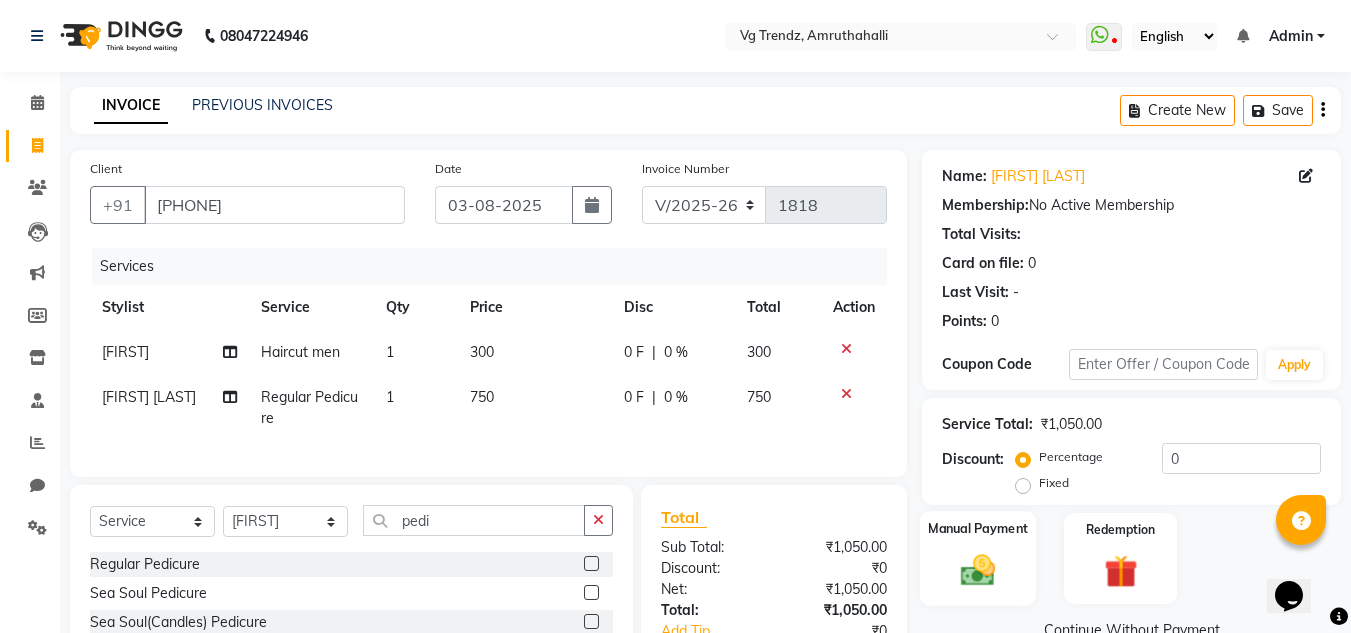 click on "Manual Payment" 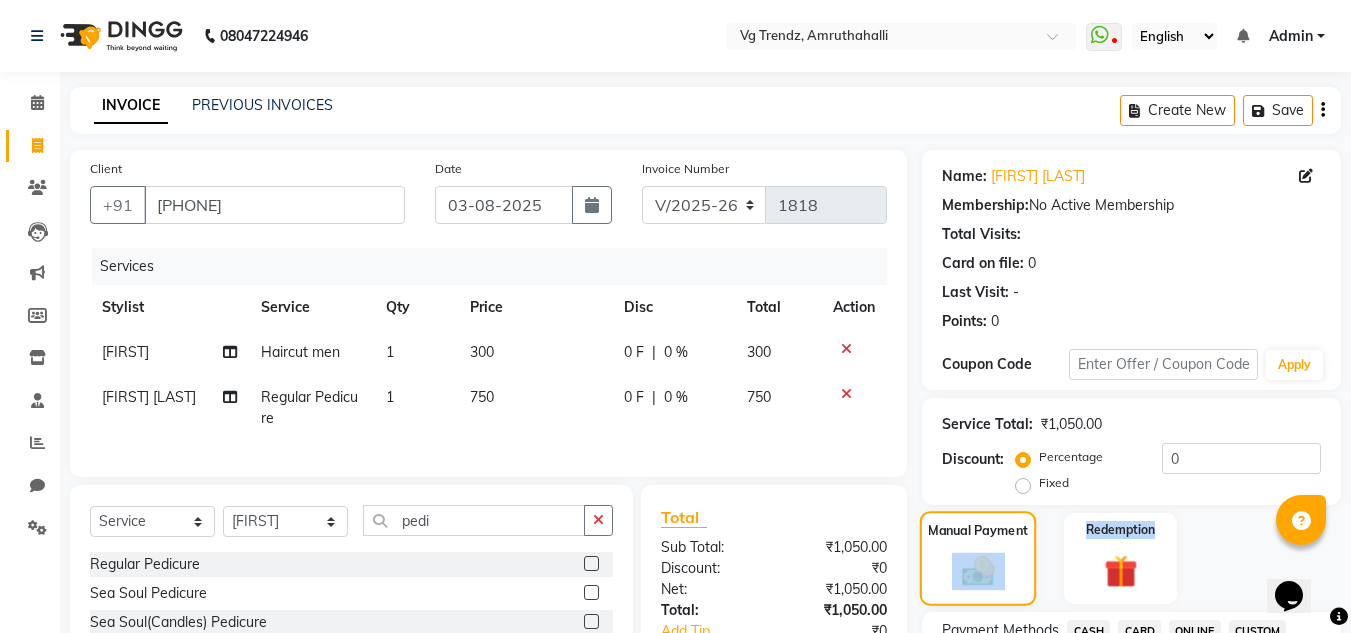 click on "Manual Payment" 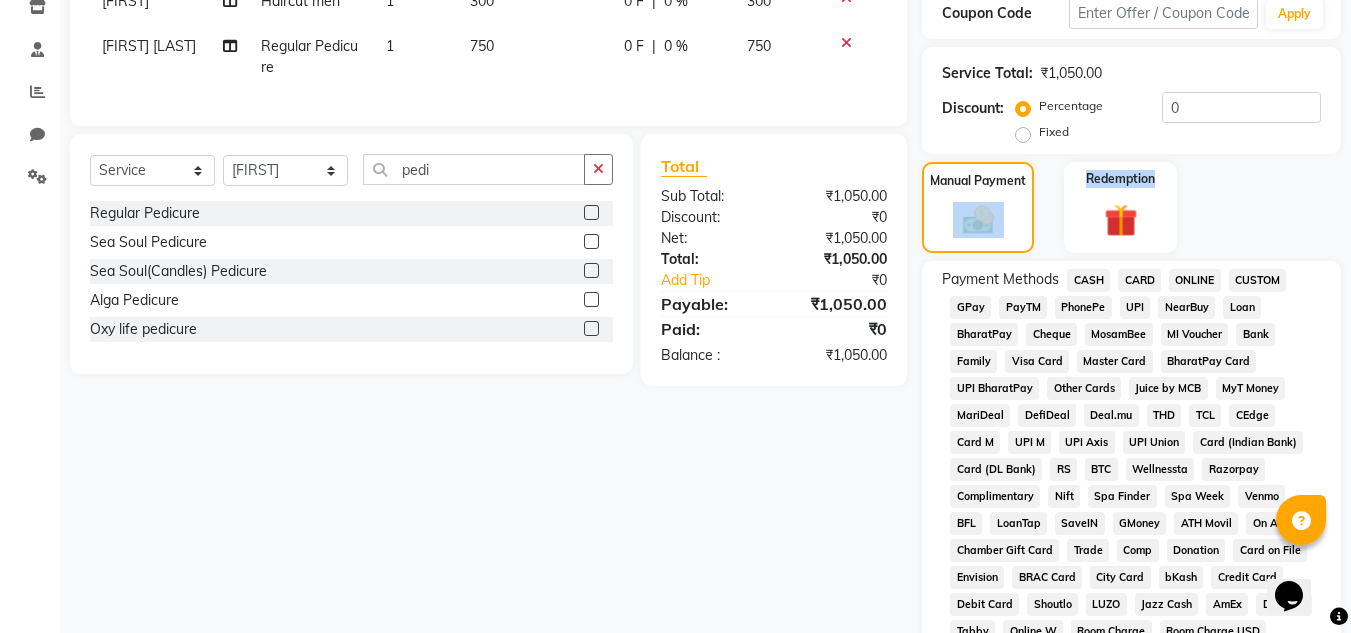 scroll, scrollTop: 360, scrollLeft: 0, axis: vertical 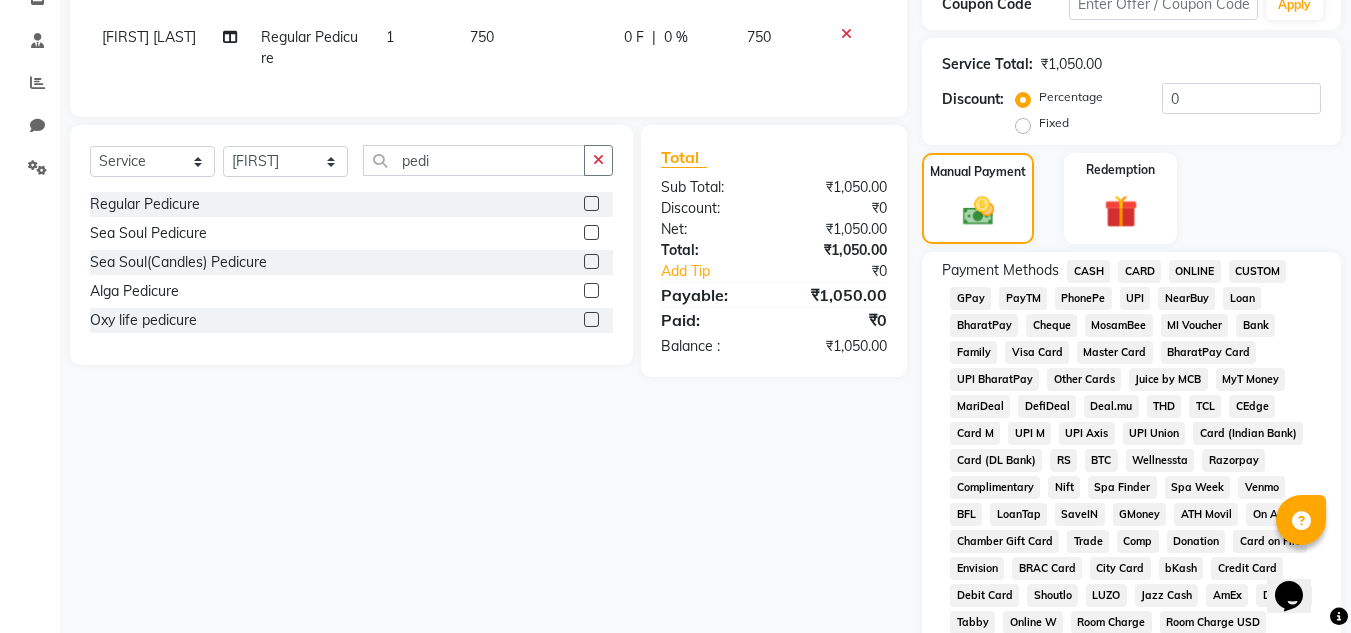 click on "CASH" 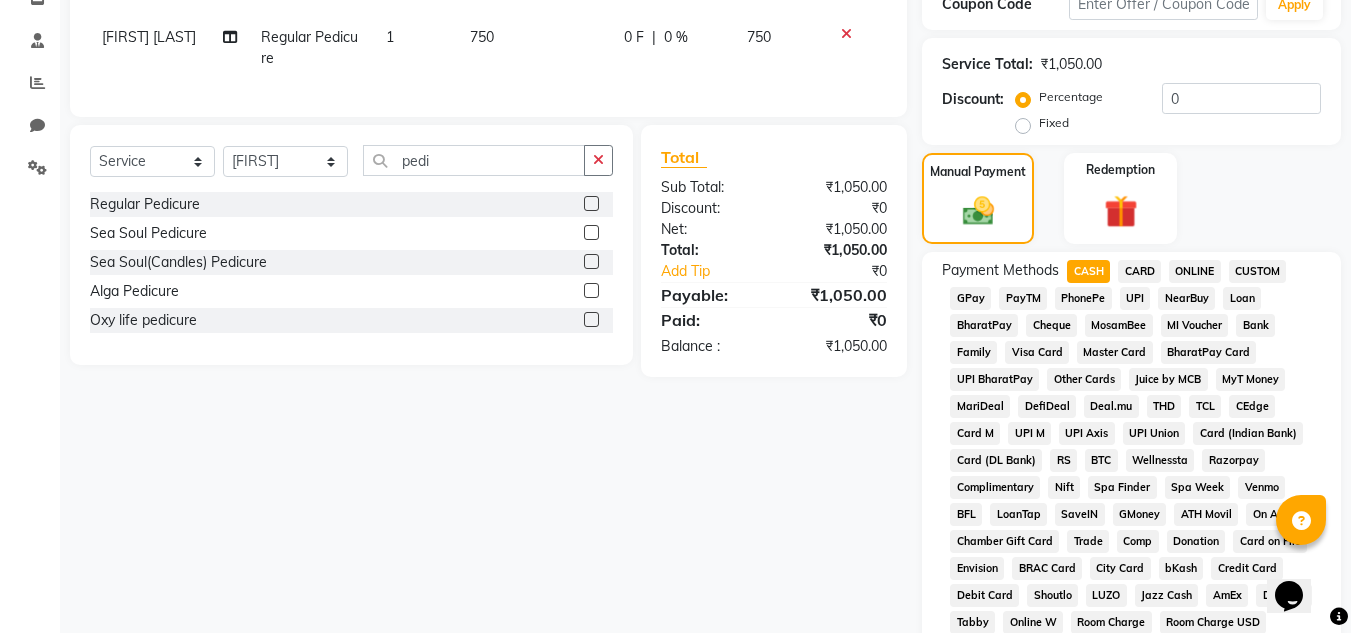 click on "PhonePe" 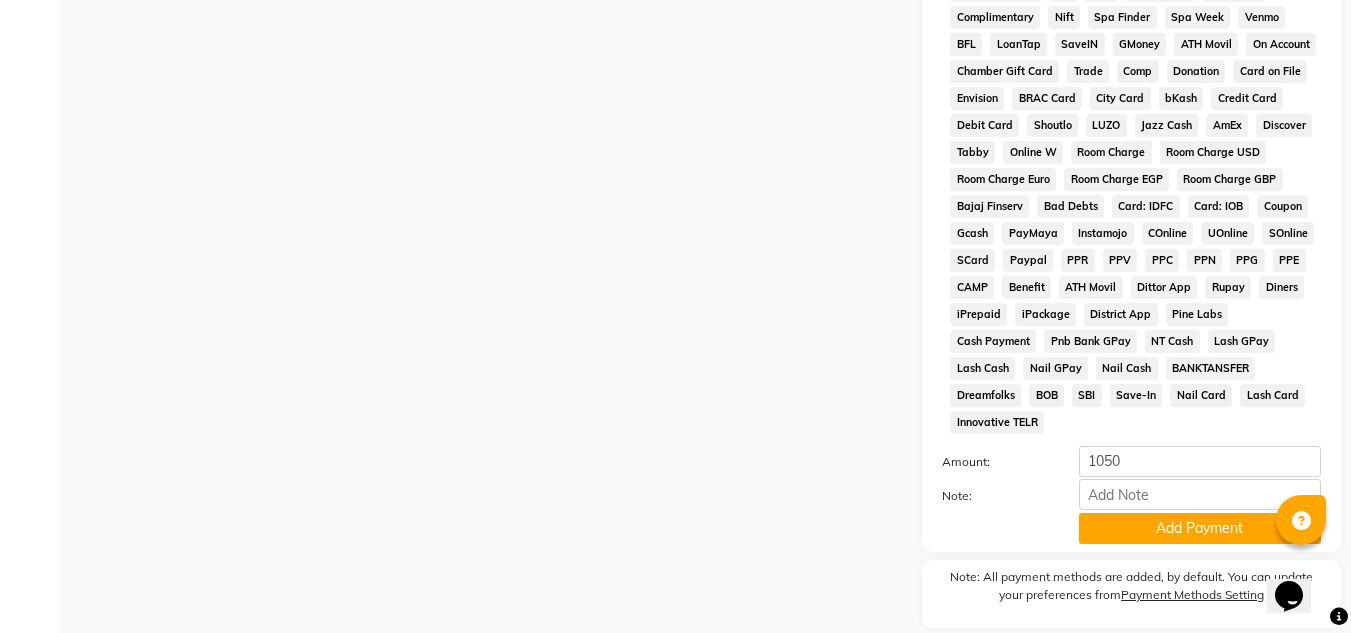 scroll, scrollTop: 840, scrollLeft: 0, axis: vertical 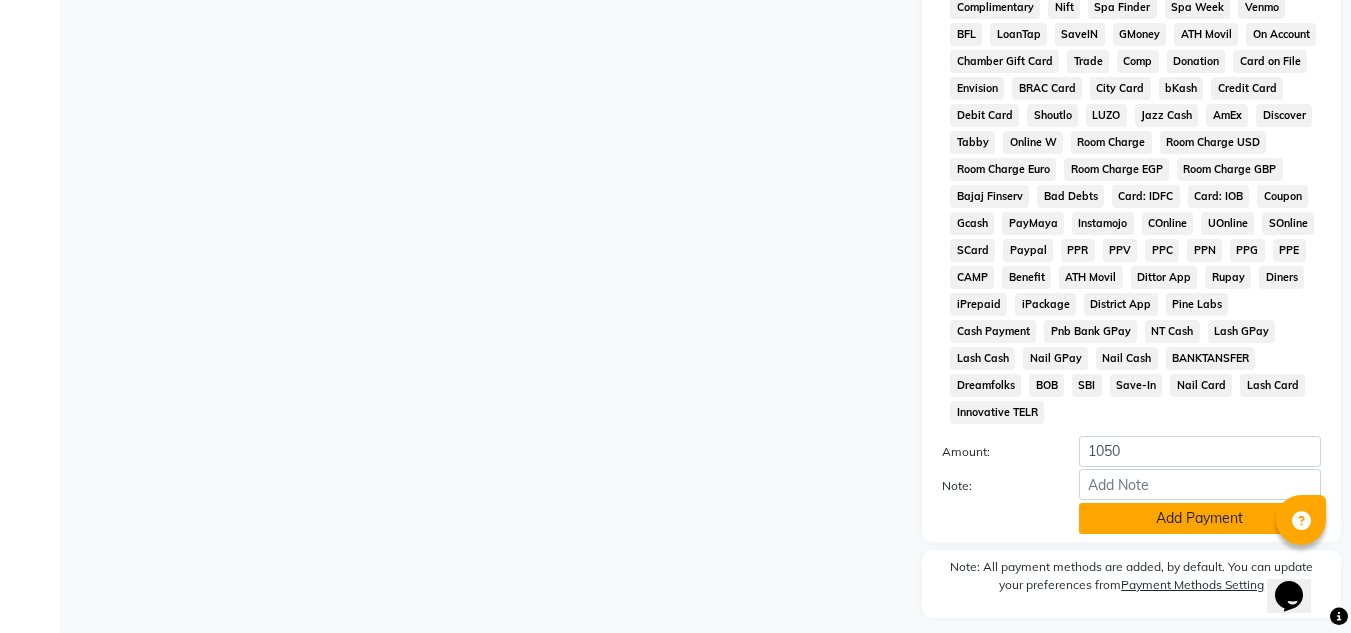click on "Add Payment" 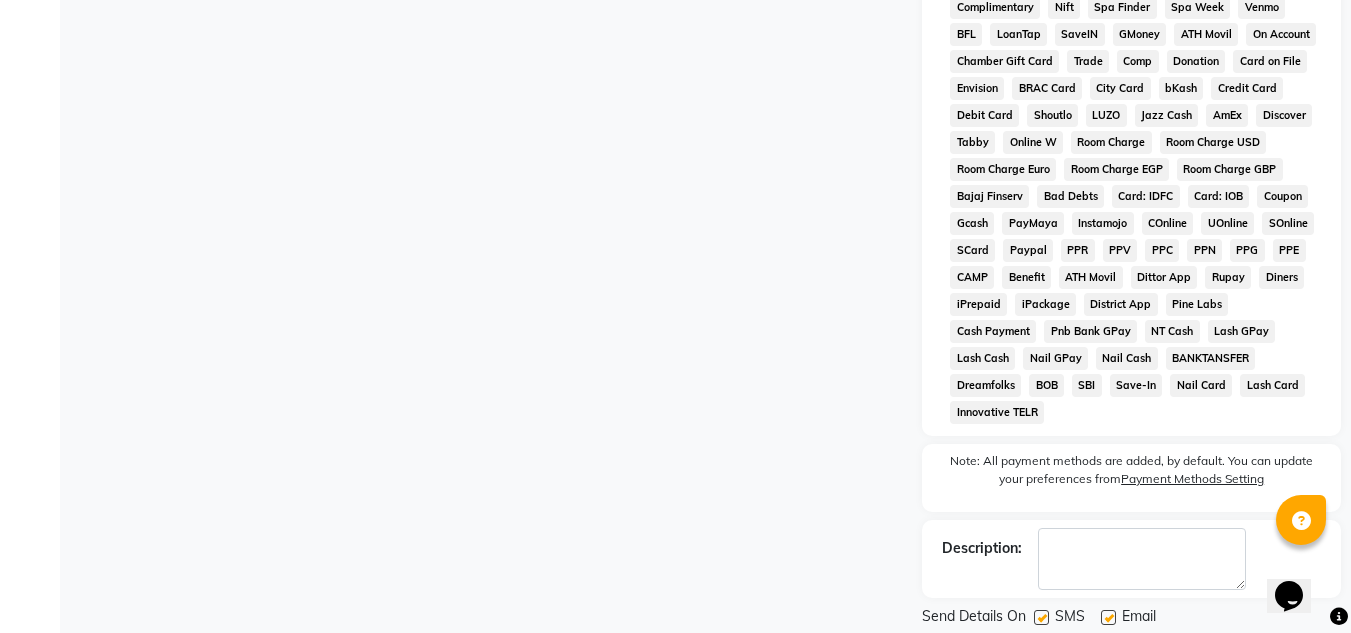 click 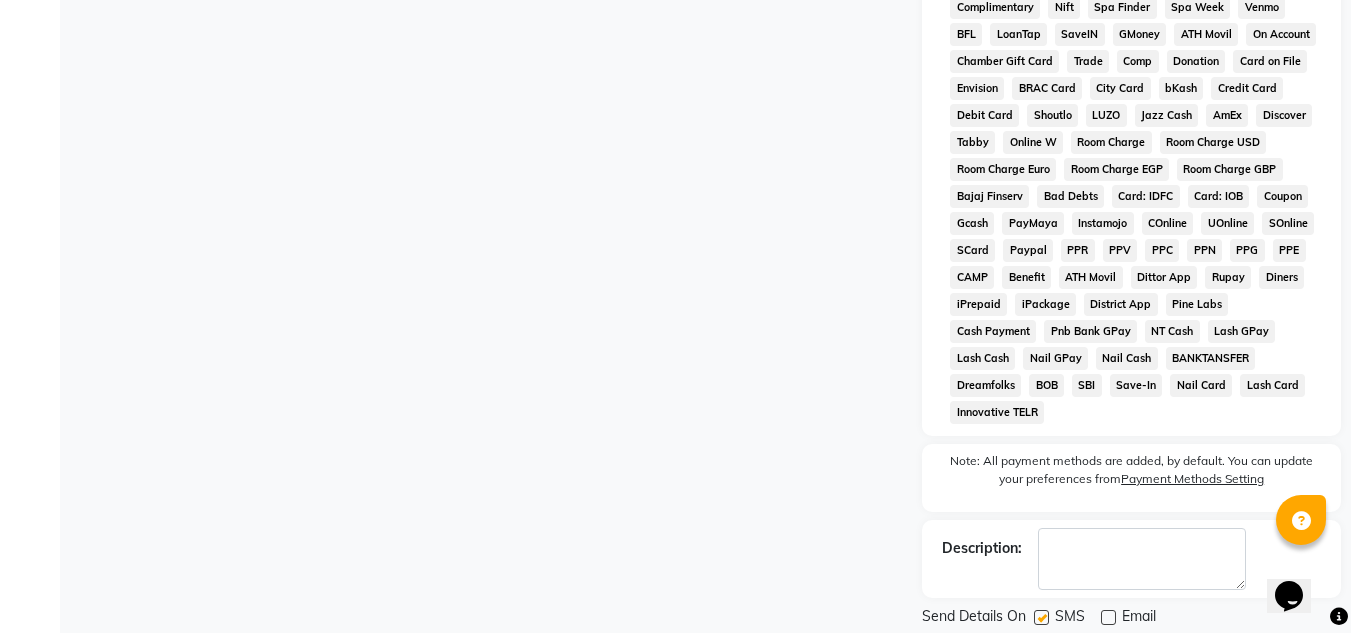 click 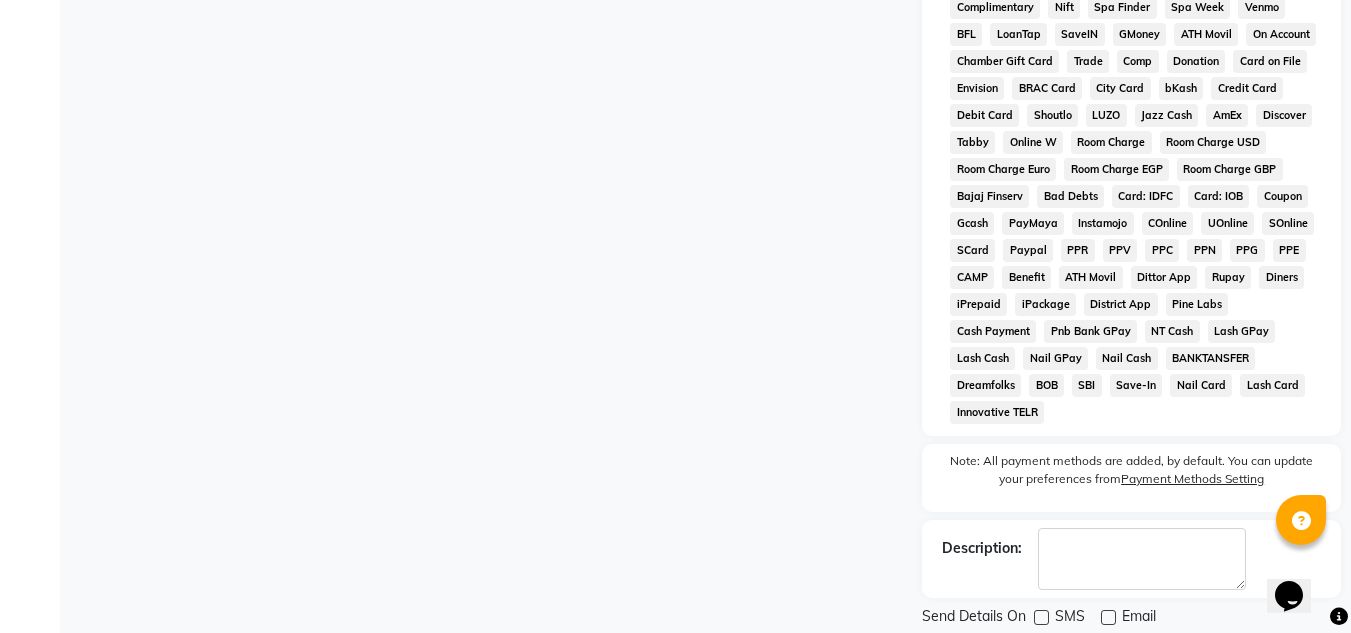 click on "Checkout" 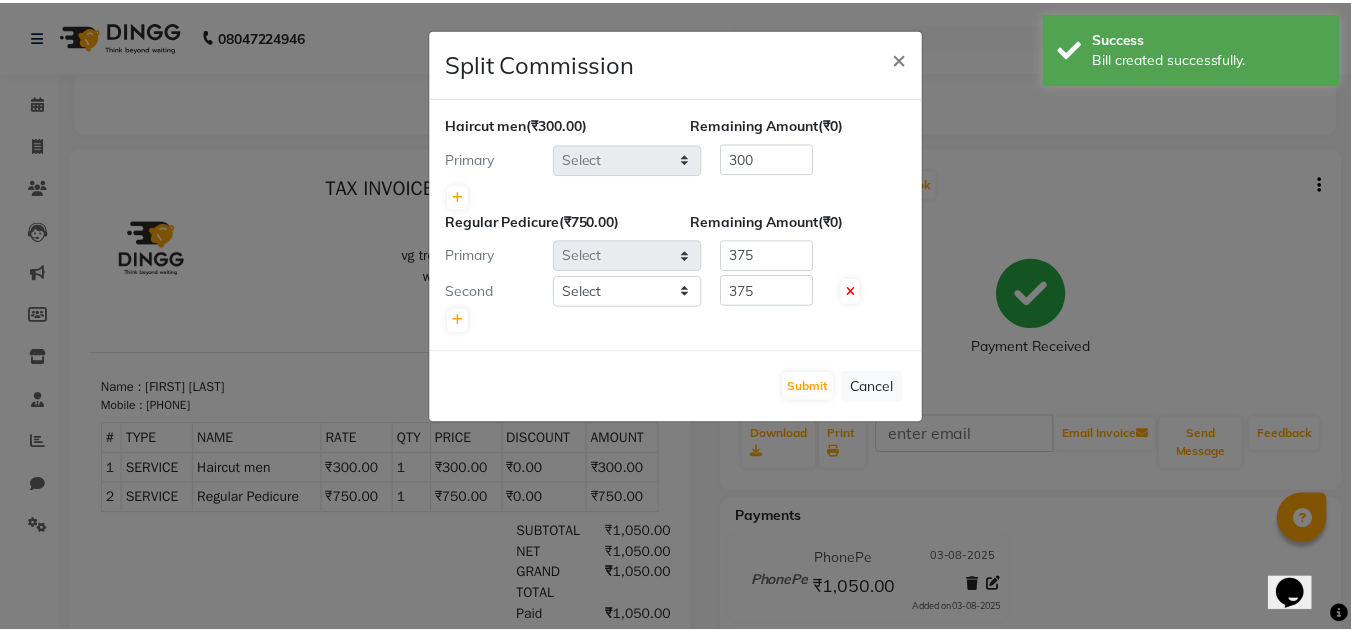scroll, scrollTop: 0, scrollLeft: 0, axis: both 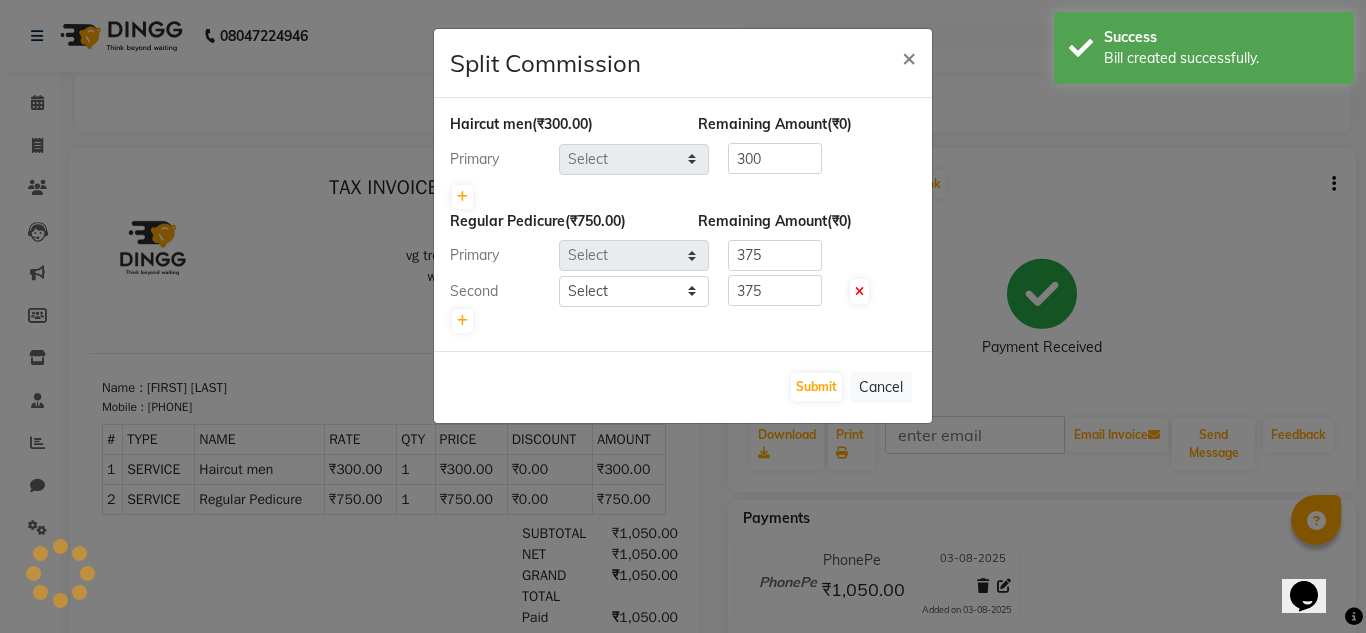 select on "85009" 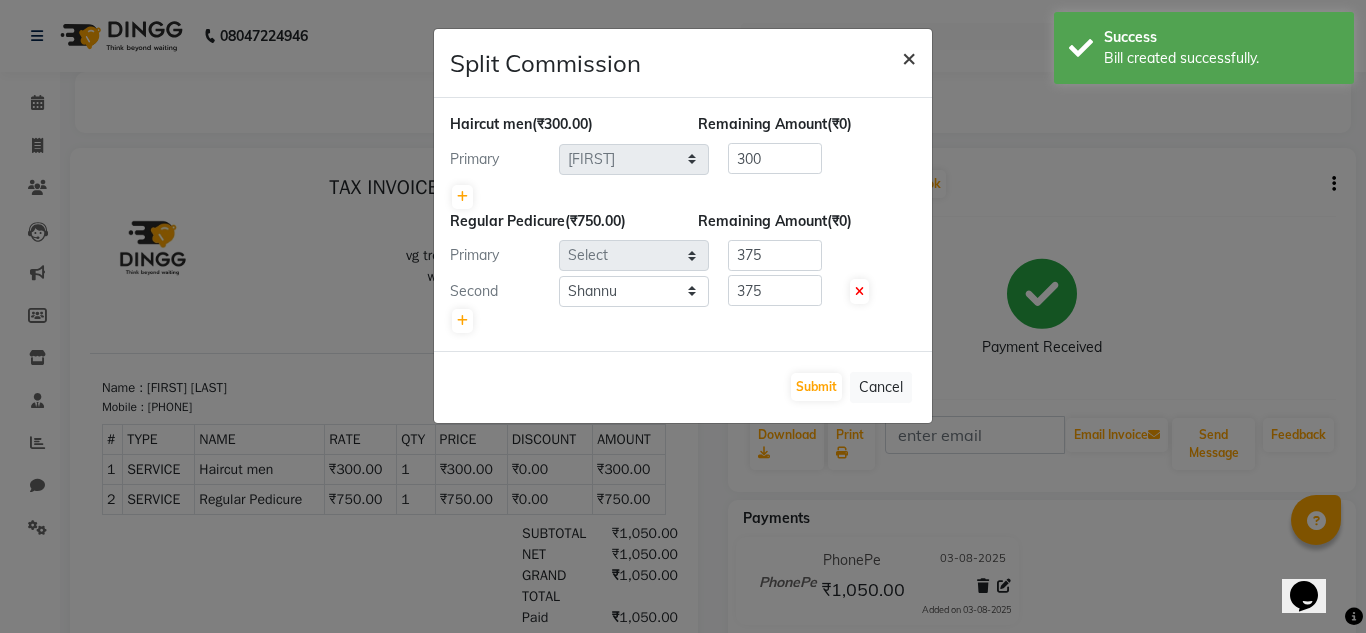 click on "×" 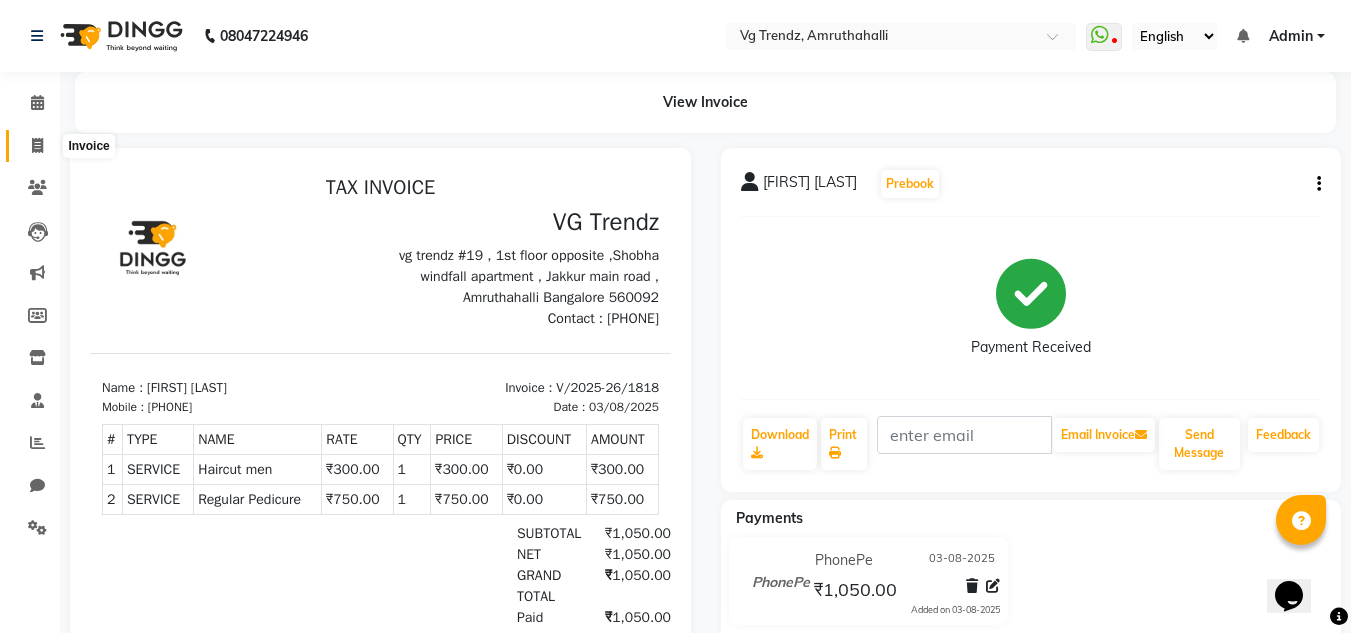 click 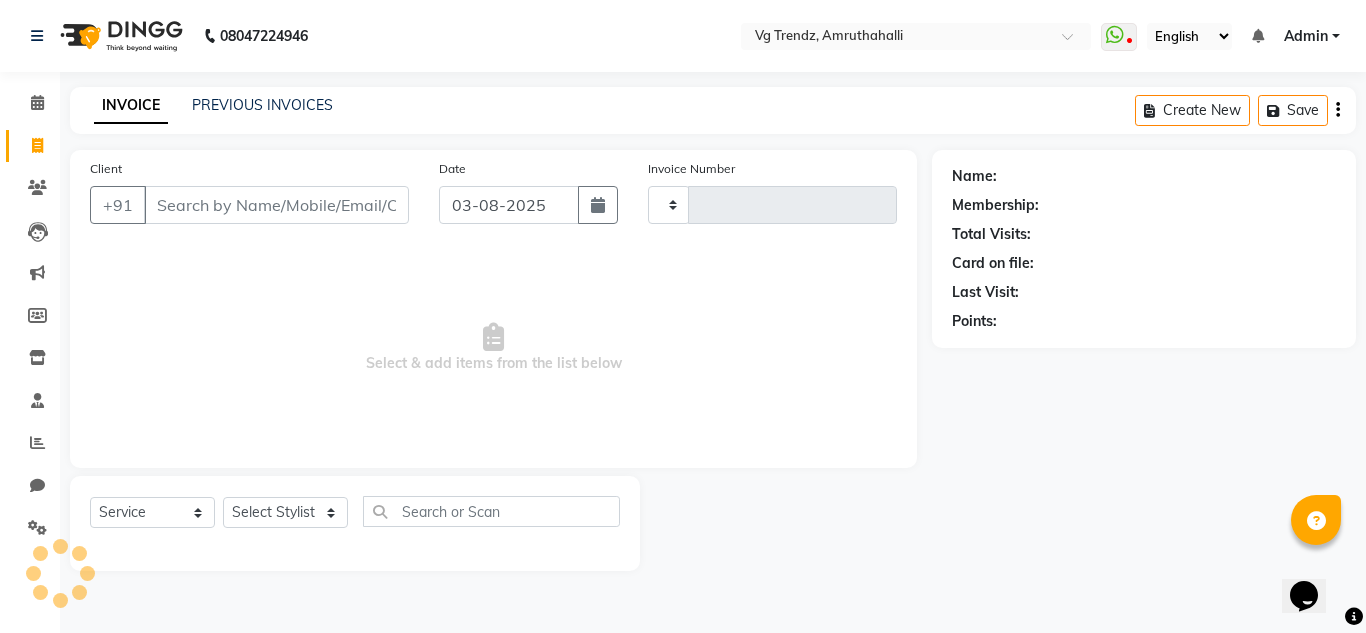 type on "1819" 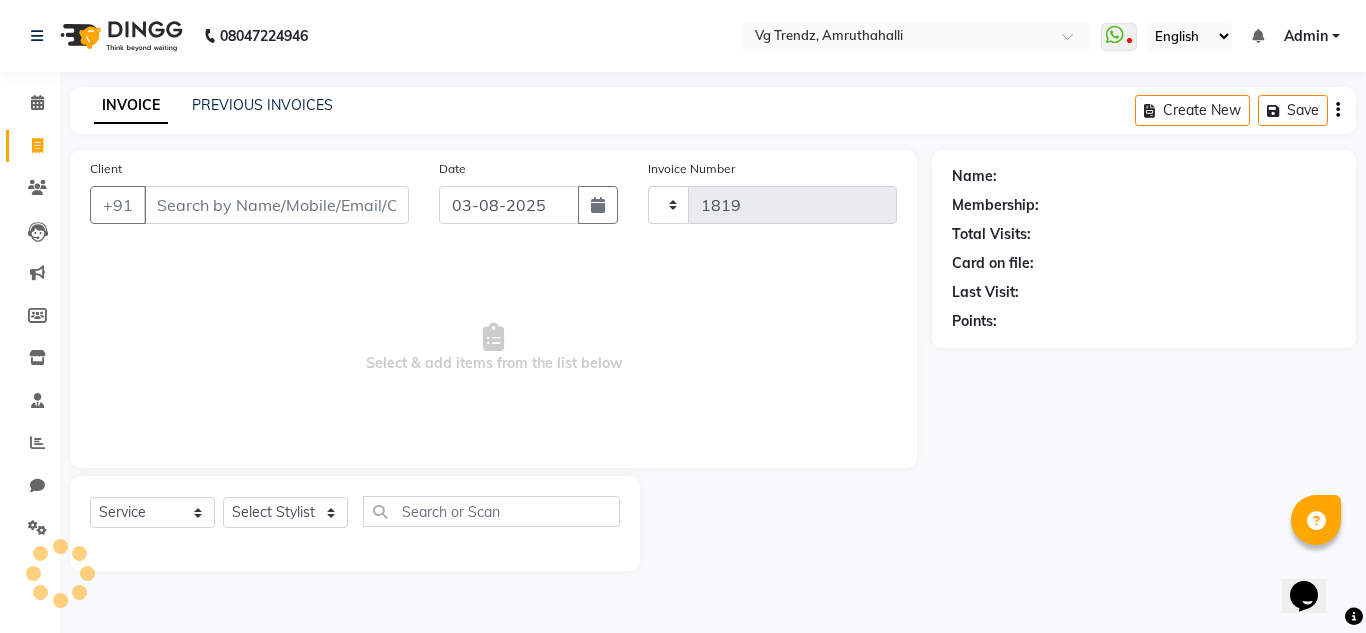 select on "5536" 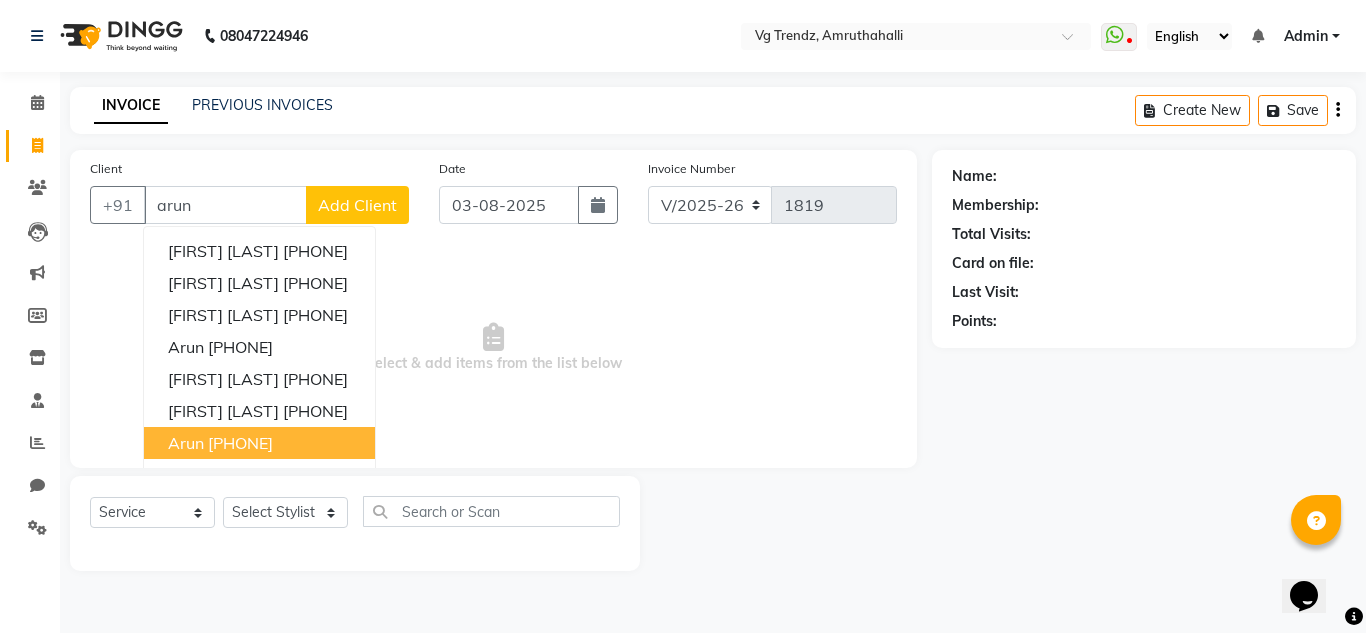click on "[PHONE]" at bounding box center (240, 443) 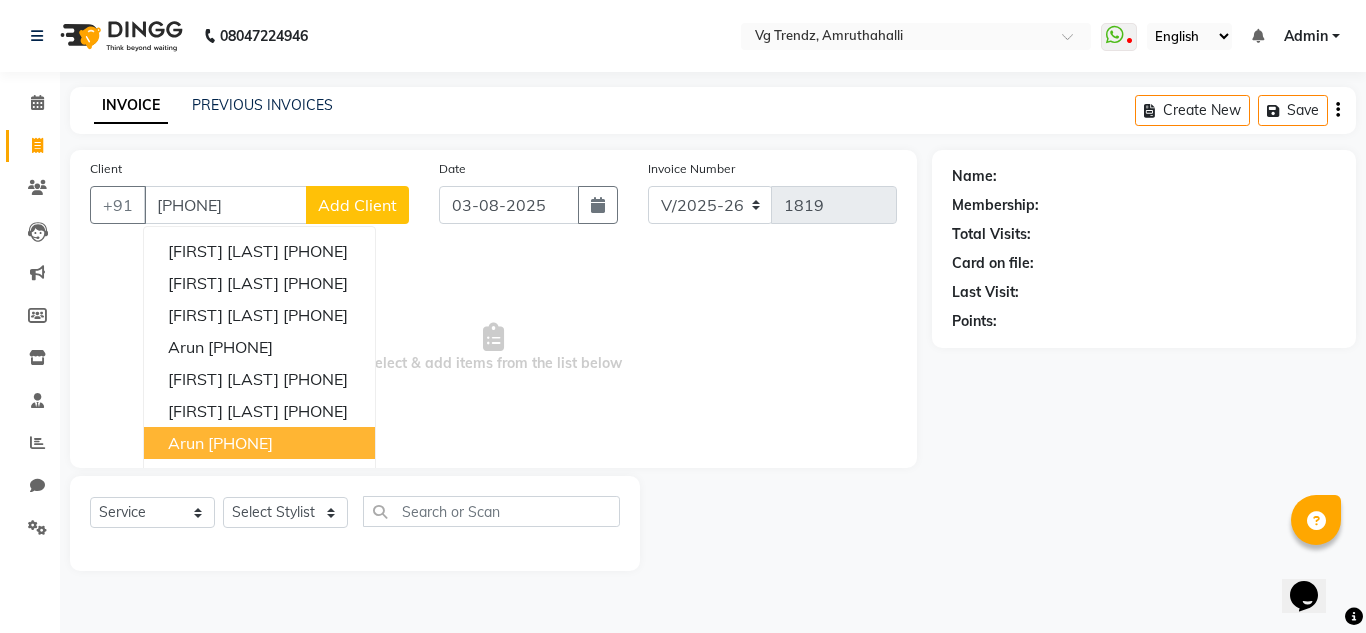type on "[PHONE]" 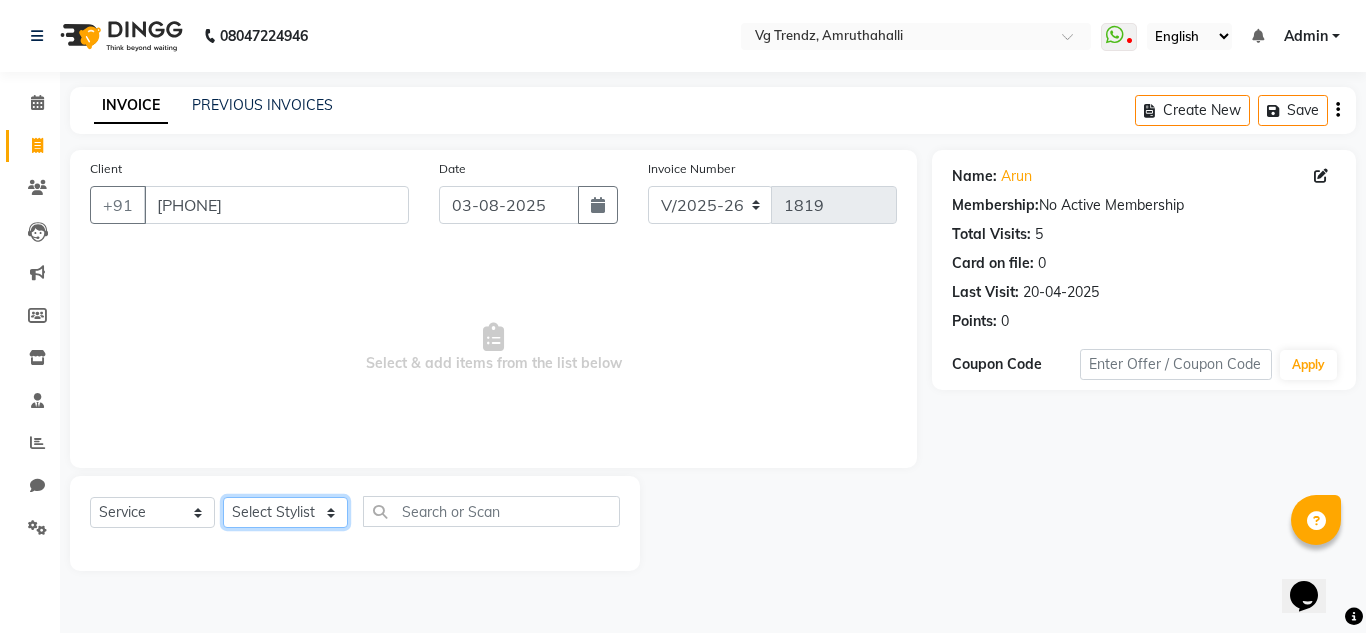 click on "Select Stylist Ashiwini N P Manjitha Chhetri Manjula S Mun Khan Naveen Kumar Rangashamaiah salon number Sandeep Sharma Shannu Sridevi Vanitha v" 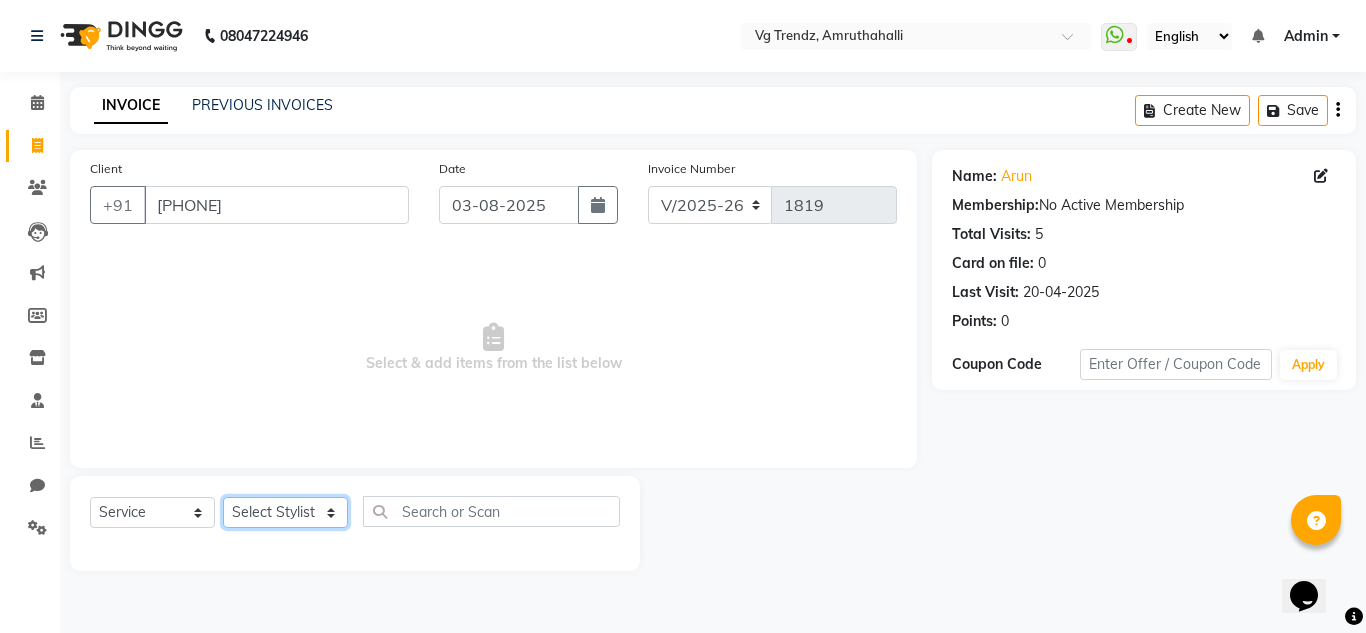 select on "84659" 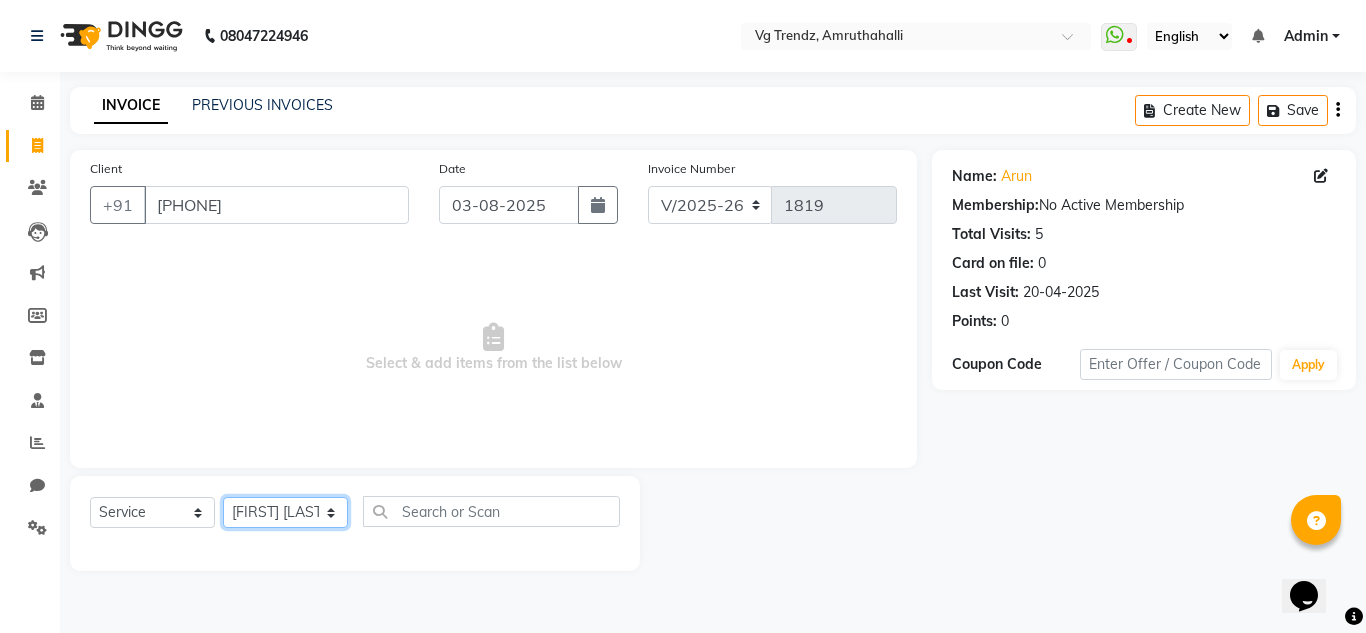 click on "Select Stylist Ashiwini N P Manjitha Chhetri Manjula S Mun Khan Naveen Kumar Rangashamaiah salon number Sandeep Sharma Shannu Sridevi Vanitha v" 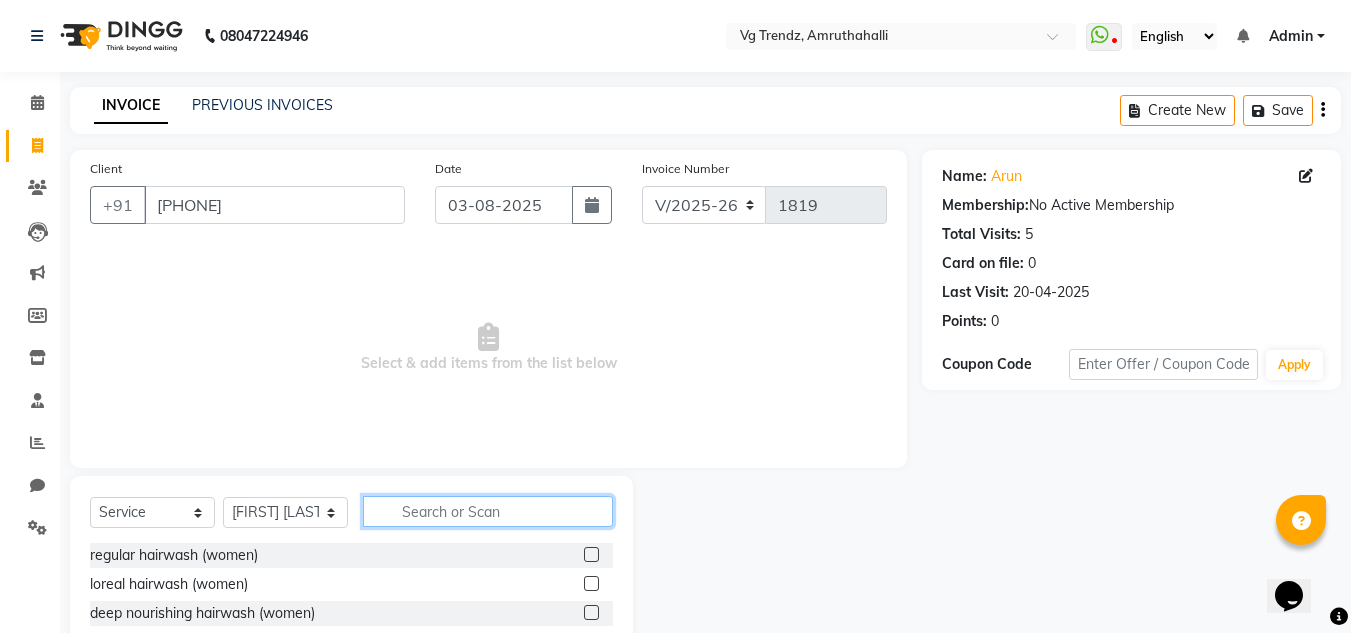 click 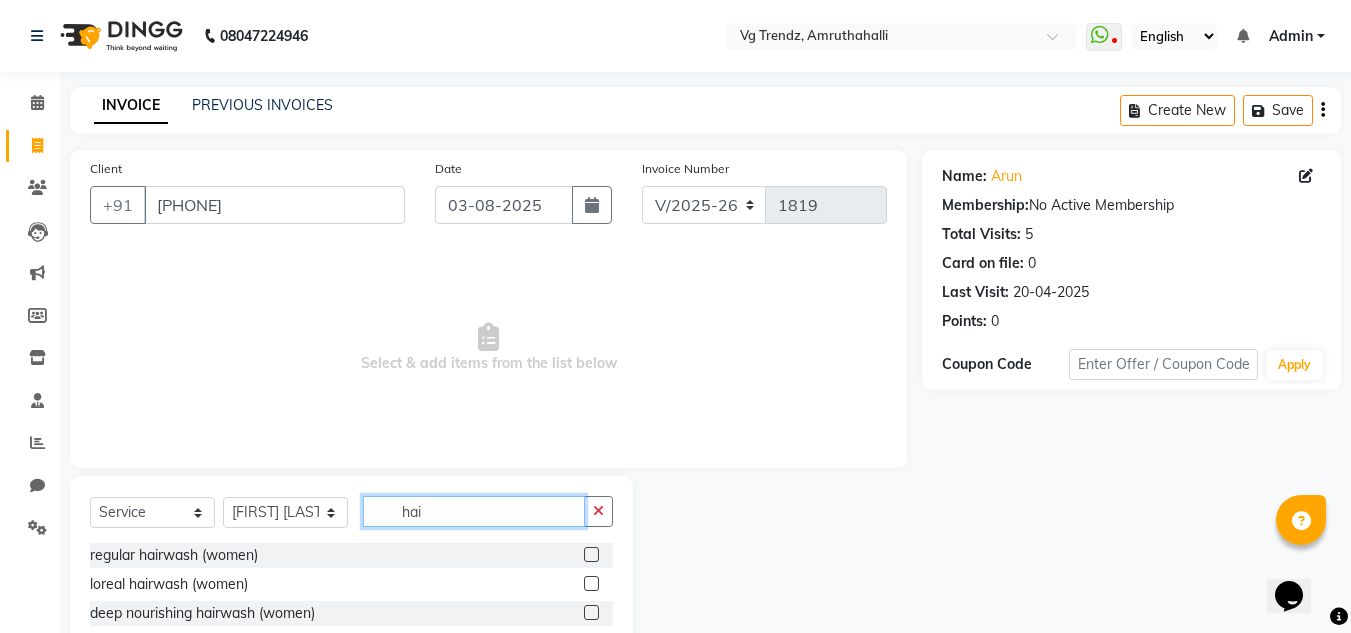 click on "hai" 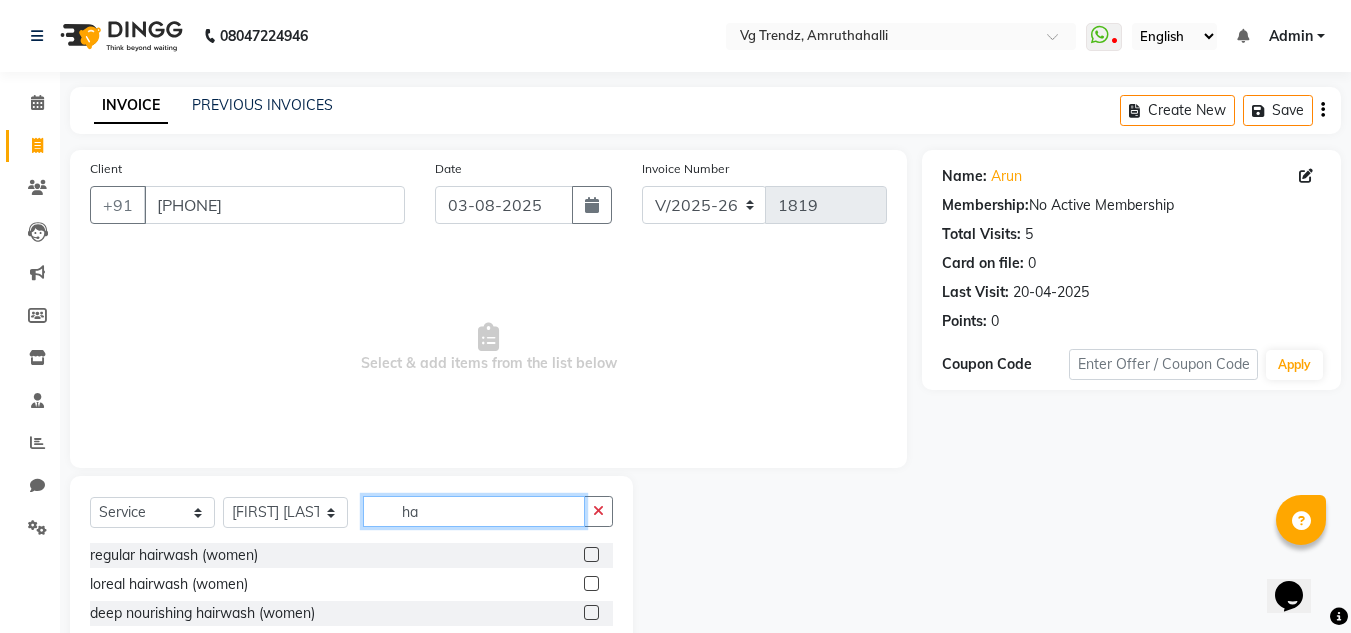type on "h" 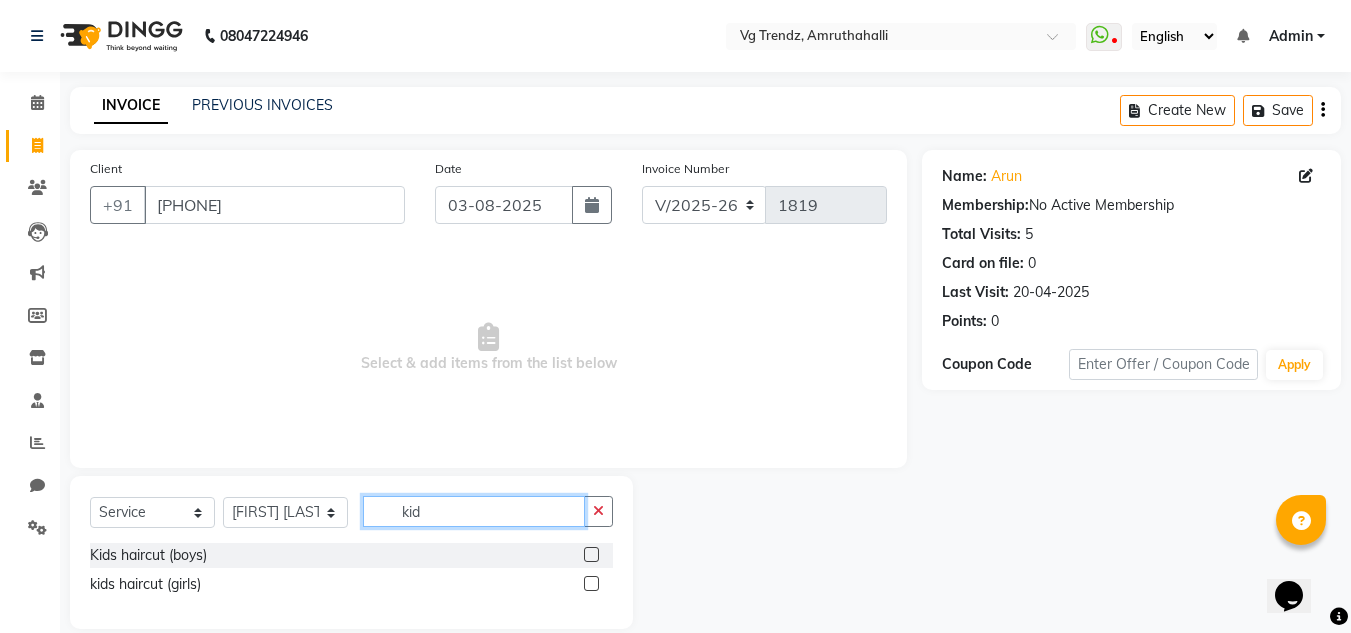 type on "kid" 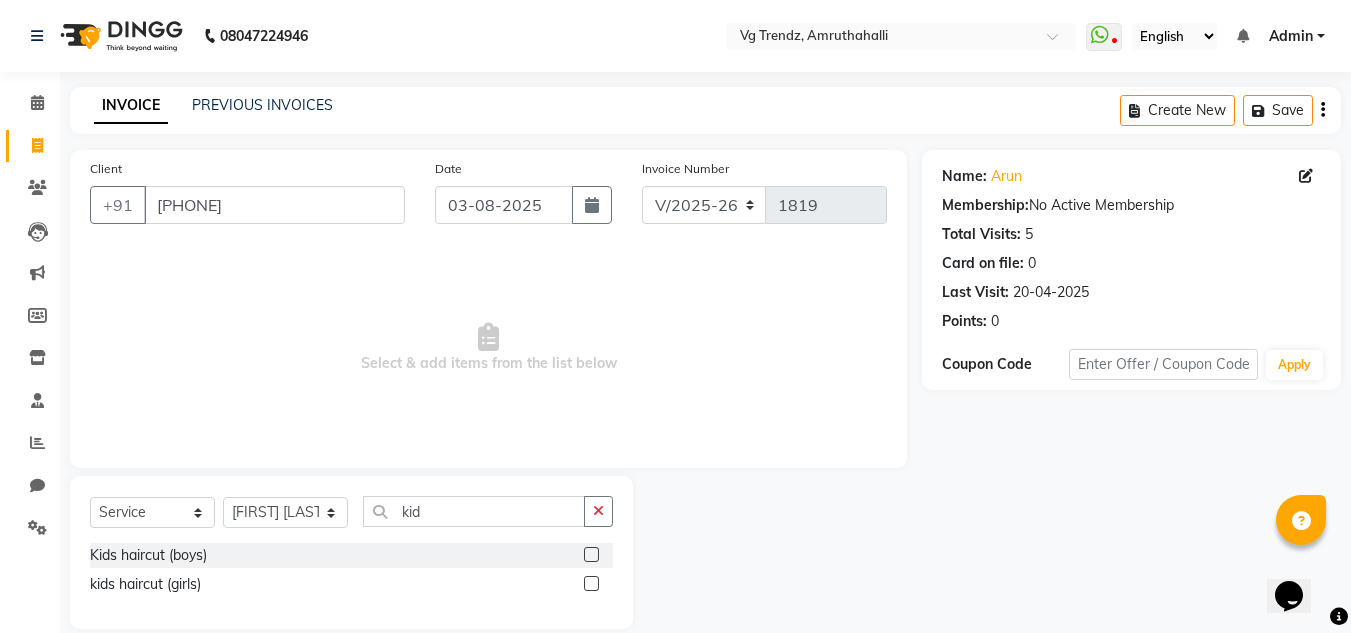 click 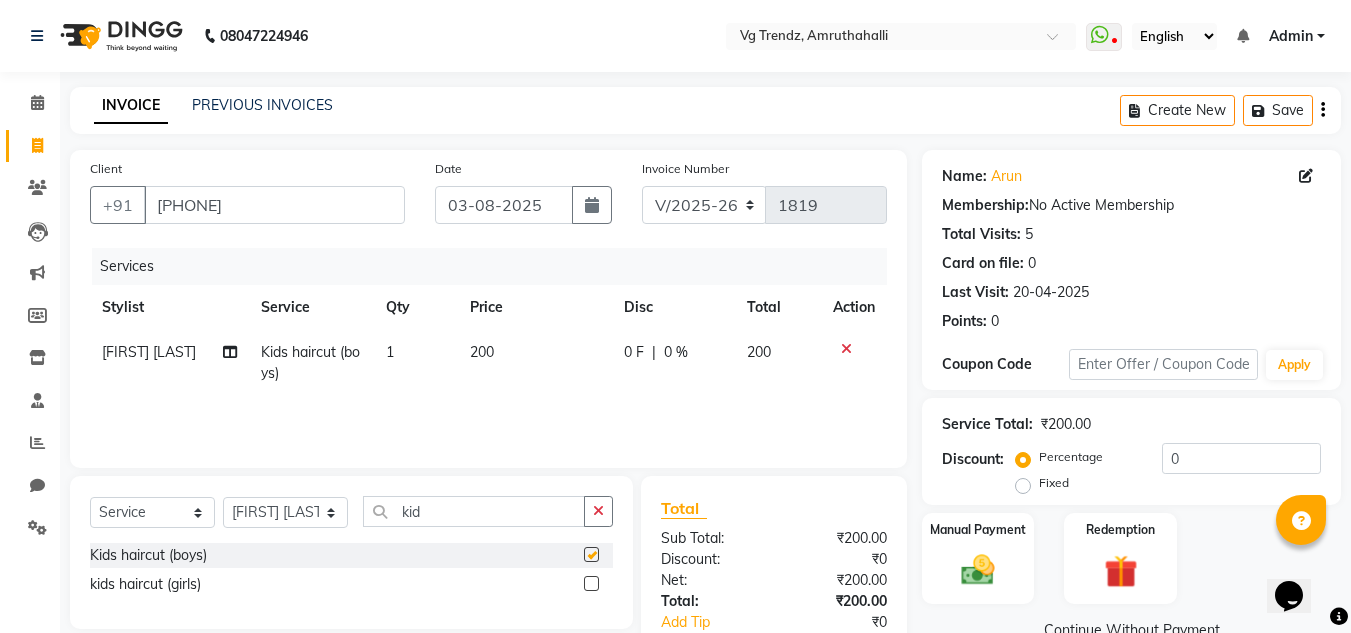 checkbox on "false" 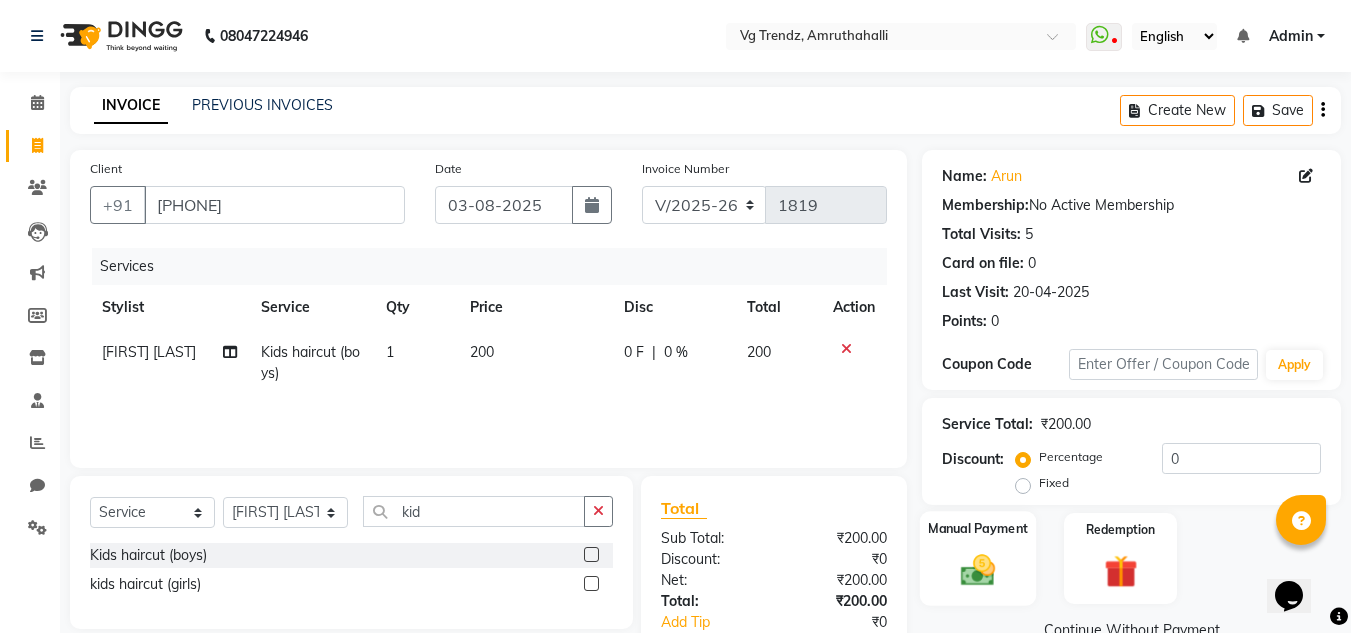 click 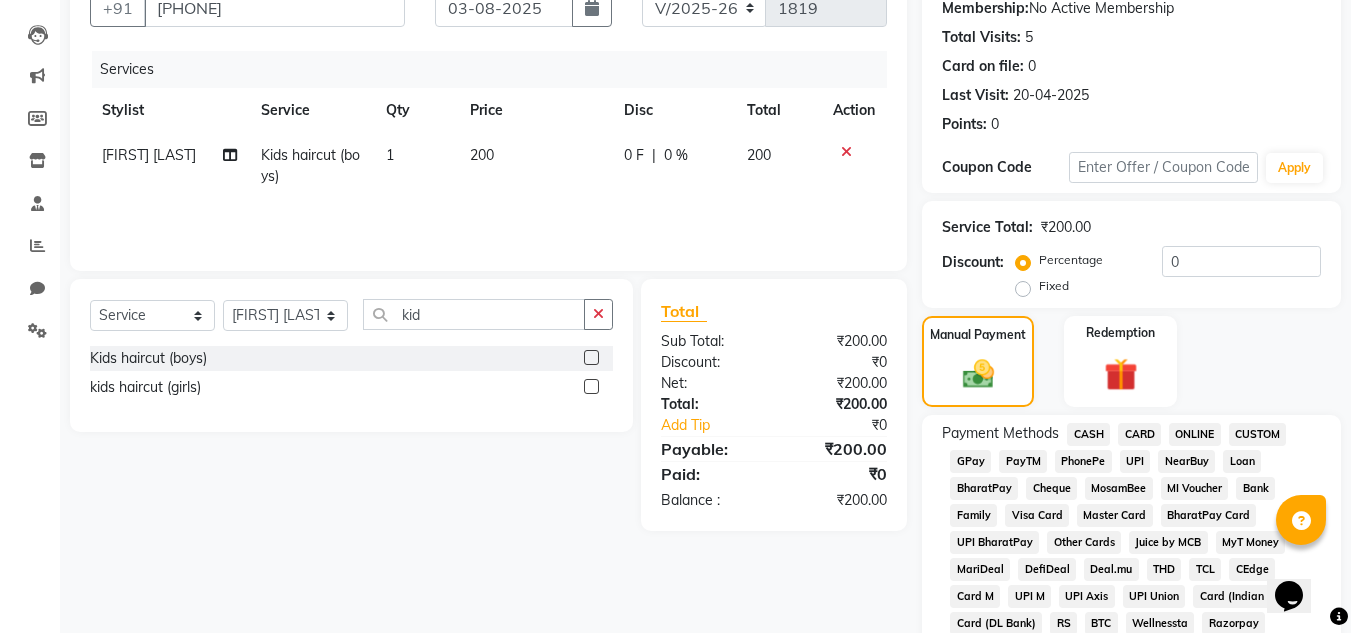 scroll, scrollTop: 240, scrollLeft: 0, axis: vertical 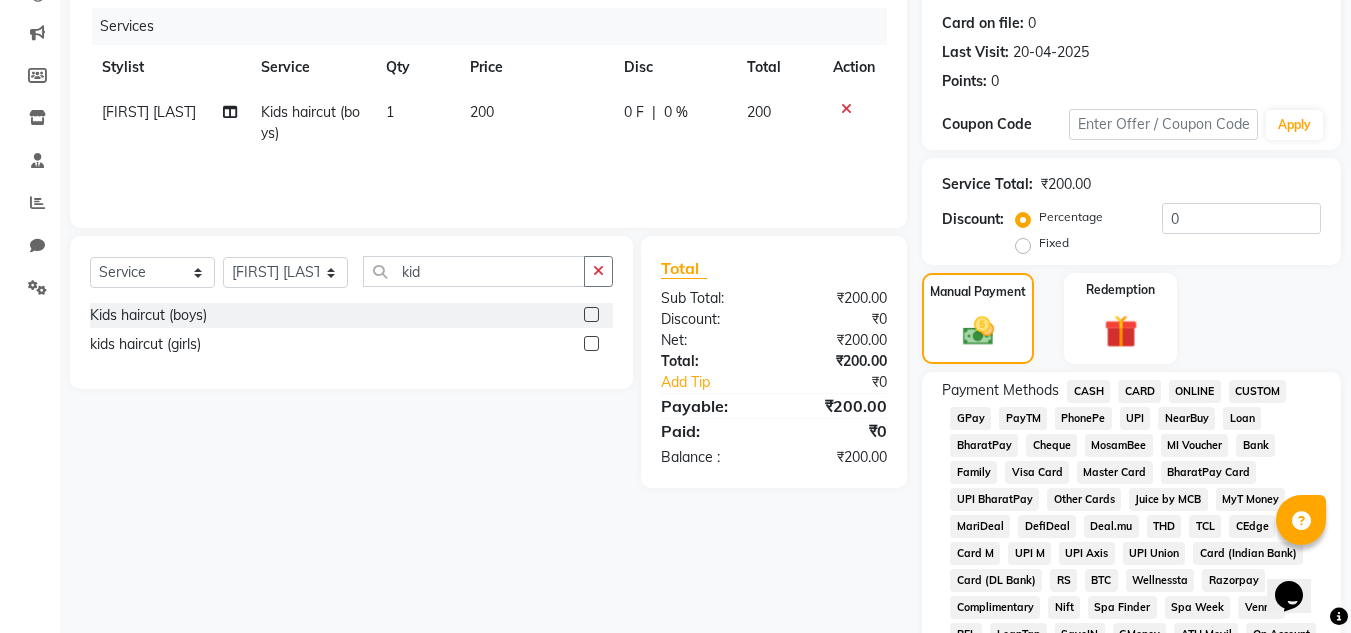 click on "PhonePe" 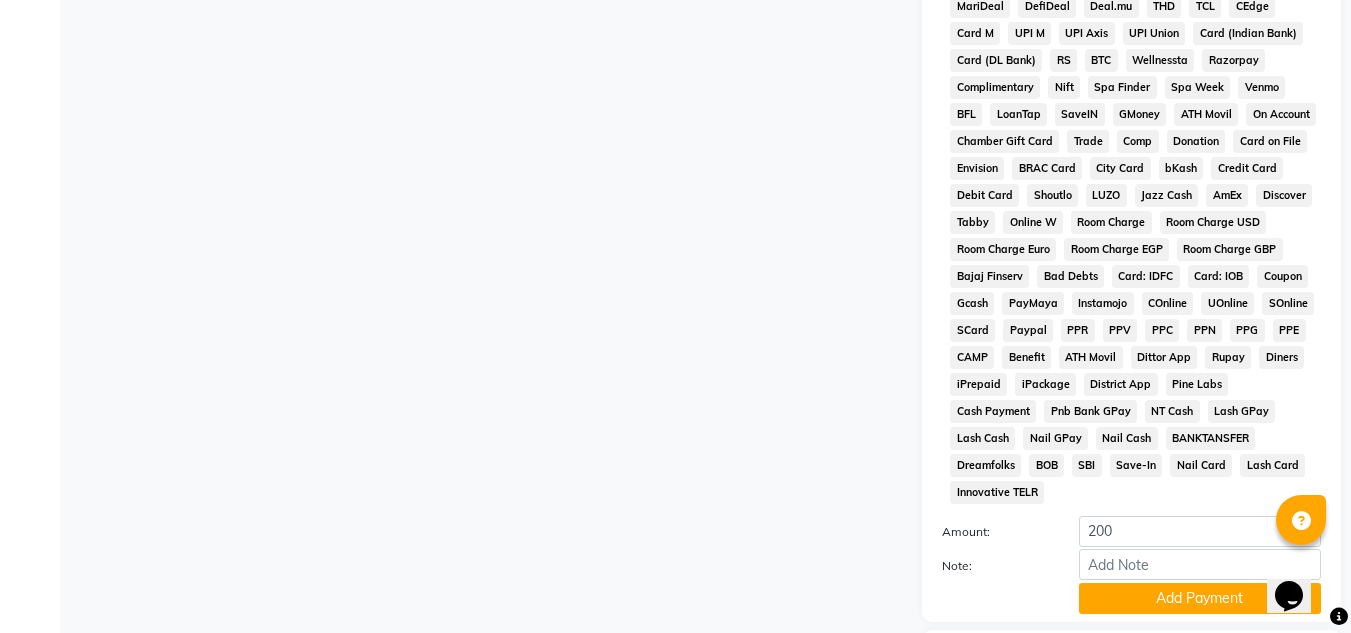scroll, scrollTop: 800, scrollLeft: 0, axis: vertical 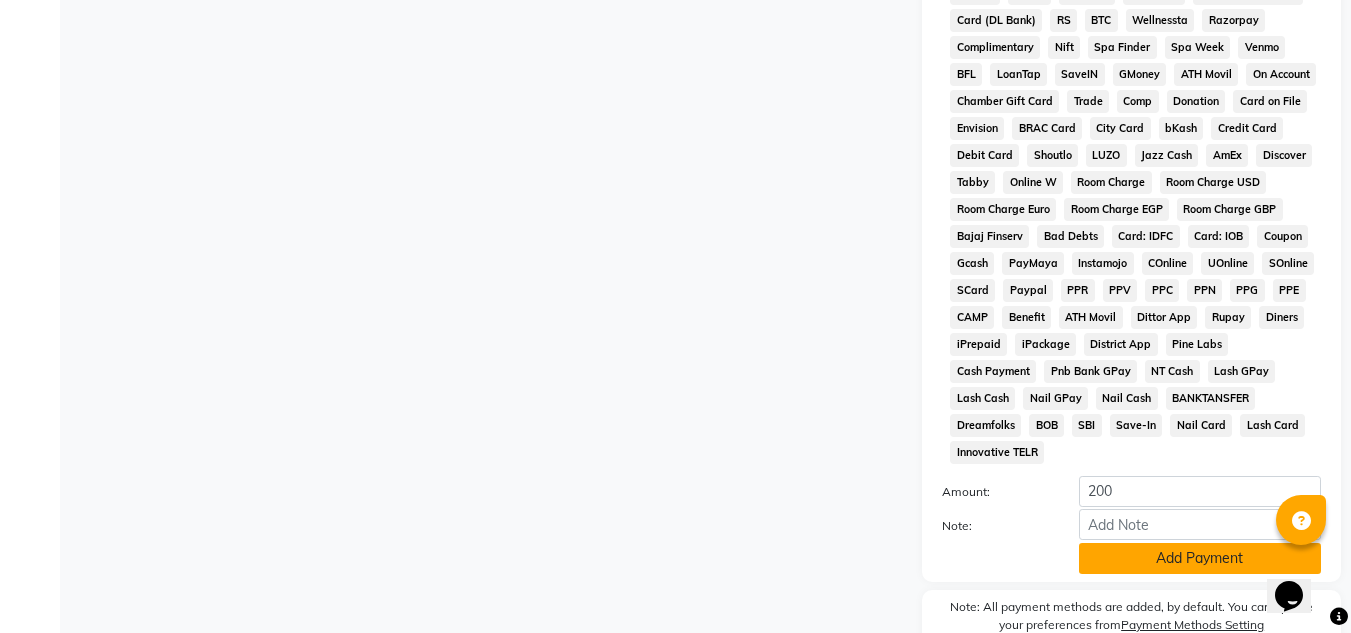 click on "Add Payment" 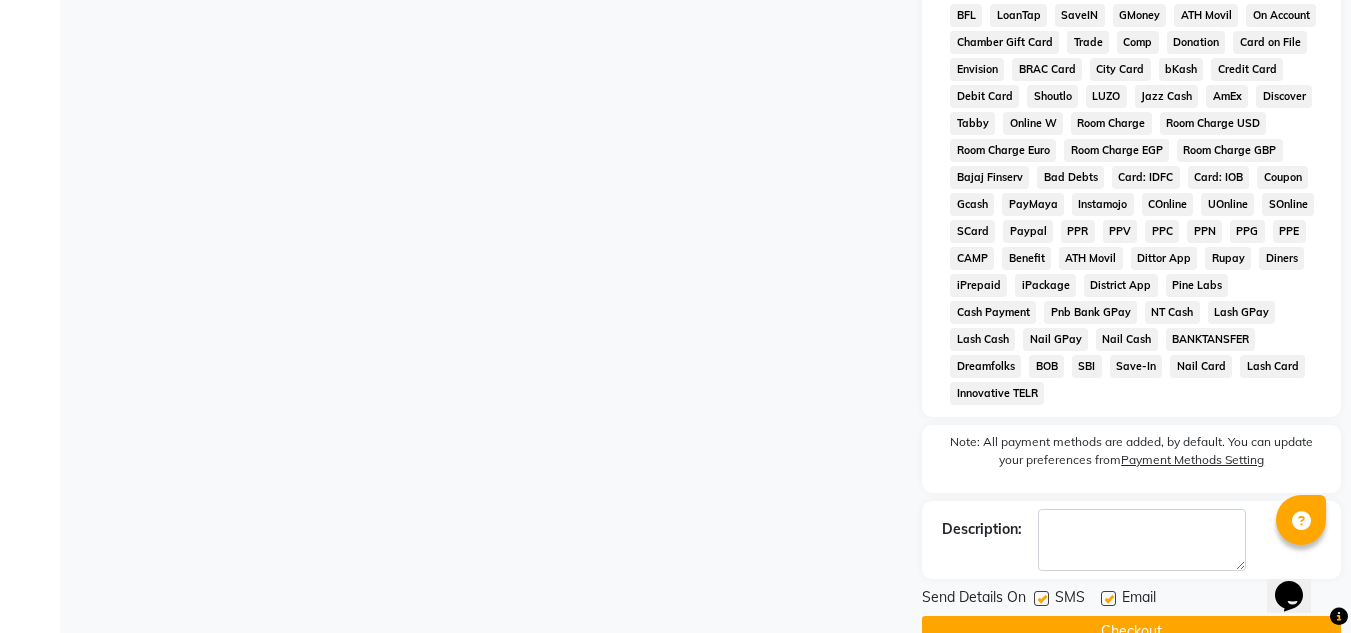 scroll, scrollTop: 876, scrollLeft: 0, axis: vertical 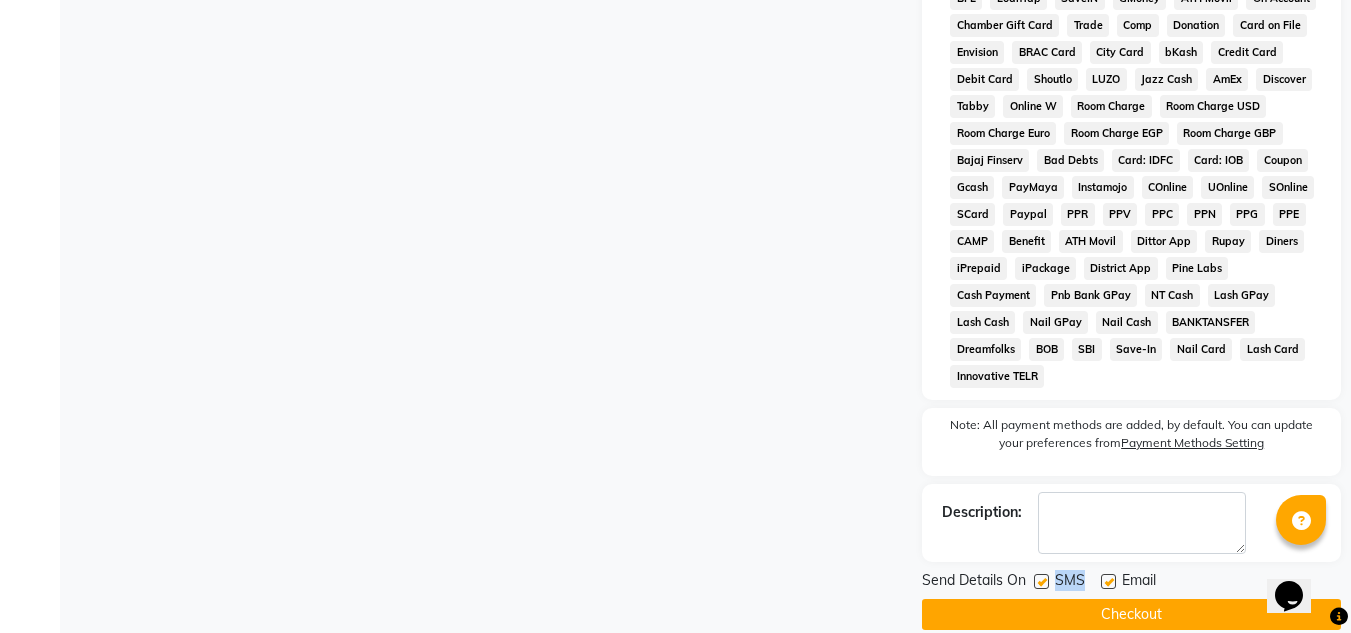 drag, startPoint x: 1113, startPoint y: 556, endPoint x: 1043, endPoint y: 554, distance: 70.028564 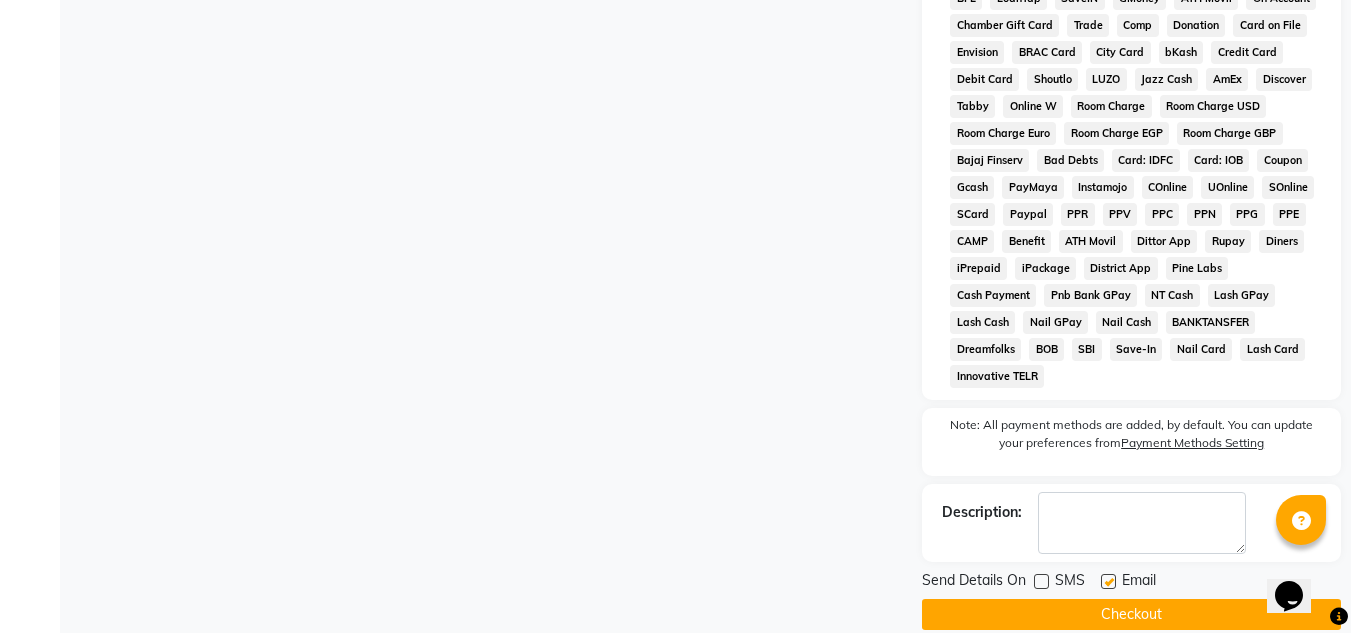 click 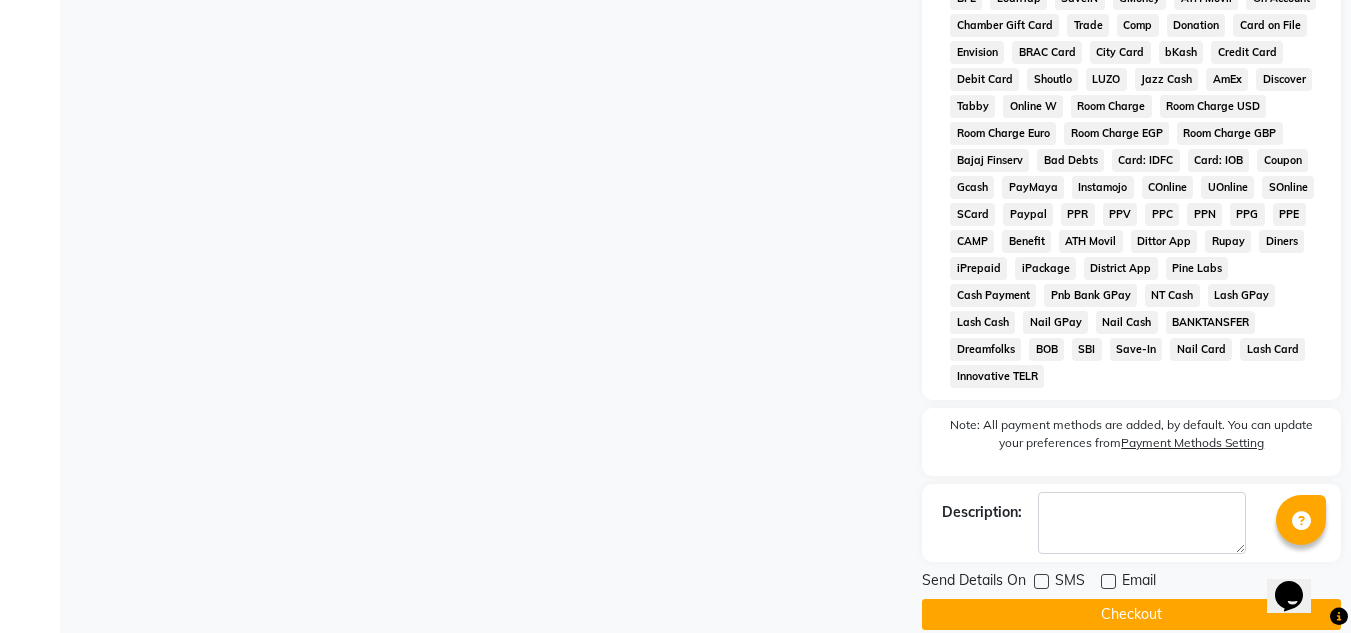 click on "Checkout" 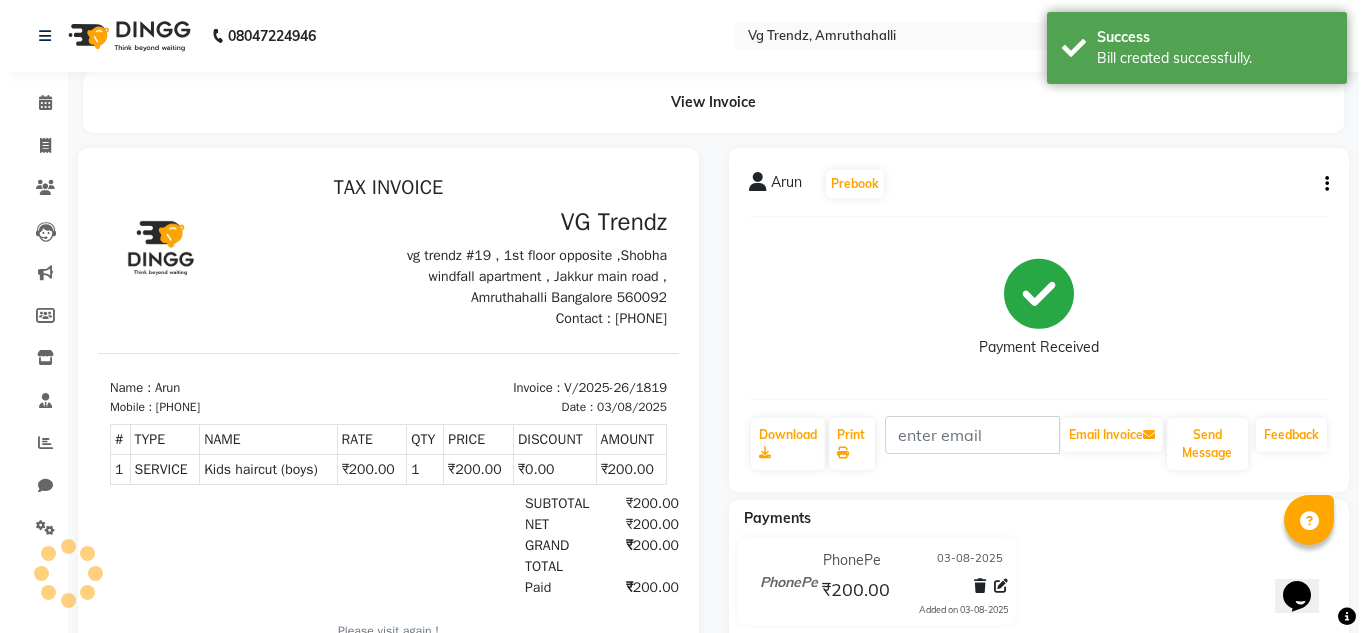 scroll, scrollTop: 0, scrollLeft: 0, axis: both 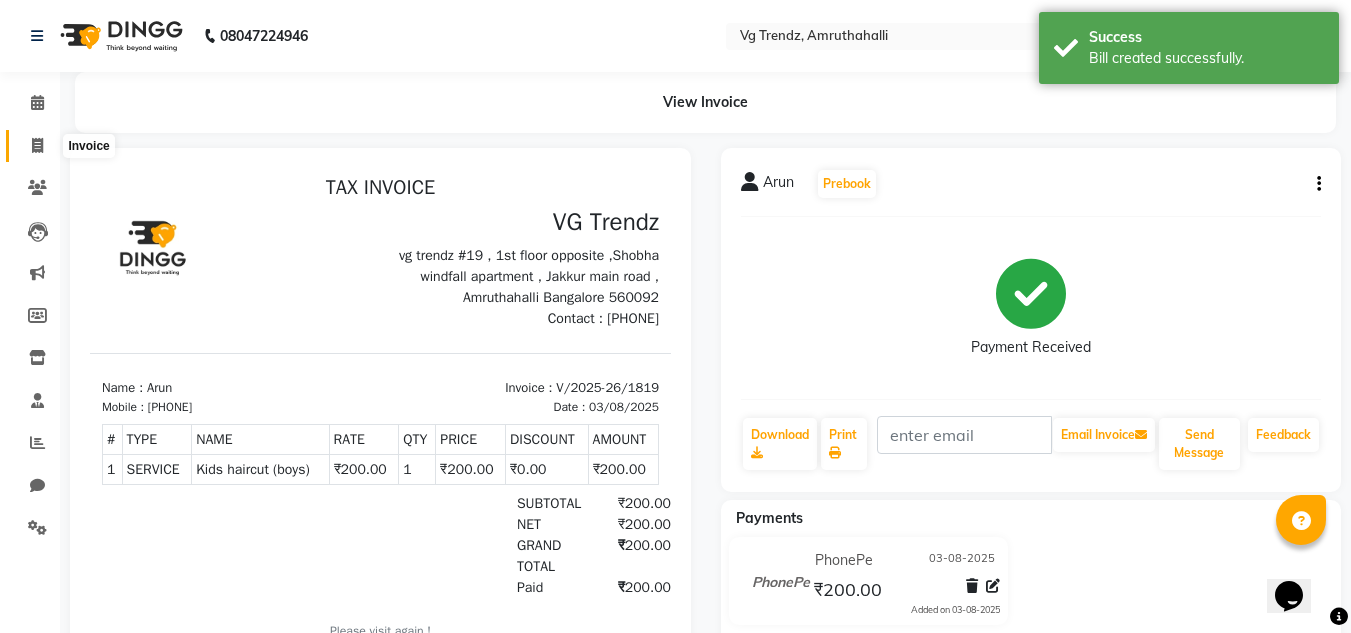 click 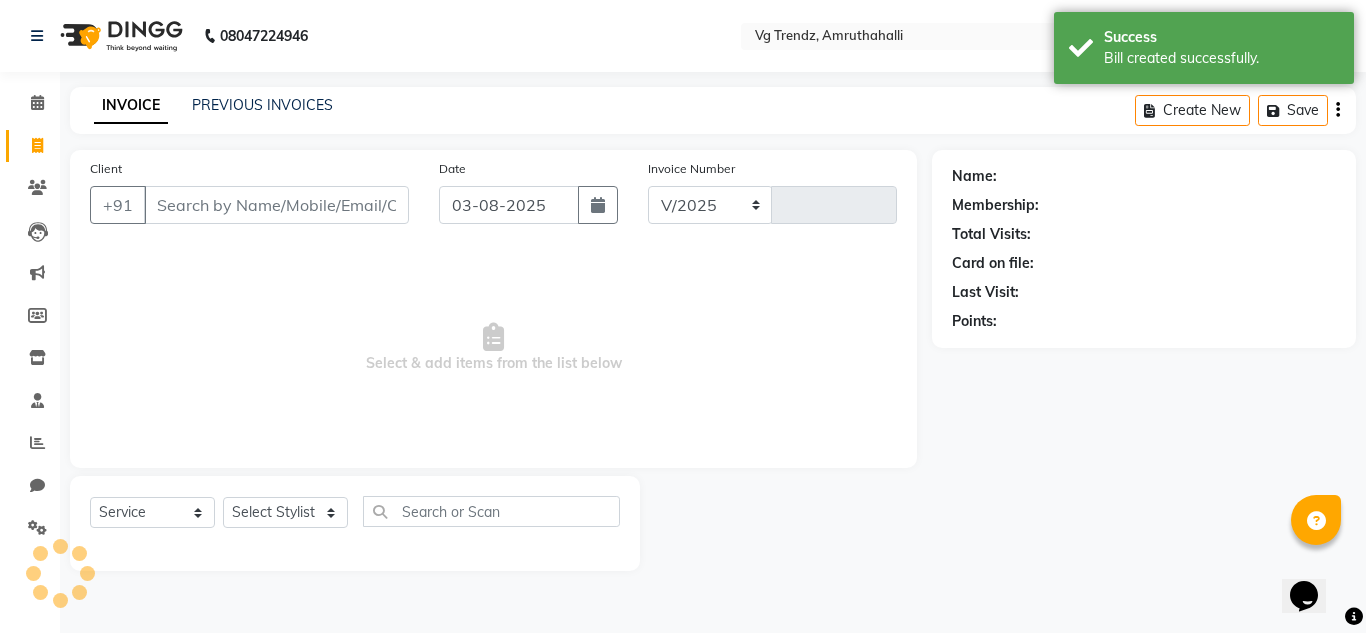 select on "5536" 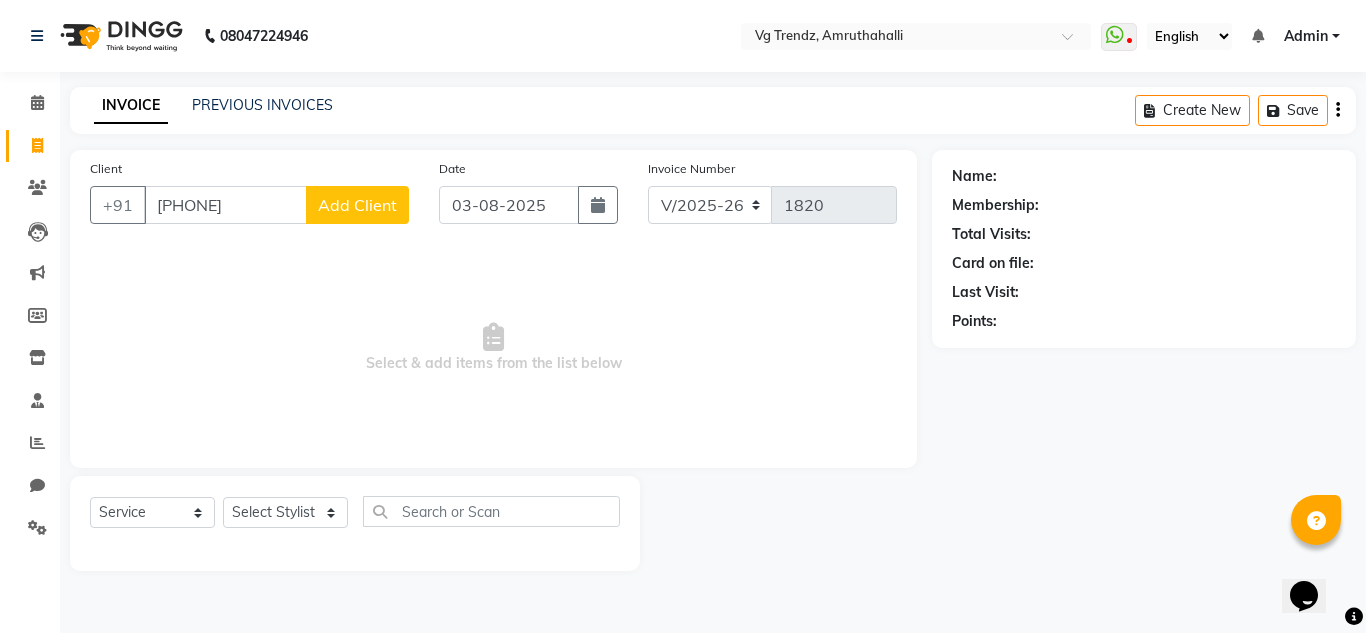 type on "[PHONE]" 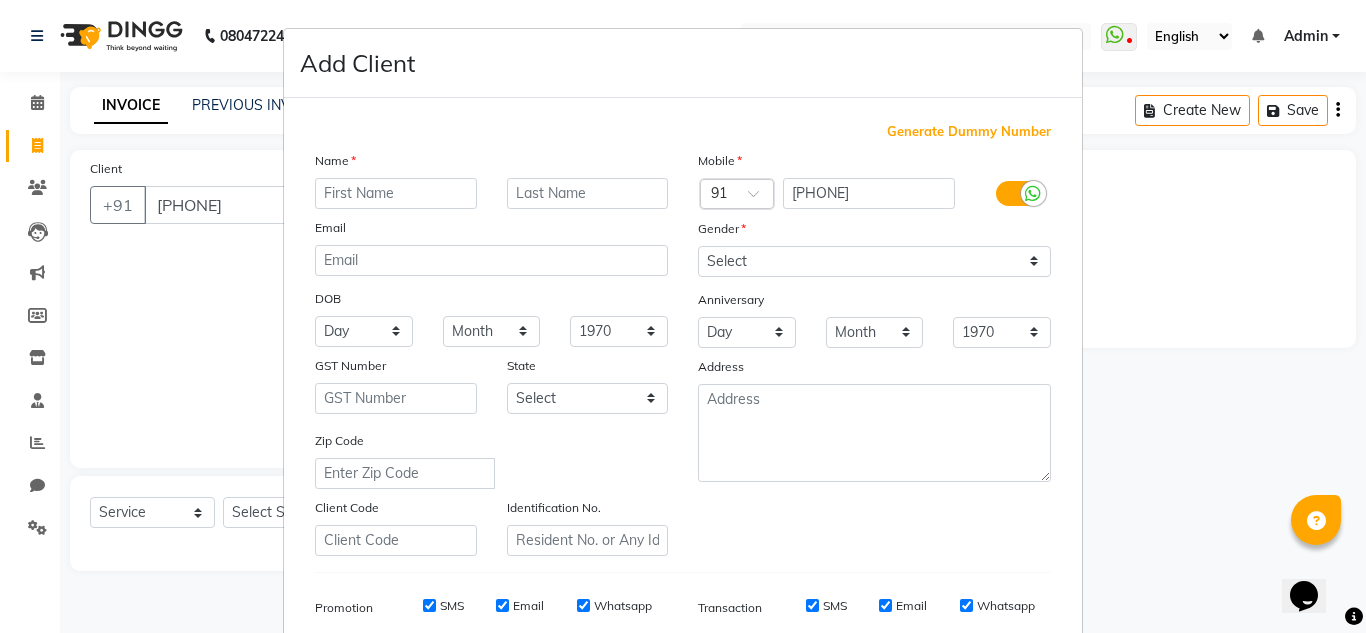 click at bounding box center (396, 193) 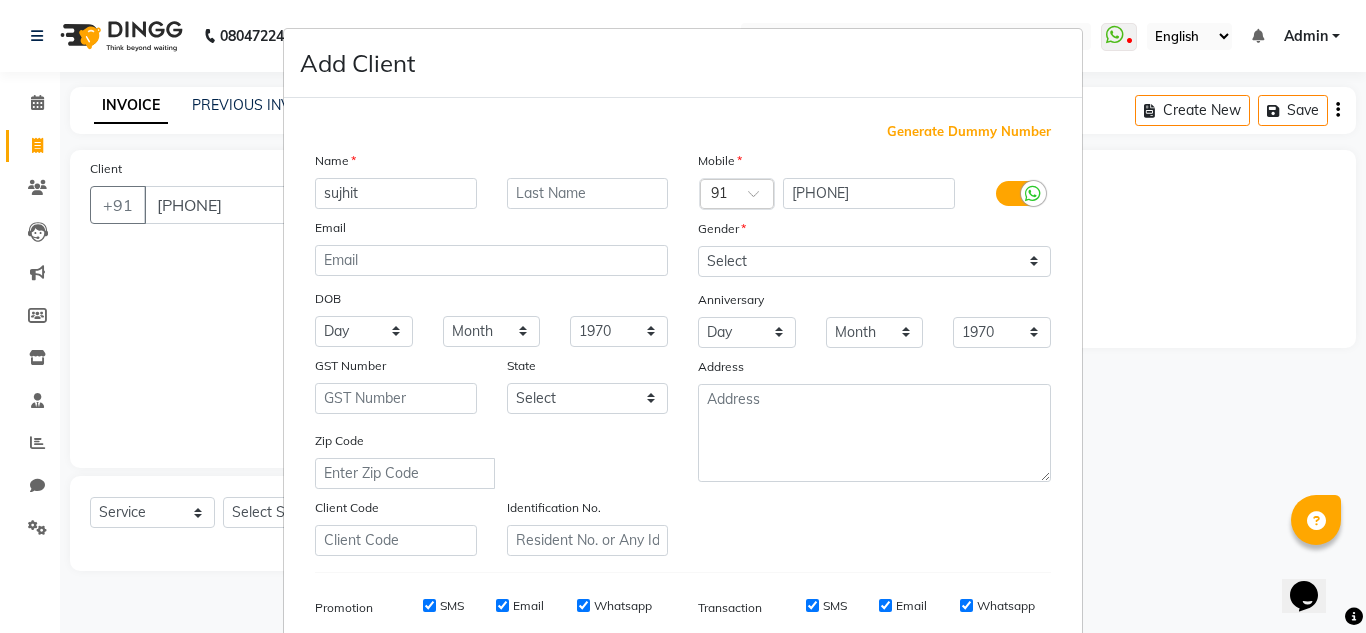 type on "sujhit" 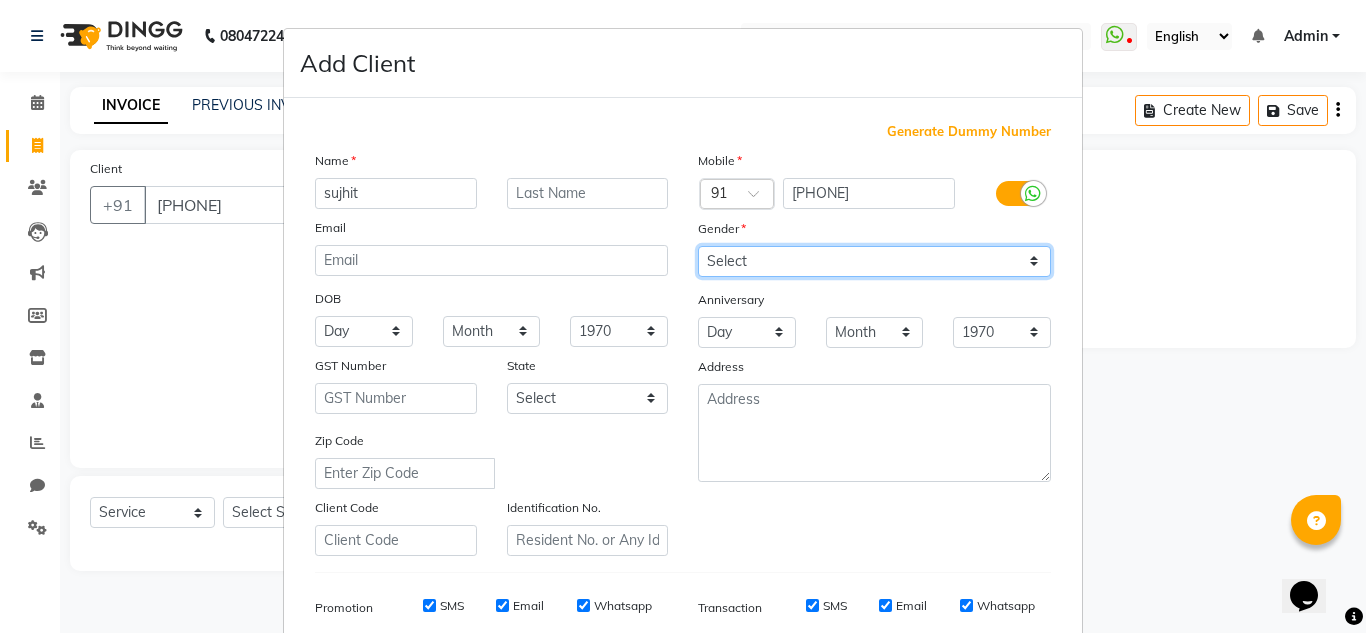 click on "Select Male Female Other Prefer Not To Say" at bounding box center (874, 261) 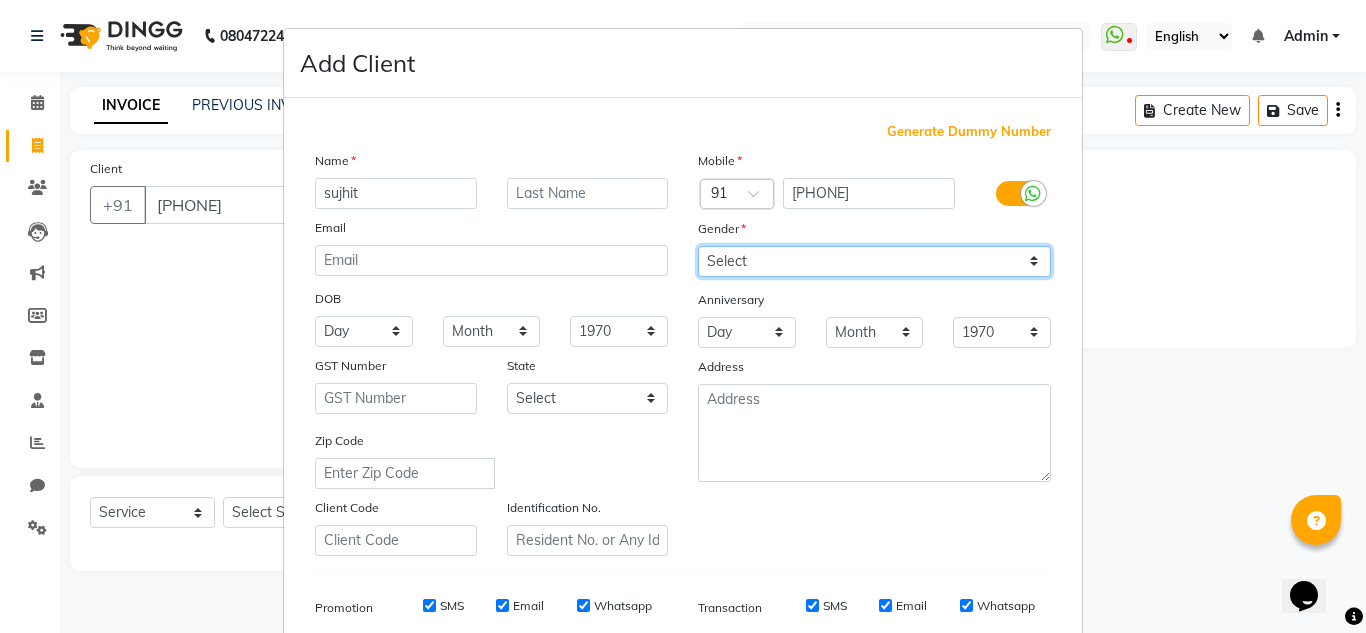 select on "male" 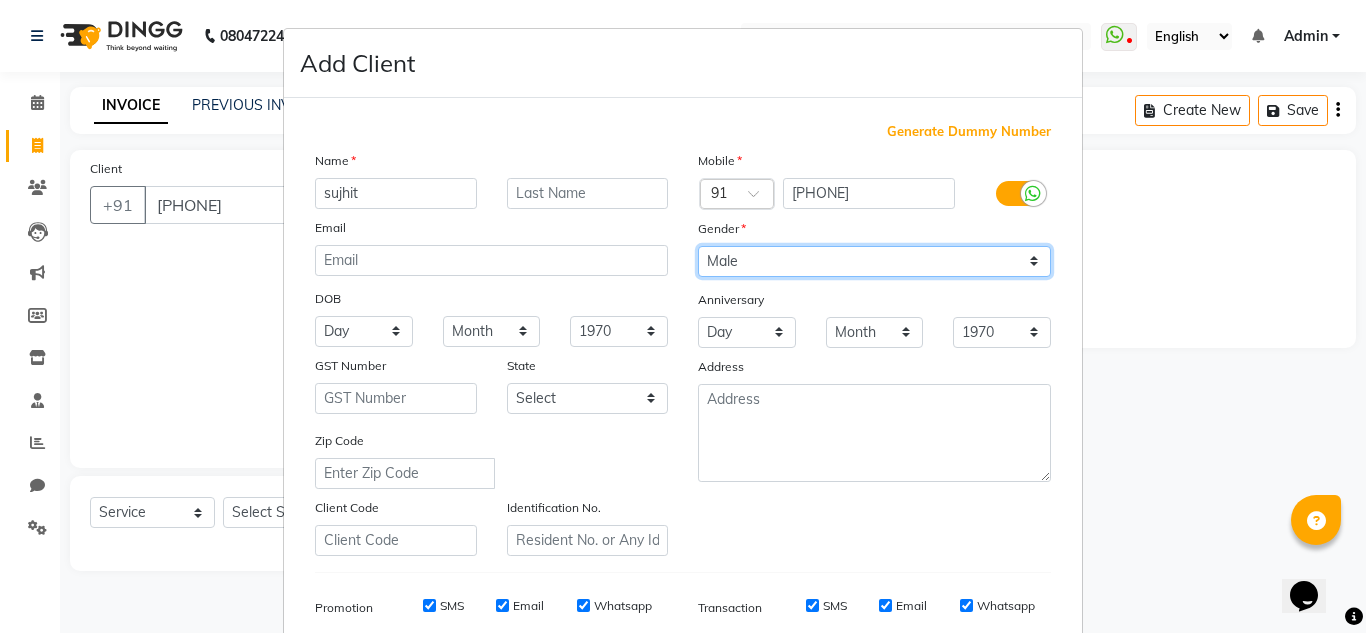 click on "Select Male Female Other Prefer Not To Say" at bounding box center (874, 261) 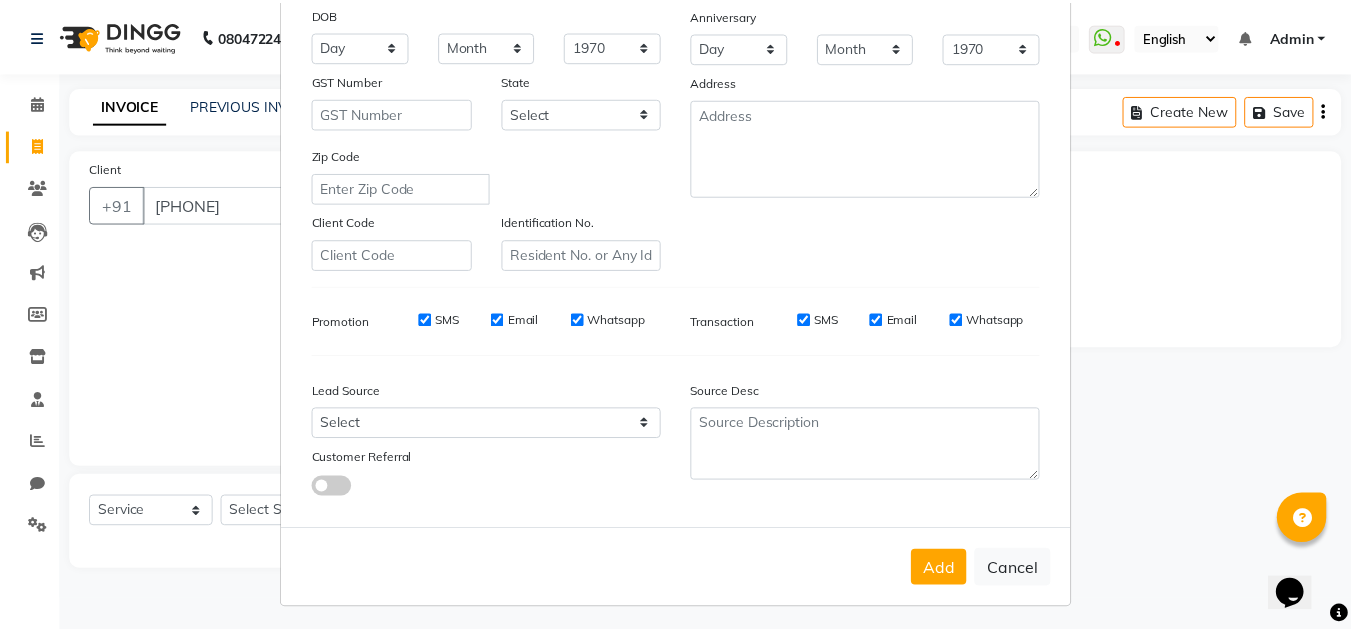 scroll, scrollTop: 290, scrollLeft: 0, axis: vertical 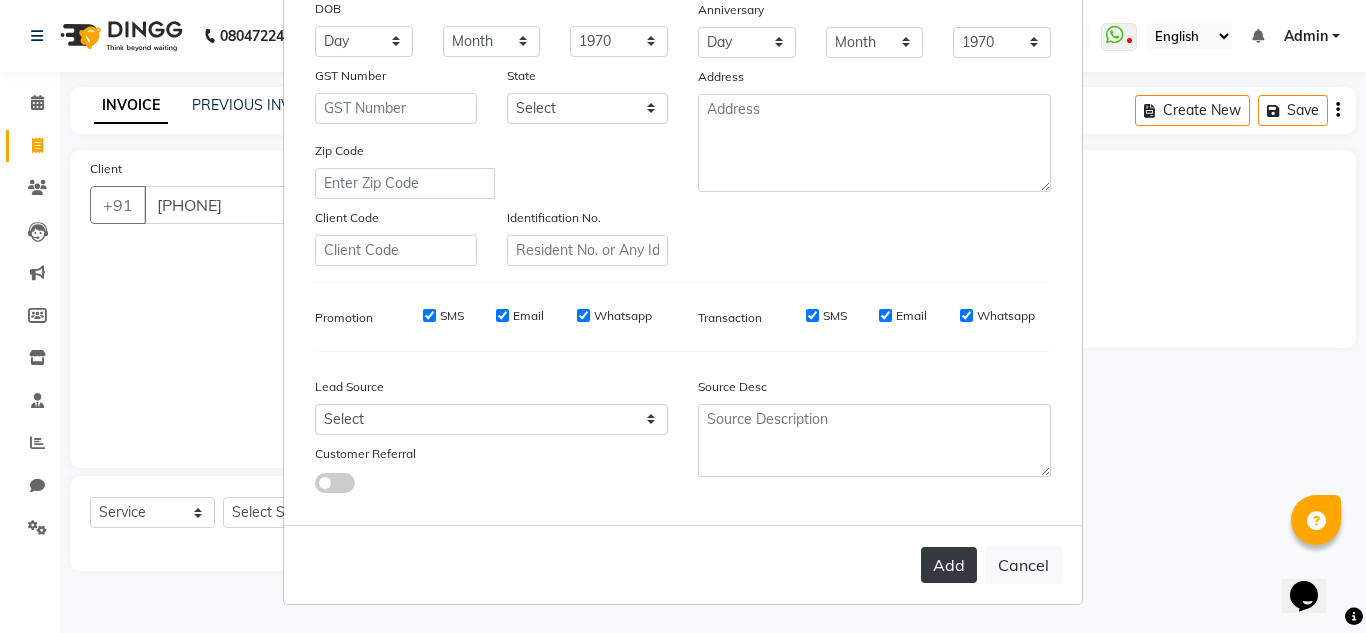 click on "Add" at bounding box center (949, 565) 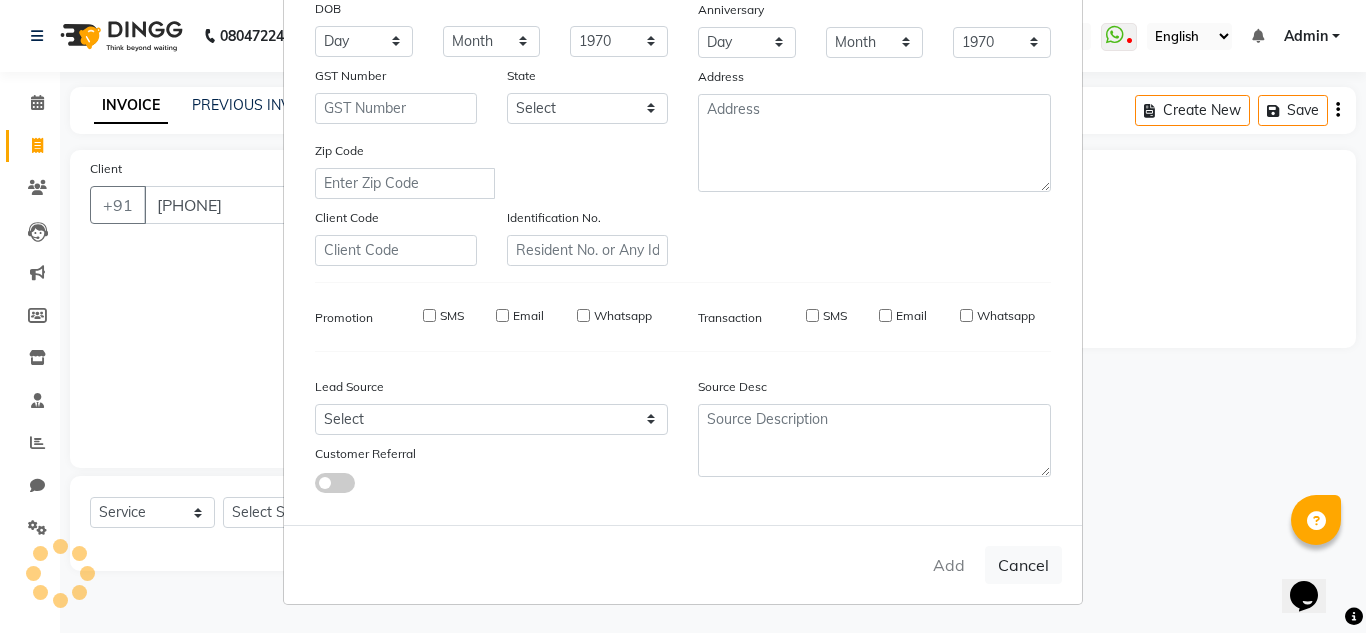 type 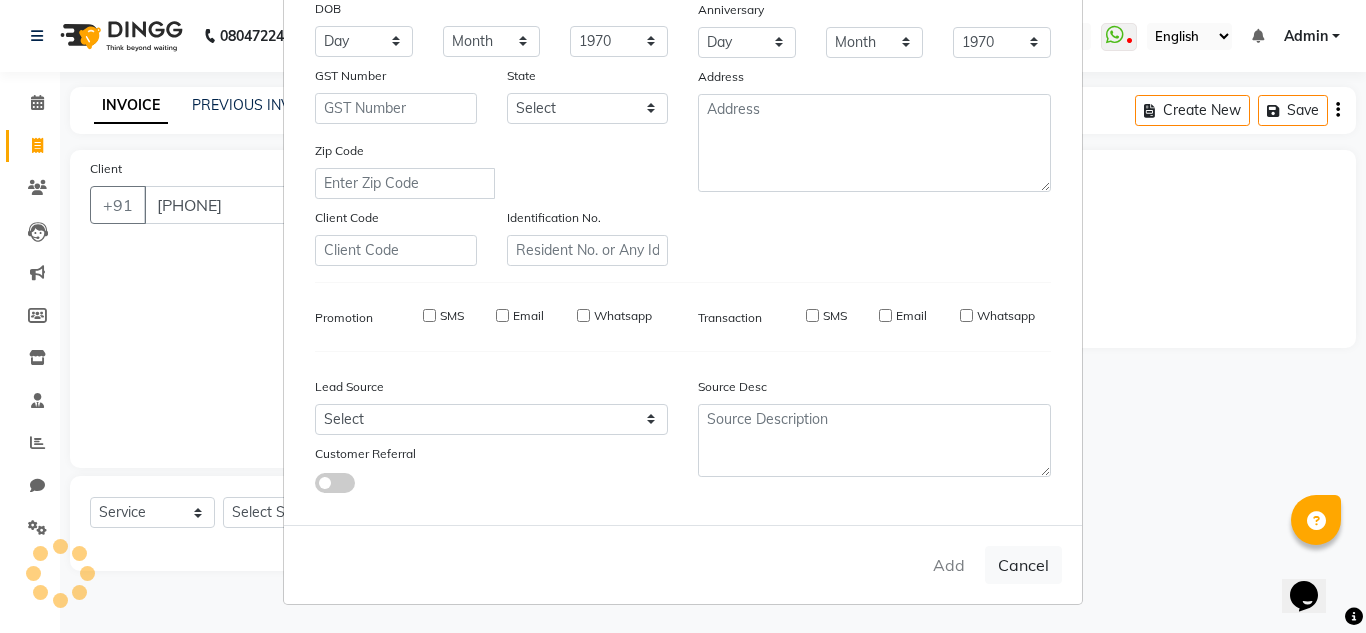 select 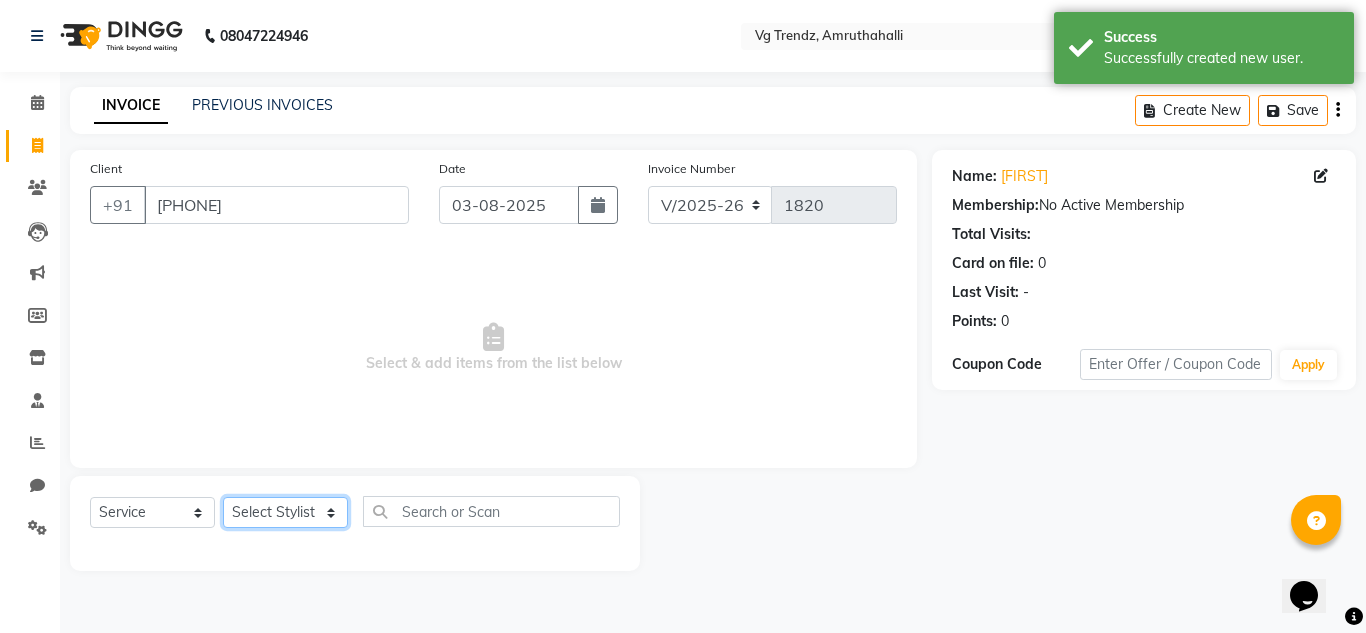 click on "Select Stylist Ashiwini N P Manjitha Chhetri Manjula S Mun Khan Naveen Kumar Rangashamaiah salon number Sandeep Sharma Shannu Sridevi Vanitha v" 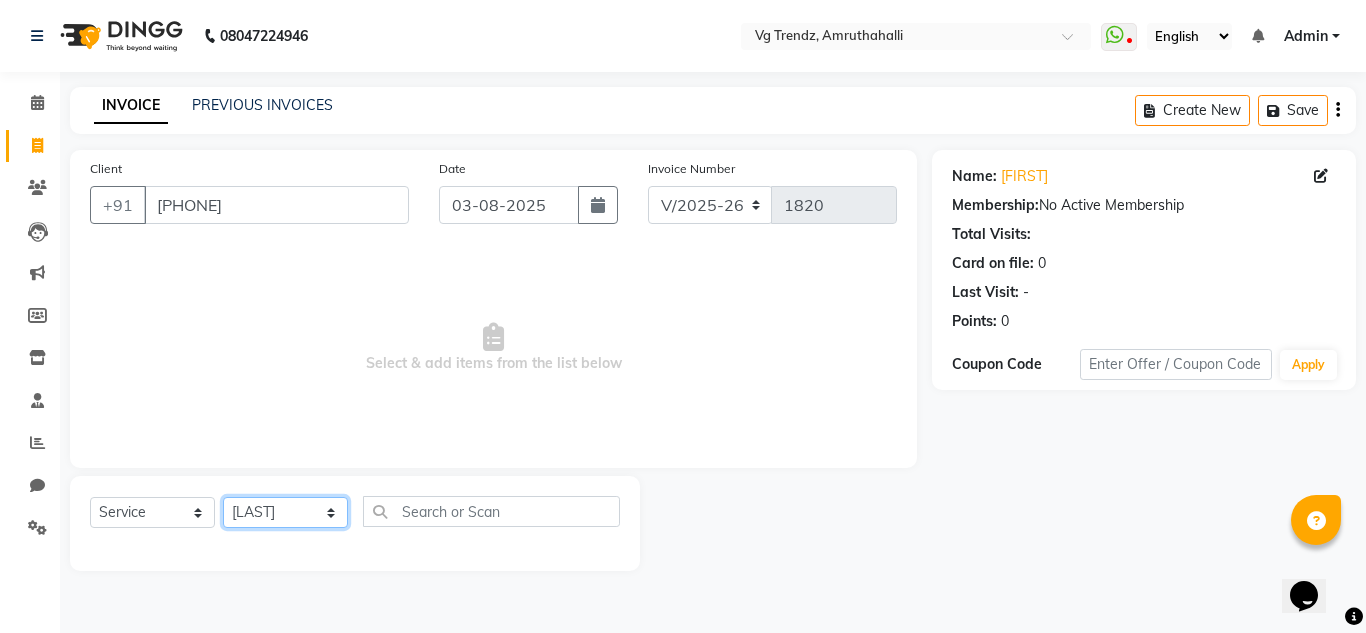 click on "Select Stylist Ashiwini N P Manjitha Chhetri Manjula S Mun Khan Naveen Kumar Rangashamaiah salon number Sandeep Sharma Shannu Sridevi Vanitha v" 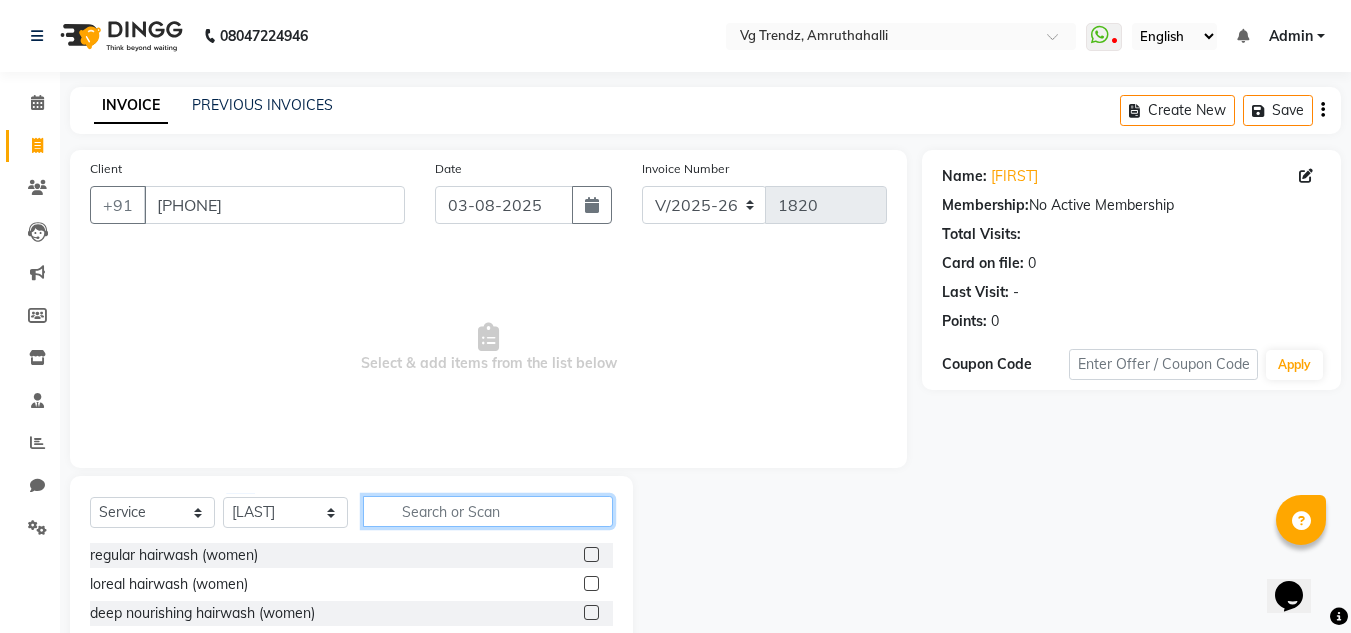 click 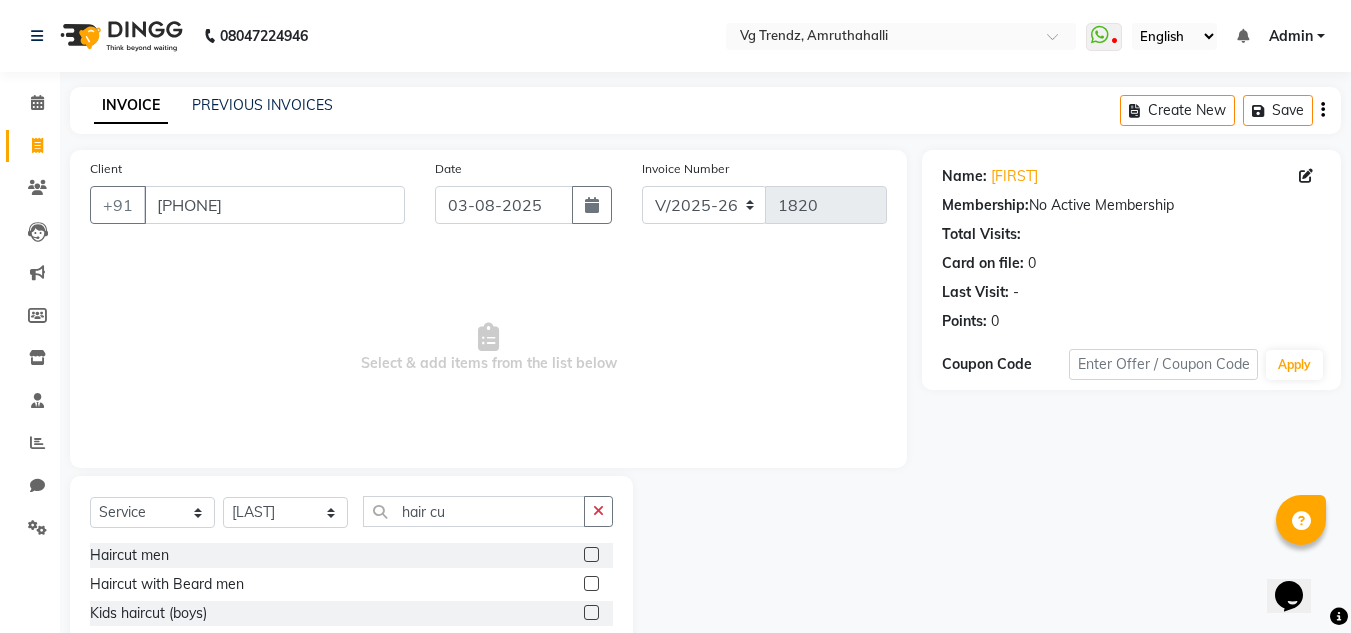 click 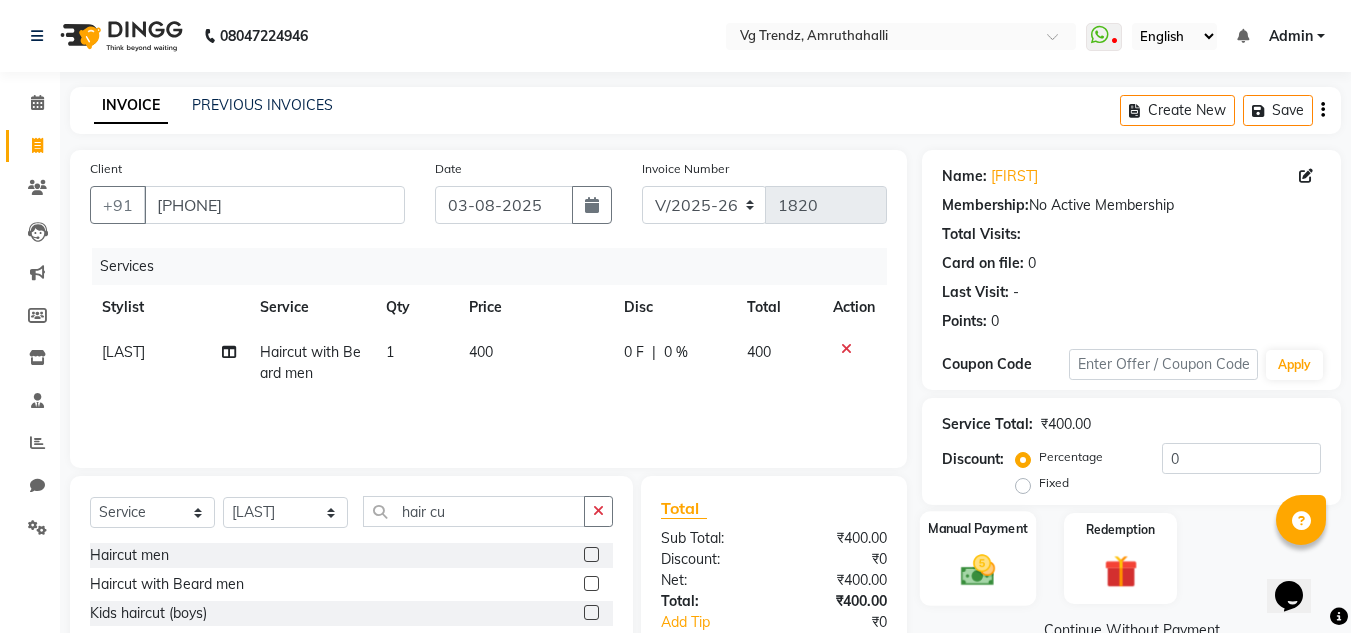 click 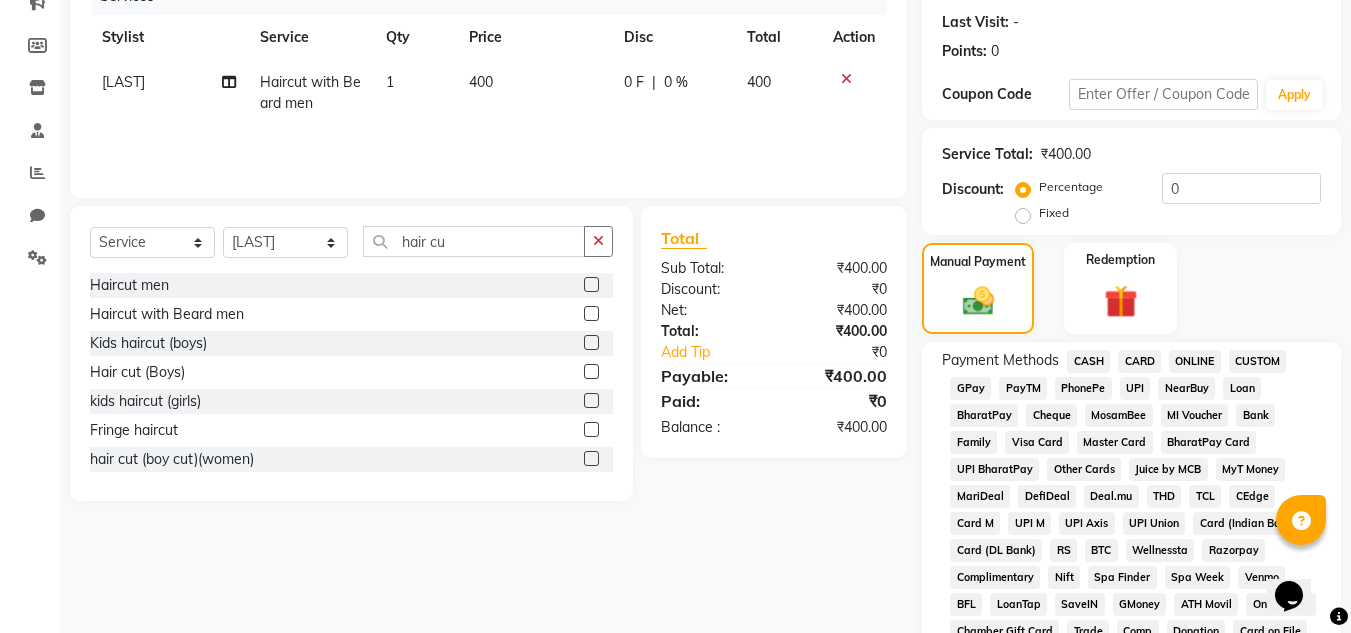 scroll, scrollTop: 280, scrollLeft: 0, axis: vertical 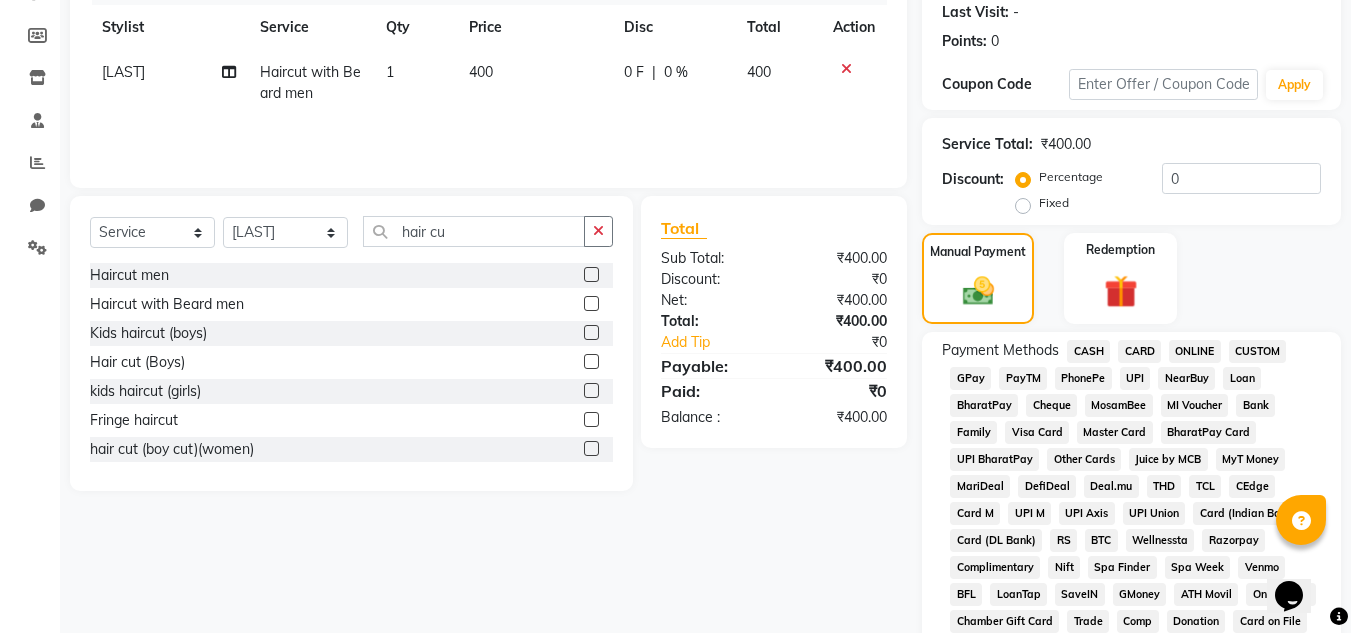 click on "PhonePe" 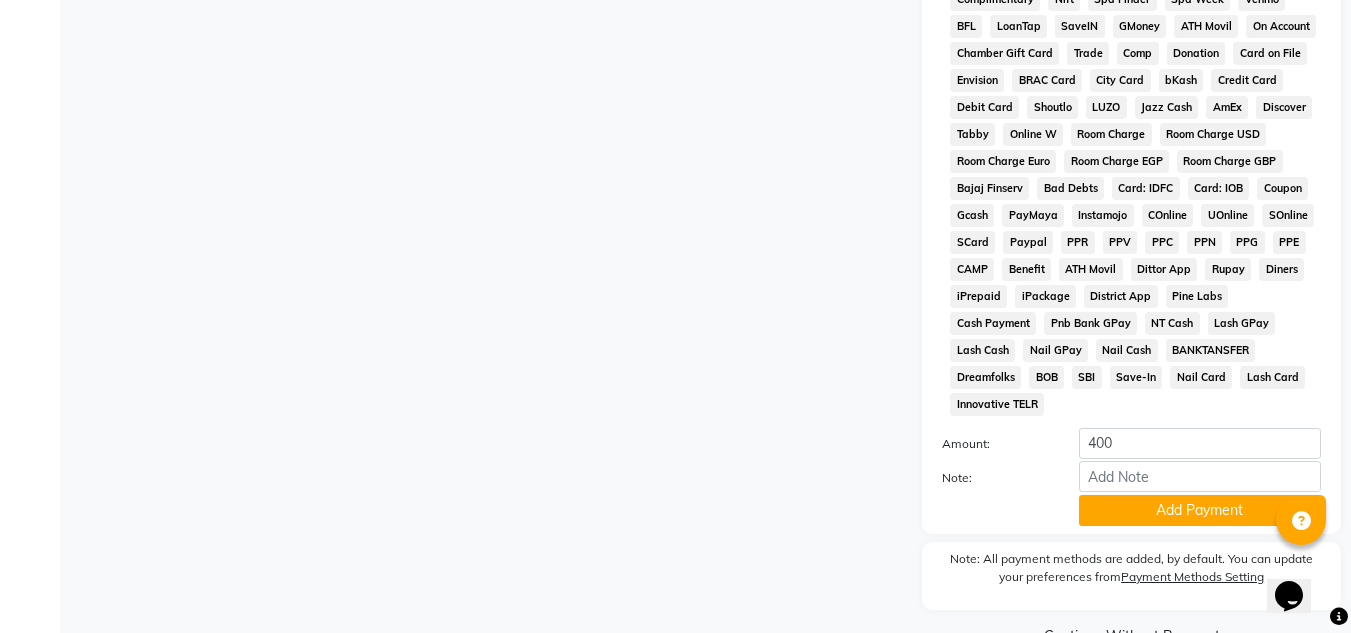 scroll, scrollTop: 869, scrollLeft: 0, axis: vertical 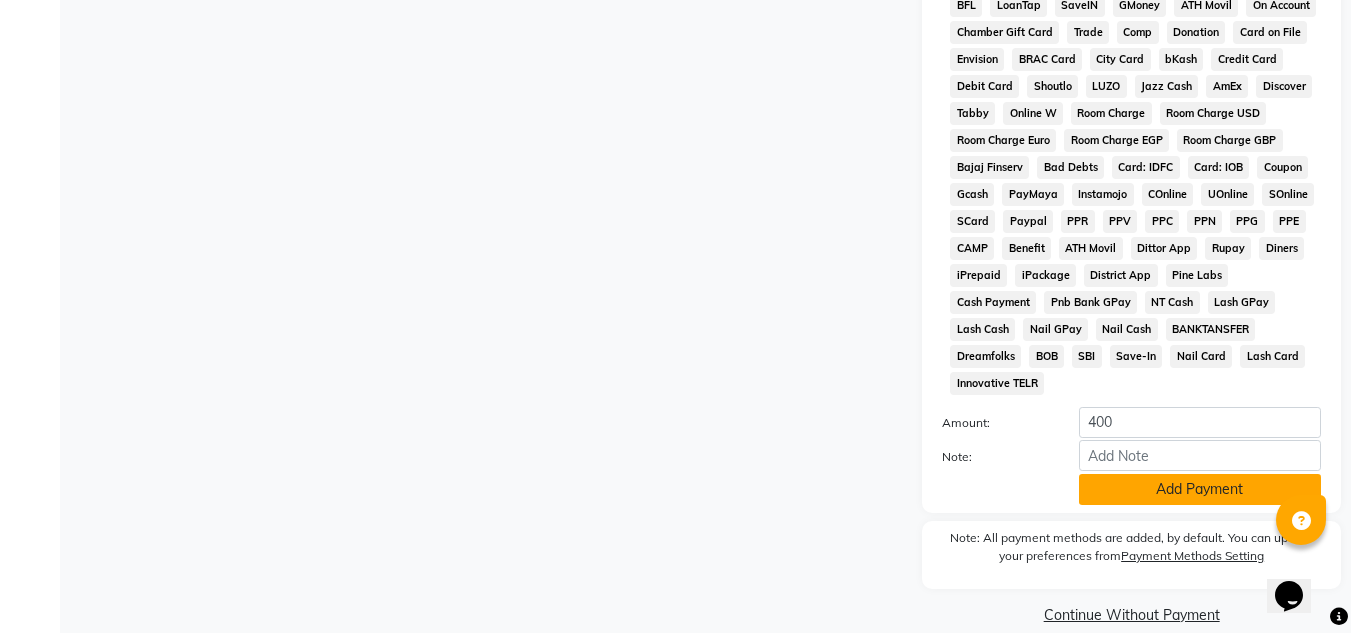 click on "Add Payment" 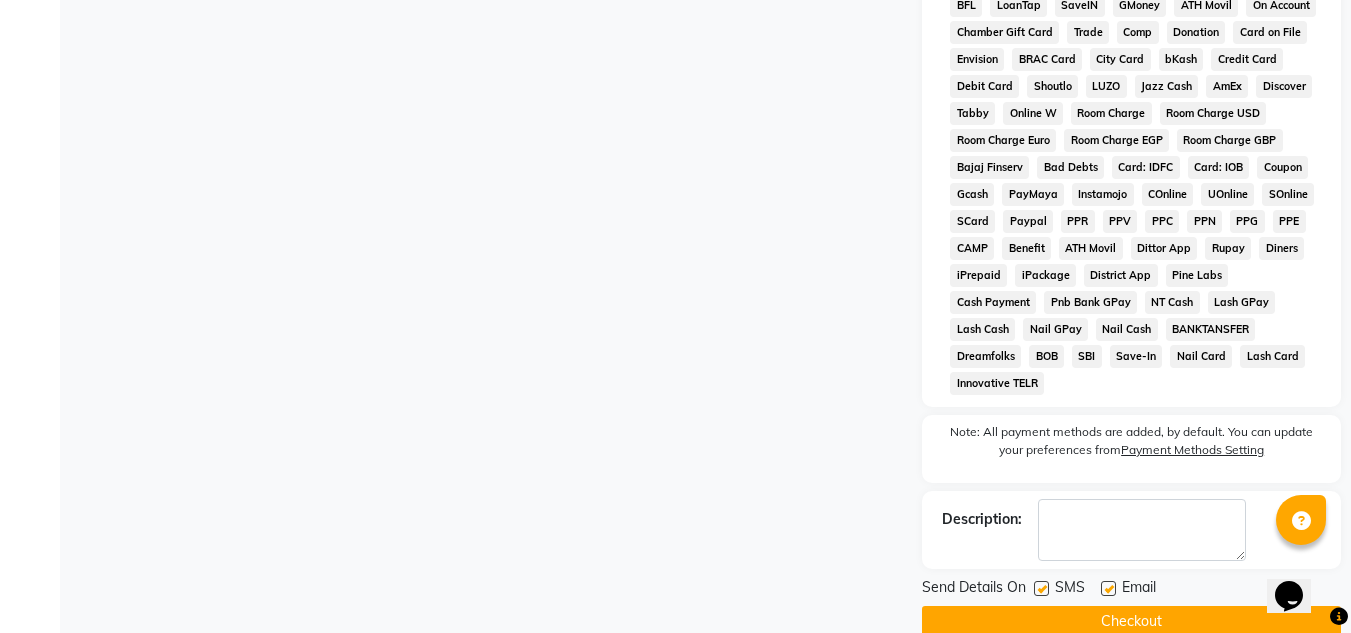 click 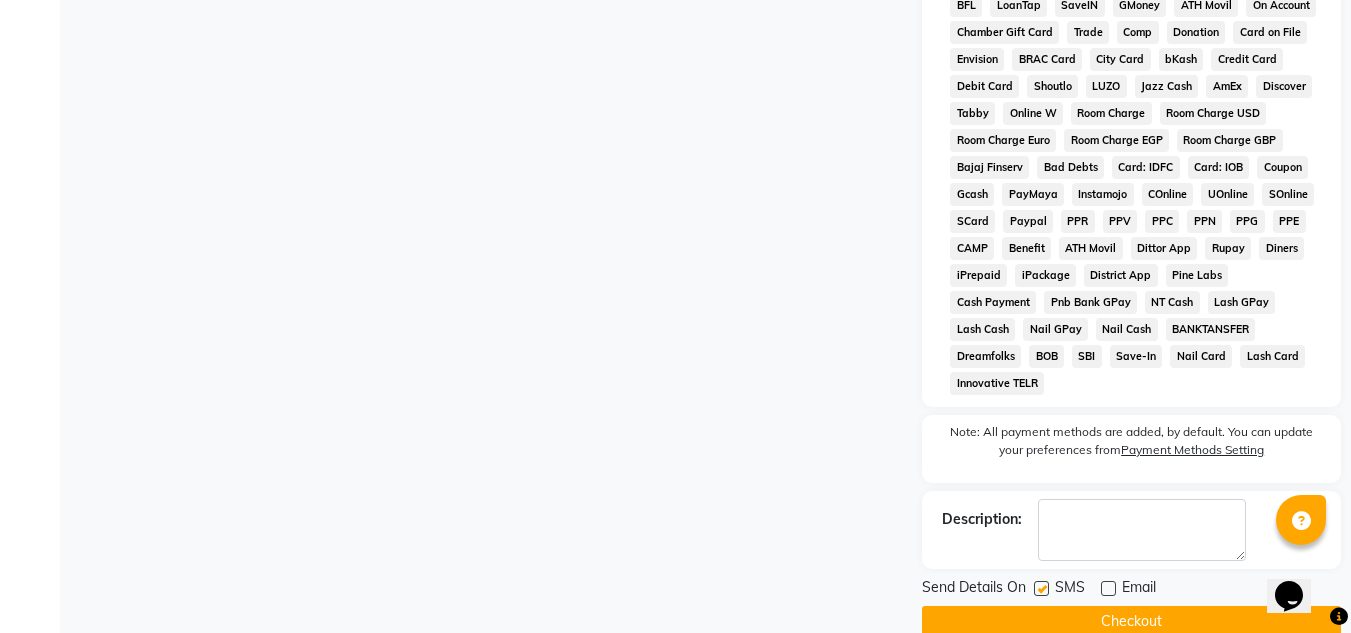 click 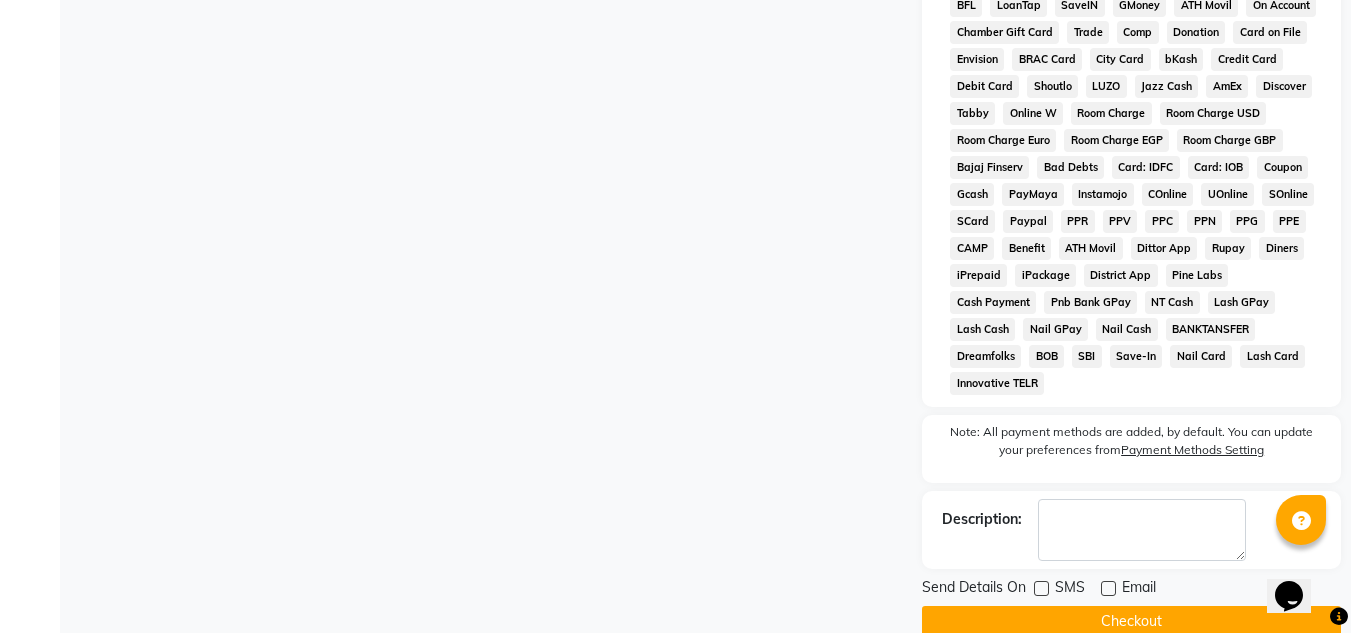 click on "Checkout" 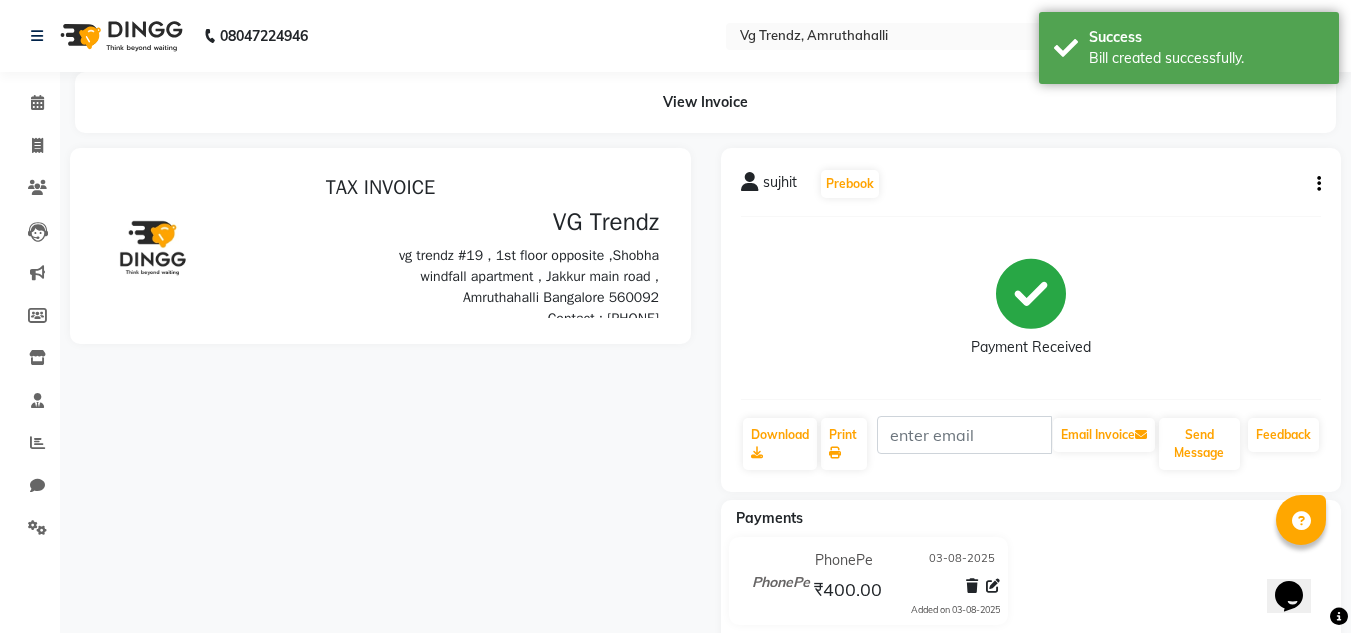 scroll, scrollTop: 0, scrollLeft: 0, axis: both 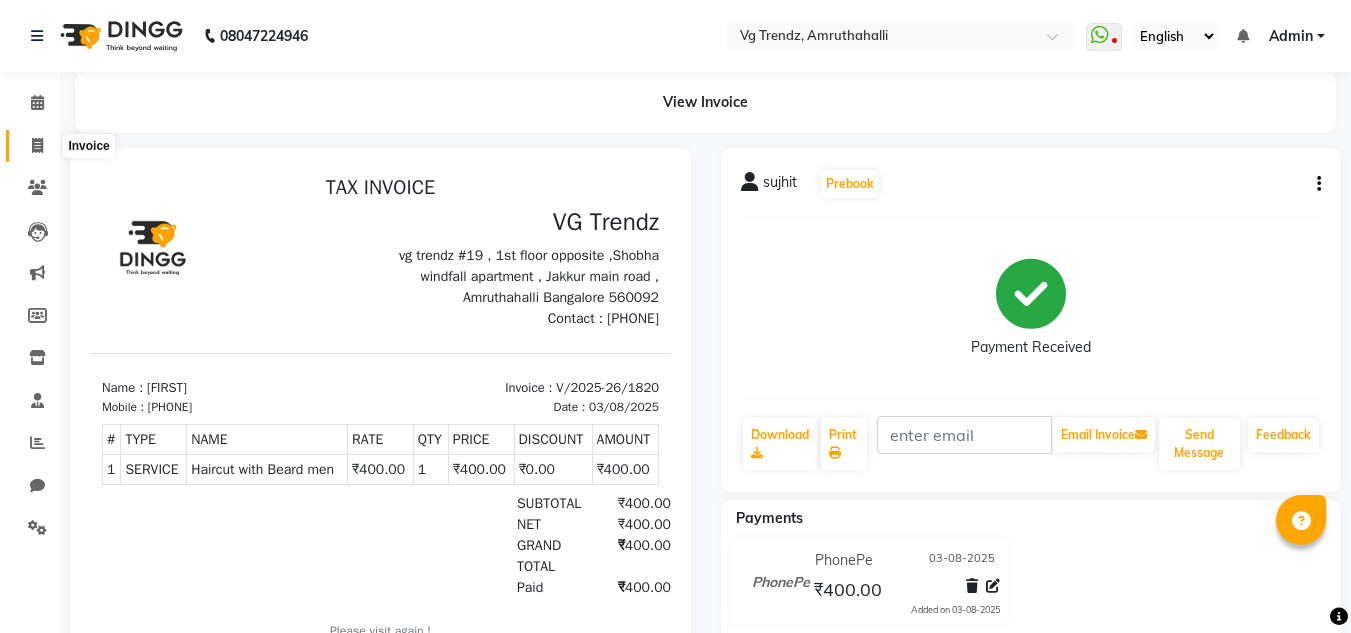 click 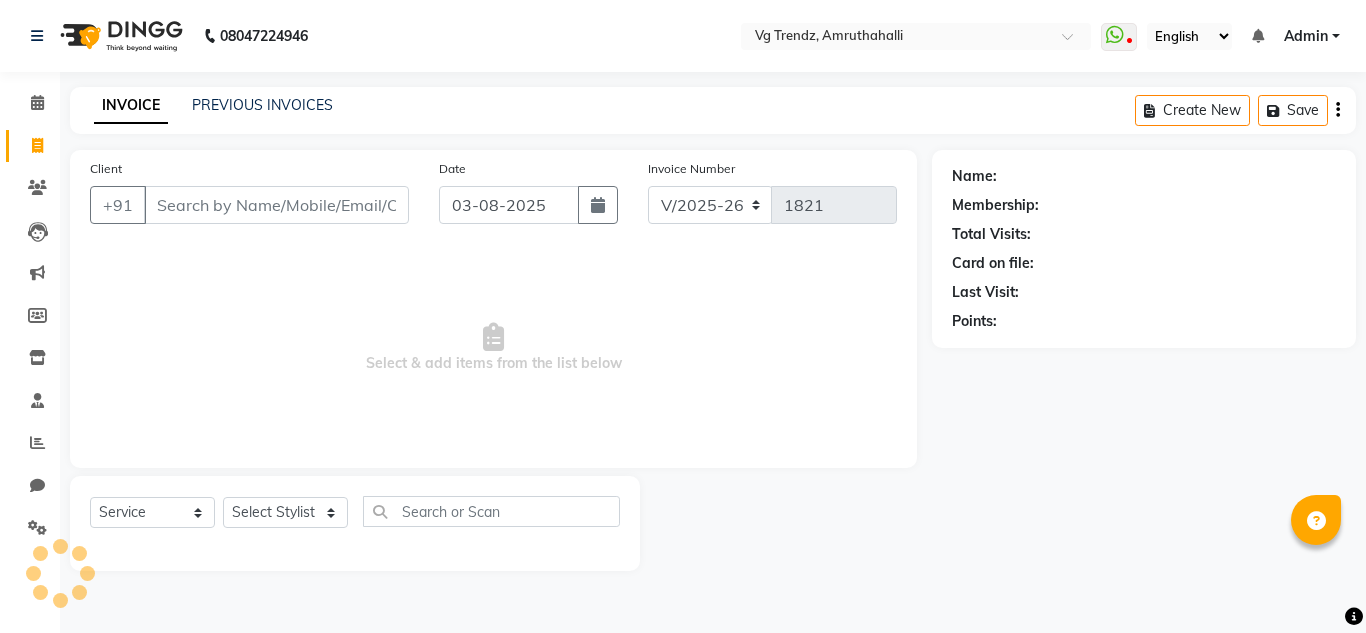 click on "Client" at bounding box center [276, 205] 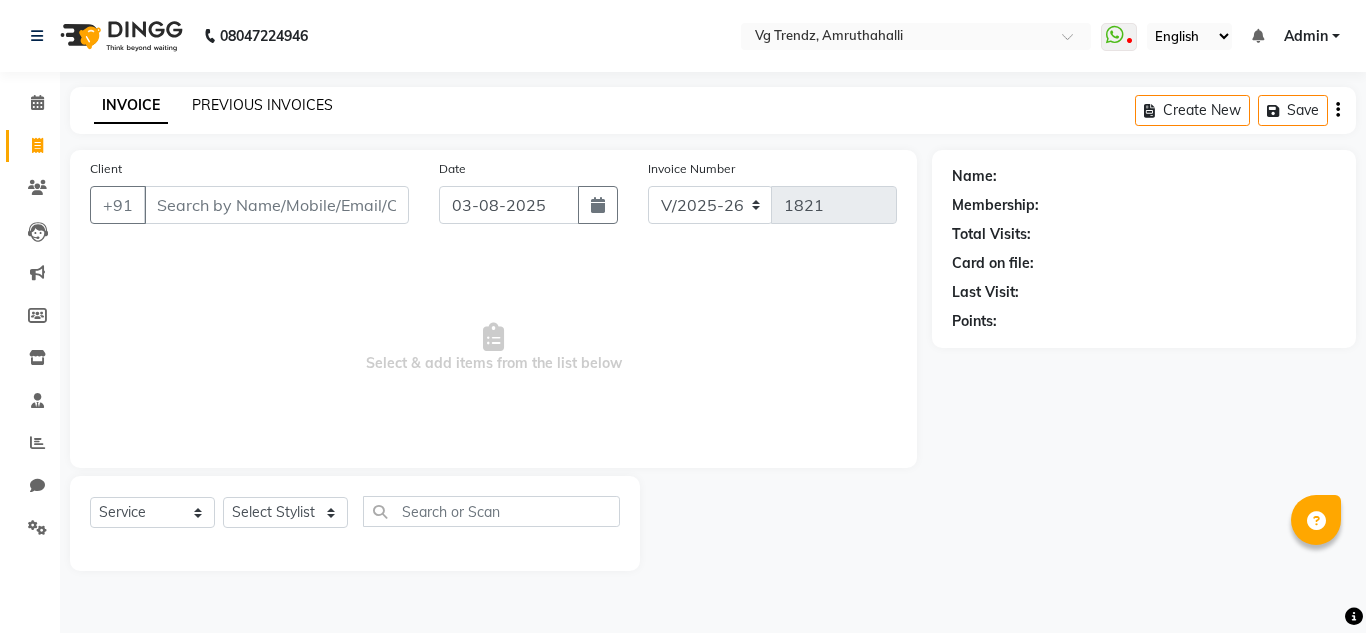 click on "PREVIOUS INVOICES" 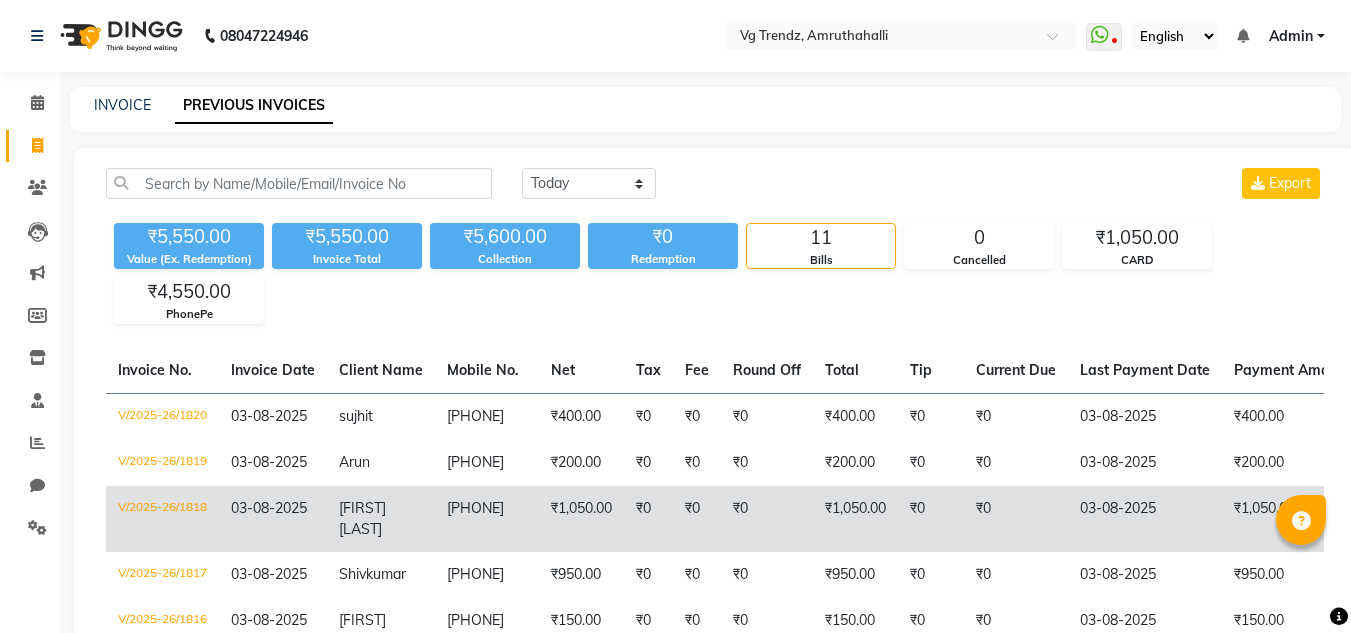 click on "[FIRST] [LAST]" 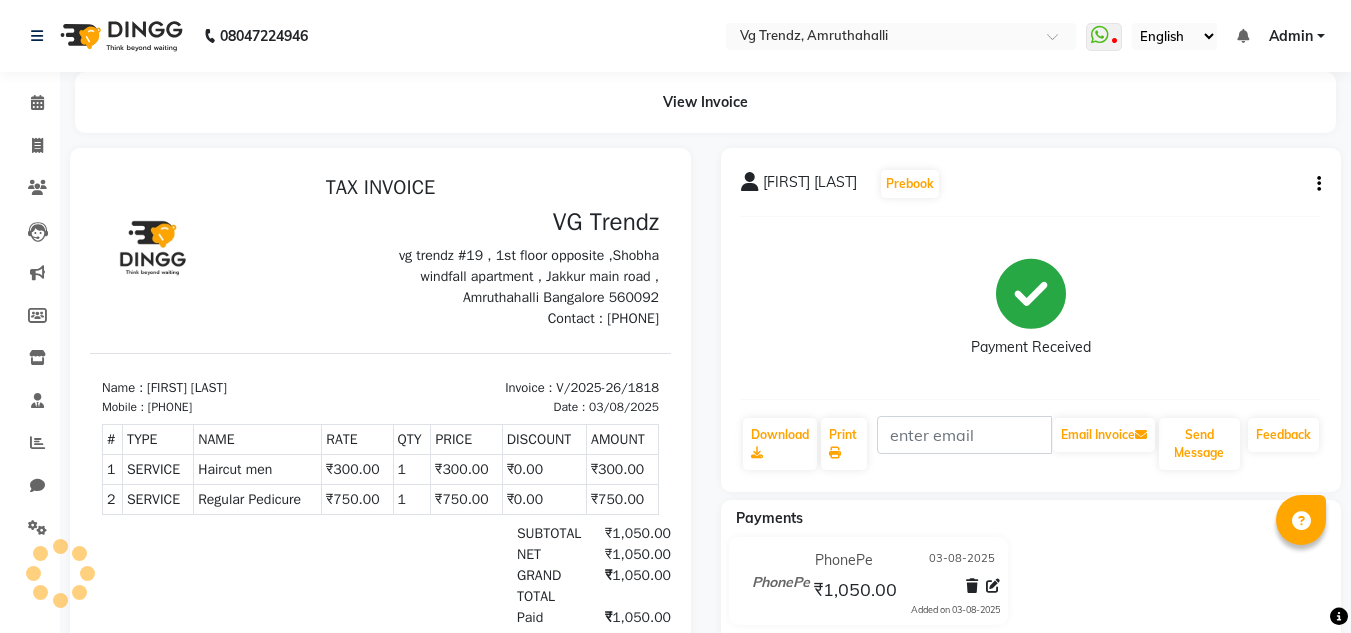 scroll, scrollTop: 0, scrollLeft: 0, axis: both 